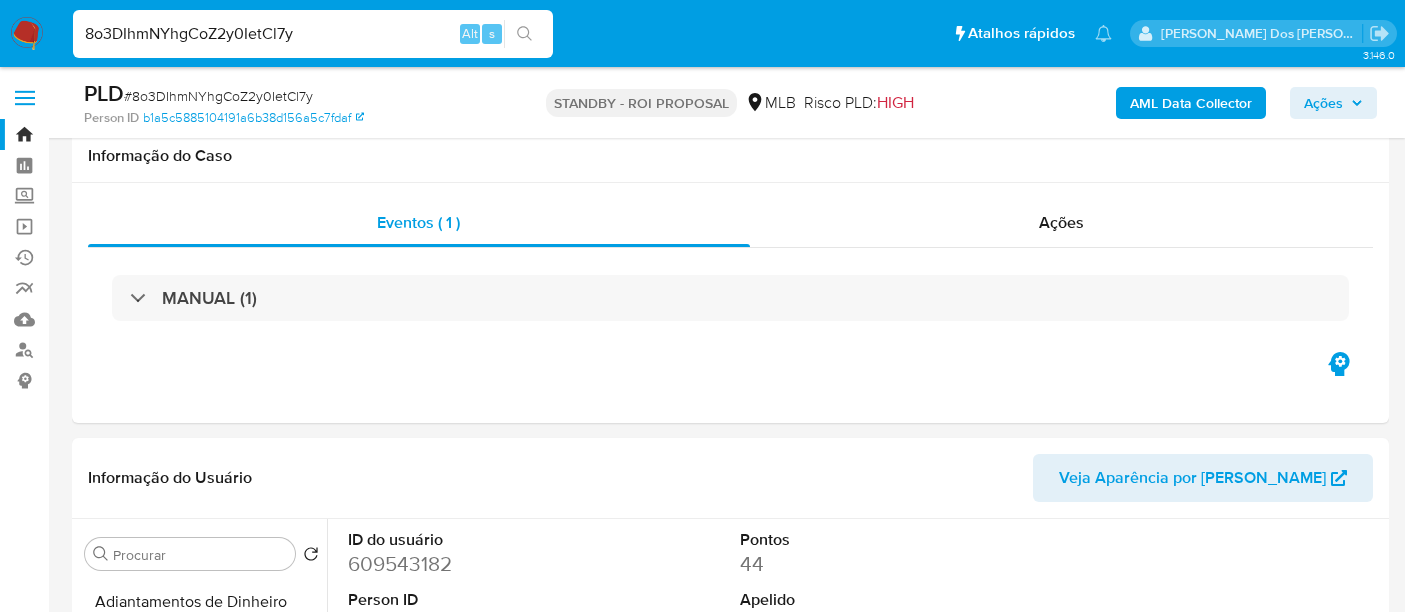select on "10" 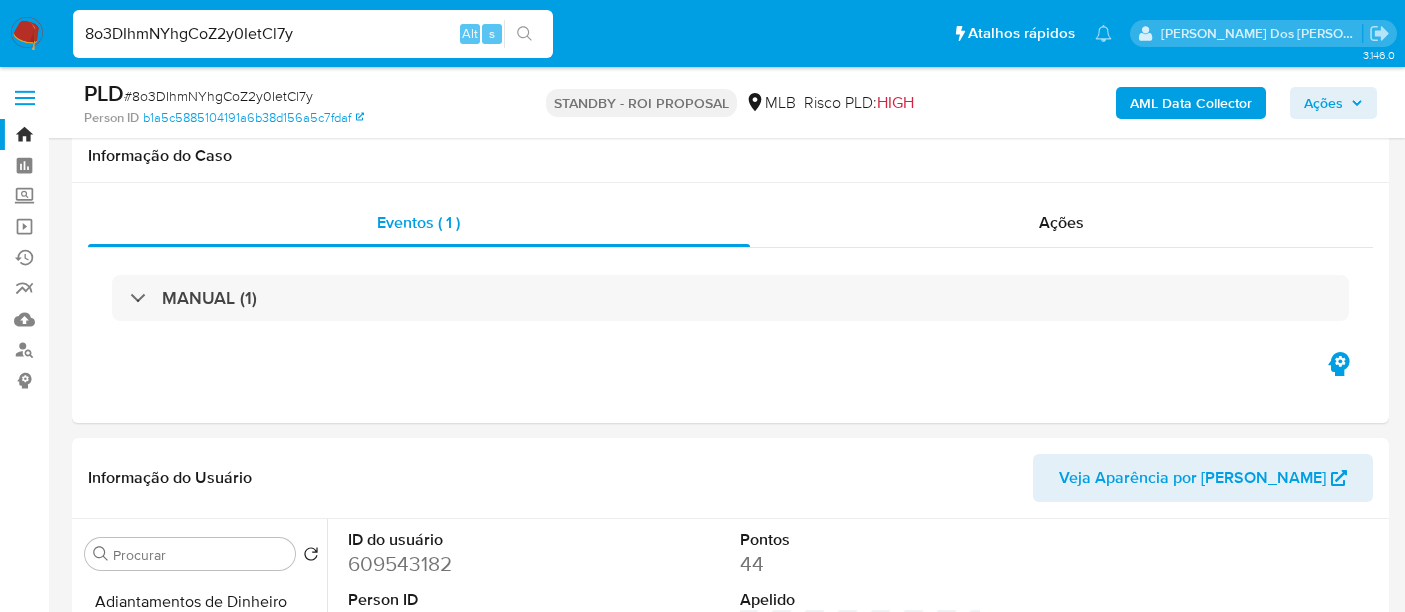 scroll, scrollTop: 333, scrollLeft: 0, axis: vertical 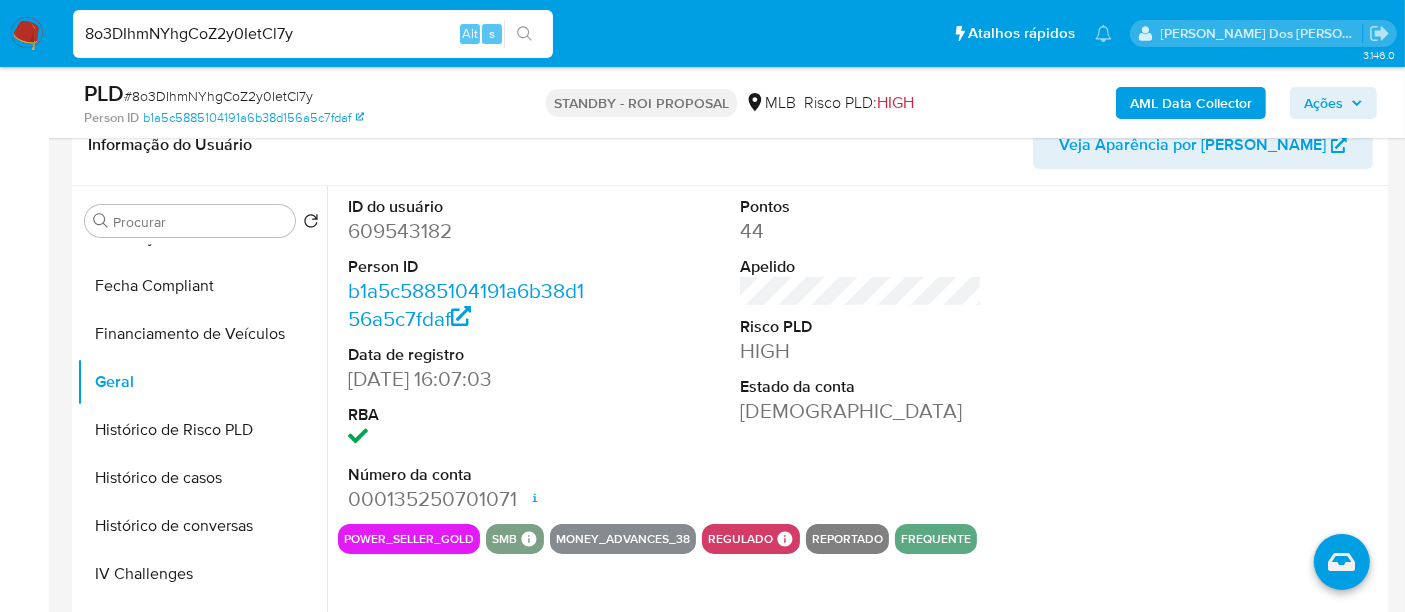 click on "8o3DIhmNYhgCoZ2y0IetCl7y" at bounding box center [313, 34] 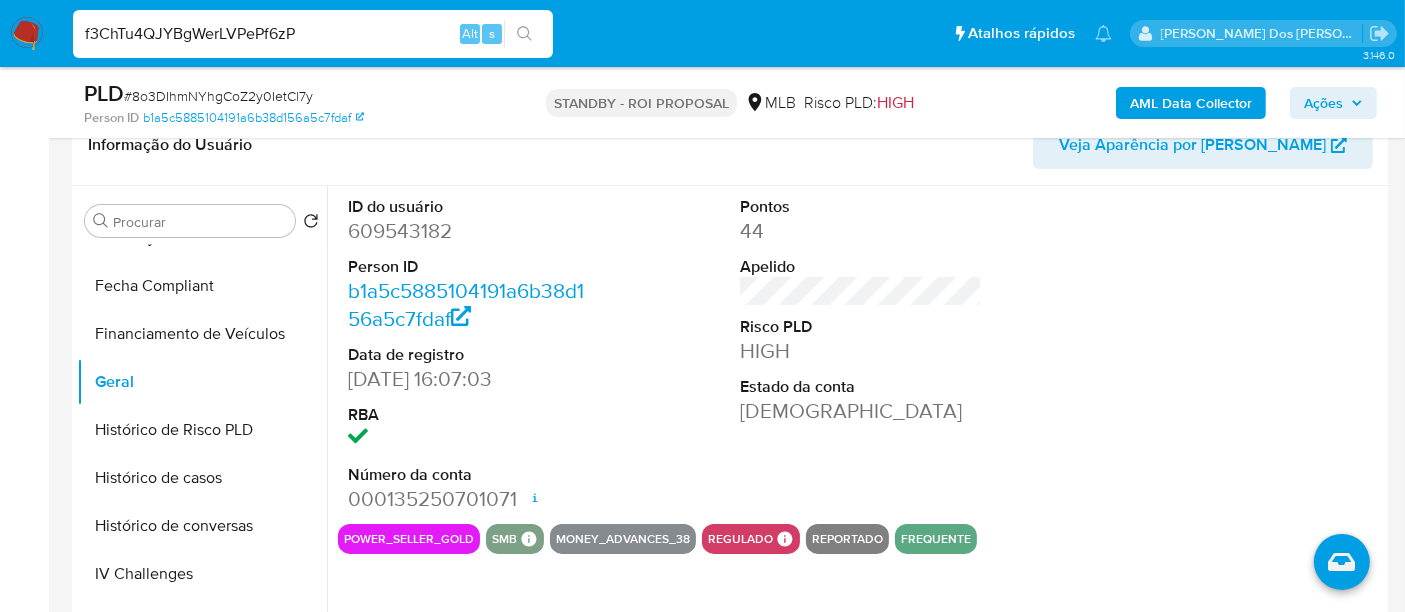 type on "f3ChTu4QJYBgWerLVPePf6zP" 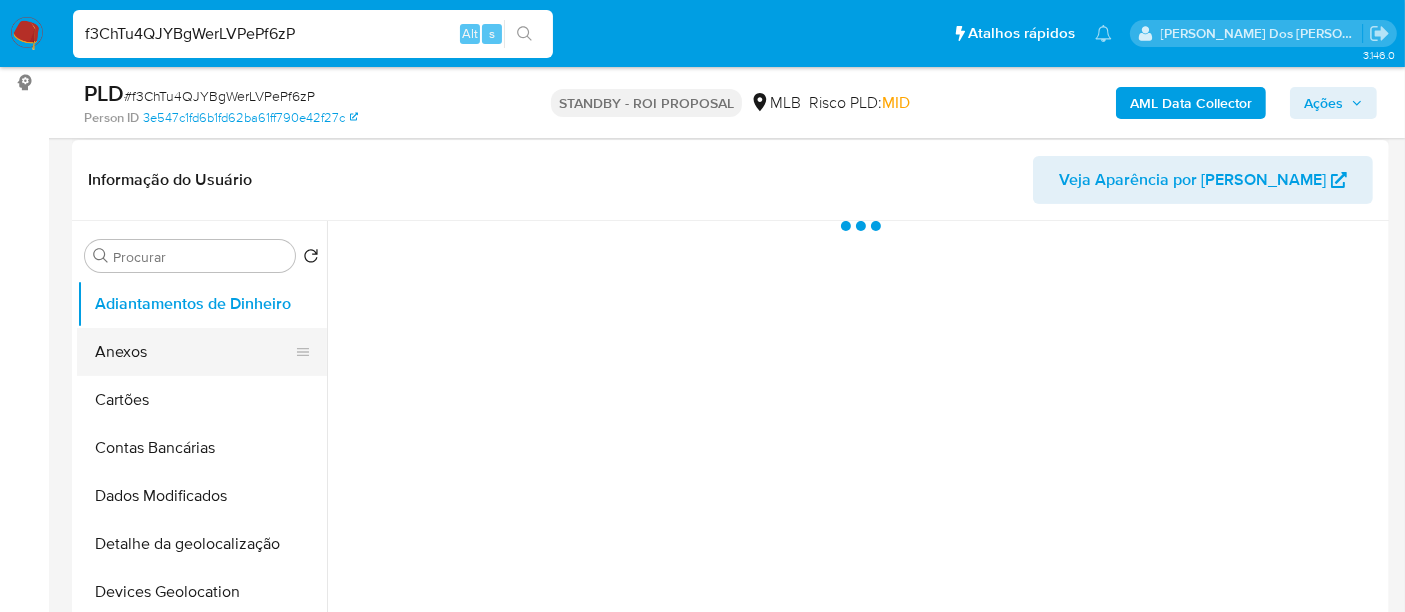 scroll, scrollTop: 333, scrollLeft: 0, axis: vertical 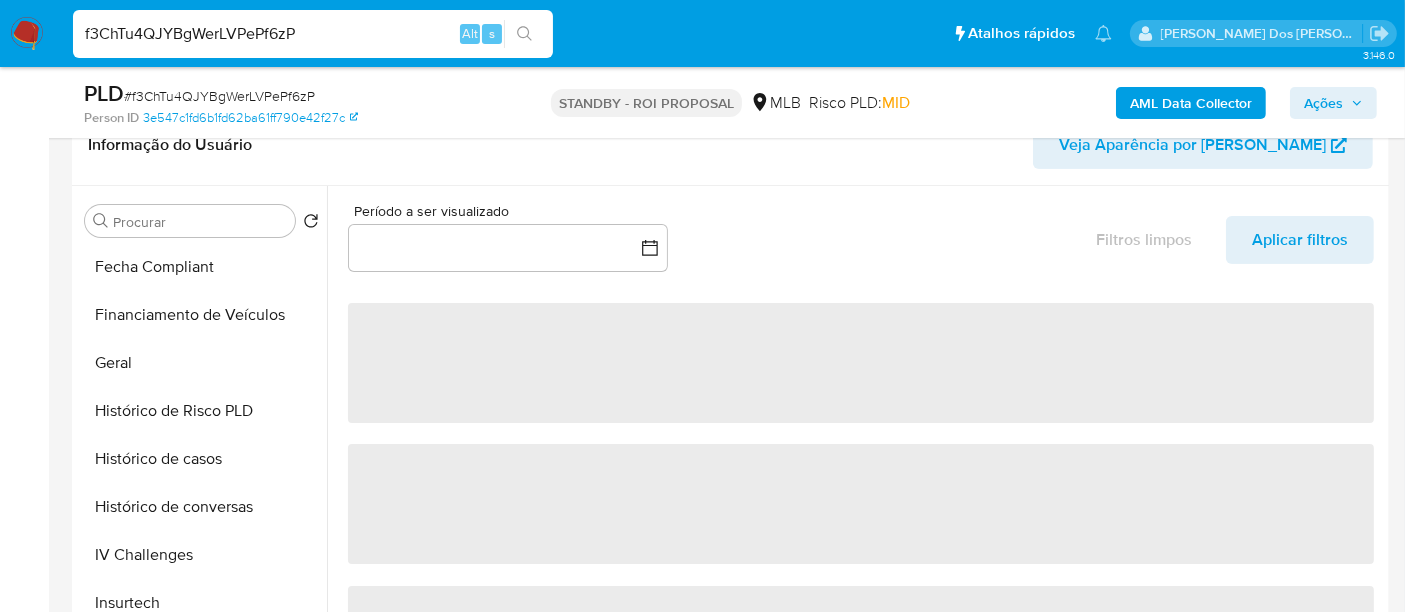 select on "10" 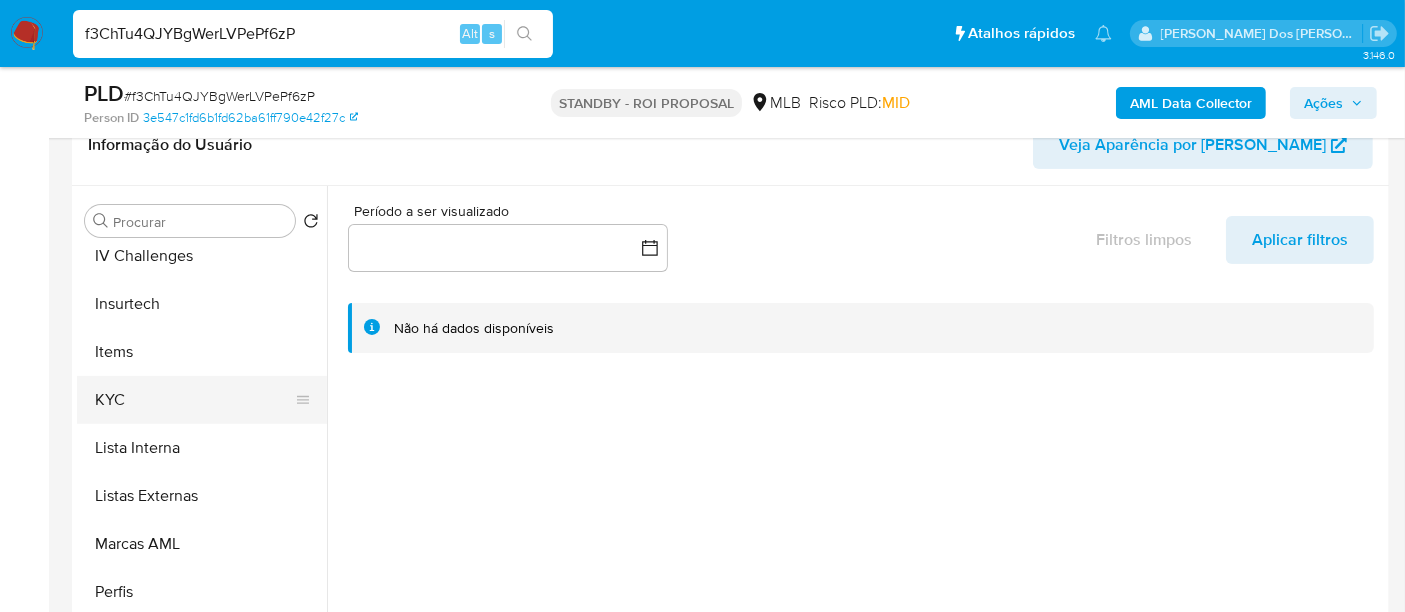 scroll, scrollTop: 844, scrollLeft: 0, axis: vertical 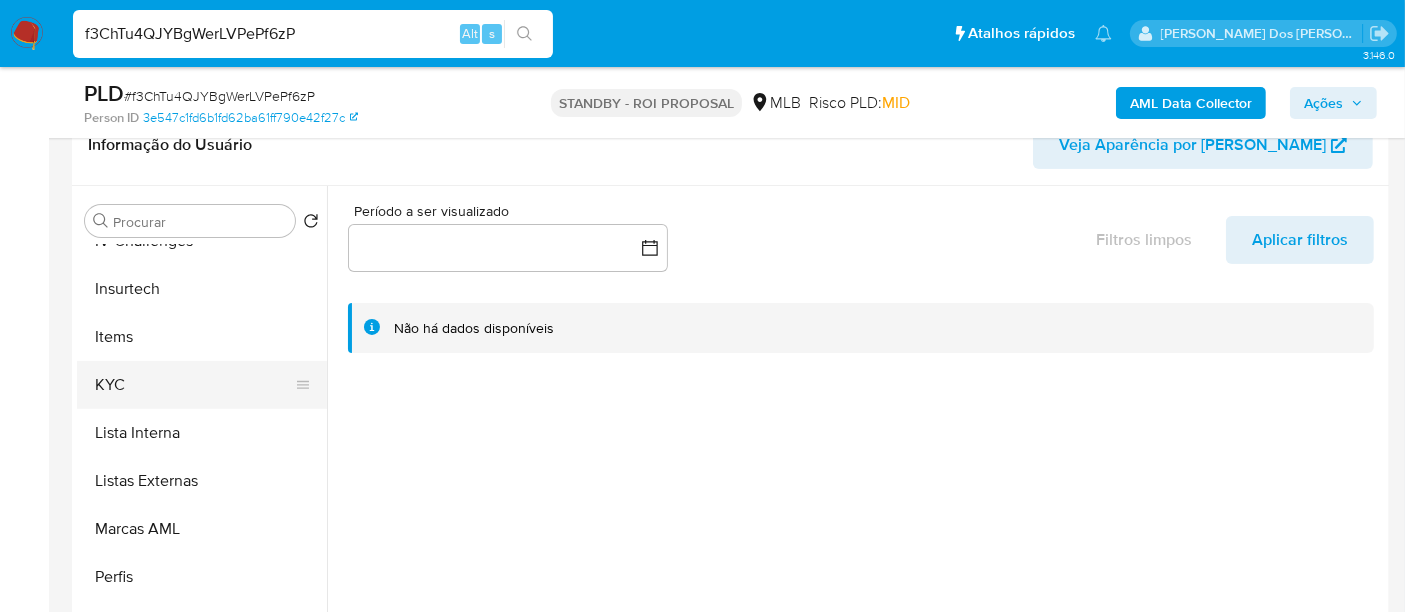 click on "KYC" at bounding box center [194, 385] 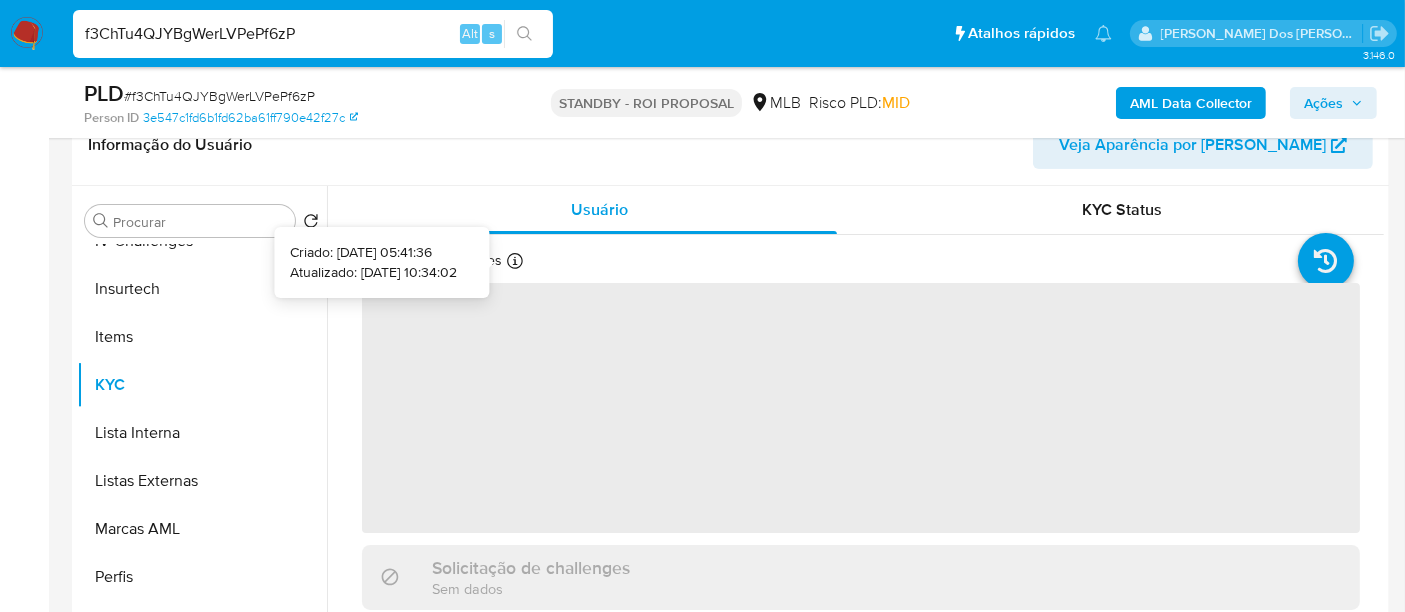 type 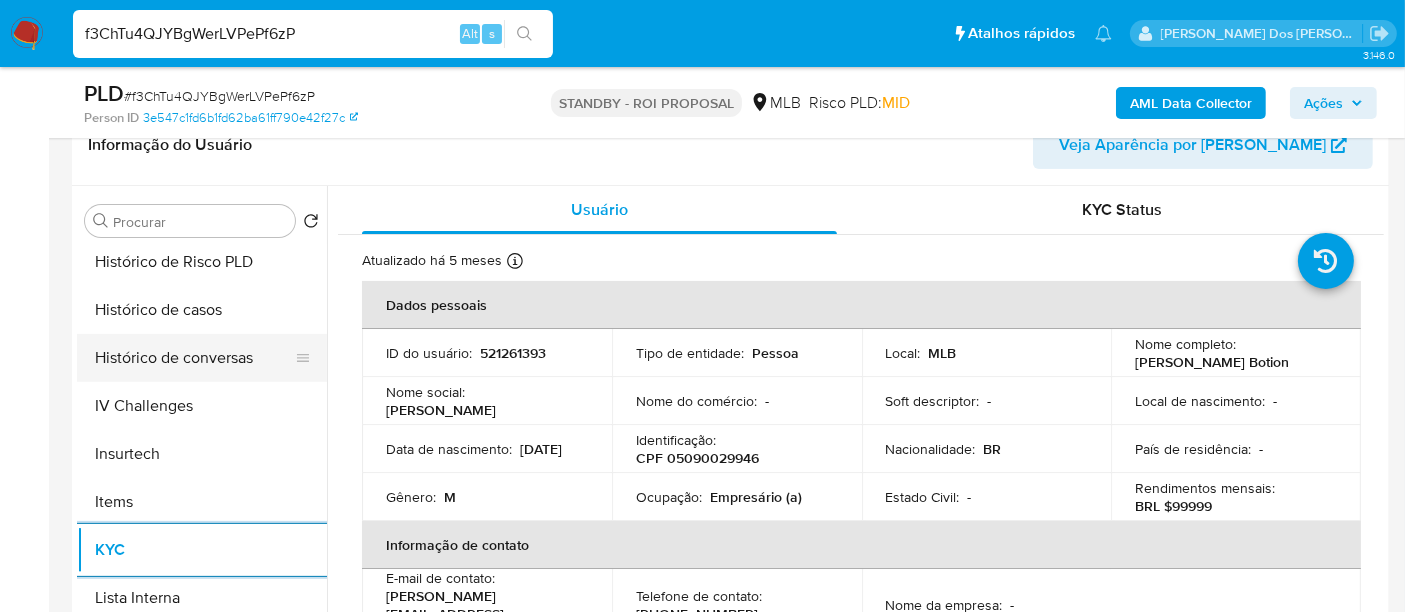 scroll, scrollTop: 622, scrollLeft: 0, axis: vertical 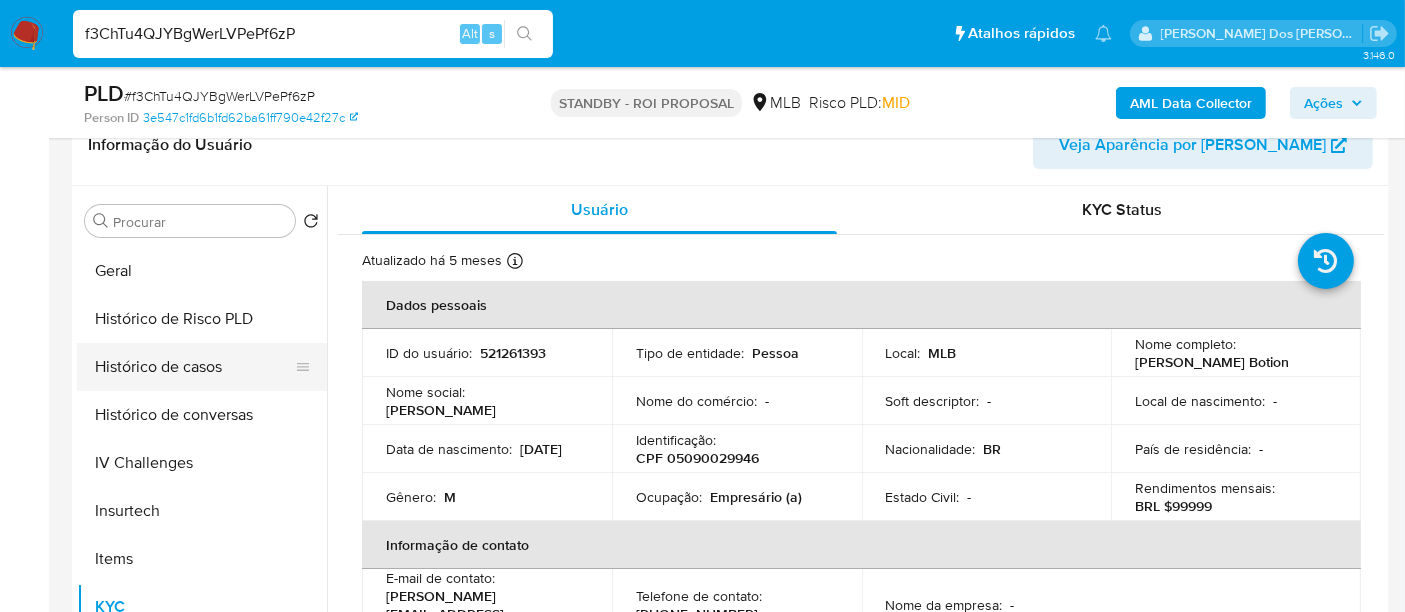 click on "Histórico de casos" at bounding box center (194, 367) 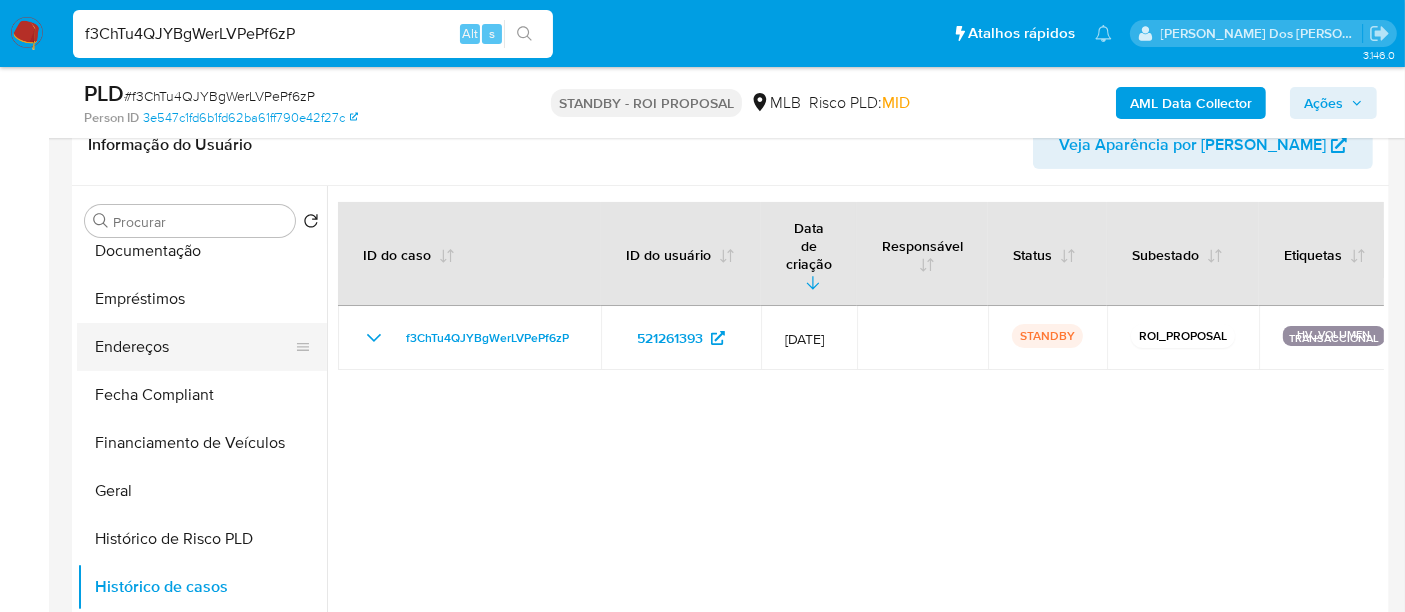 scroll, scrollTop: 400, scrollLeft: 0, axis: vertical 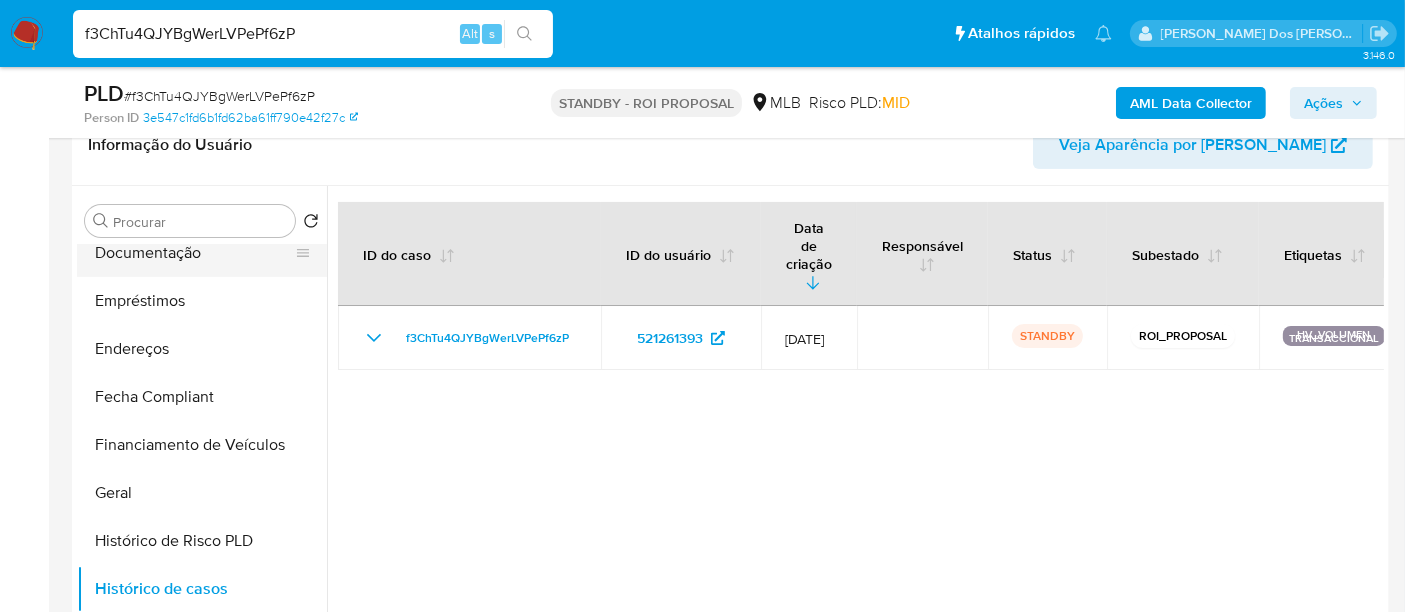 click on "Documentação" at bounding box center (194, 253) 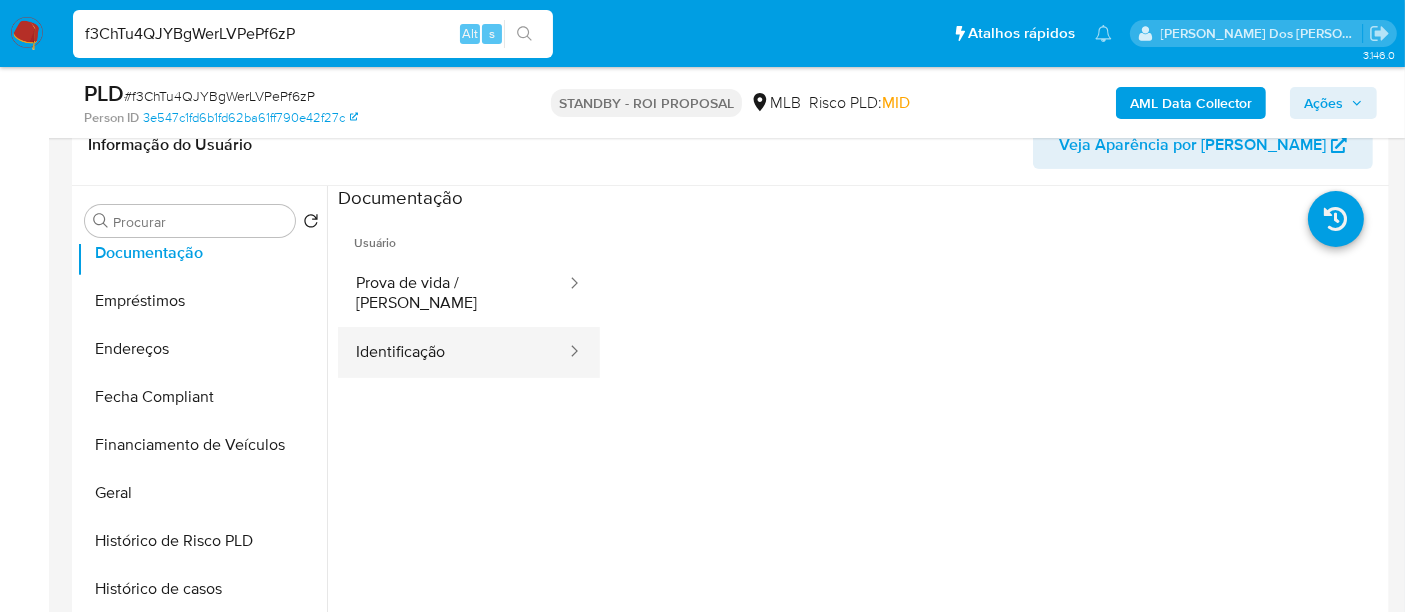 click on "Identificação" at bounding box center (453, 352) 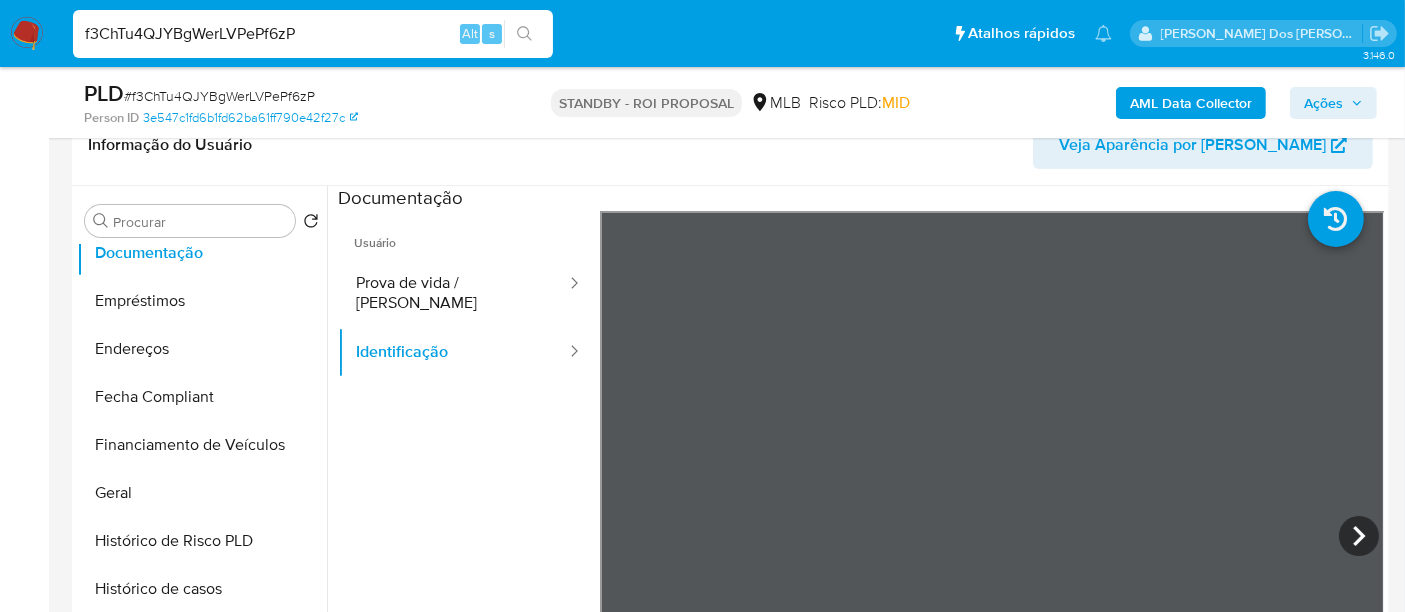 drag, startPoint x: 431, startPoint y: 280, endPoint x: 584, endPoint y: 279, distance: 153.00327 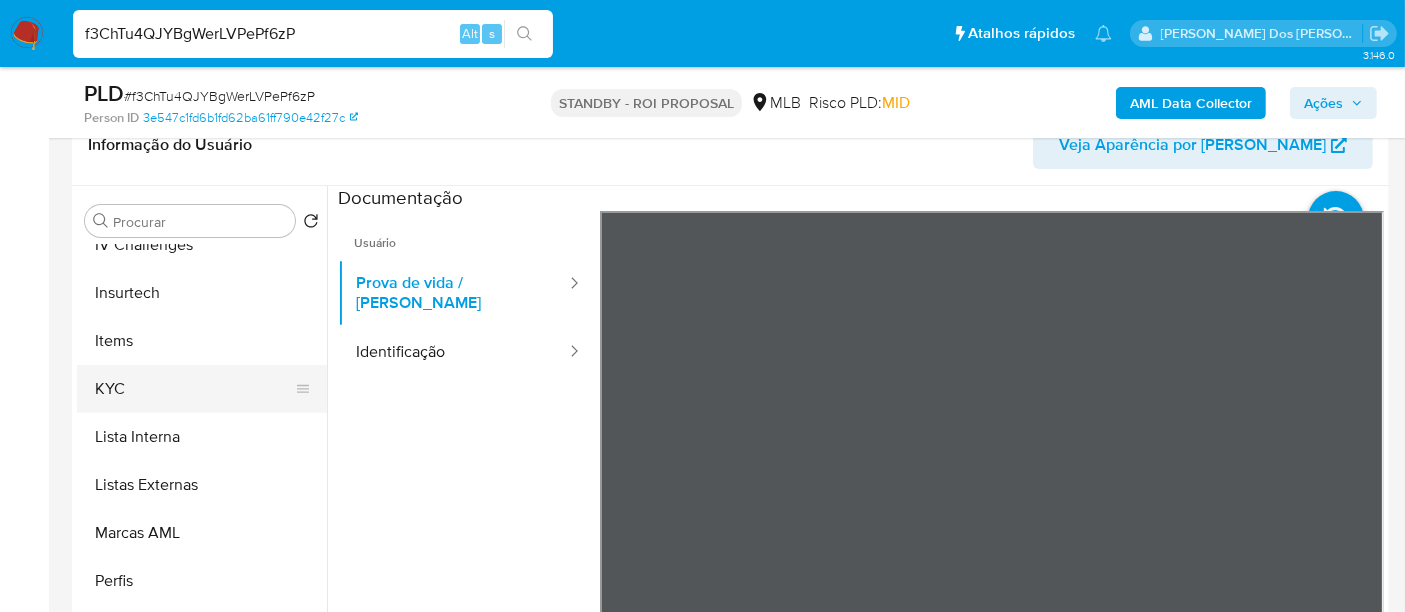 scroll, scrollTop: 844, scrollLeft: 0, axis: vertical 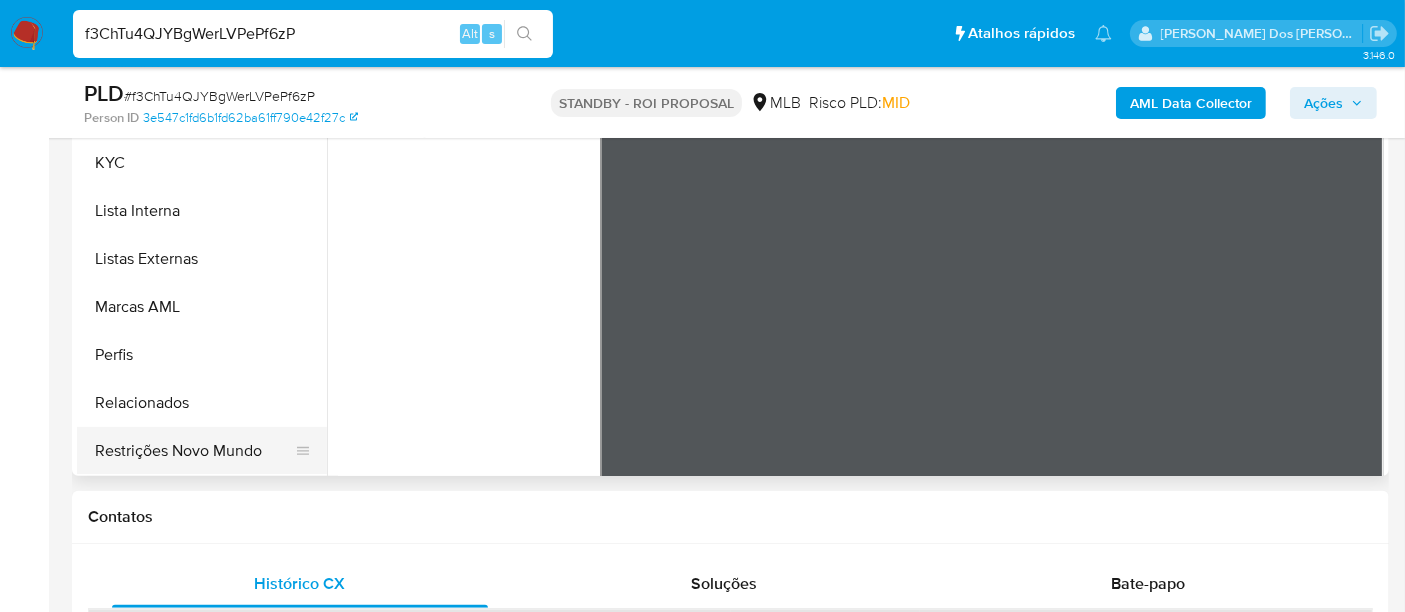 click on "Restrições Novo Mundo" at bounding box center [194, 451] 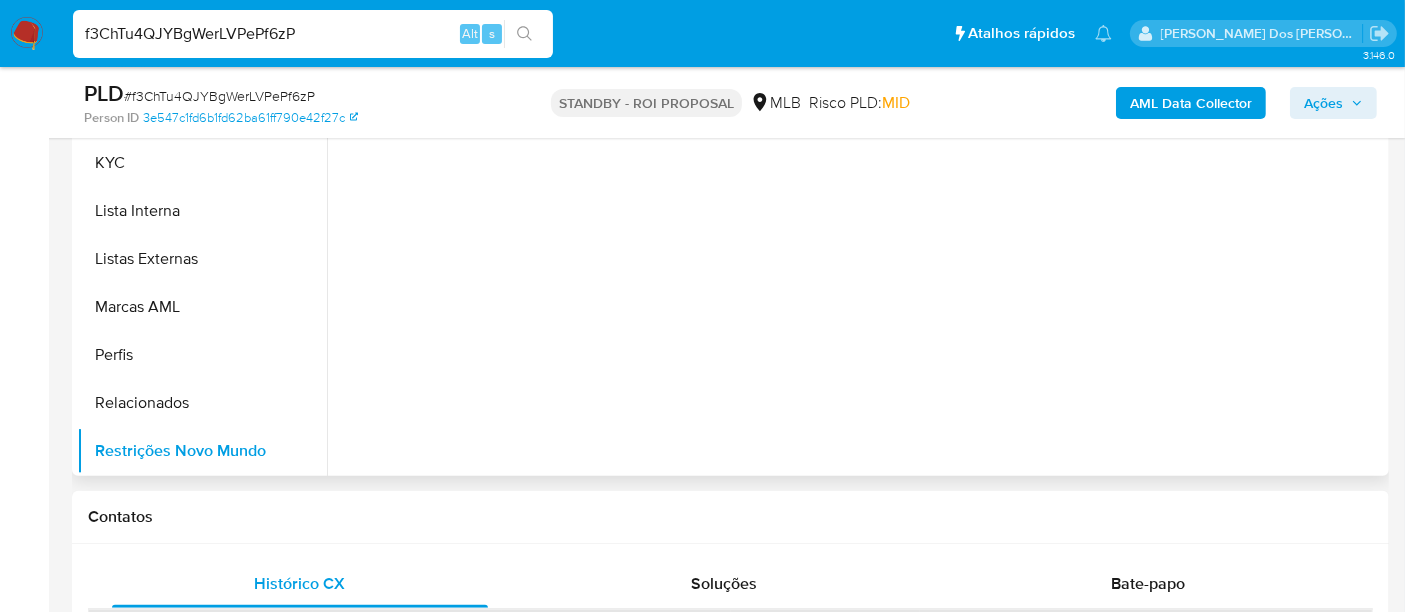 scroll, scrollTop: 444, scrollLeft: 0, axis: vertical 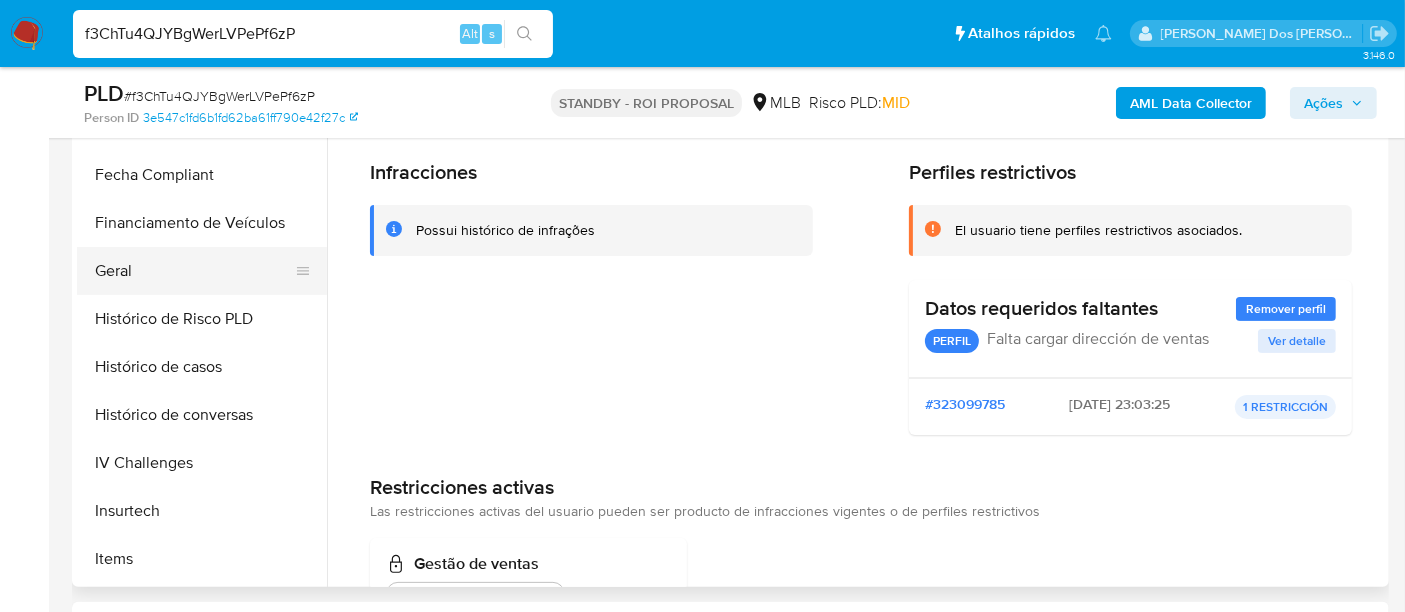 click on "Geral" at bounding box center [194, 271] 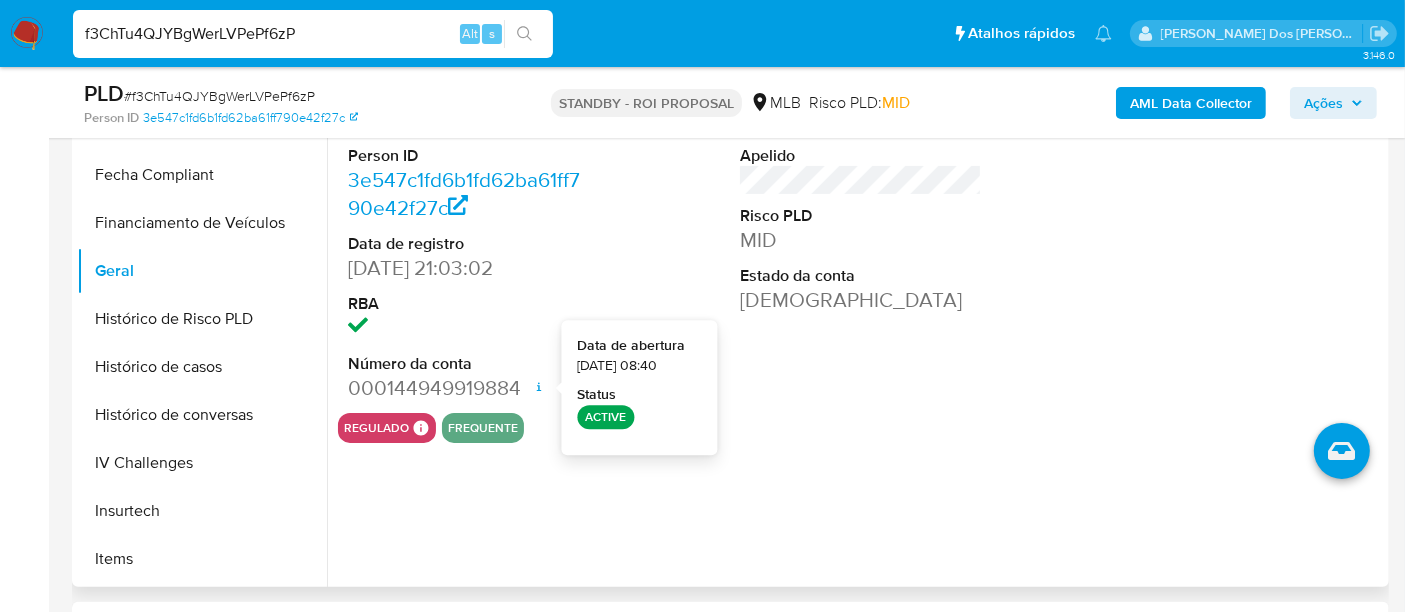 type 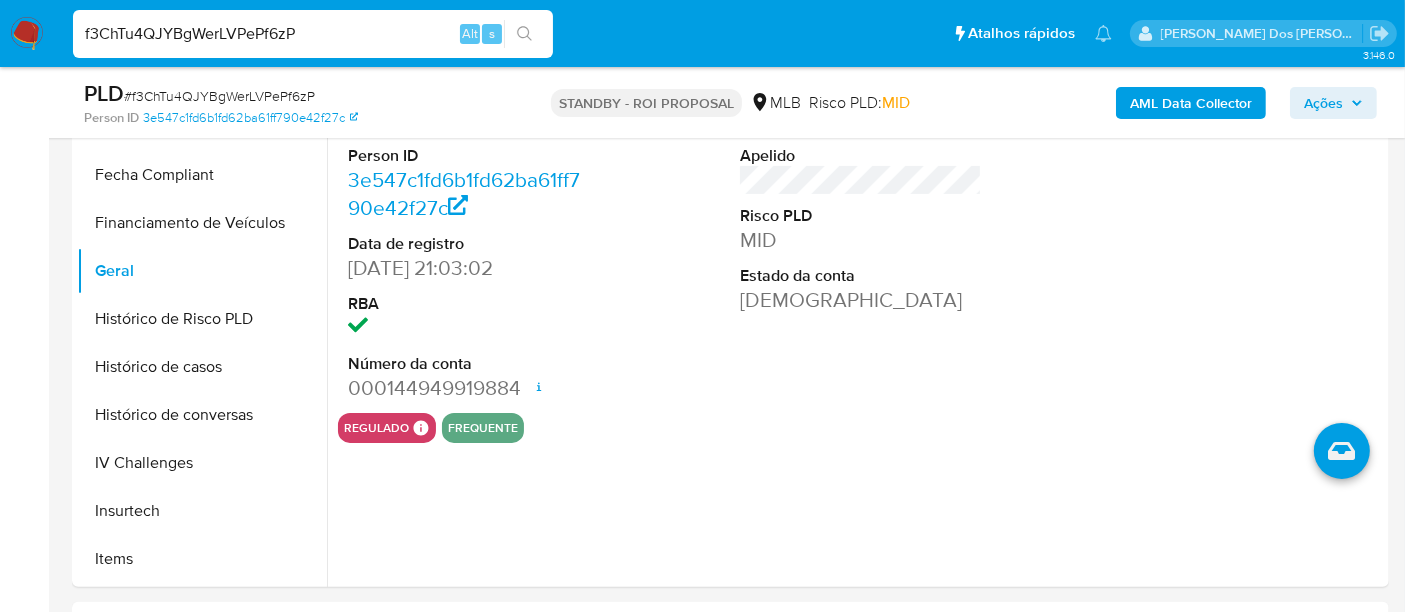click on "f3ChTu4QJYBgWerLVPePf6zP" at bounding box center [313, 34] 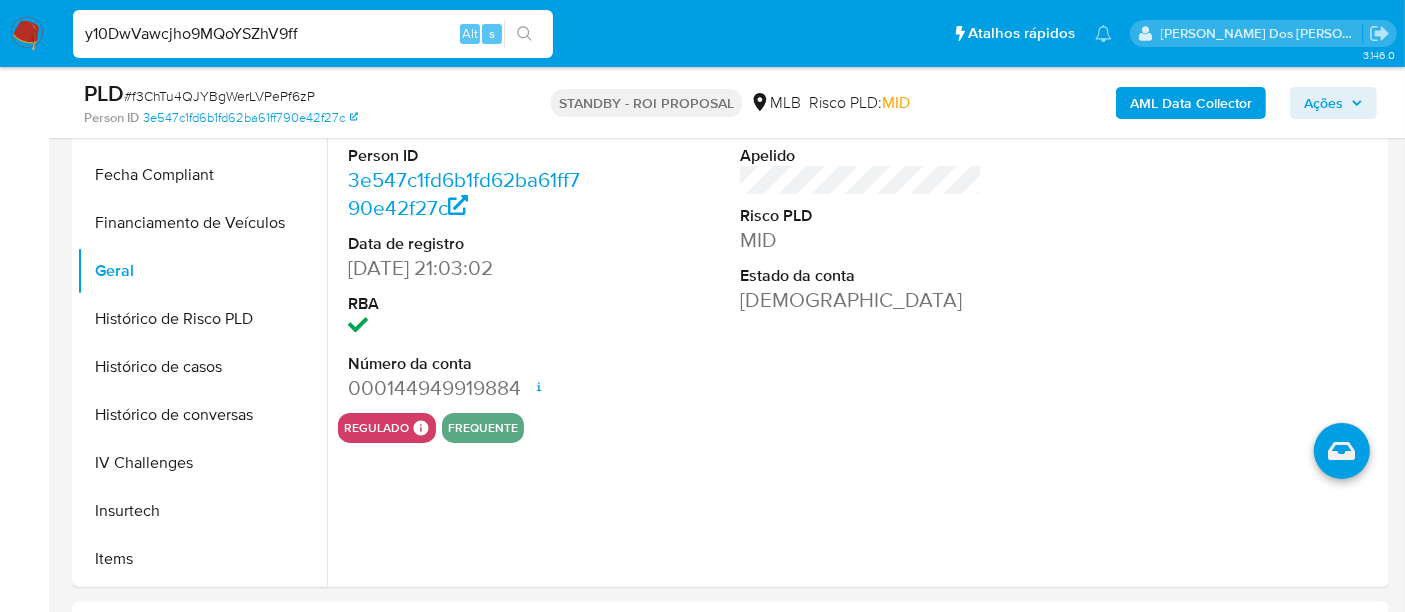 type on "y10DwVawcjho9MQoYSZhV9ff" 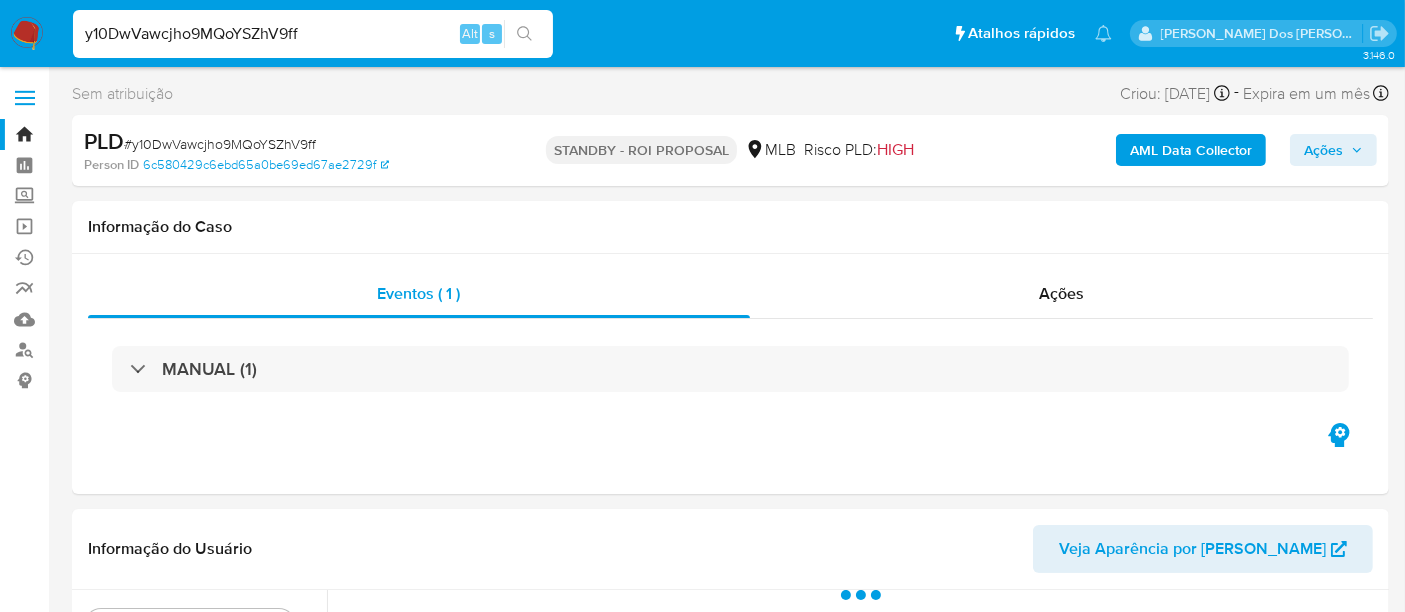 scroll, scrollTop: 444, scrollLeft: 0, axis: vertical 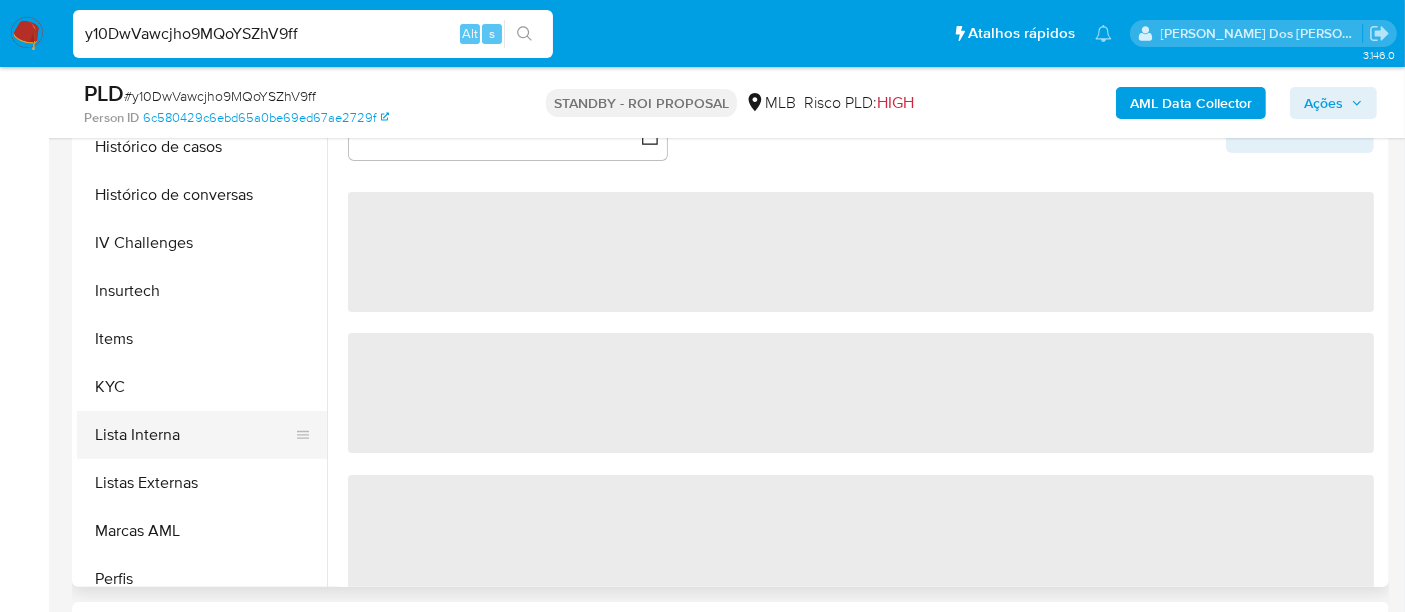 select on "10" 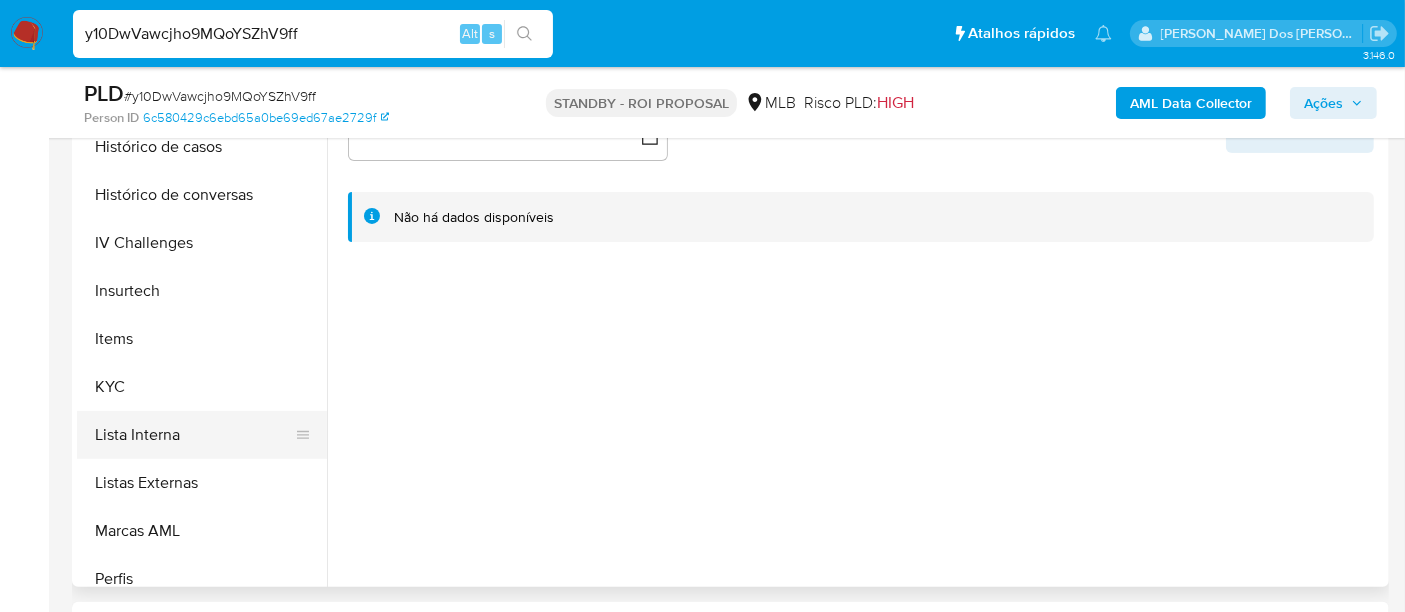 scroll, scrollTop: 777, scrollLeft: 0, axis: vertical 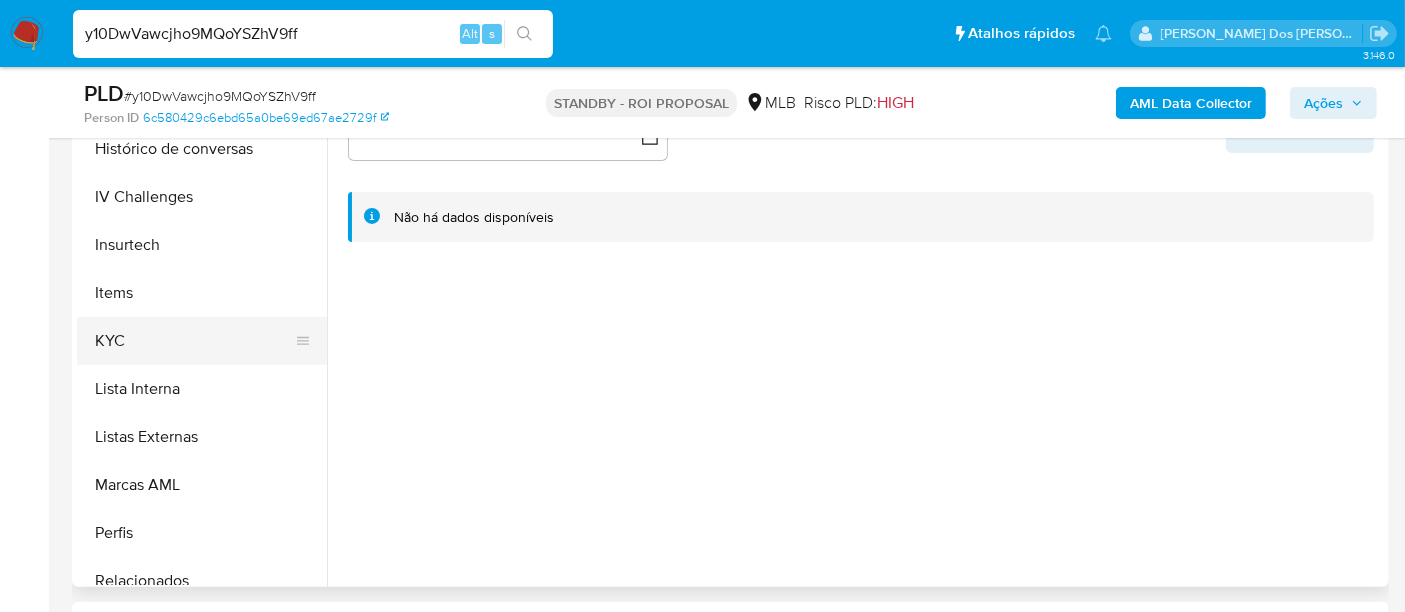 click on "KYC" at bounding box center (194, 341) 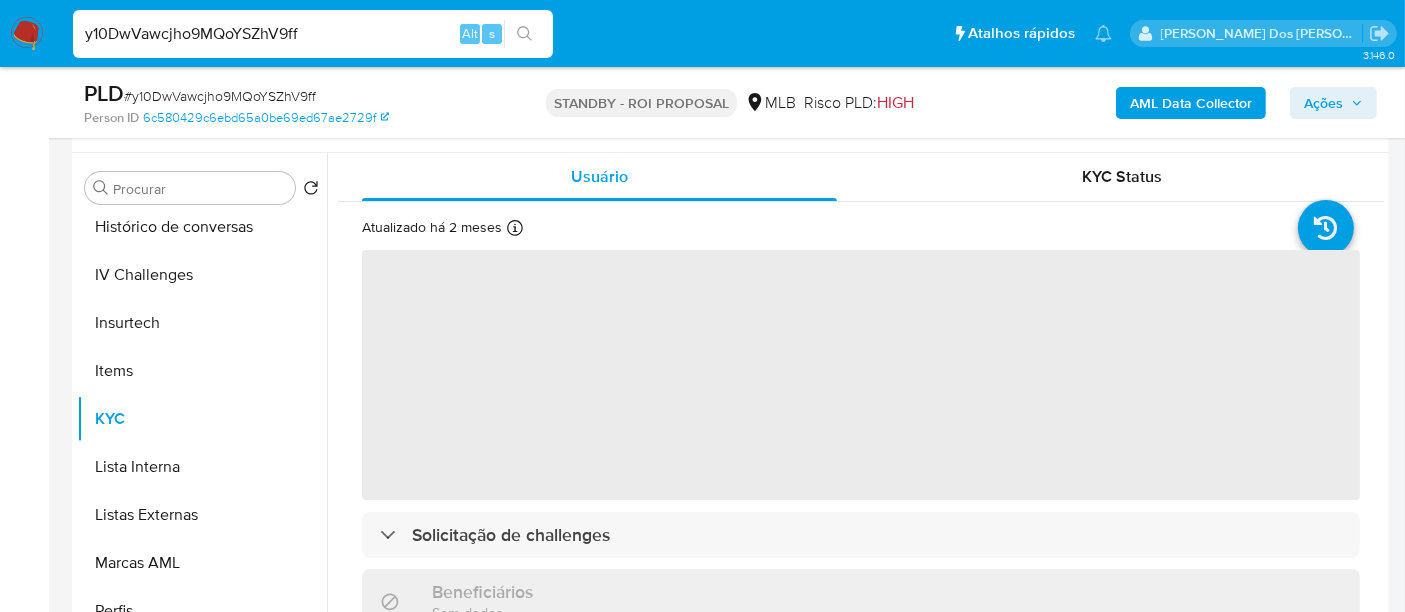 scroll, scrollTop: 333, scrollLeft: 0, axis: vertical 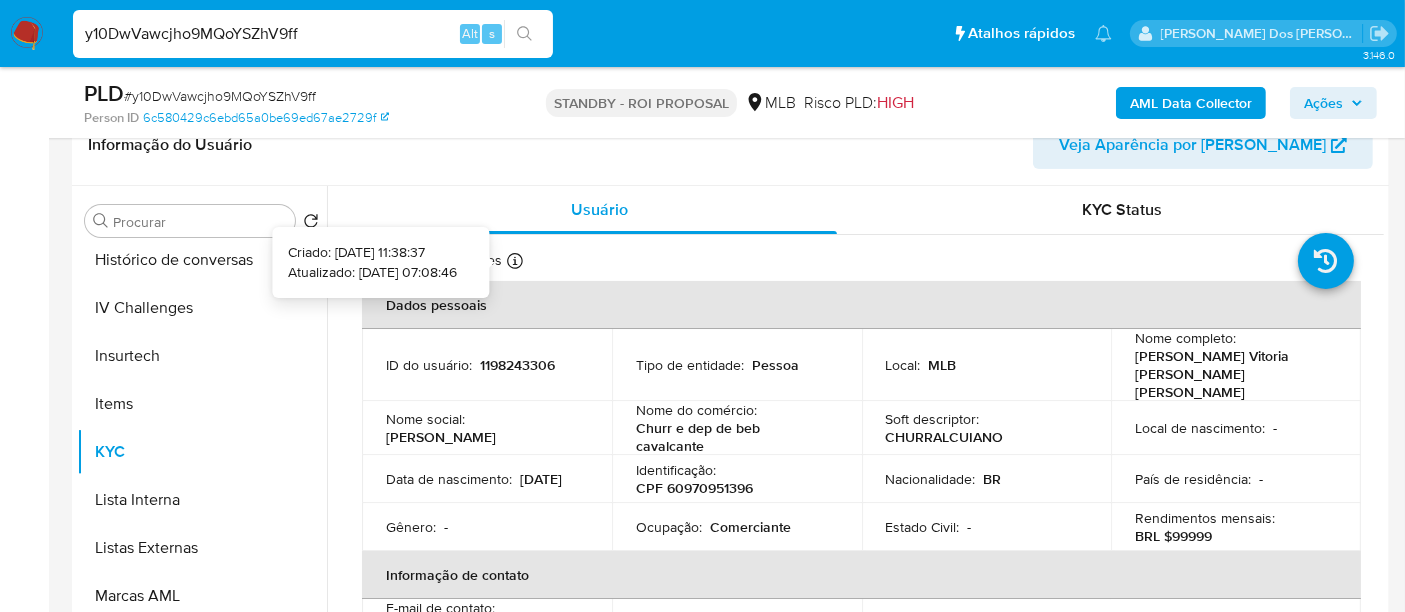 type 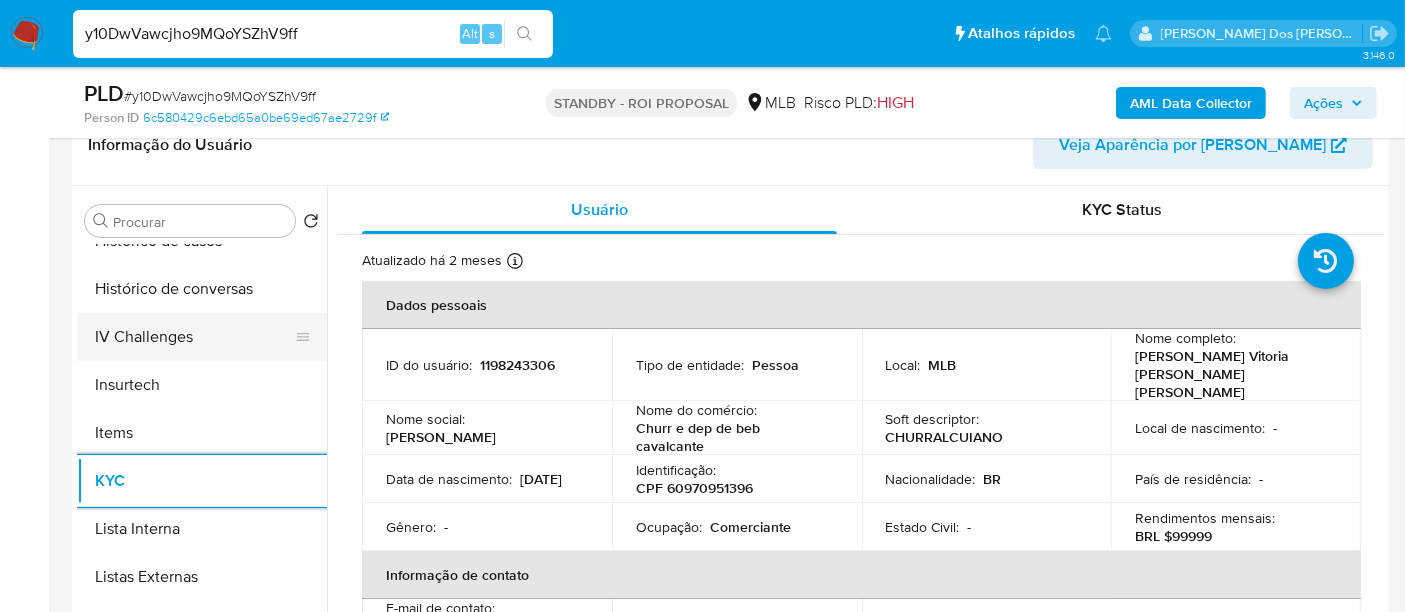 scroll, scrollTop: 665, scrollLeft: 0, axis: vertical 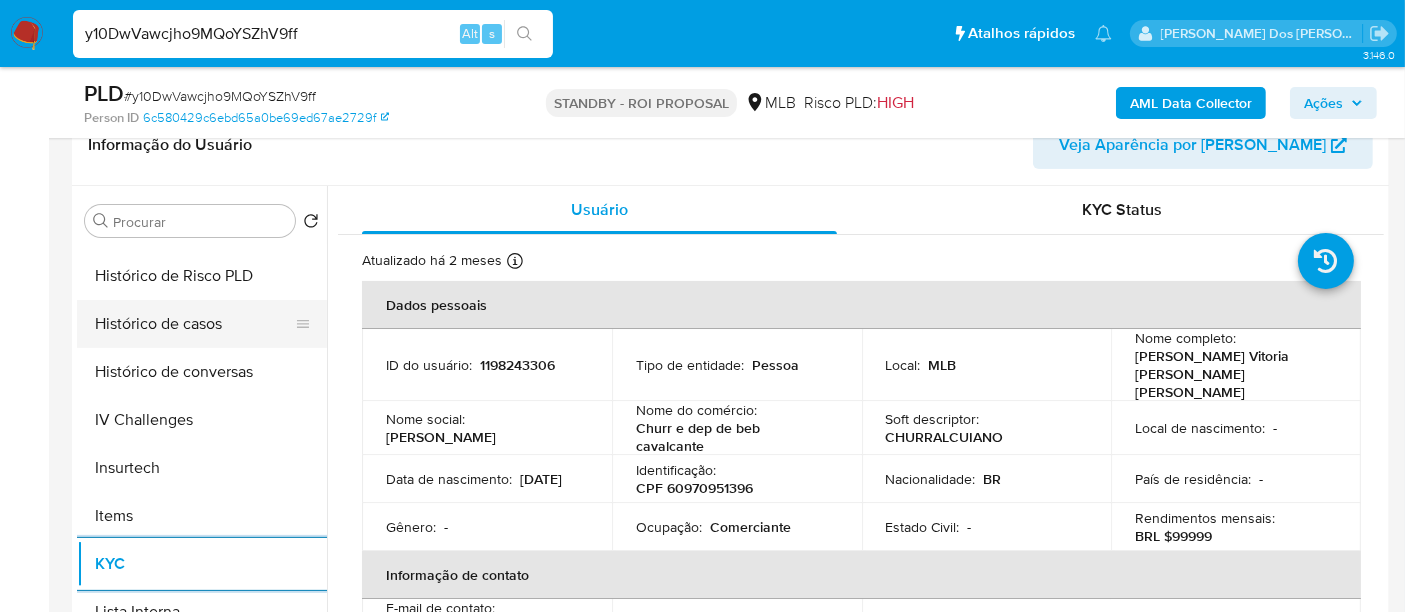 click on "Histórico de casos" at bounding box center [194, 324] 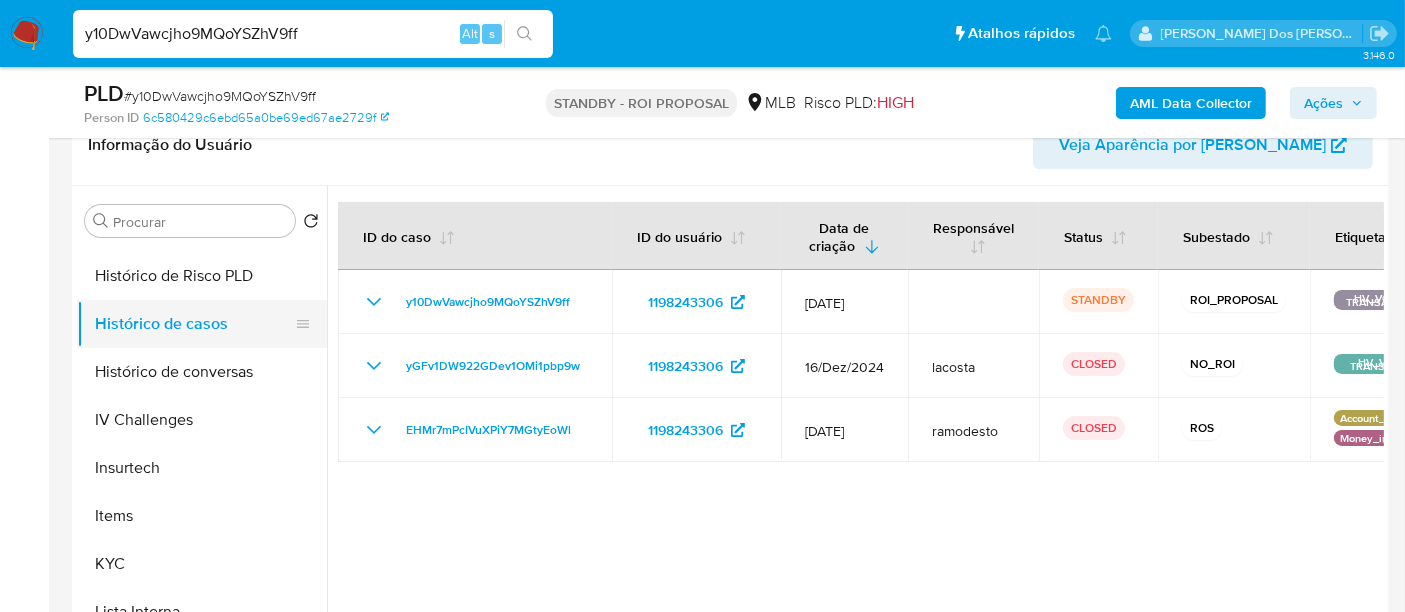 type 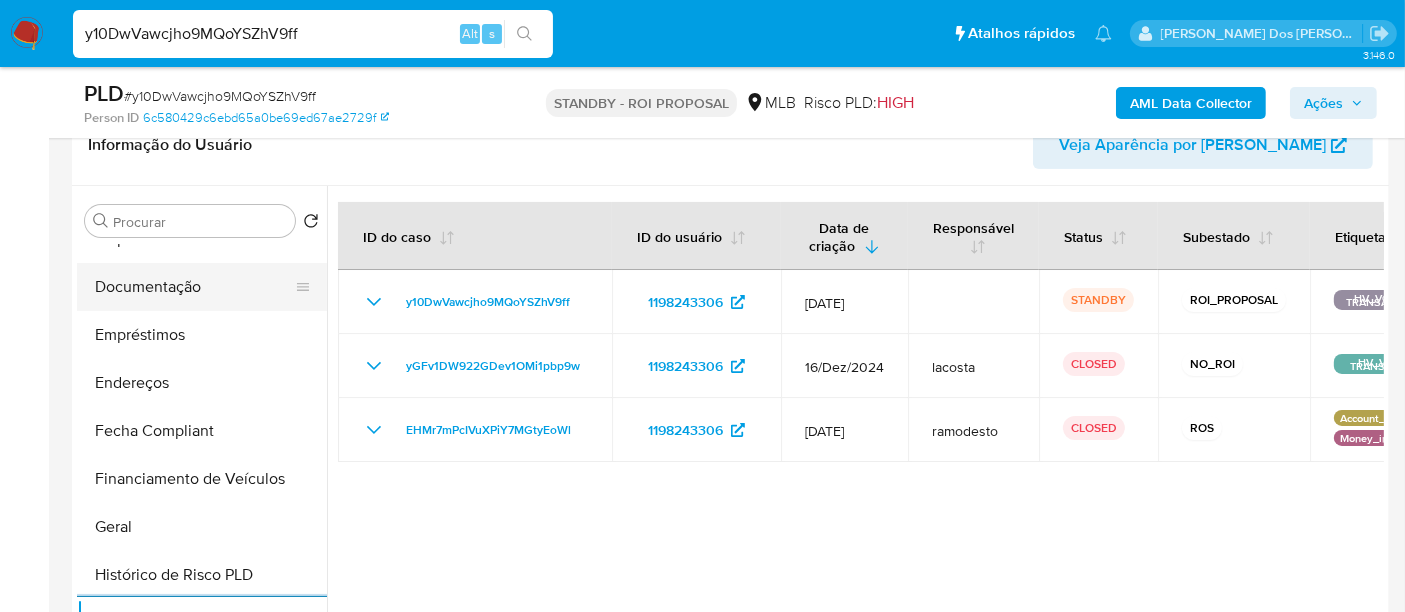 scroll, scrollTop: 332, scrollLeft: 0, axis: vertical 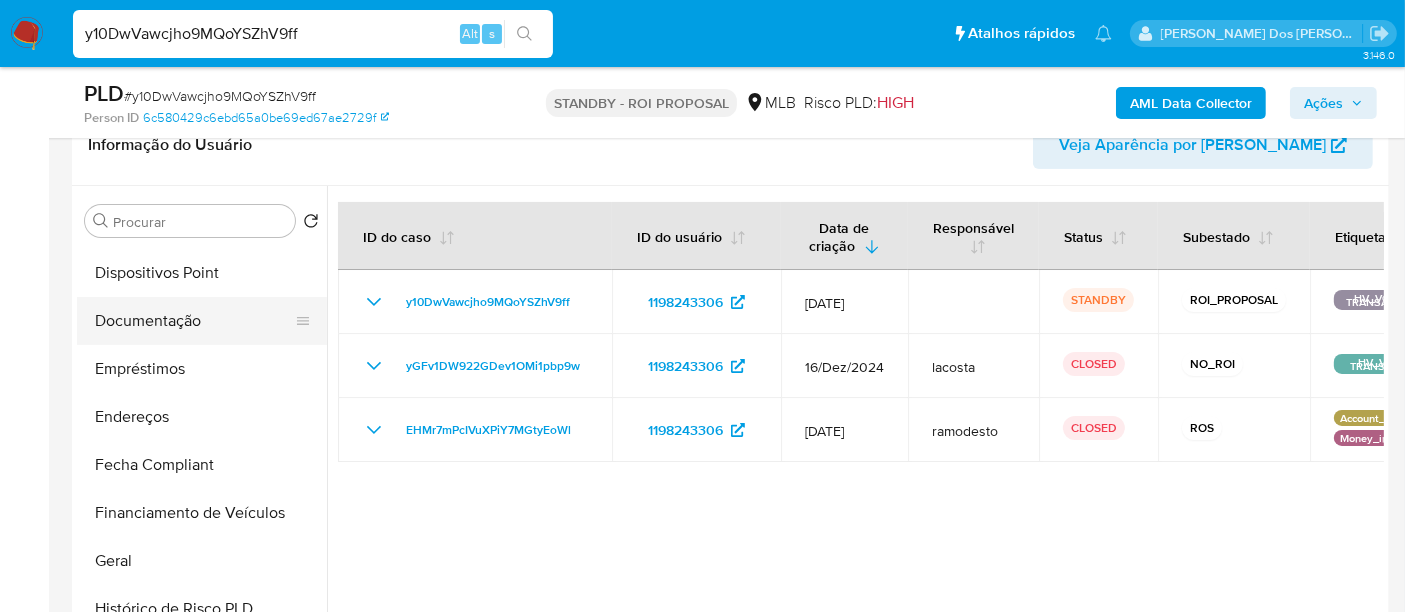 click on "Documentação" at bounding box center [194, 321] 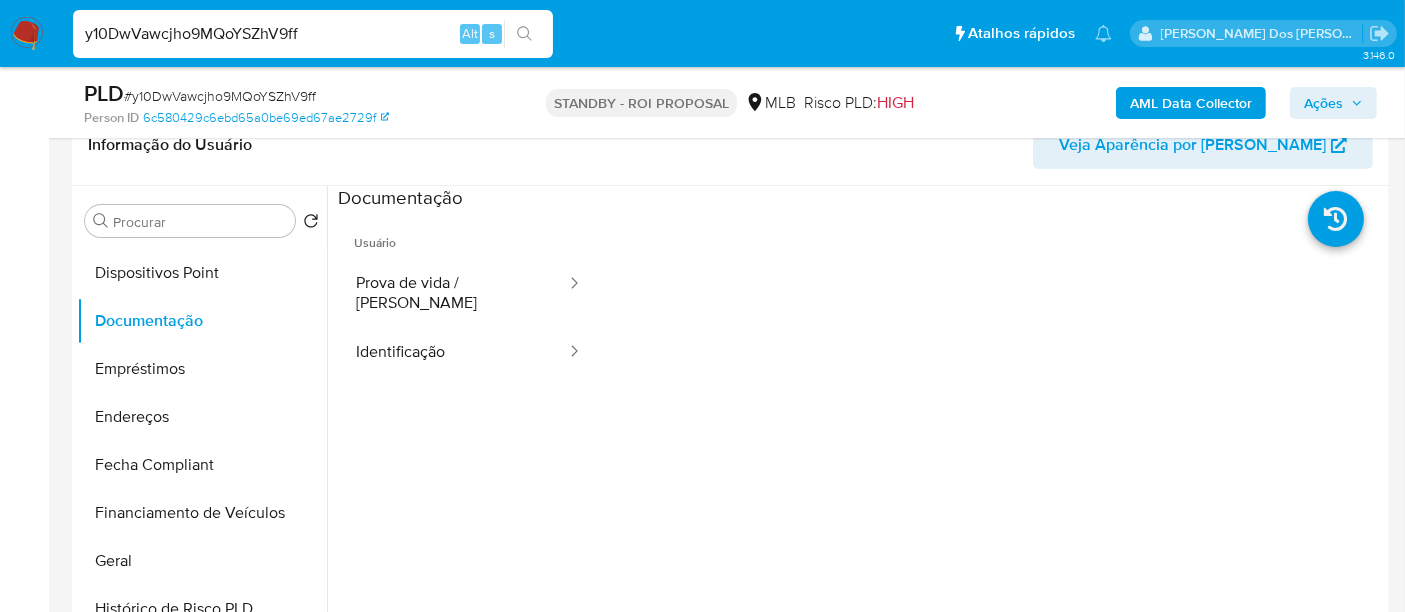 drag, startPoint x: 413, startPoint y: 330, endPoint x: 586, endPoint y: 327, distance: 173.02602 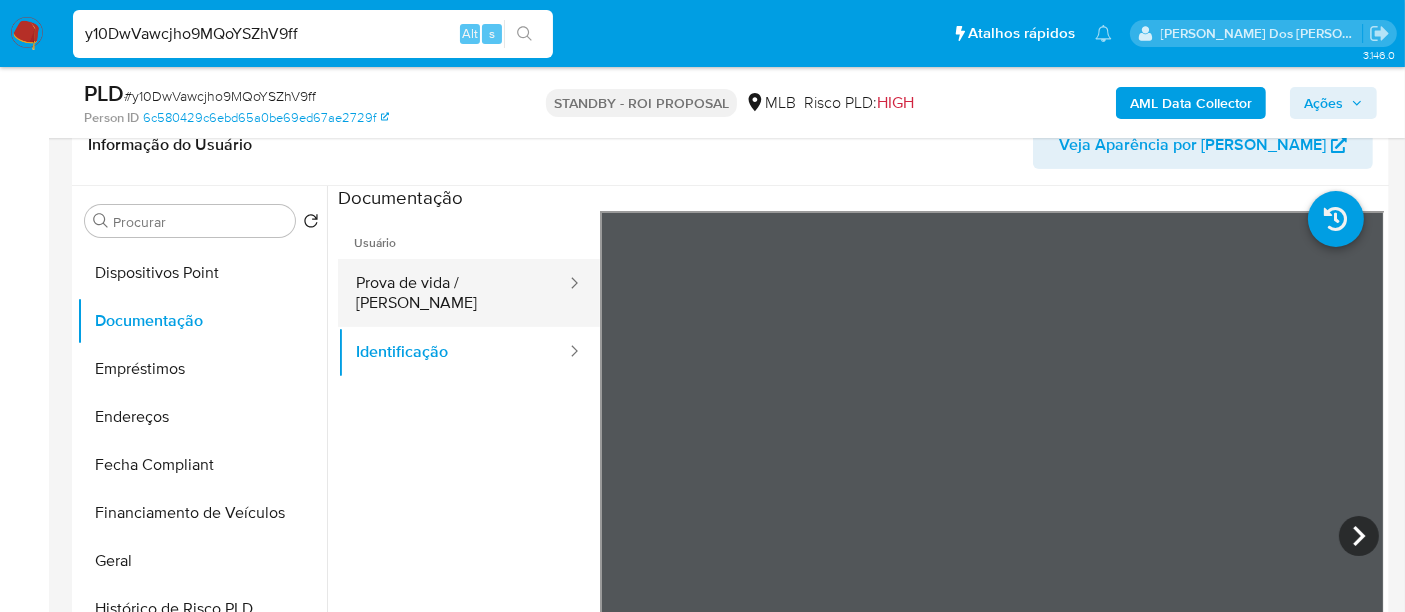 click on "Prova de vida / [PERSON_NAME]" at bounding box center [453, 293] 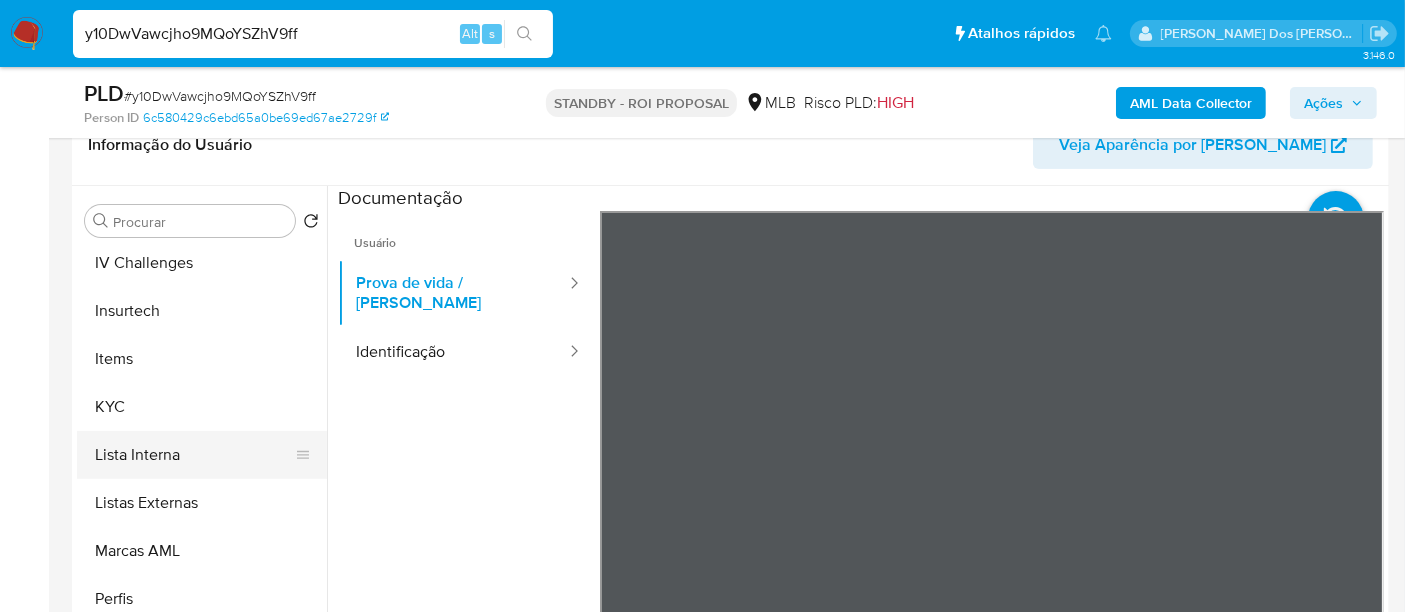 scroll, scrollTop: 844, scrollLeft: 0, axis: vertical 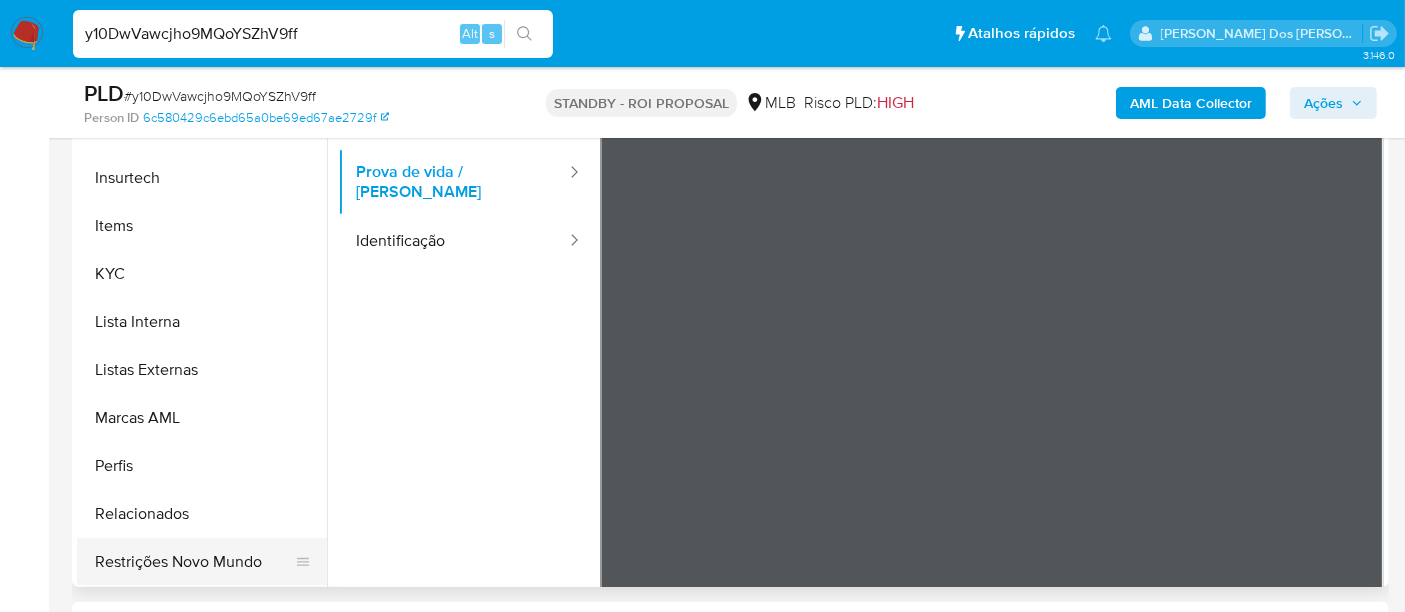 drag, startPoint x: 223, startPoint y: 553, endPoint x: 270, endPoint y: 535, distance: 50.32892 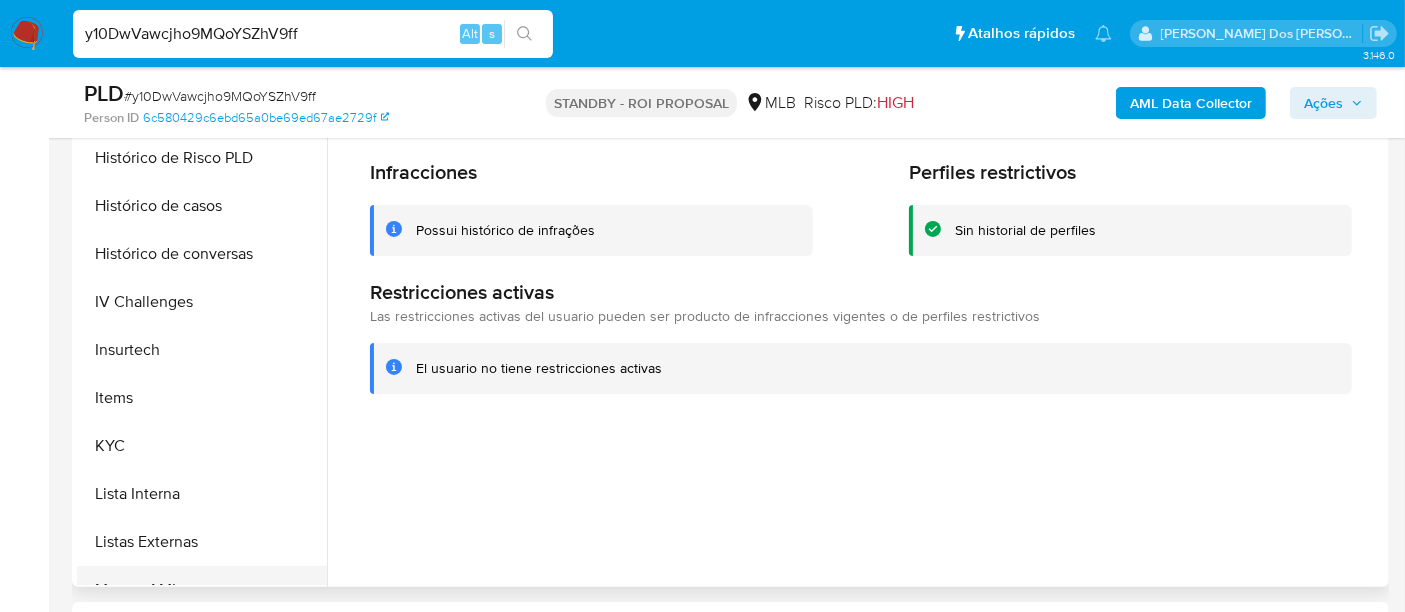 scroll, scrollTop: 622, scrollLeft: 0, axis: vertical 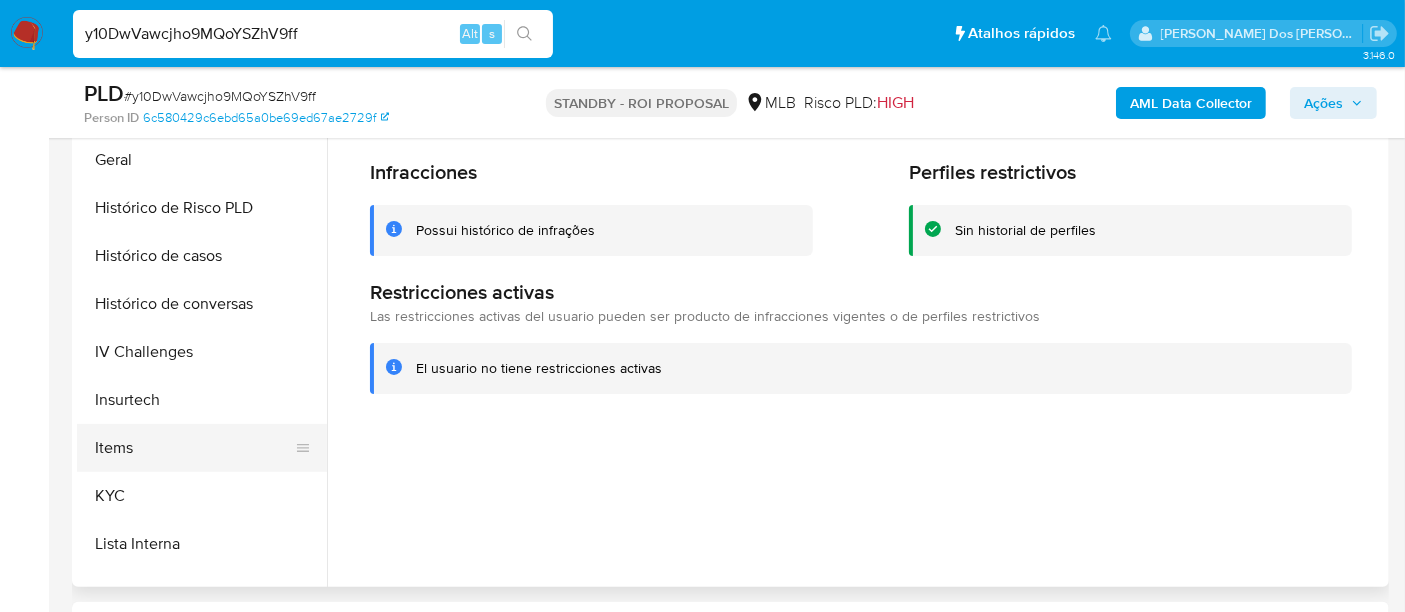 type 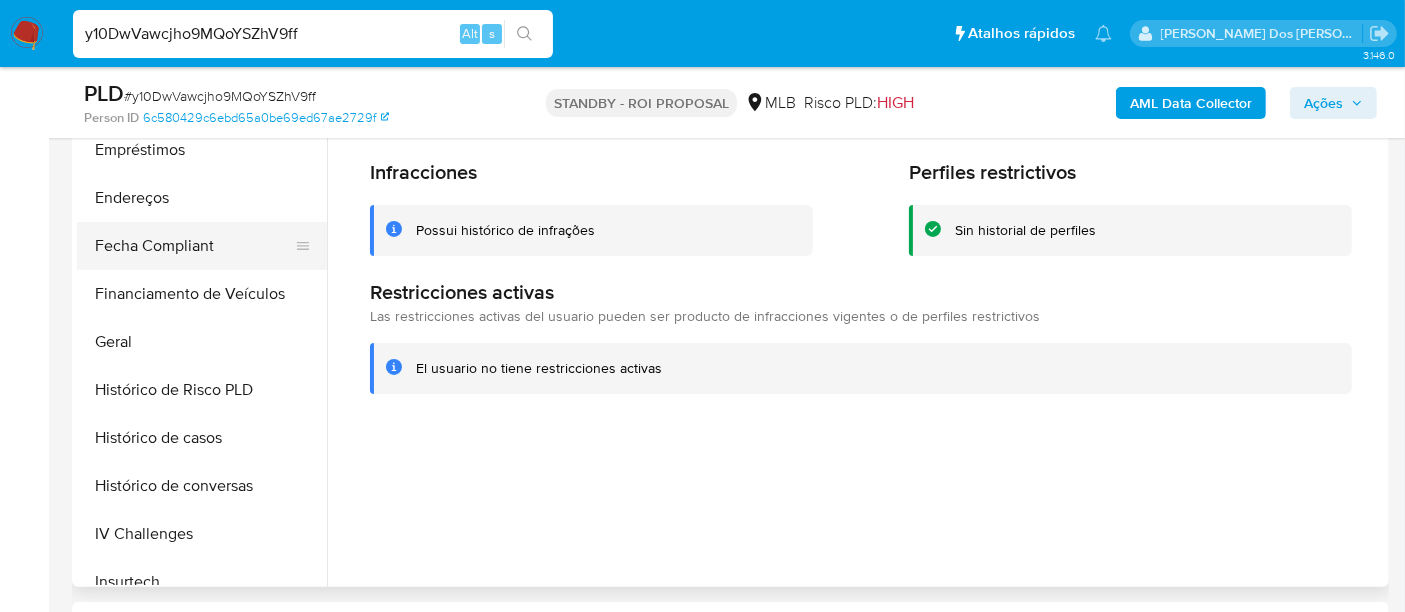 scroll, scrollTop: 288, scrollLeft: 0, axis: vertical 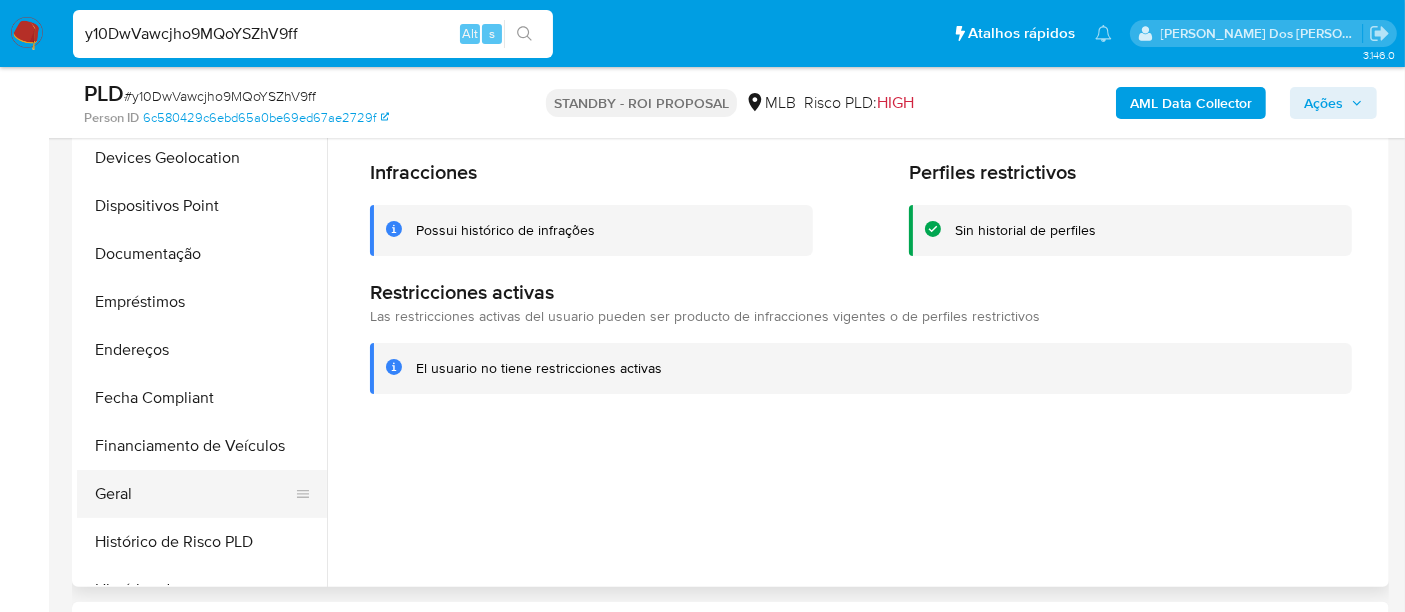 click on "Geral" at bounding box center [194, 494] 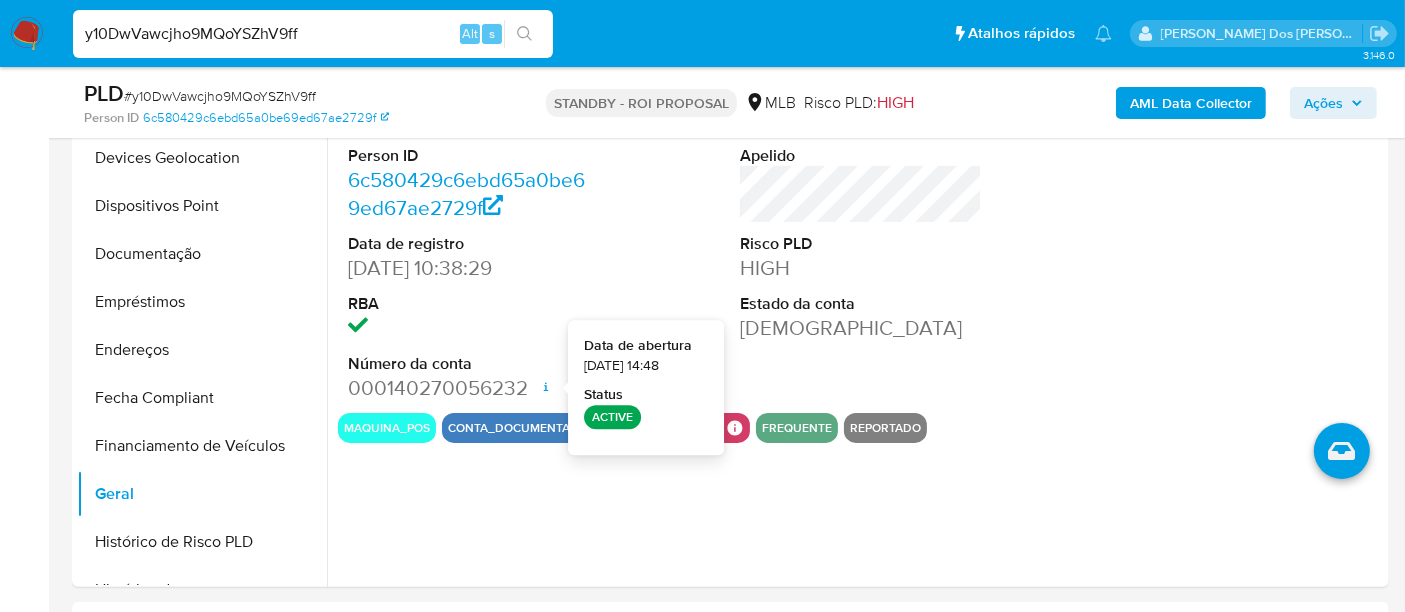 type 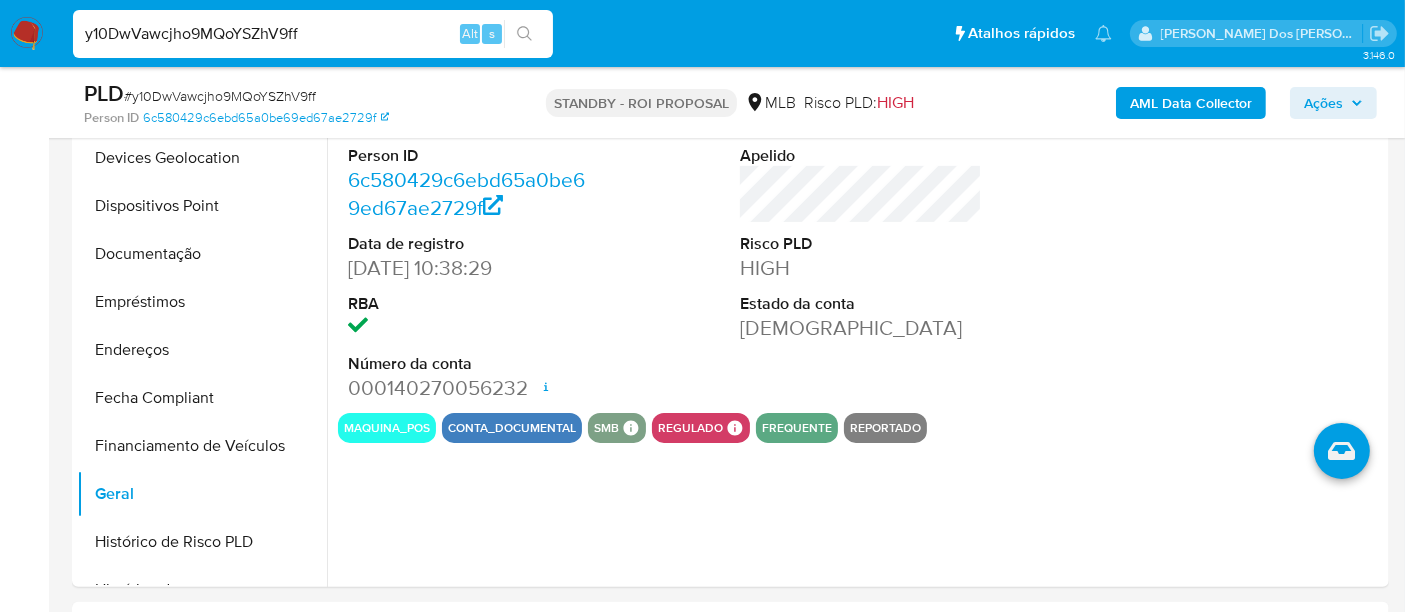 click on "y10DwVawcjho9MQoYSZhV9ff" at bounding box center (313, 34) 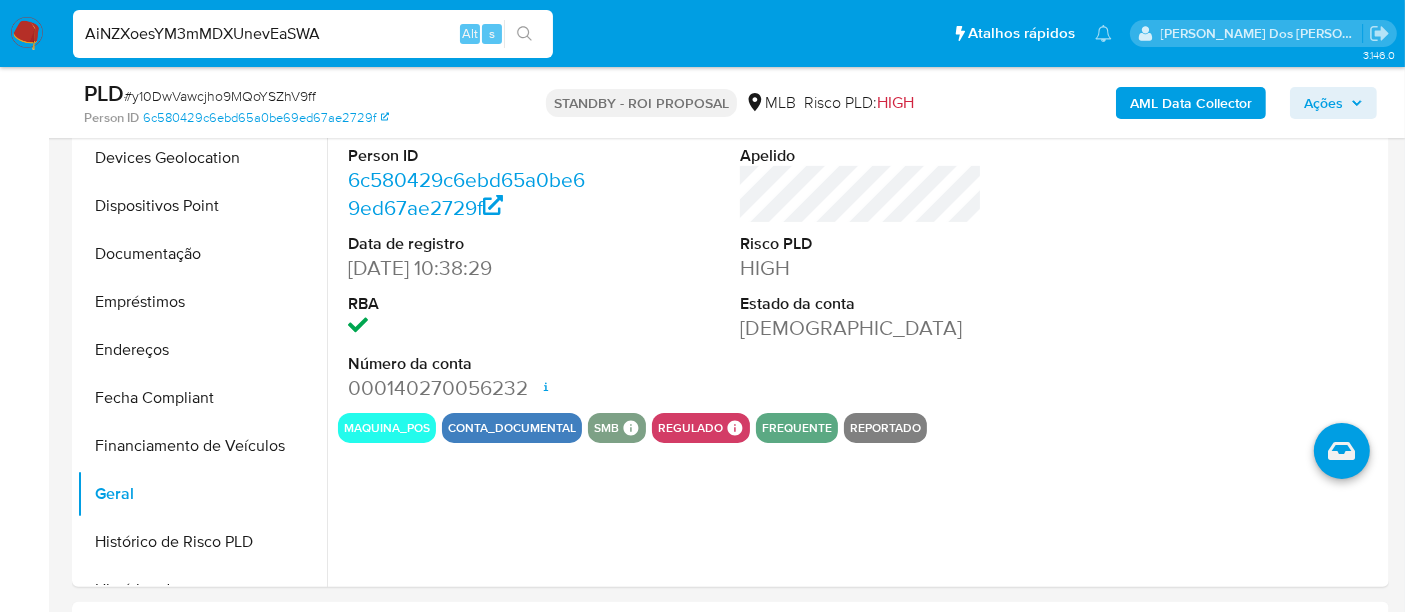 type on "AiNZXoesYM3mMDXUnevEaSWA" 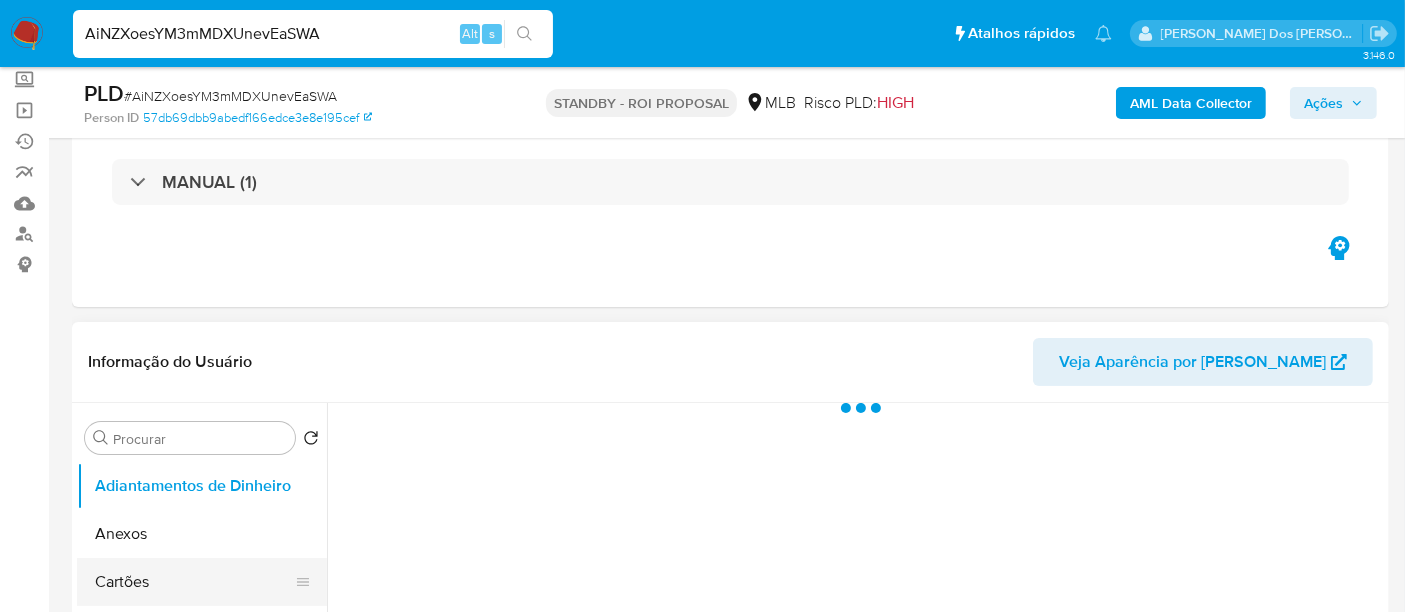 scroll, scrollTop: 333, scrollLeft: 0, axis: vertical 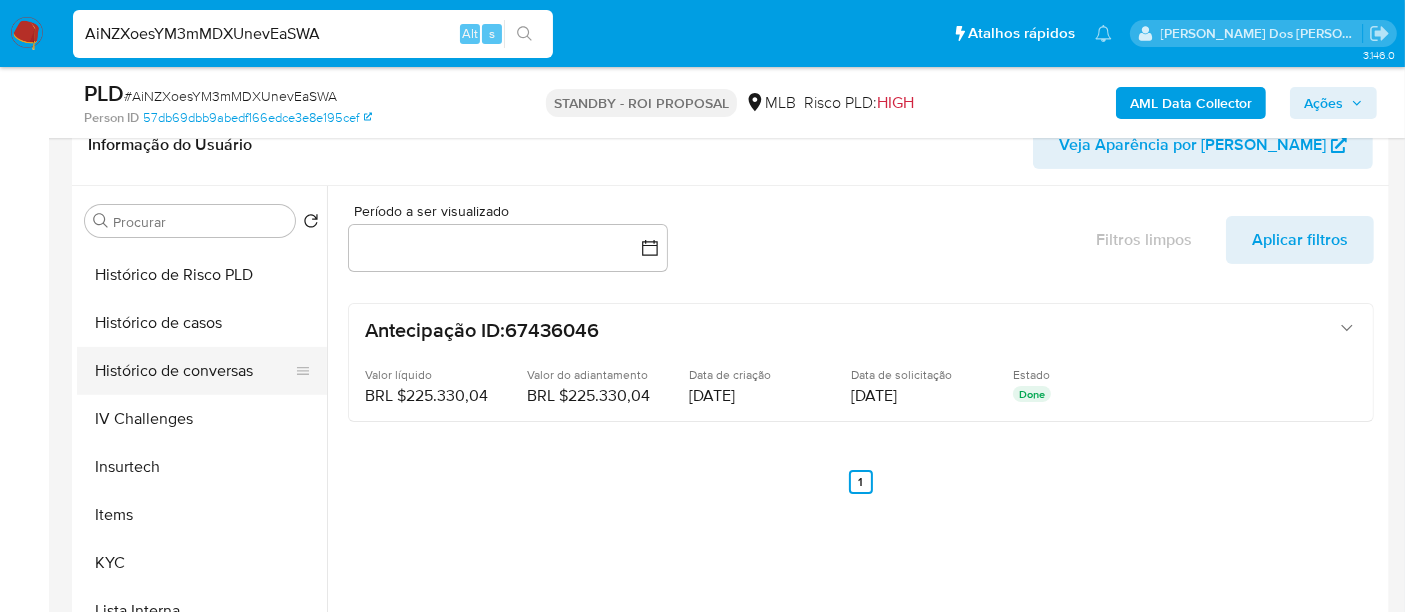 select on "10" 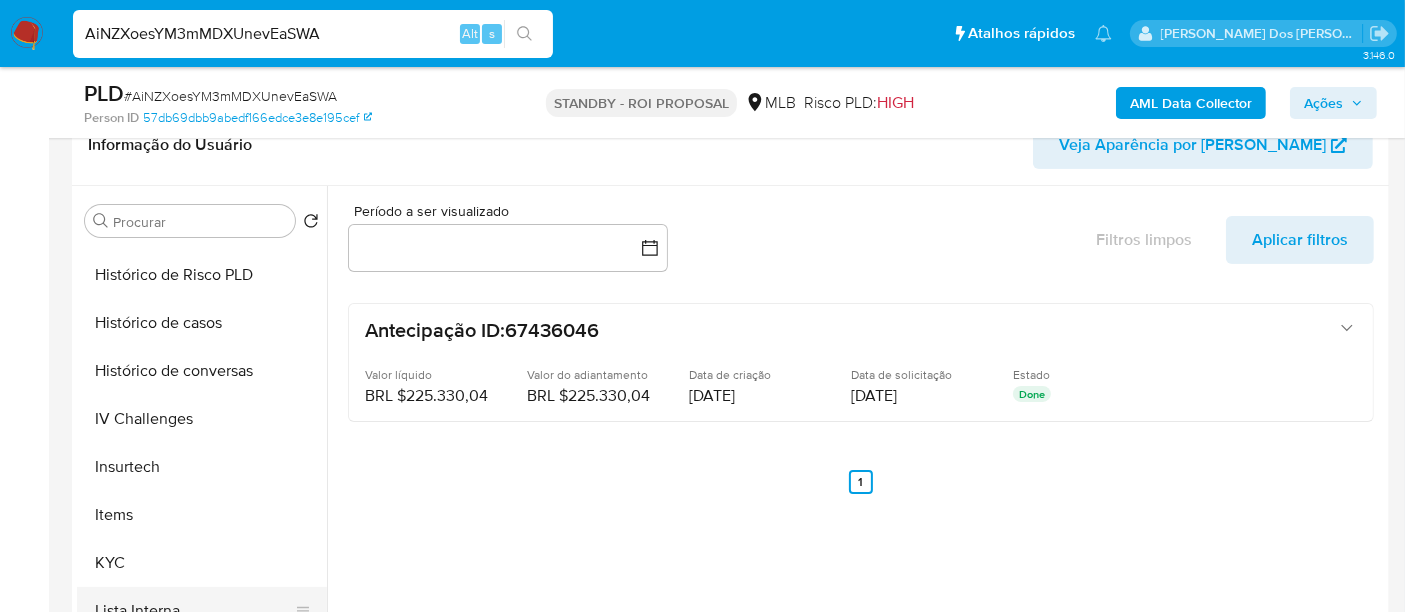 scroll, scrollTop: 844, scrollLeft: 0, axis: vertical 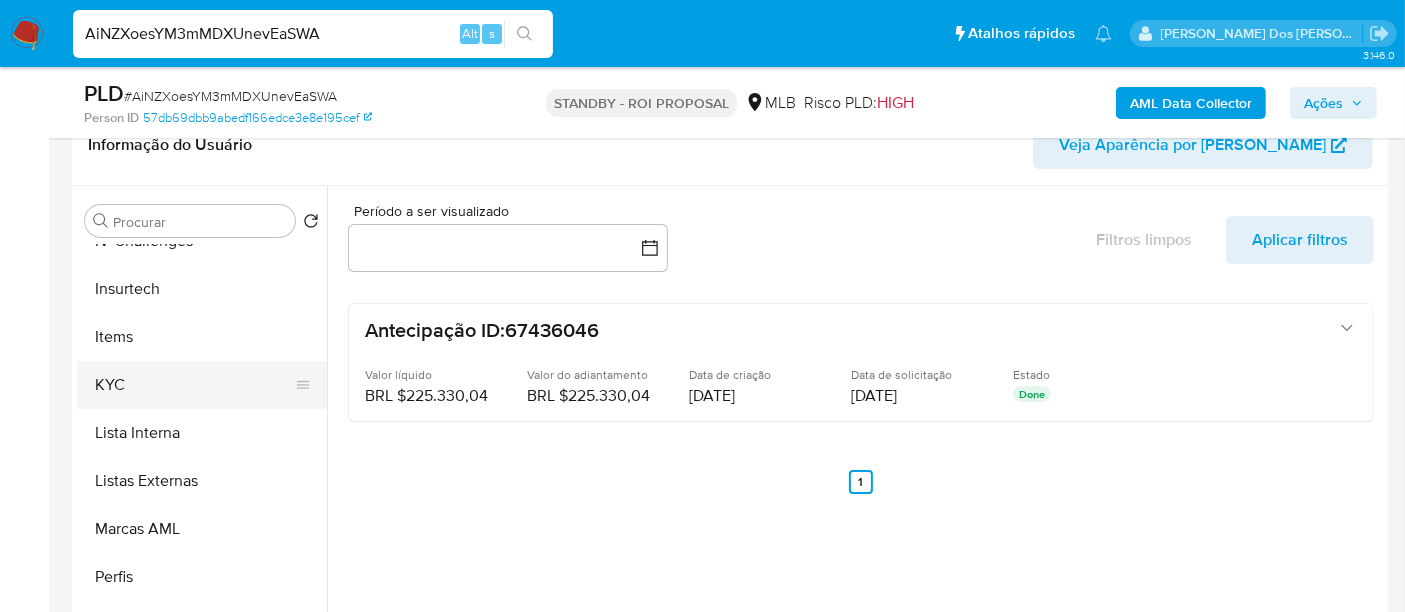 click on "KYC" at bounding box center [194, 385] 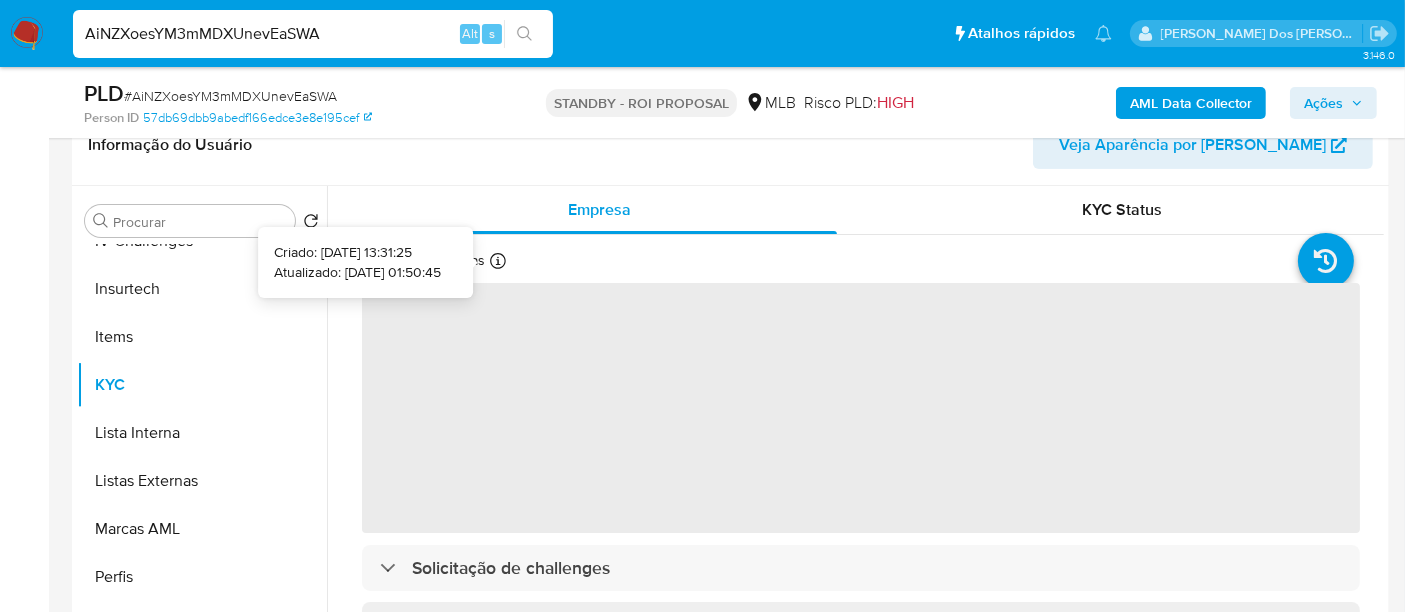type 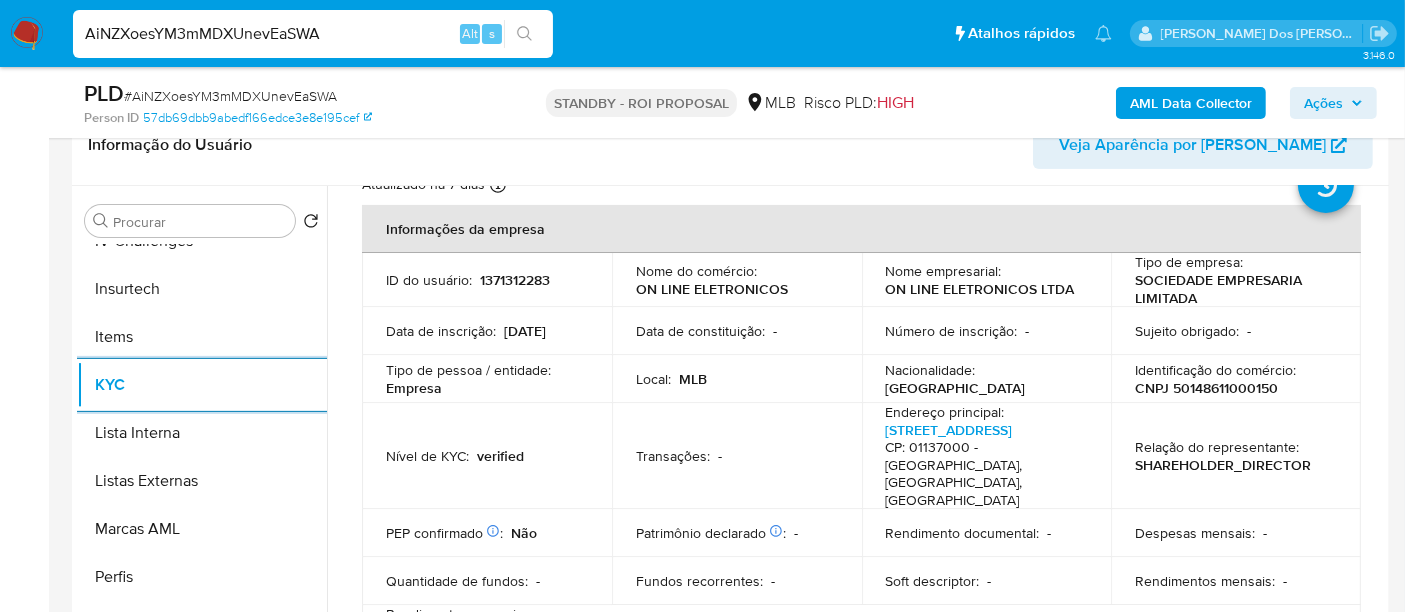 scroll, scrollTop: 111, scrollLeft: 0, axis: vertical 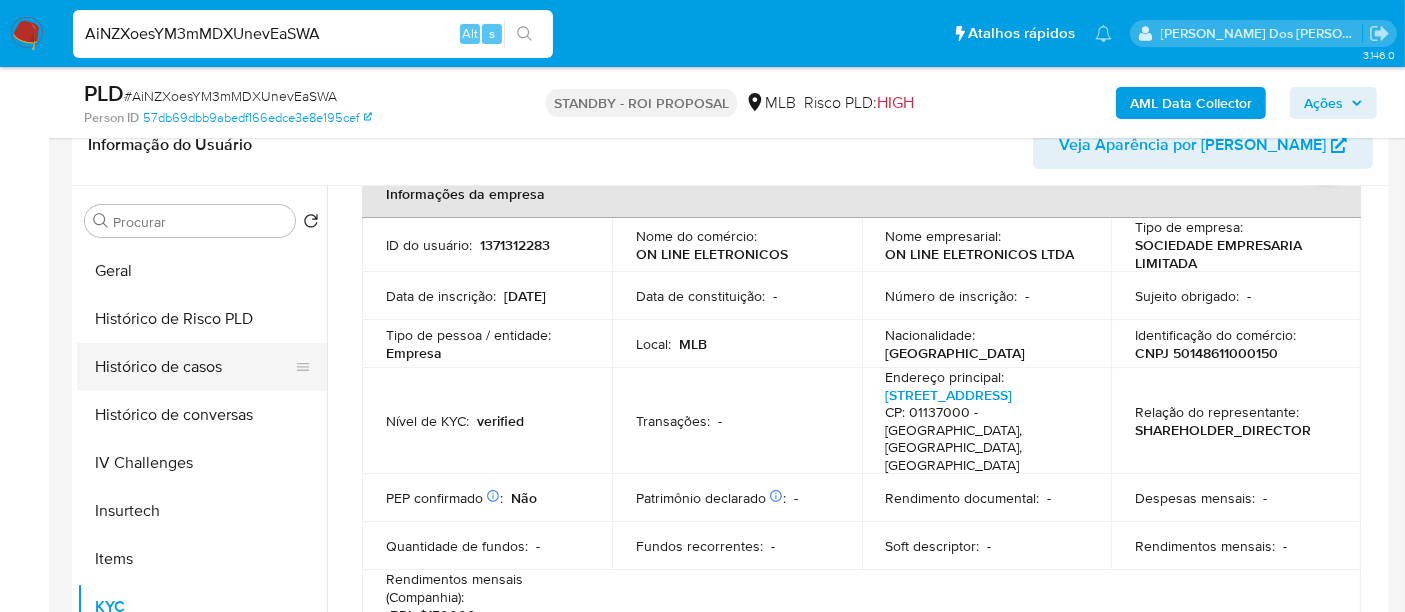 click on "Histórico de casos" at bounding box center [194, 367] 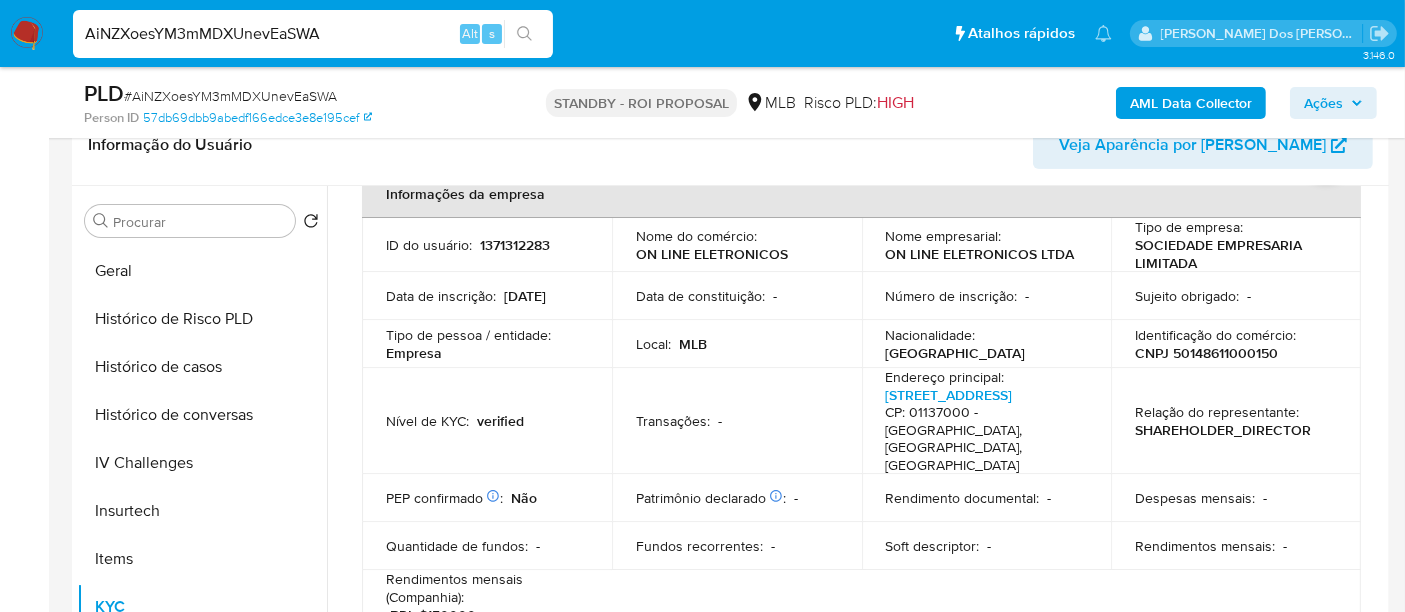 scroll, scrollTop: 0, scrollLeft: 0, axis: both 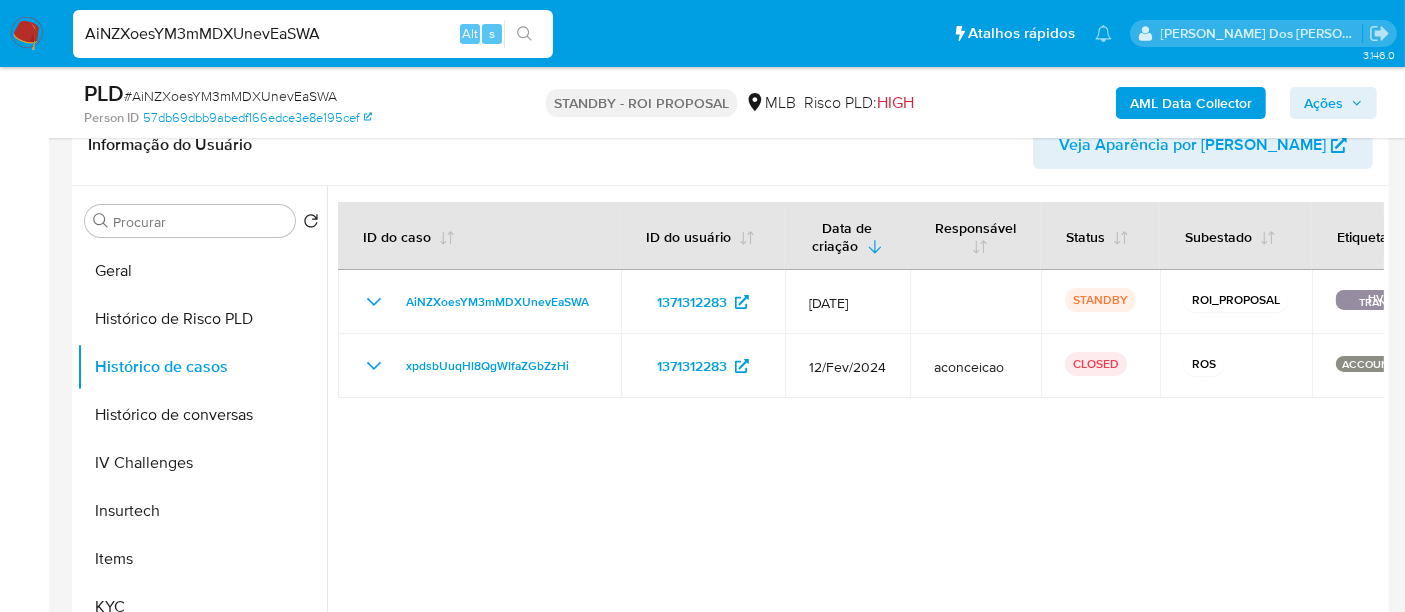 type 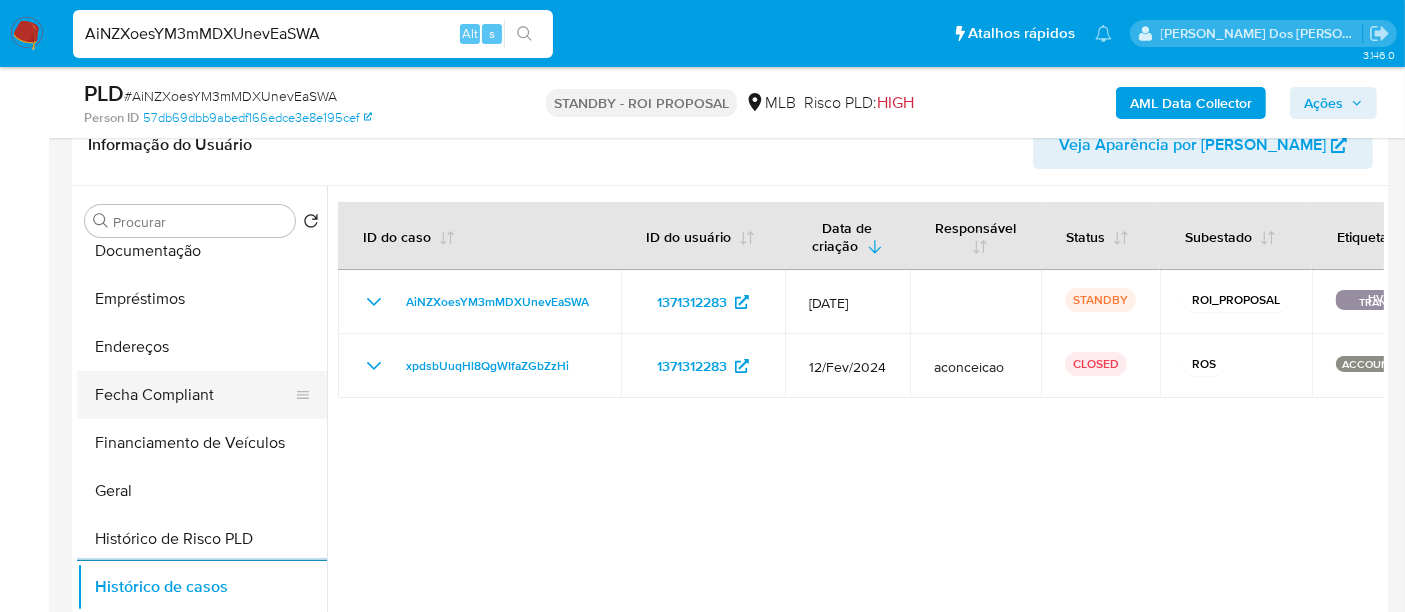 scroll, scrollTop: 400, scrollLeft: 0, axis: vertical 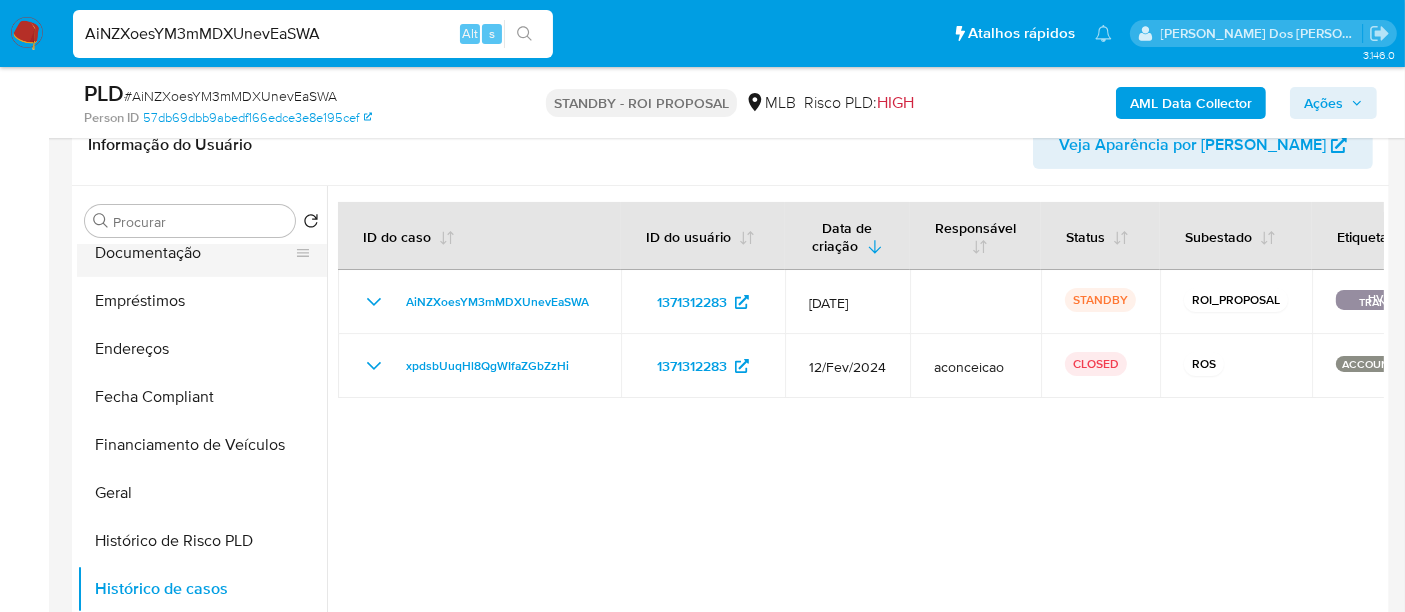 click on "Documentação" at bounding box center [194, 253] 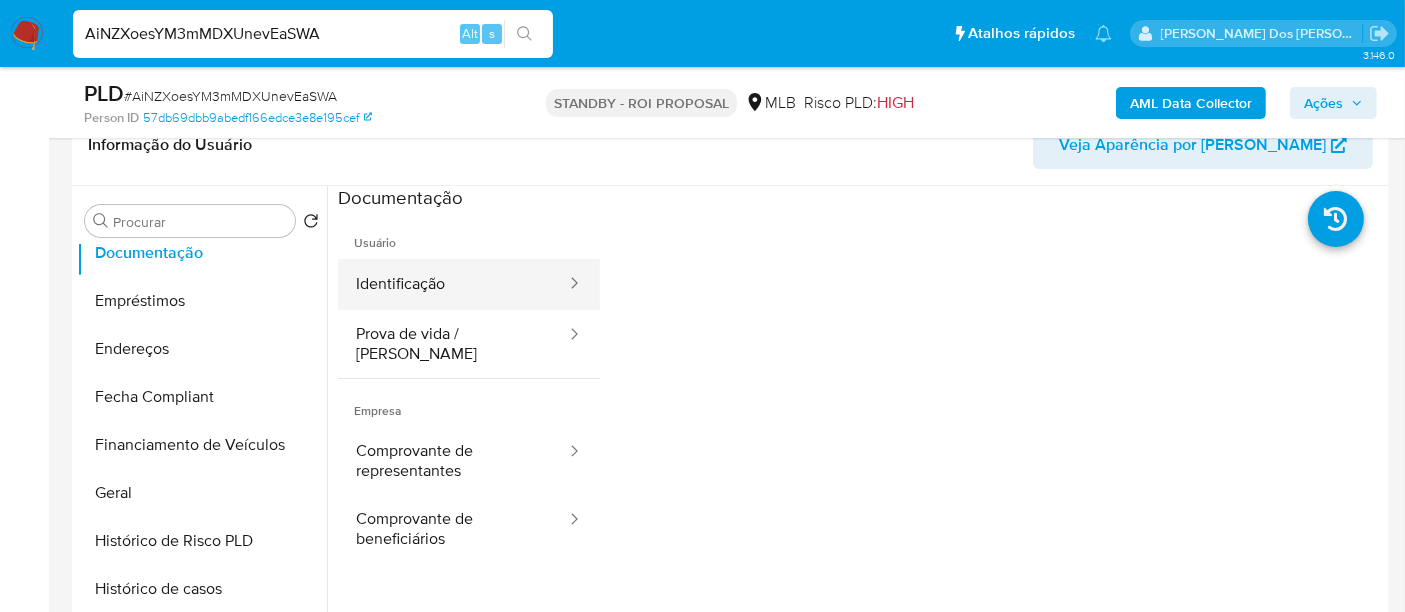 click on "Identificação" at bounding box center [453, 284] 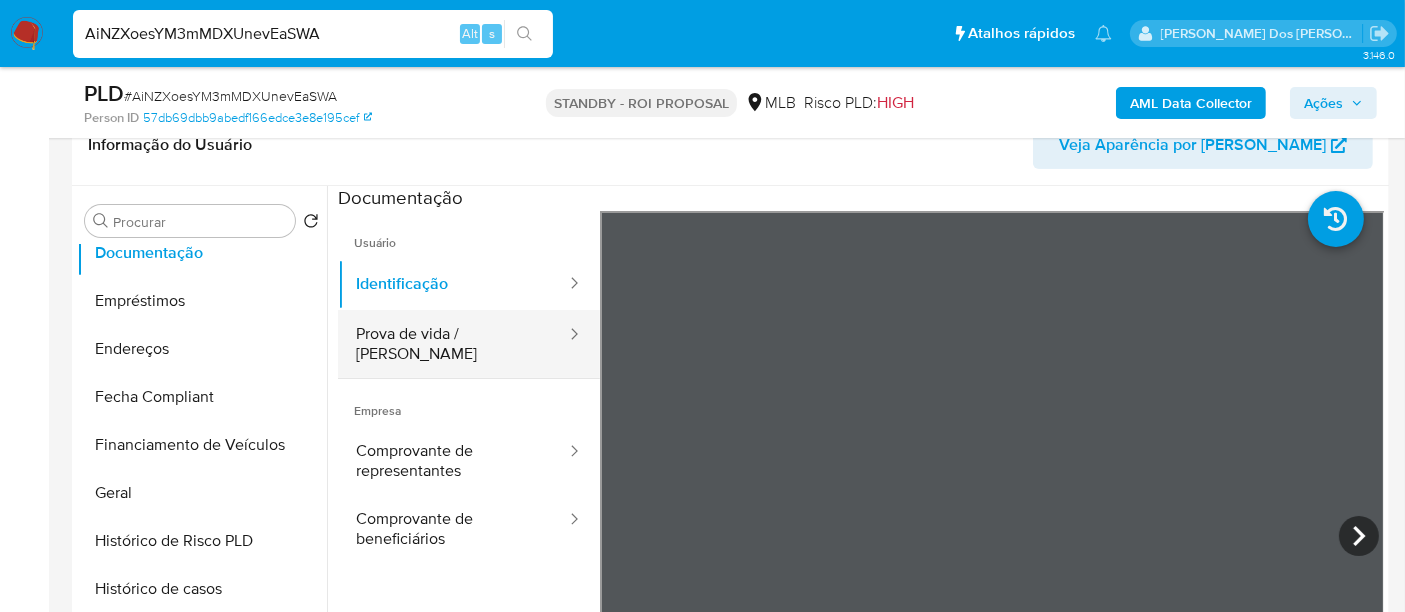 click on "Prova de vida / [PERSON_NAME]" at bounding box center (453, 344) 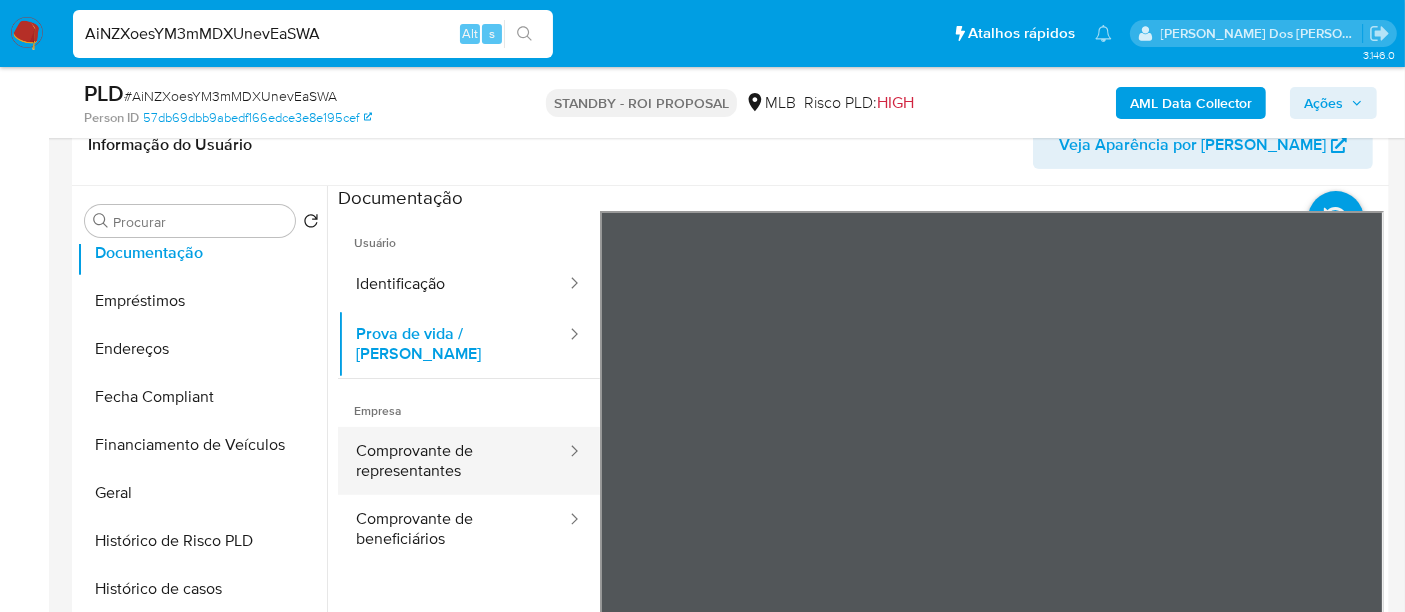 click on "Comprovante de representantes" at bounding box center [453, 461] 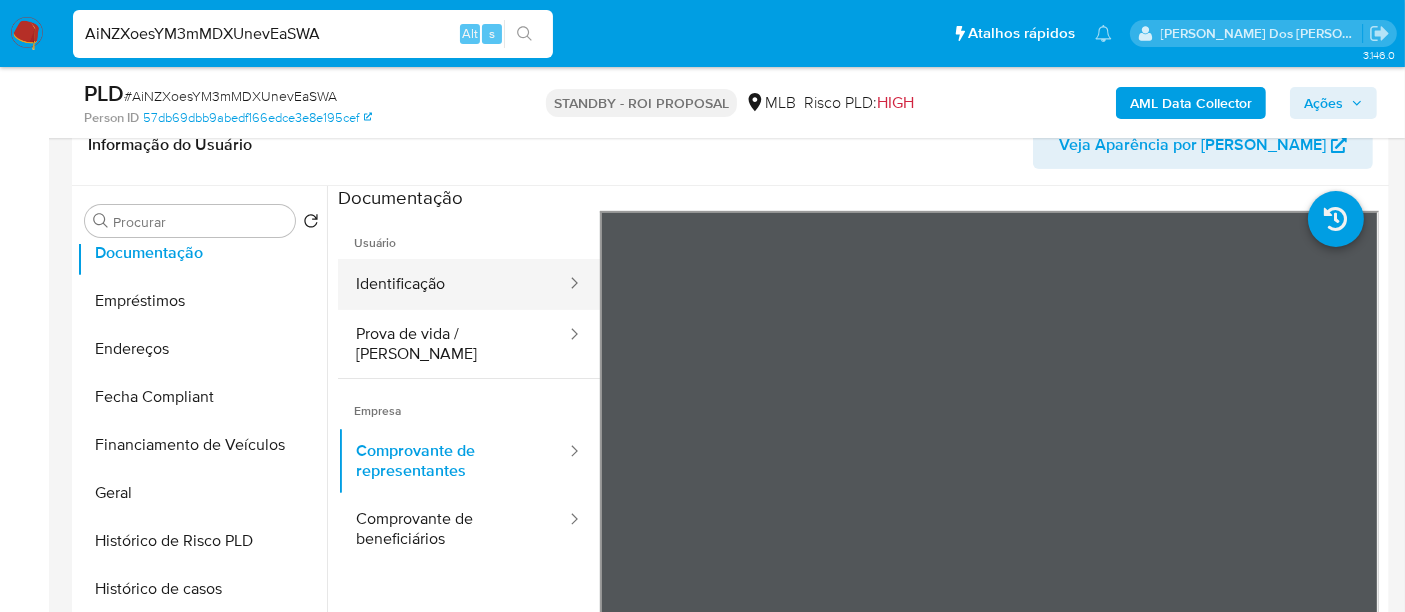 click on "Identificação" at bounding box center [453, 284] 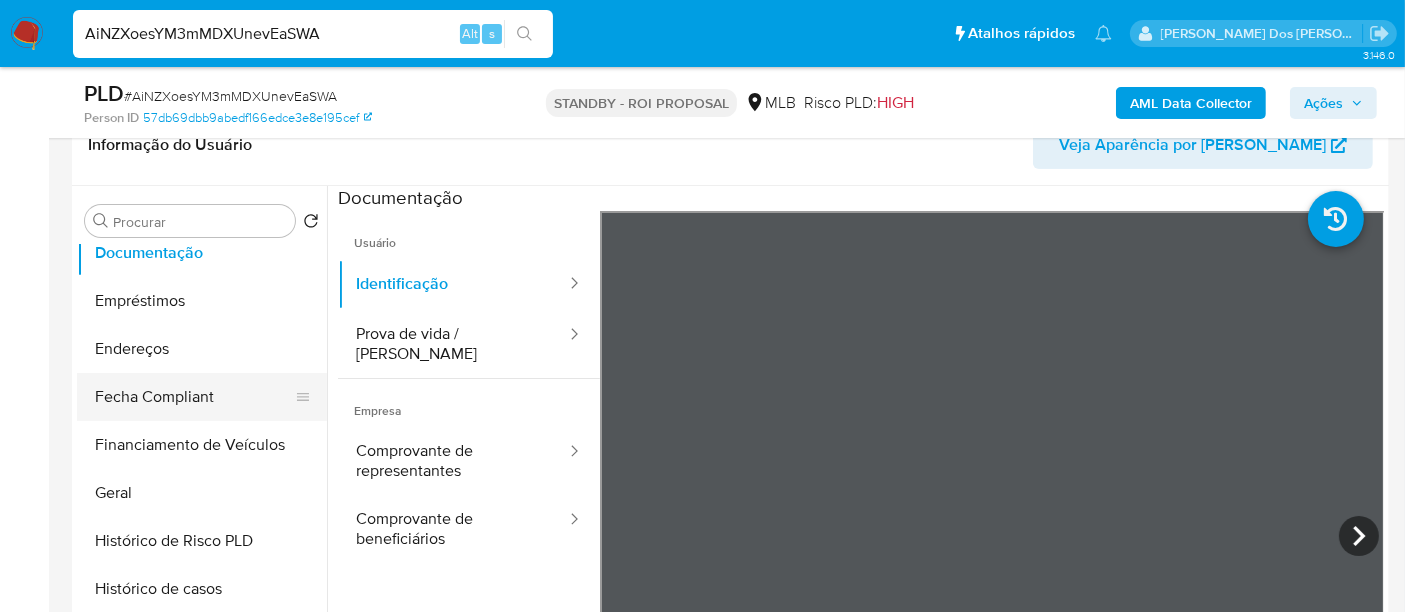 scroll, scrollTop: 844, scrollLeft: 0, axis: vertical 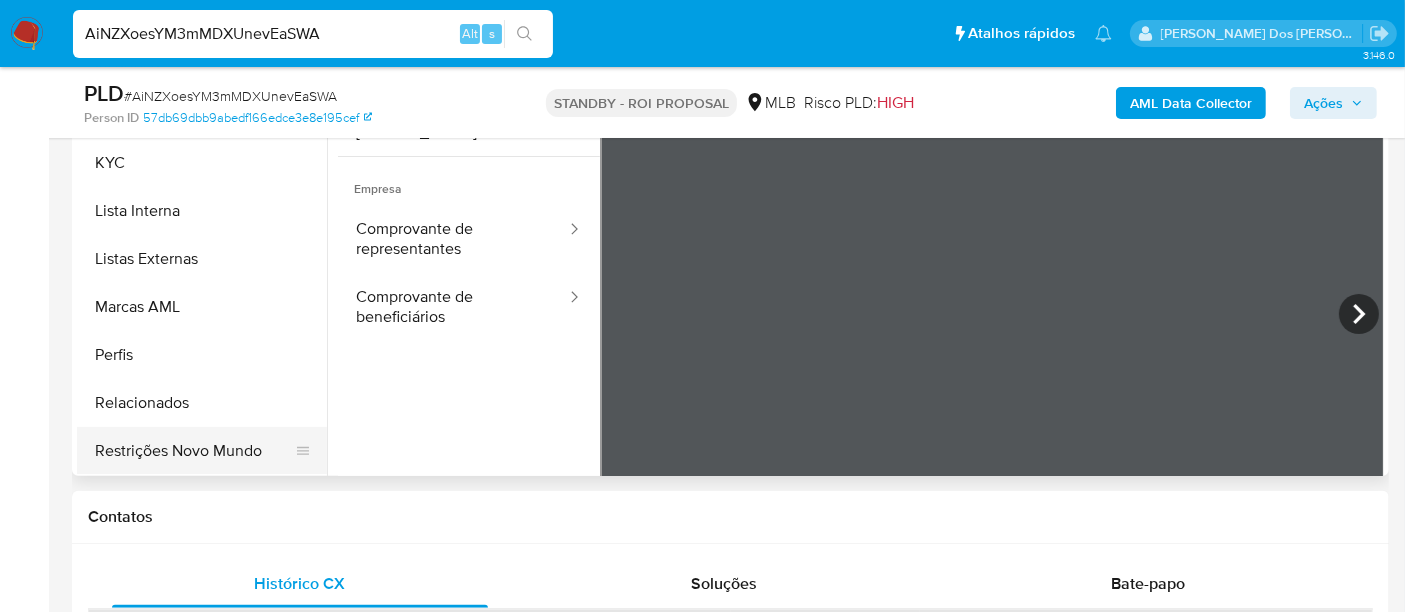 click on "Restrições Novo Mundo" at bounding box center [194, 451] 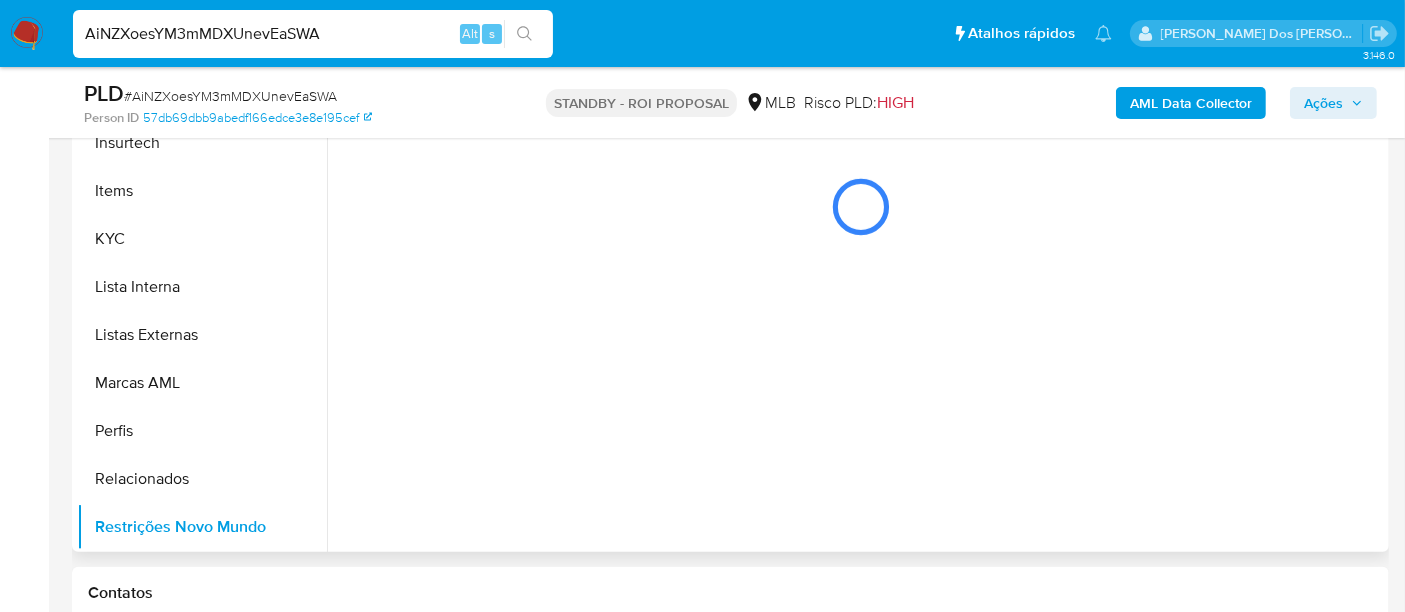 scroll, scrollTop: 444, scrollLeft: 0, axis: vertical 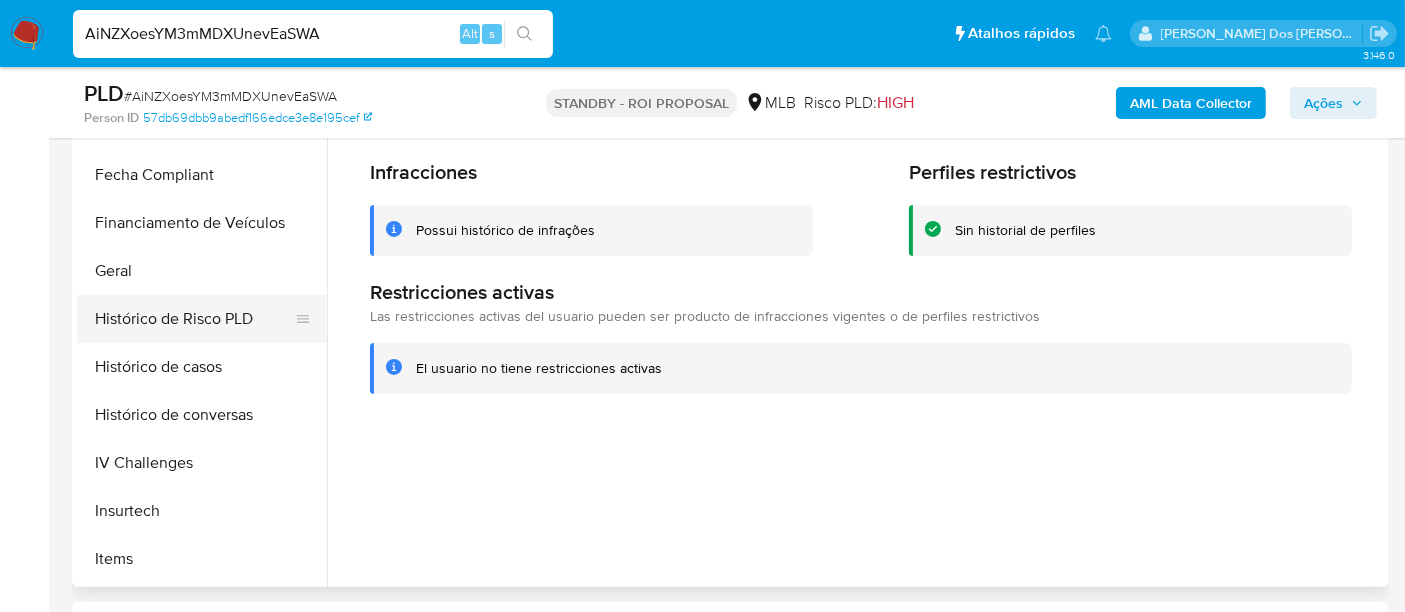 click on "Histórico de Risco PLD" at bounding box center [194, 319] 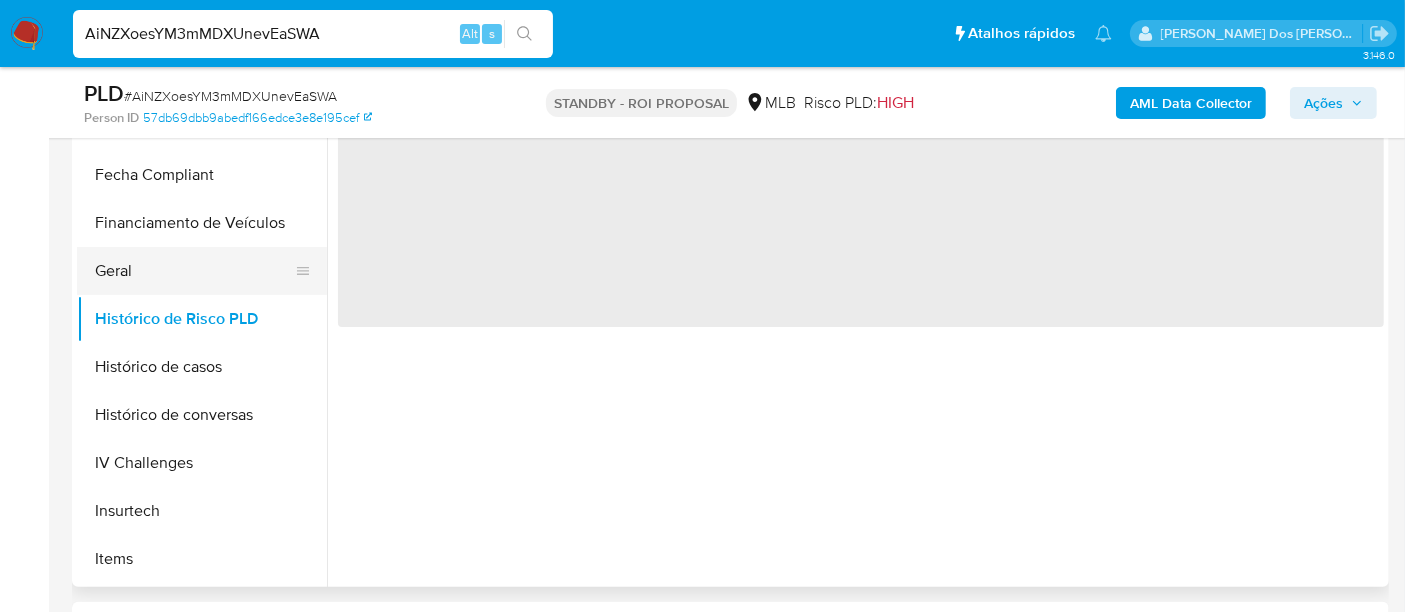 click on "Geral" at bounding box center (194, 271) 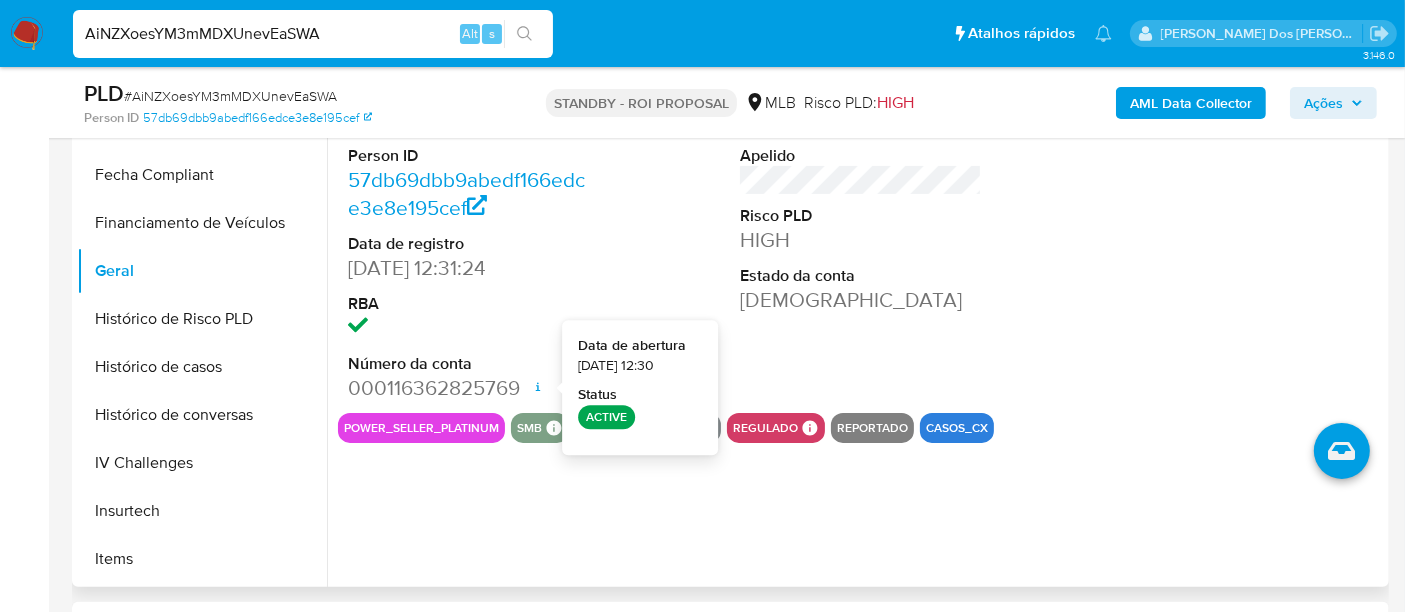 type 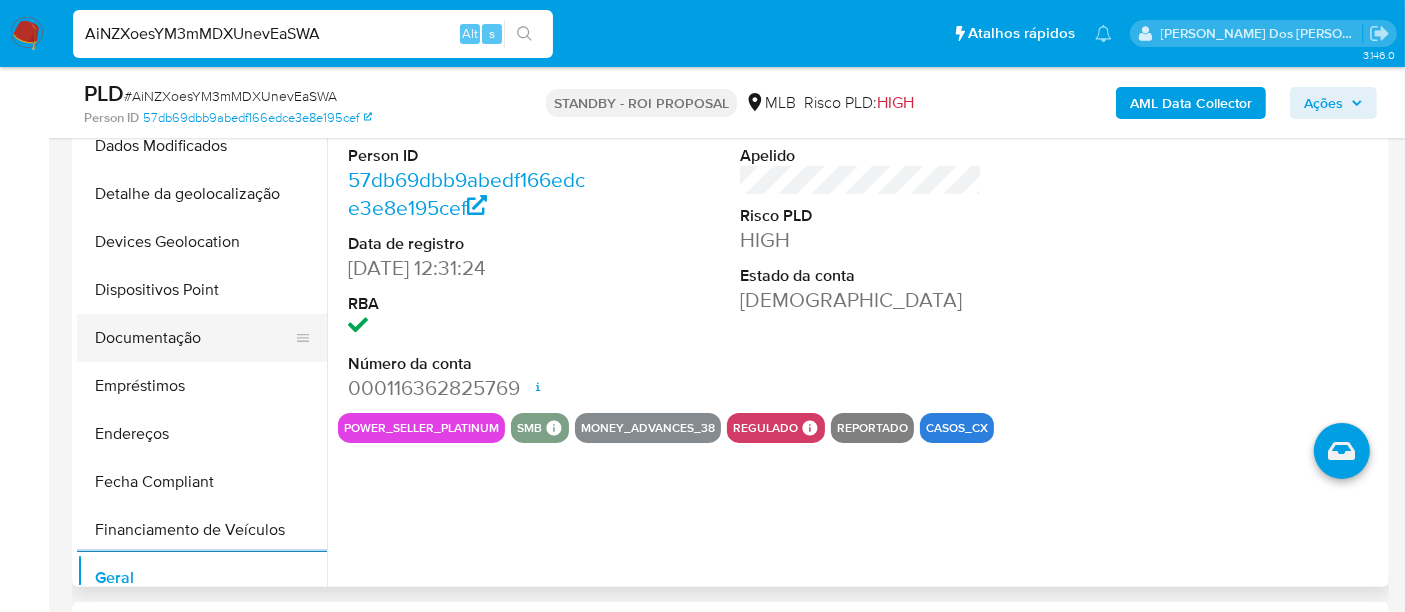 scroll, scrollTop: 177, scrollLeft: 0, axis: vertical 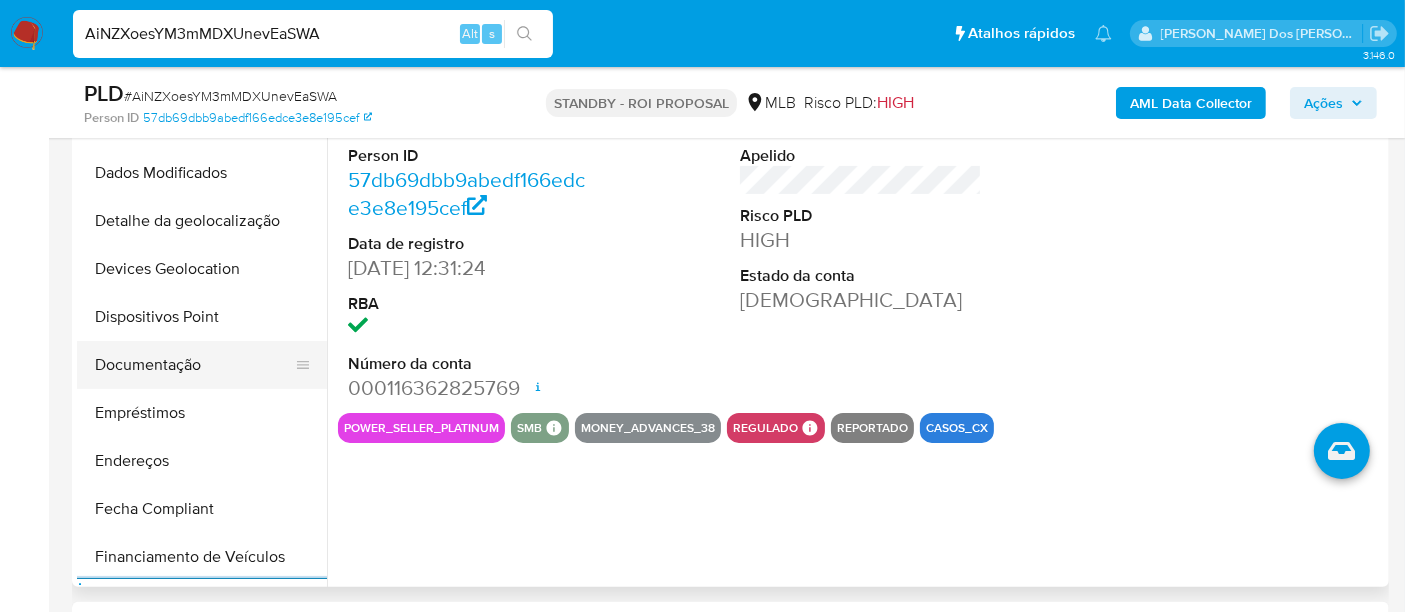 click on "Documentação" at bounding box center [194, 365] 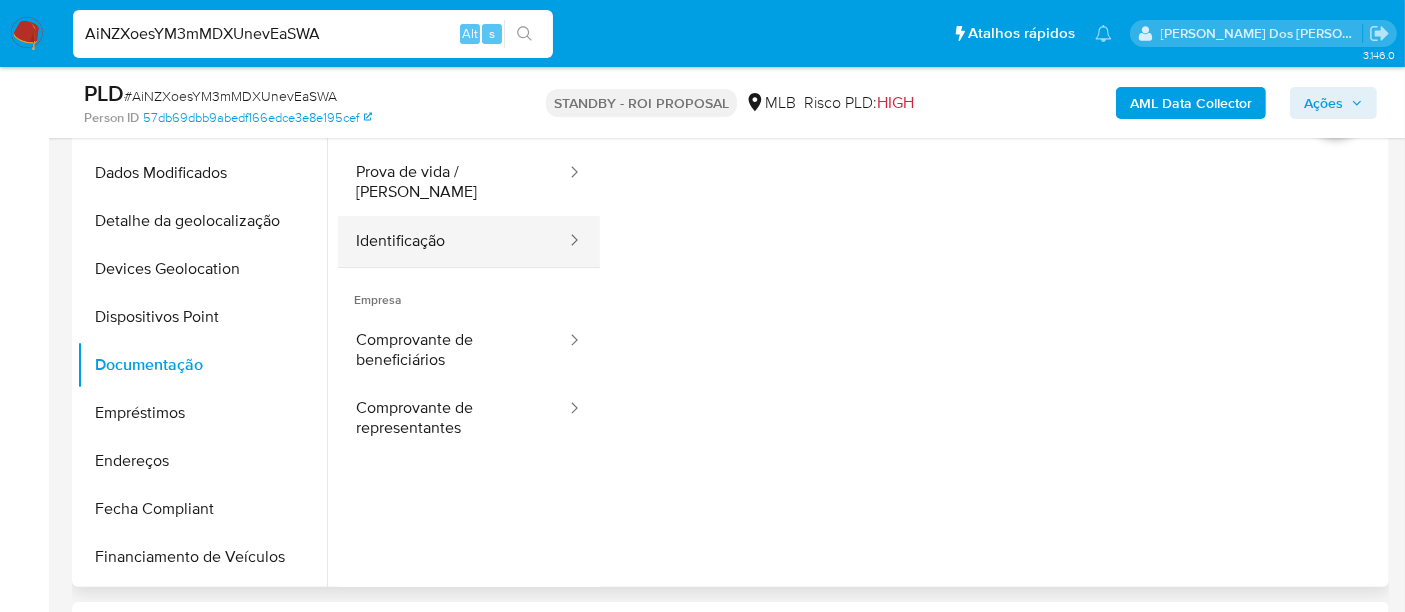click on "Identificação" at bounding box center [453, 241] 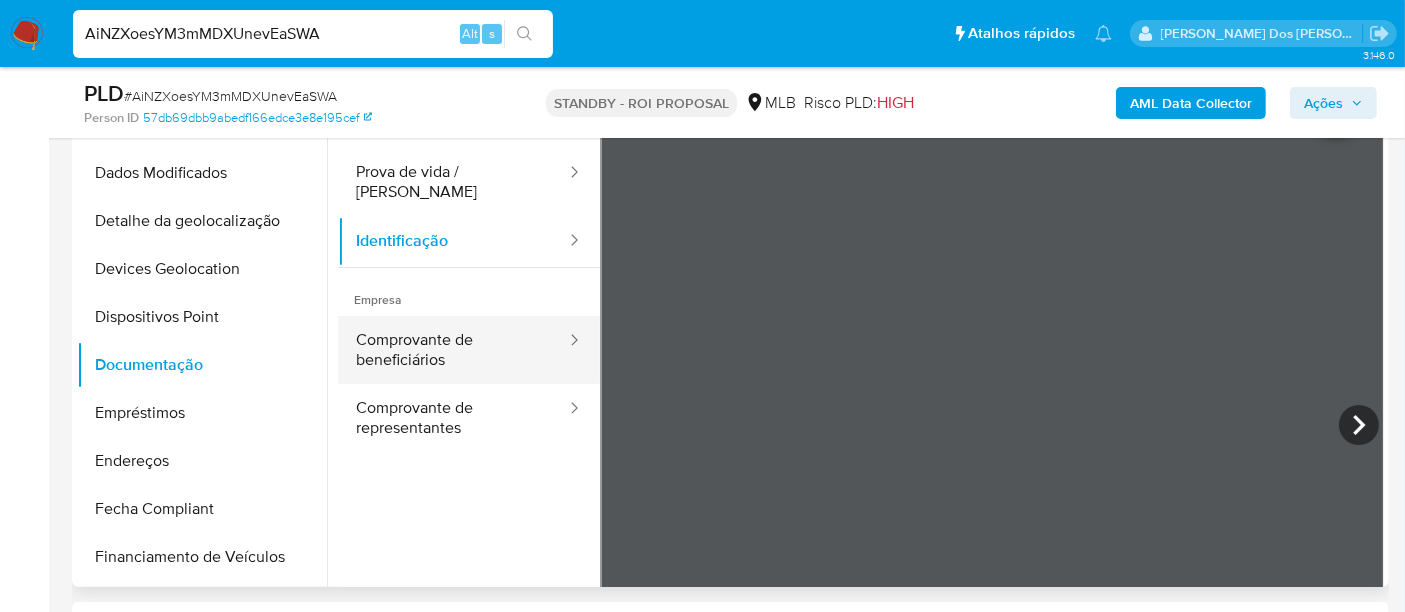 type 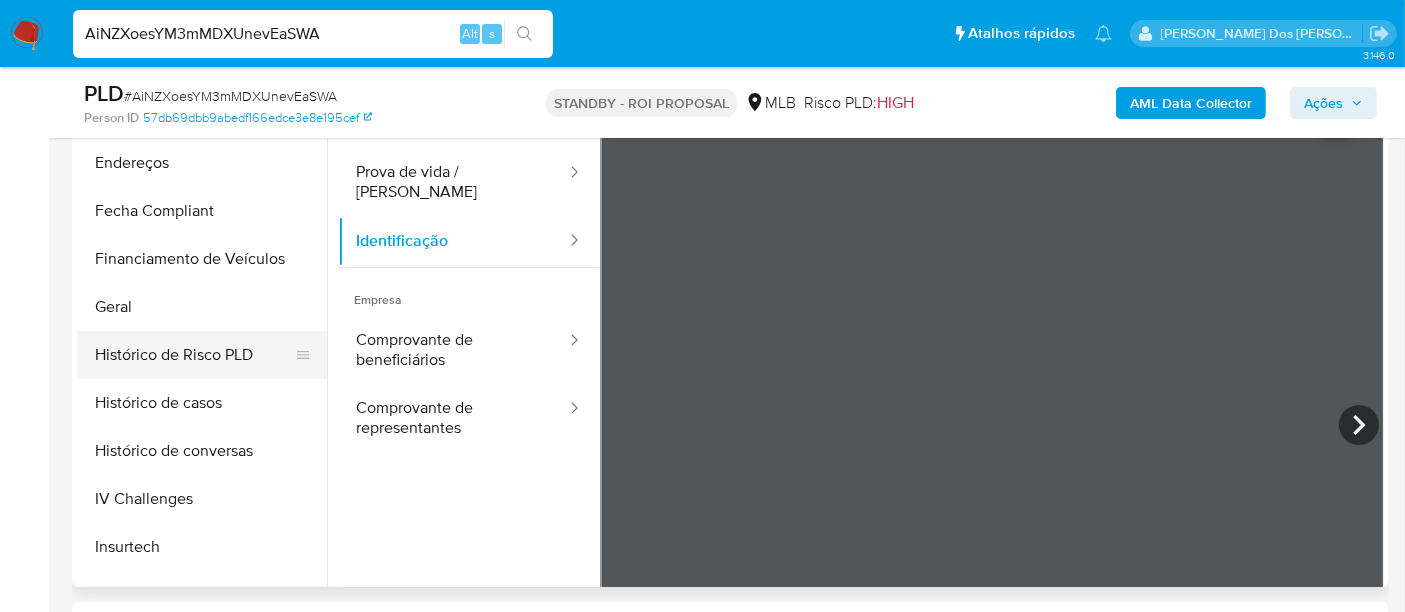scroll, scrollTop: 511, scrollLeft: 0, axis: vertical 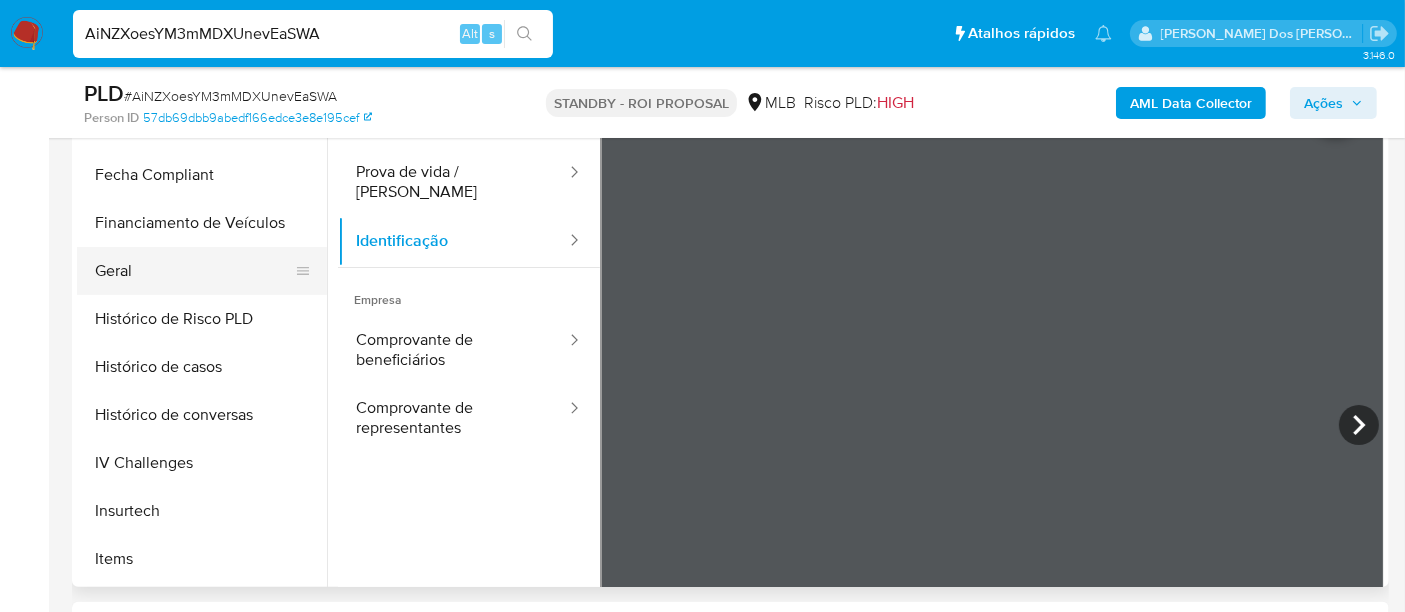 click on "Geral" at bounding box center [194, 271] 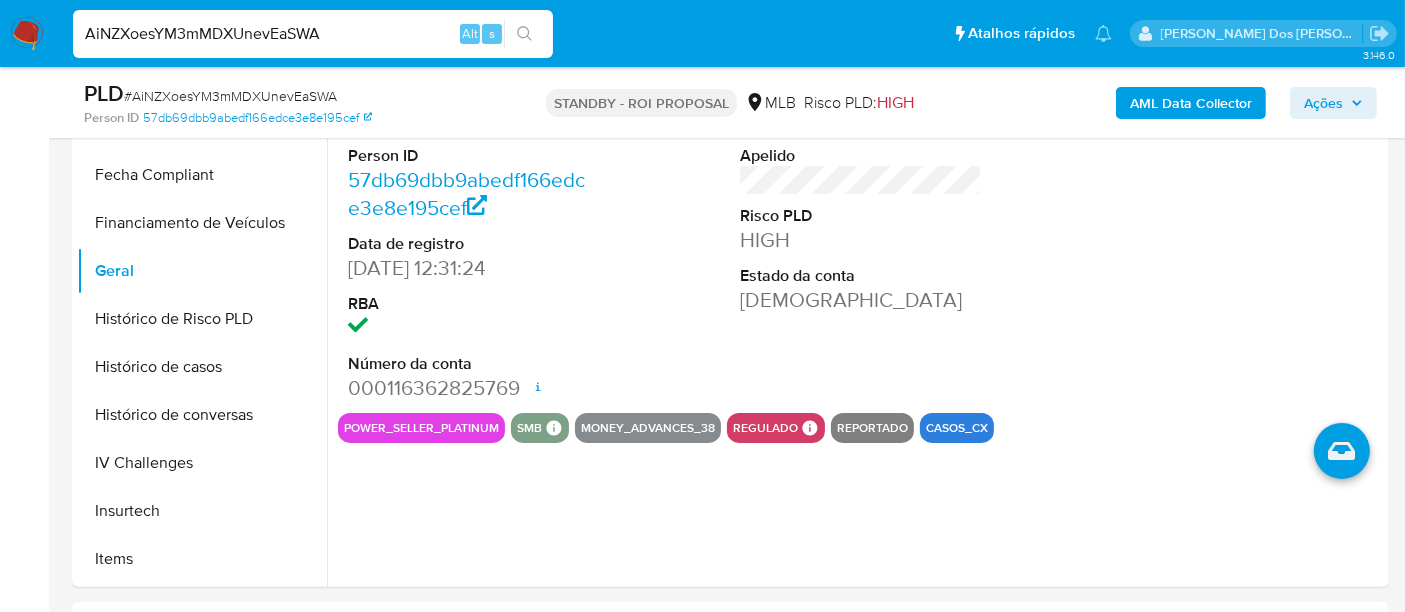 click on "AiNZXoesYM3mMDXUnevEaSWA" at bounding box center (313, 34) 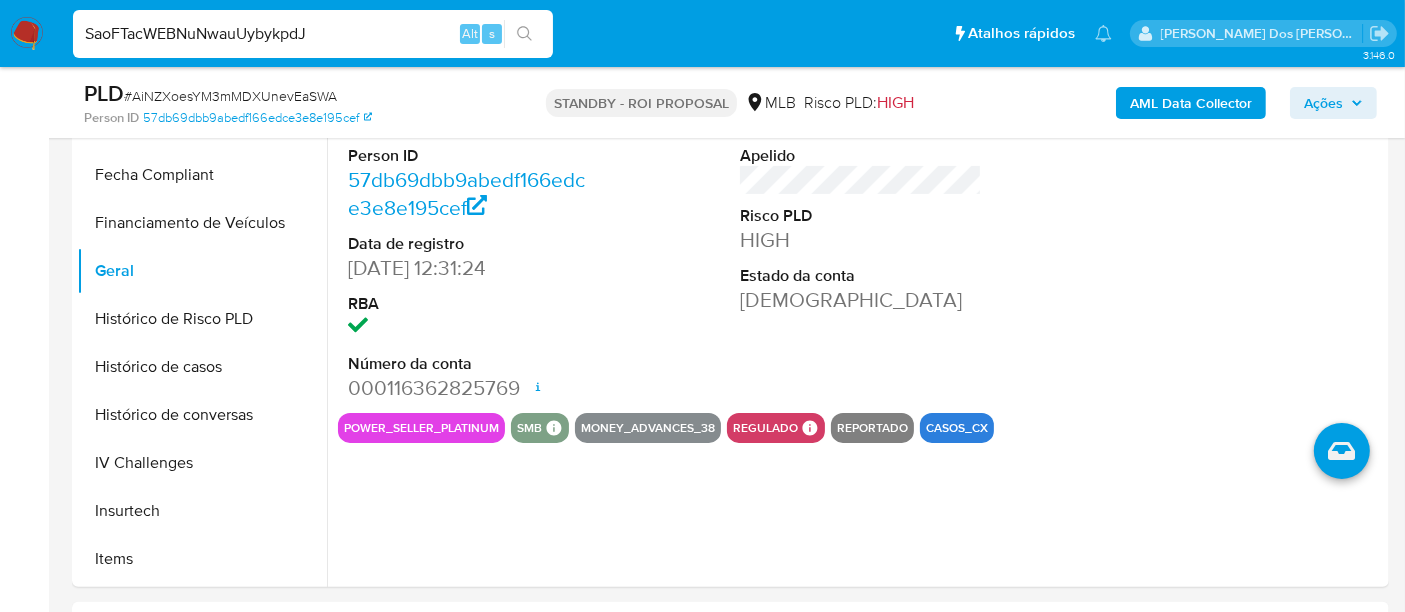 type on "SaoFTacWEBNuNwauUybykpdJ" 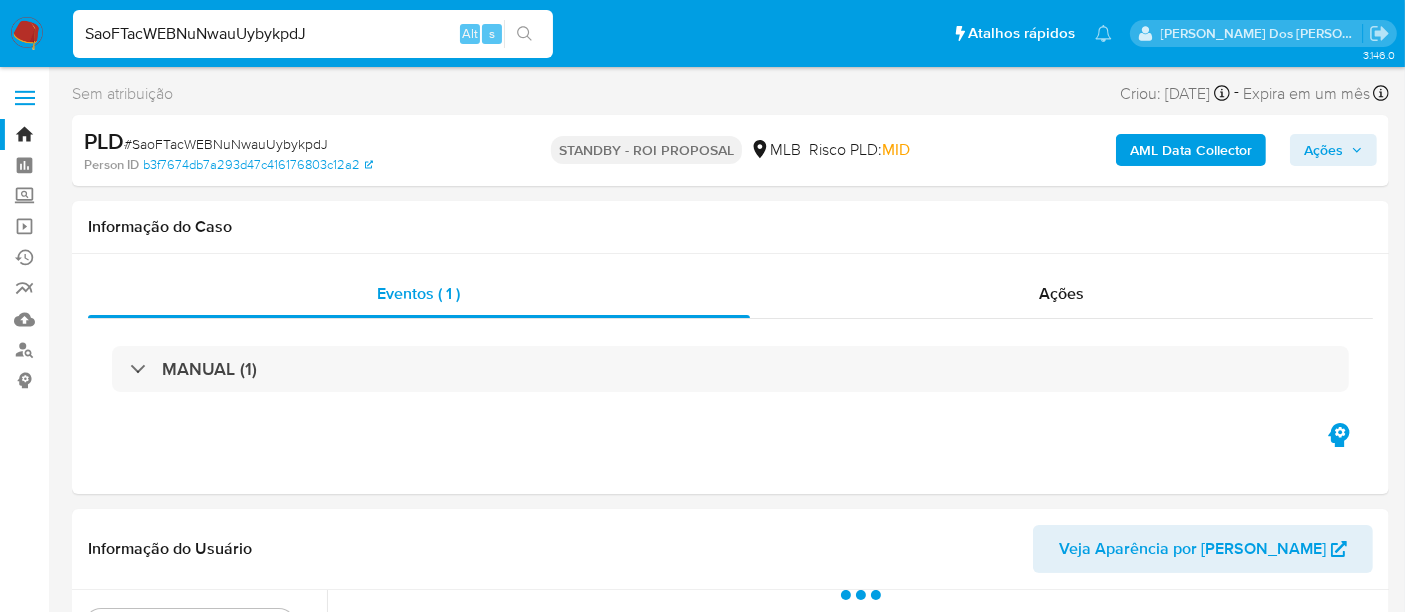 scroll, scrollTop: 333, scrollLeft: 0, axis: vertical 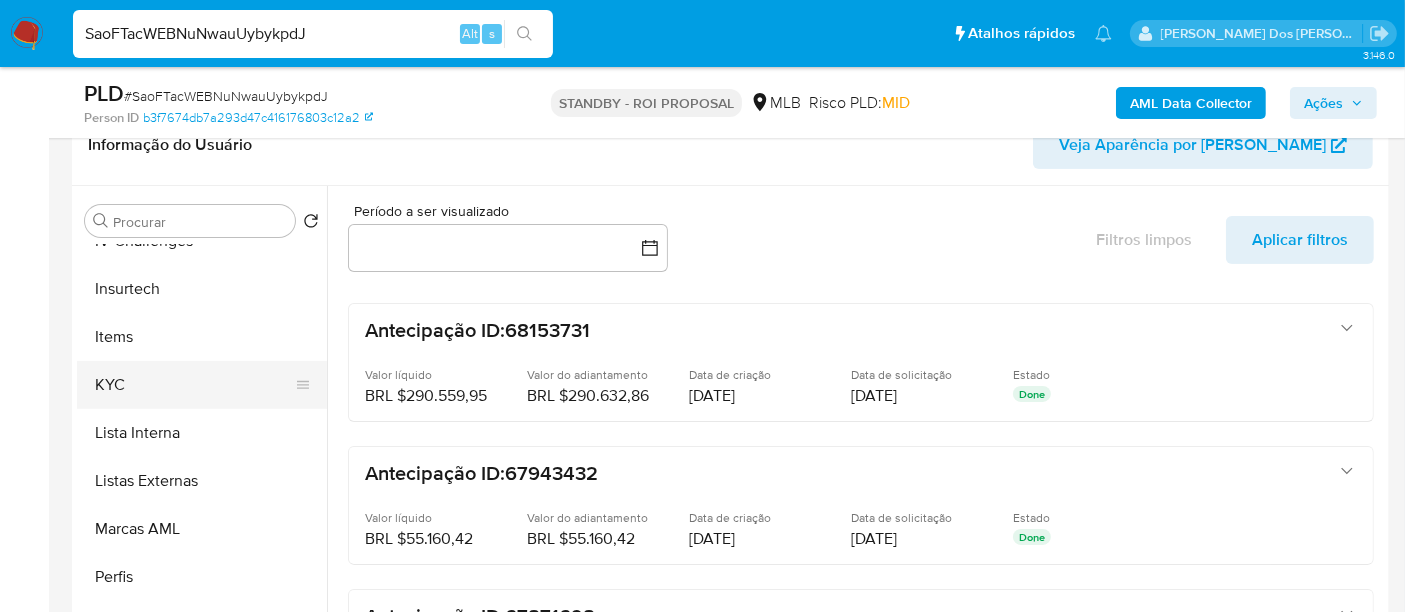 click on "KYC" at bounding box center (194, 385) 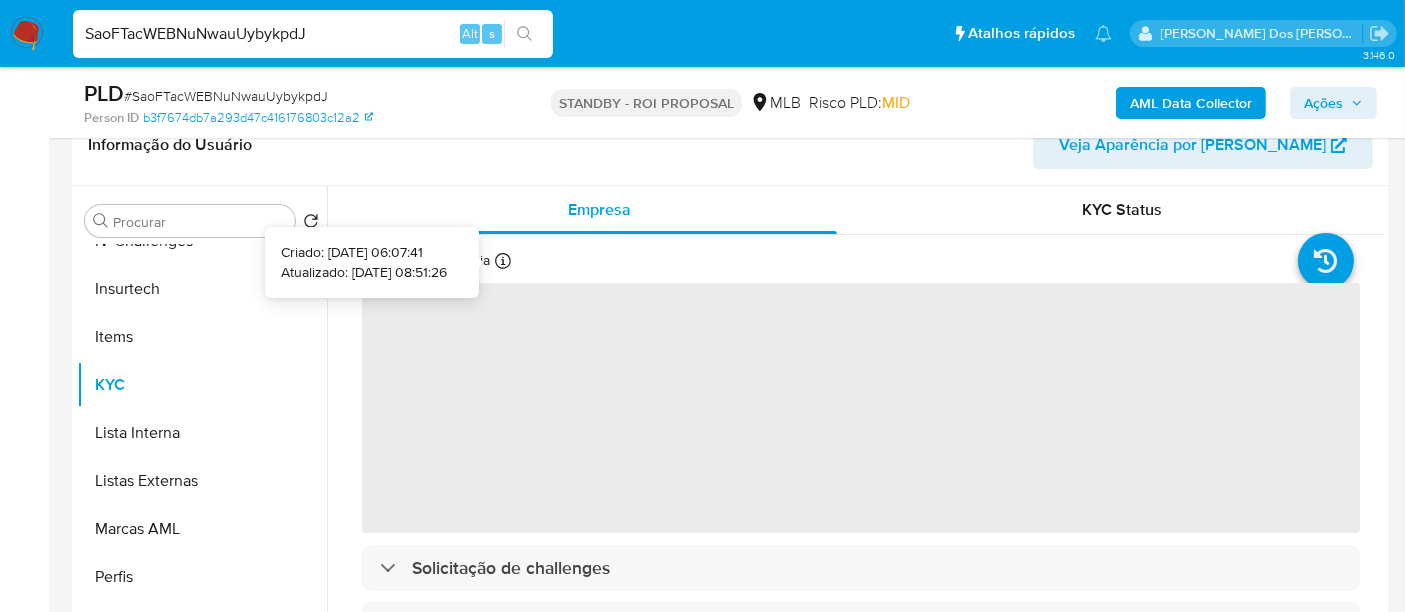 select on "10" 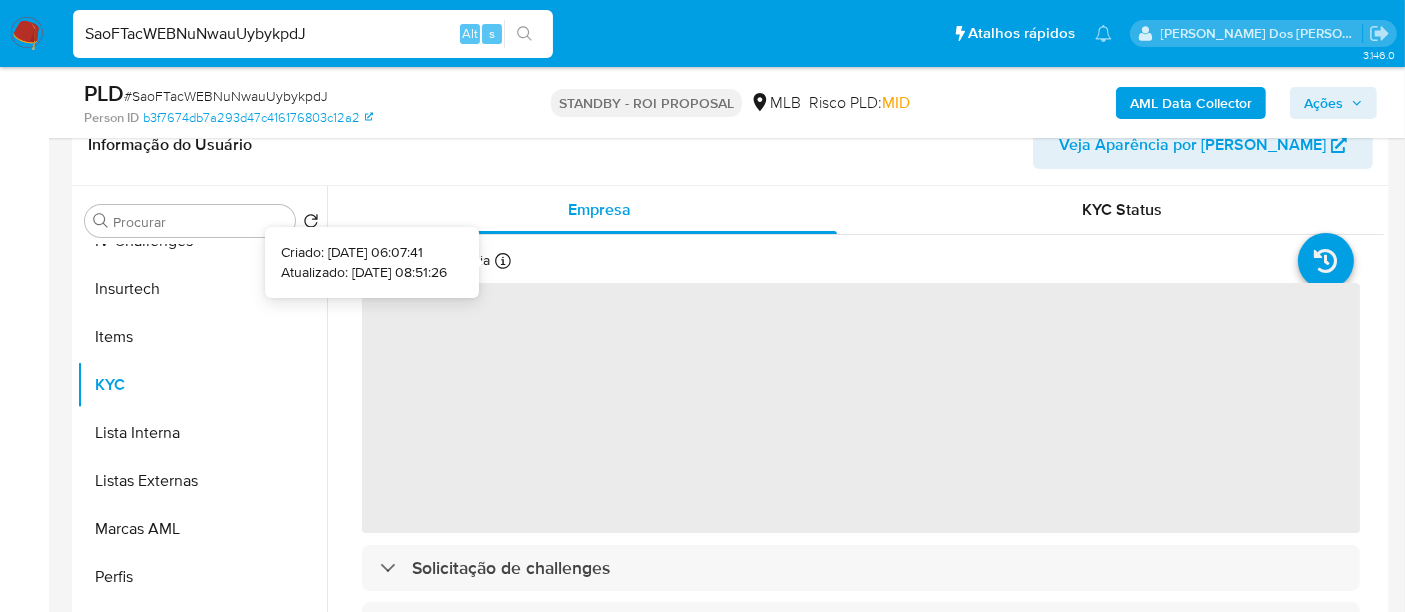type 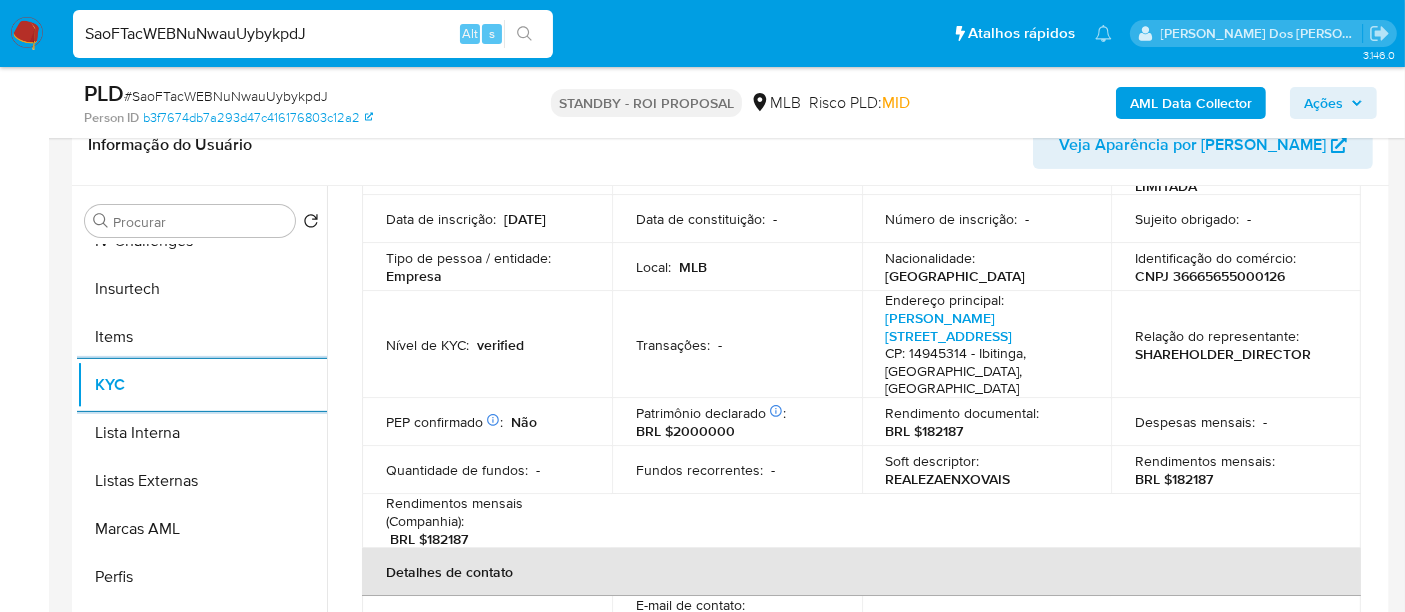 scroll, scrollTop: 222, scrollLeft: 0, axis: vertical 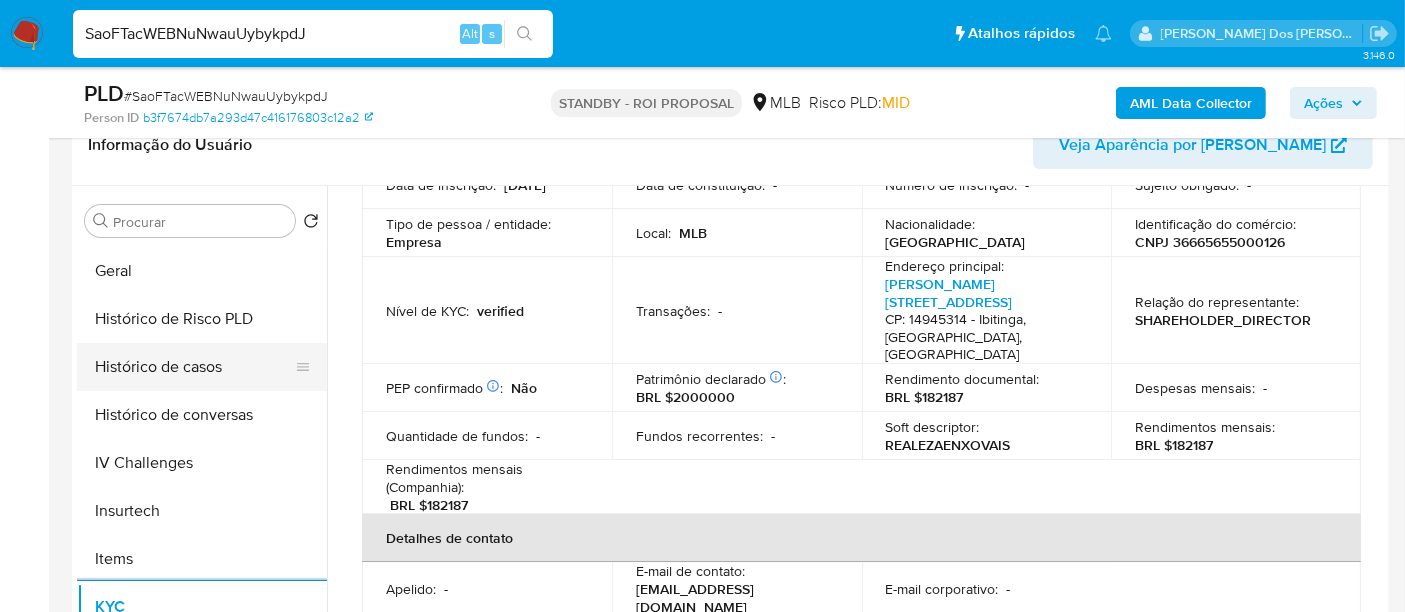 click on "Histórico de casos" at bounding box center (194, 367) 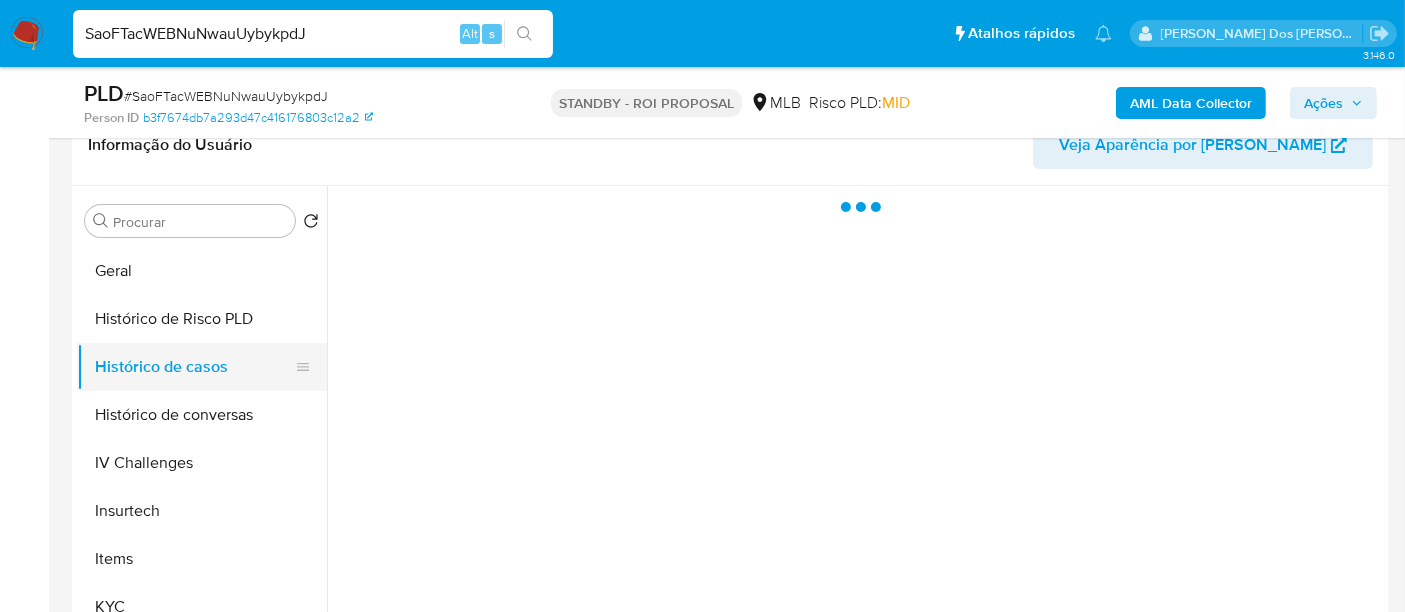 scroll, scrollTop: 0, scrollLeft: 0, axis: both 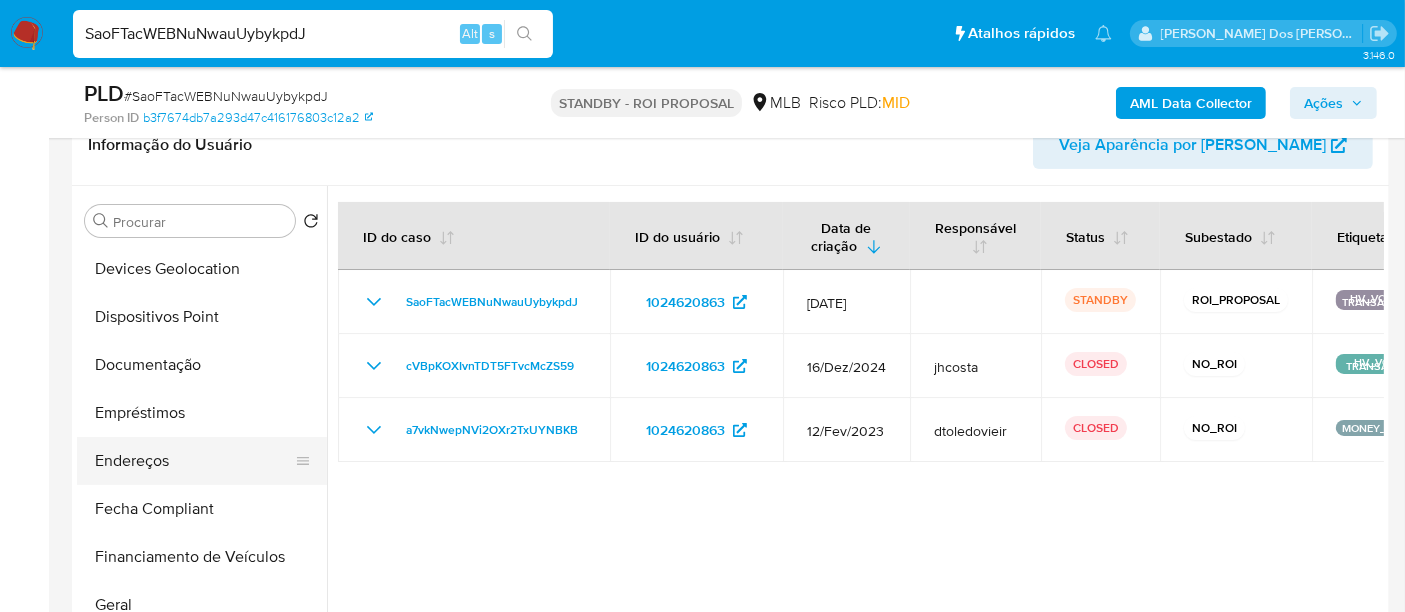 click on "Documentação" at bounding box center [202, 365] 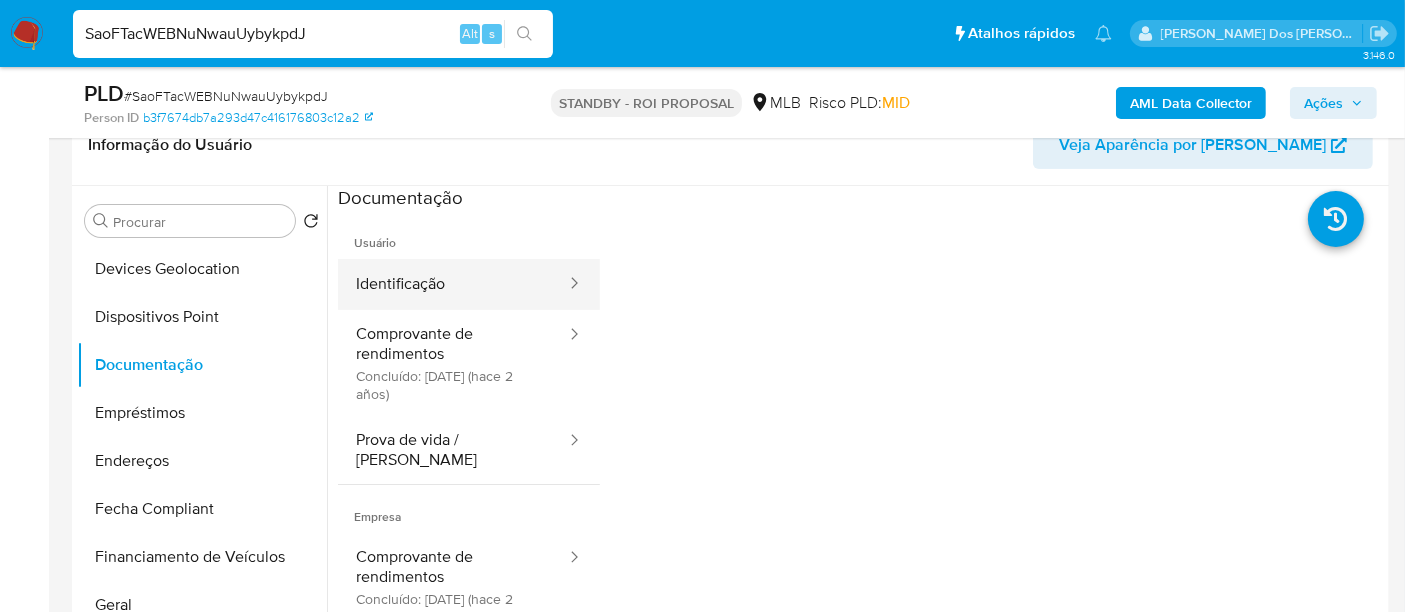 click on "Identificação" at bounding box center [453, 284] 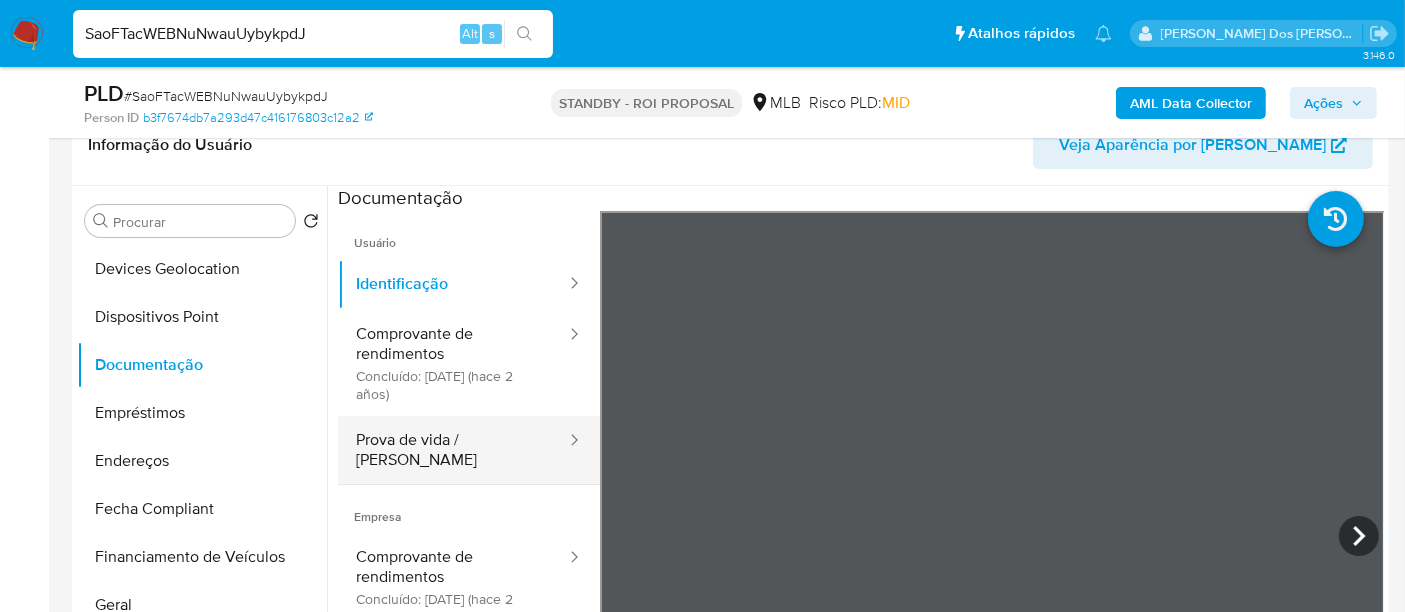 click on "Prova de vida / [PERSON_NAME]" at bounding box center (453, 450) 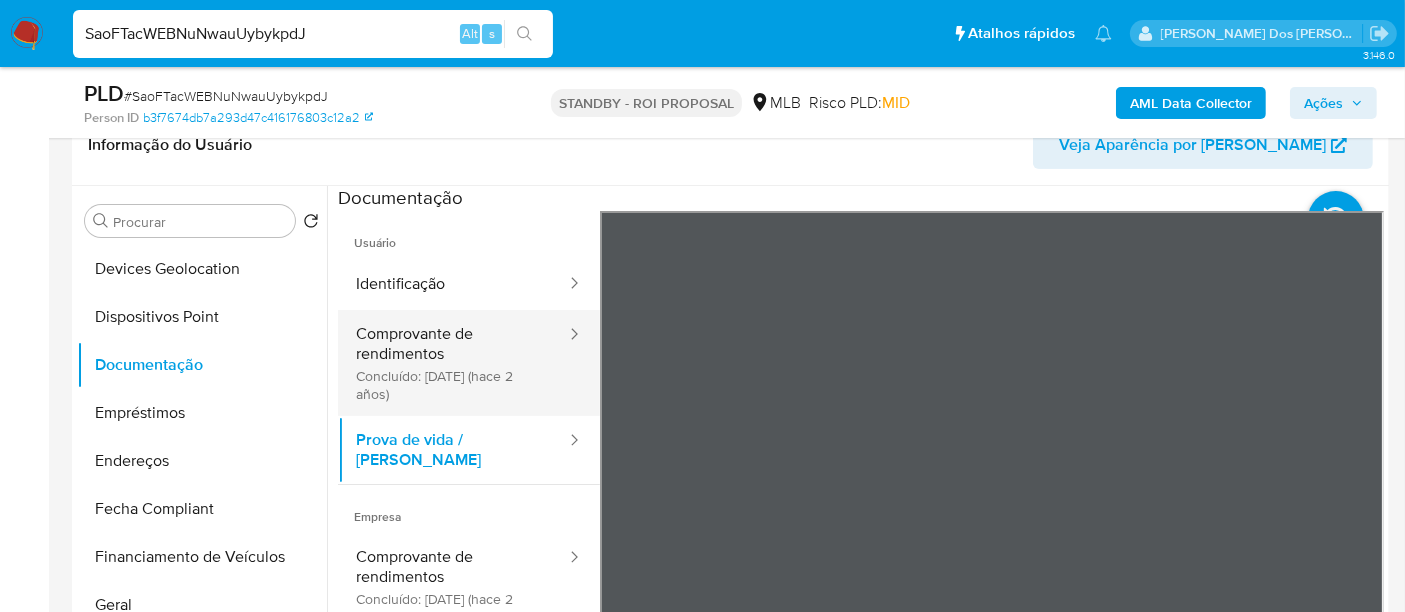 click on "Comprovante de rendimentos Concluído: [DATE] (hace 2 años)" at bounding box center (453, 363) 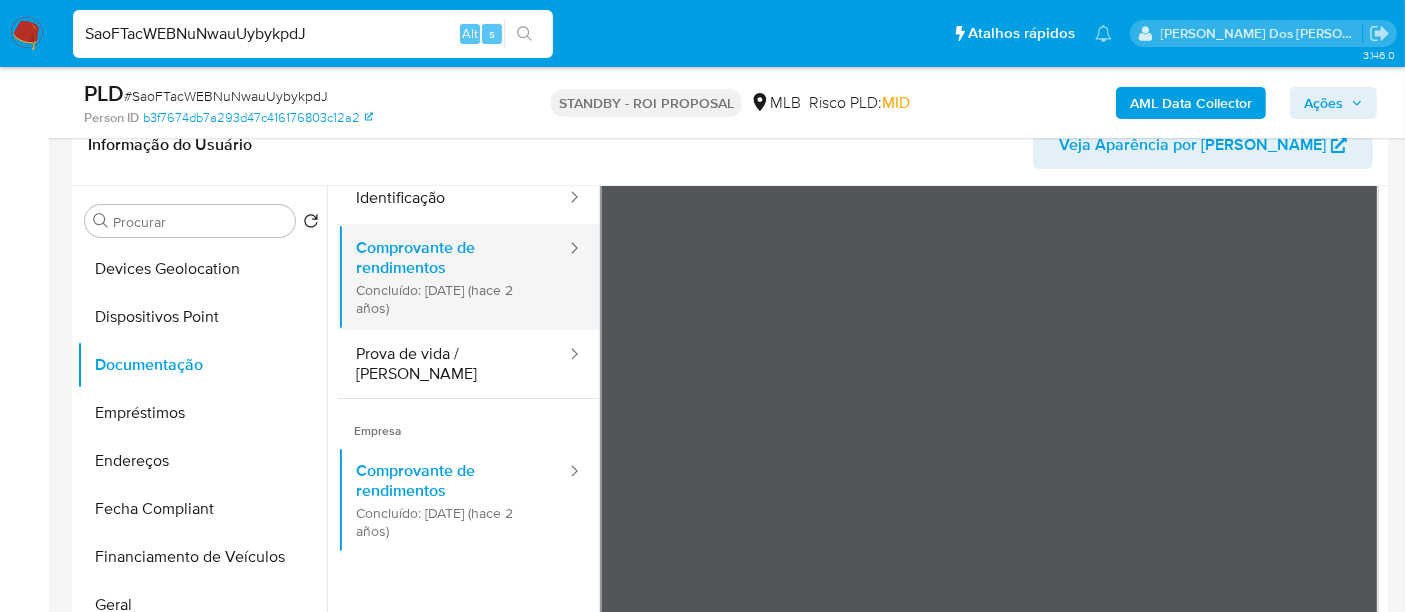 scroll, scrollTop: 174, scrollLeft: 0, axis: vertical 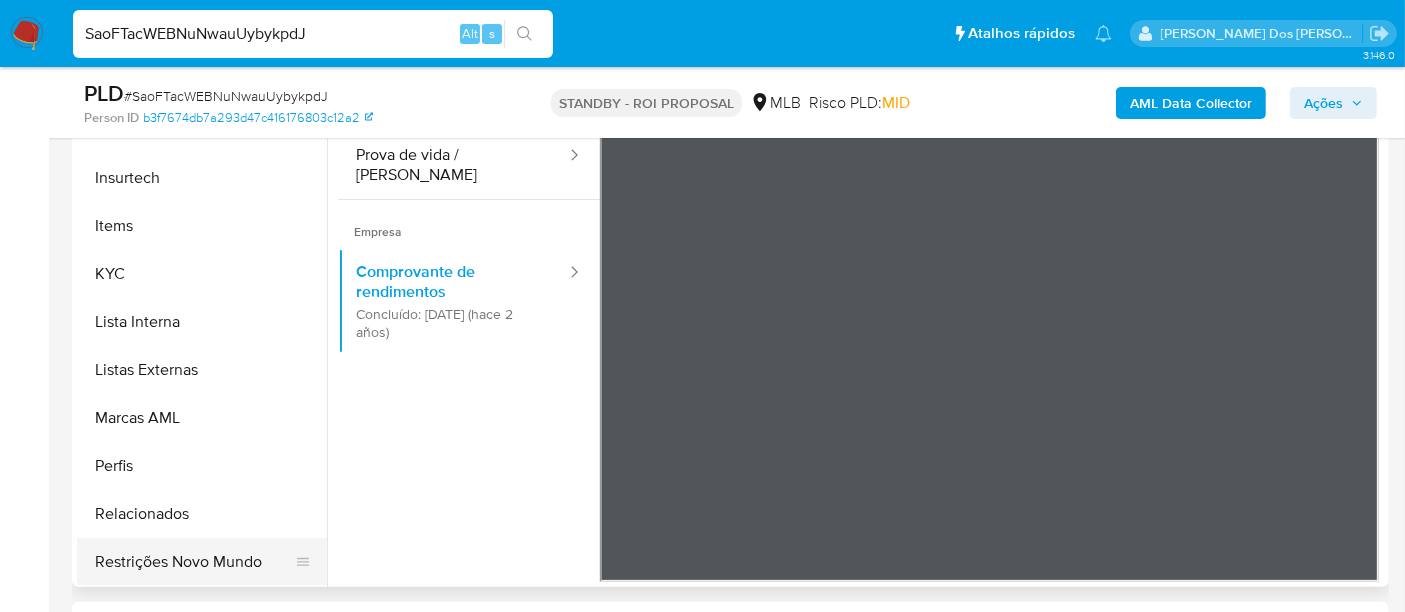 click on "Restrições Novo Mundo" at bounding box center [194, 562] 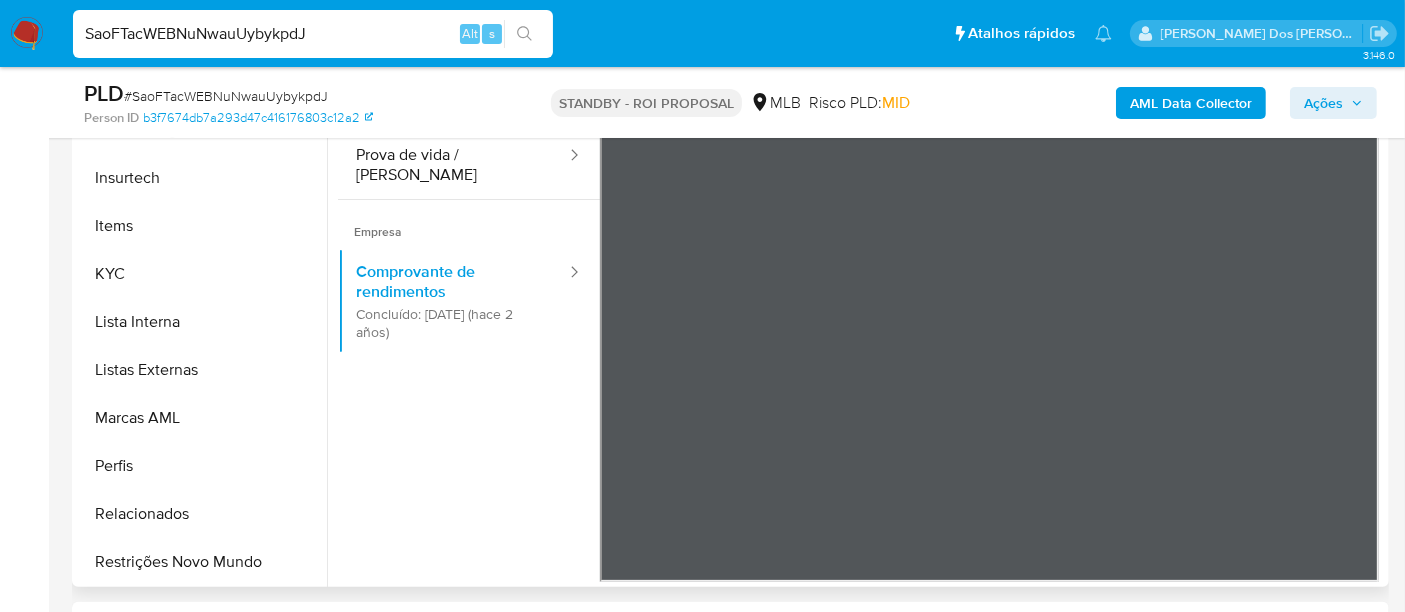 scroll, scrollTop: 0, scrollLeft: 0, axis: both 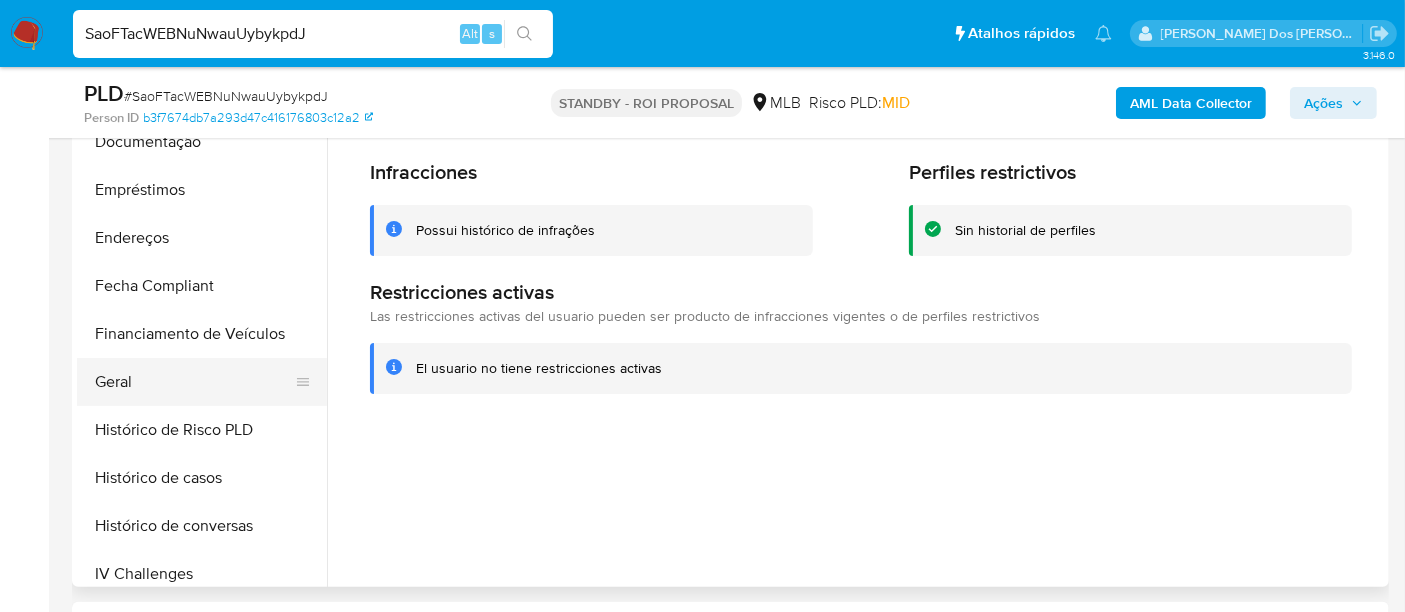 click on "Geral" at bounding box center [194, 382] 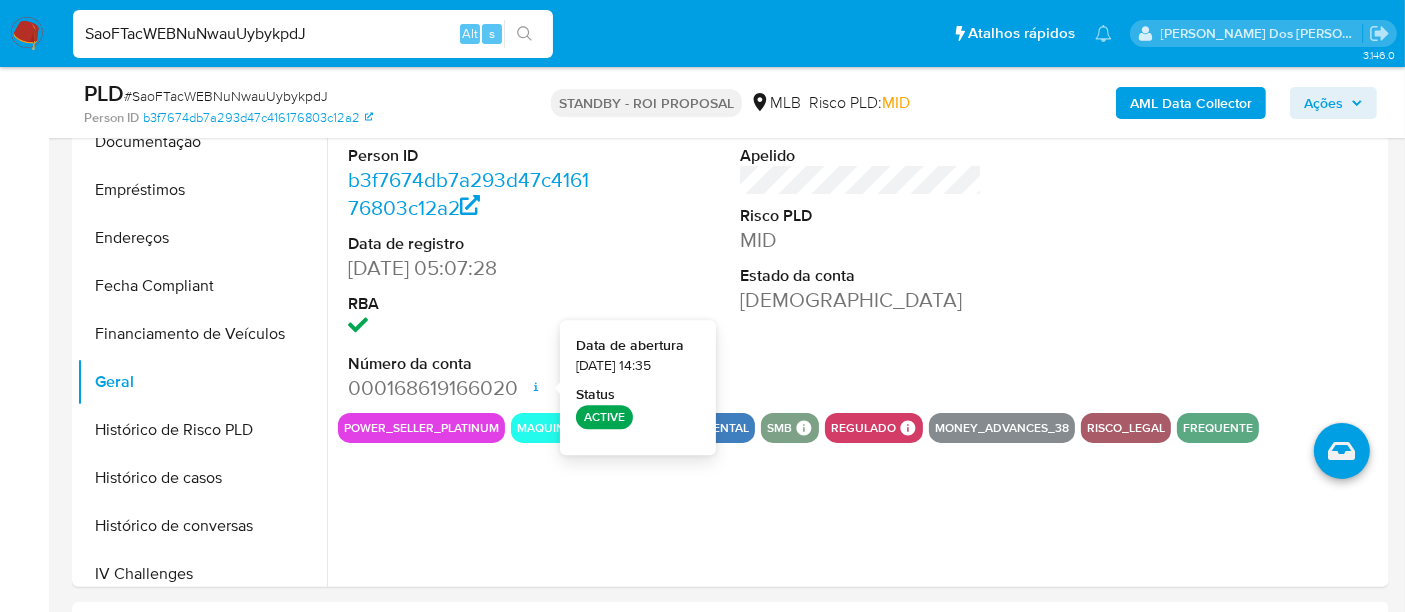 type 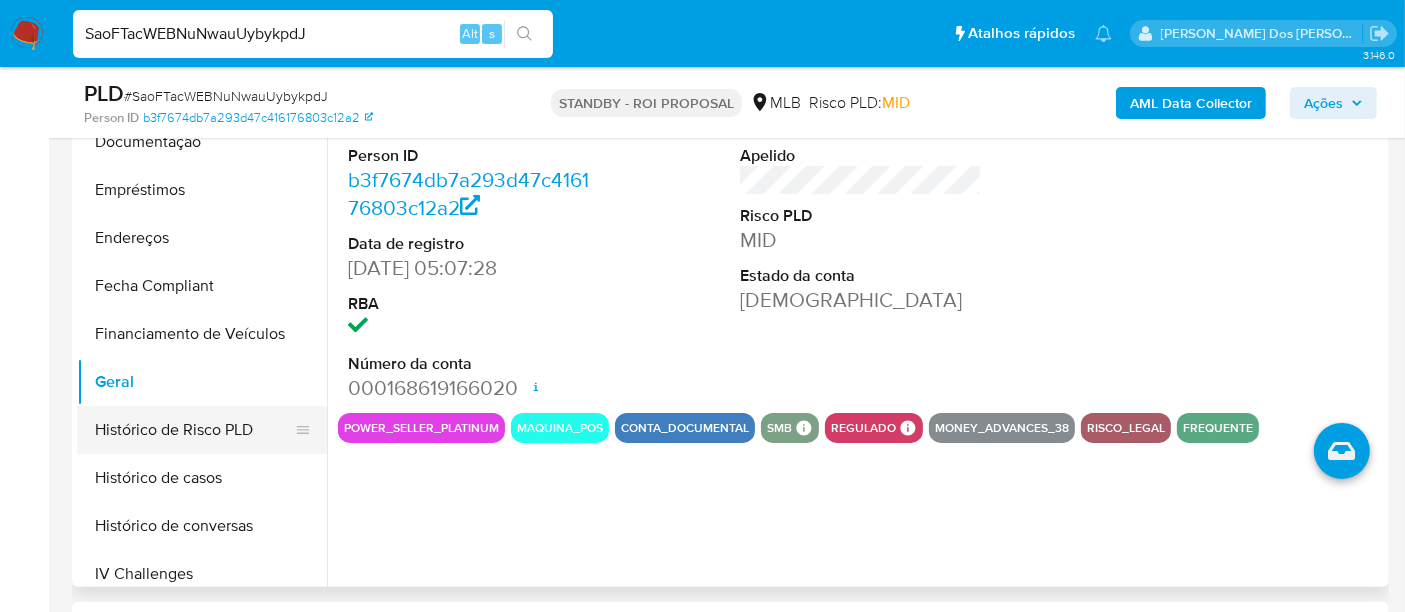 scroll, scrollTop: 844, scrollLeft: 0, axis: vertical 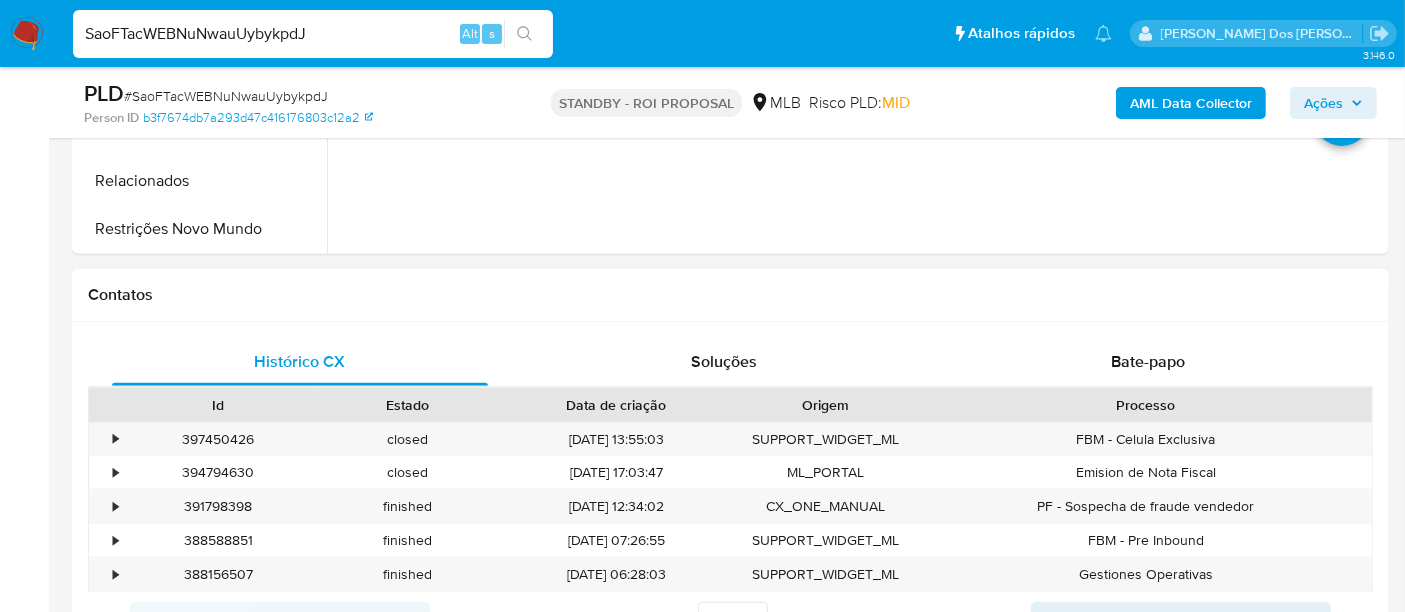 drag, startPoint x: 237, startPoint y: 222, endPoint x: 625, endPoint y: 393, distance: 424.01062 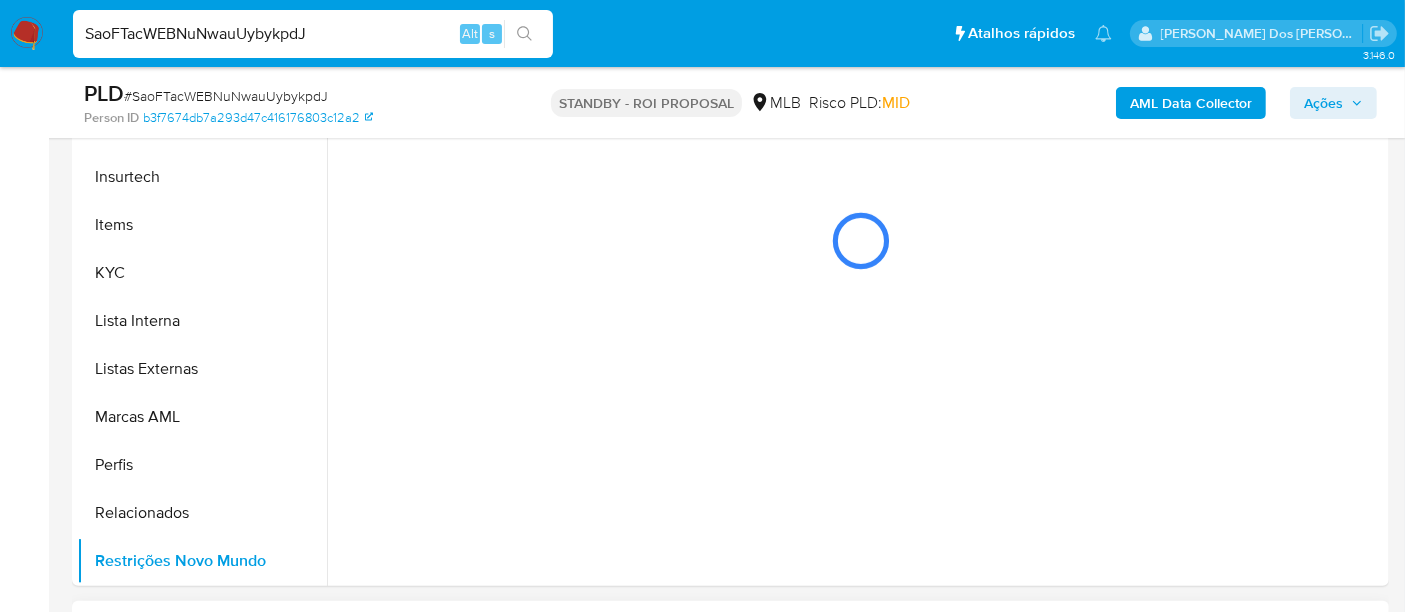 scroll, scrollTop: 444, scrollLeft: 0, axis: vertical 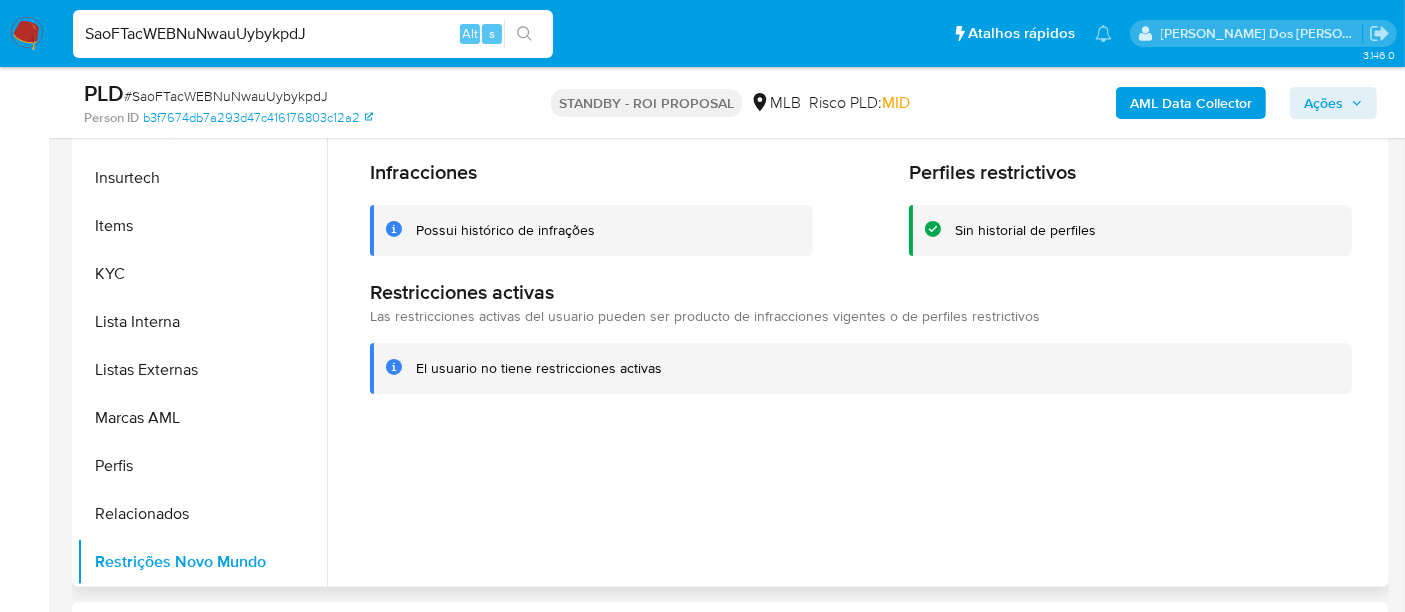 type 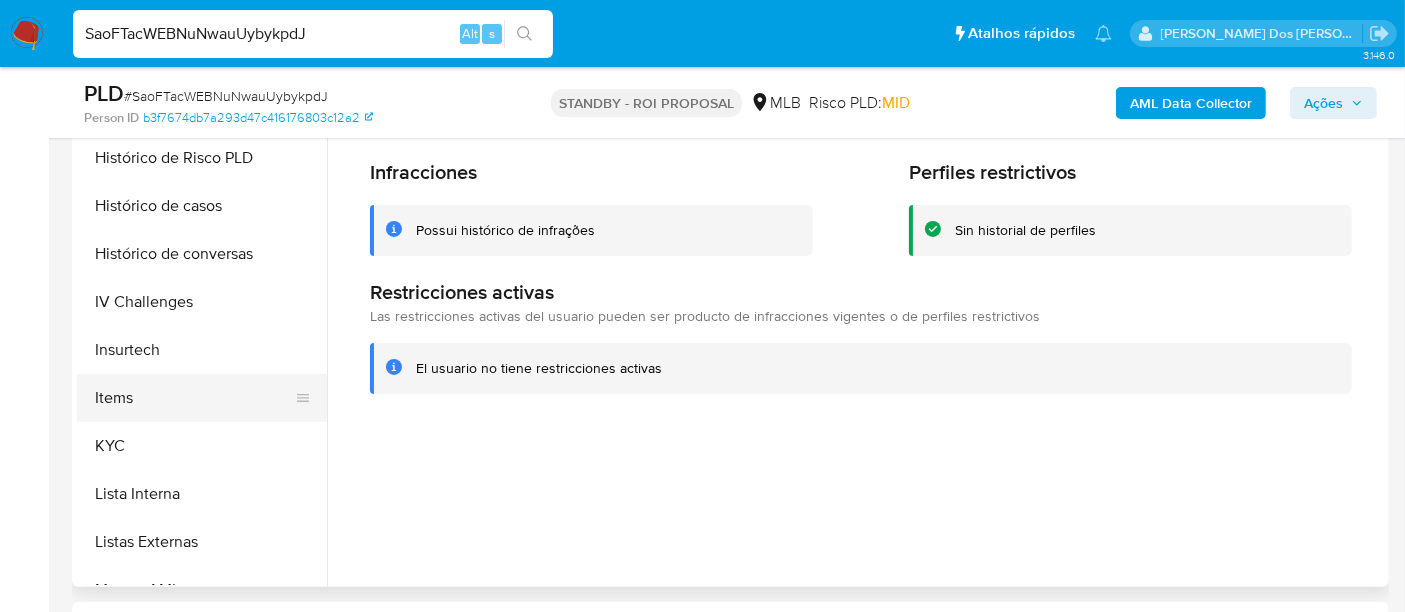 scroll, scrollTop: 622, scrollLeft: 0, axis: vertical 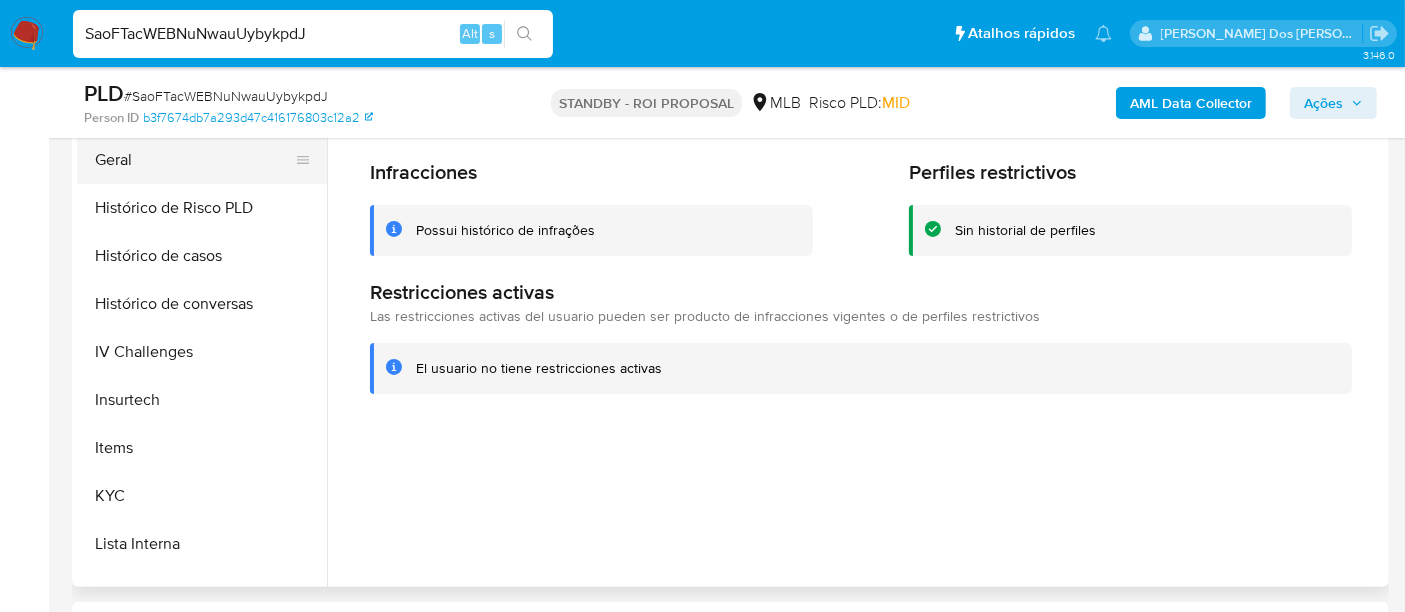 click on "Geral" at bounding box center [194, 160] 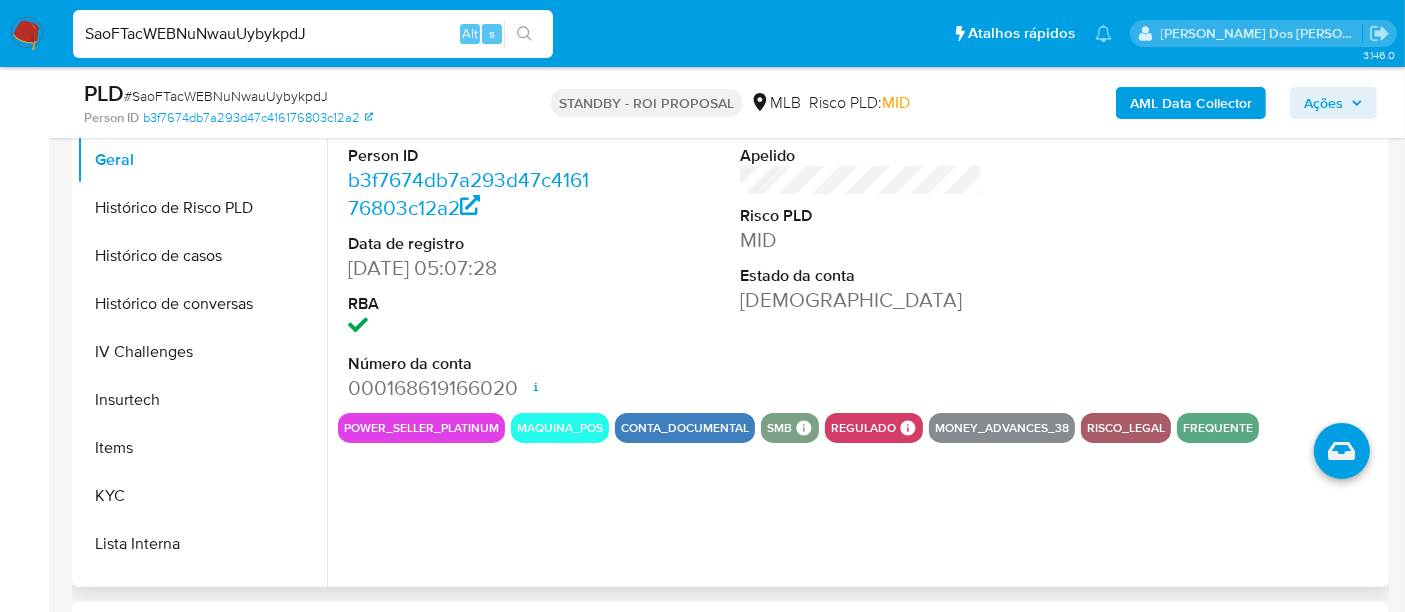 scroll, scrollTop: 333, scrollLeft: 0, axis: vertical 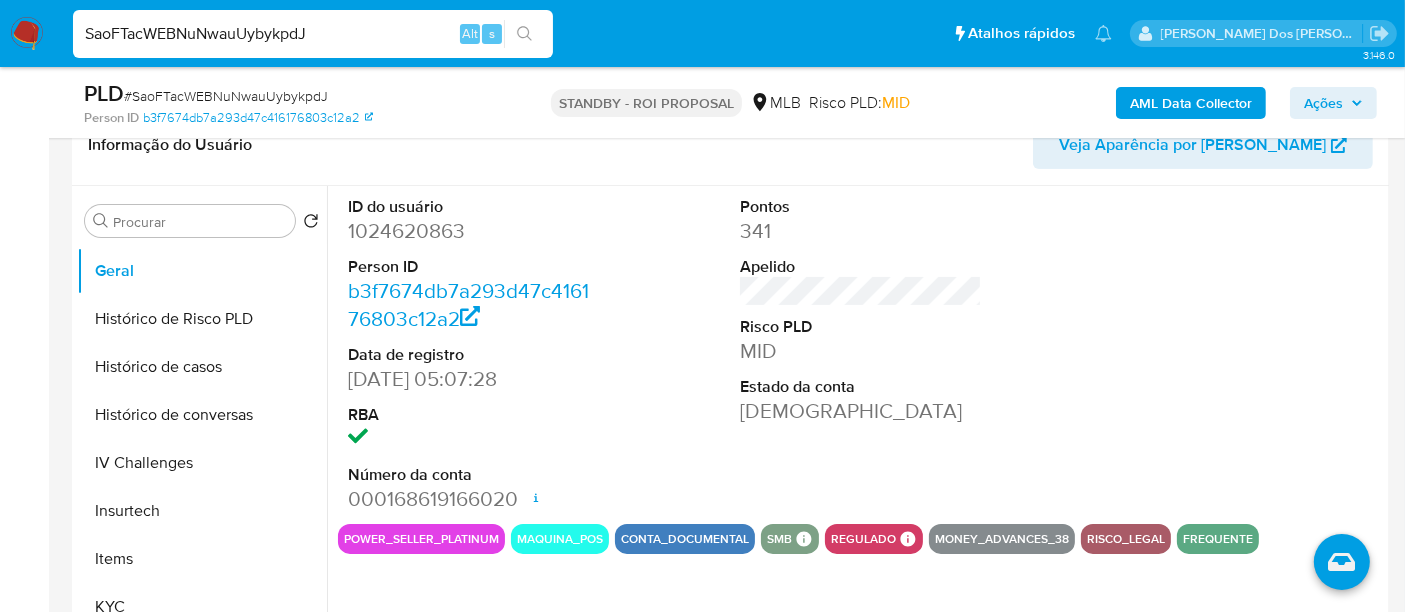 click on "SaoFTacWEBNuNwauUybykpdJ" at bounding box center [313, 34] 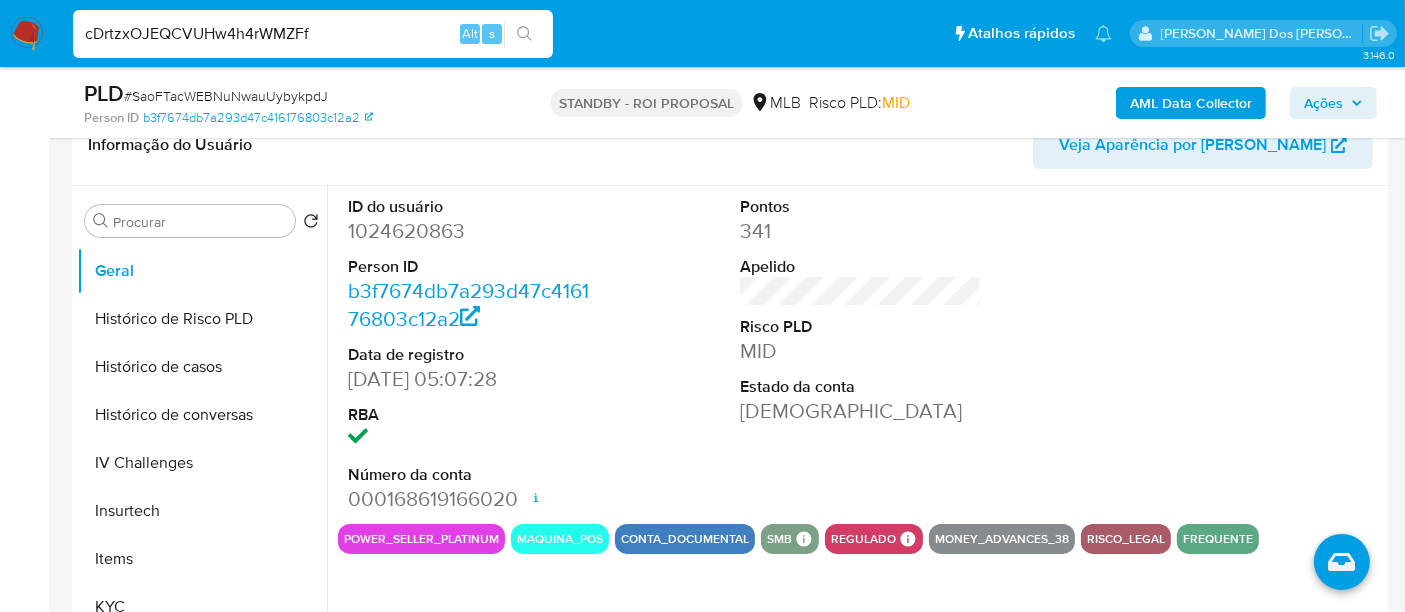 type on "cDrtzxOJEQCVUHw4h4rWMZFf" 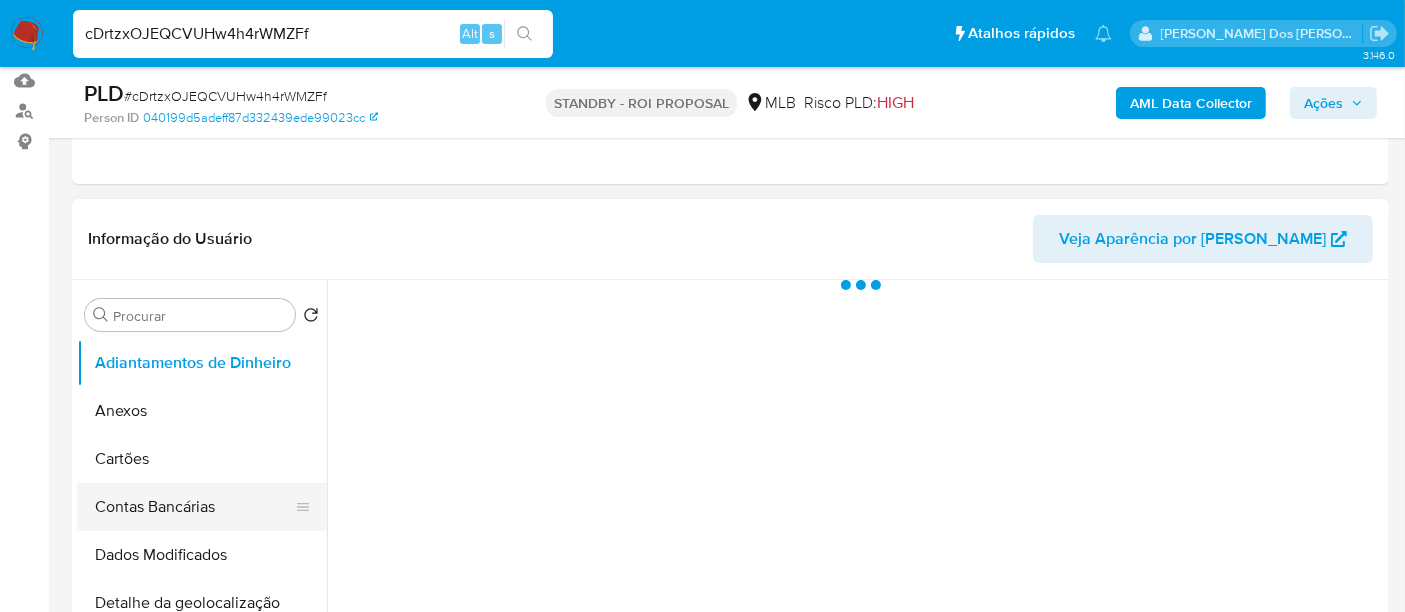 scroll, scrollTop: 333, scrollLeft: 0, axis: vertical 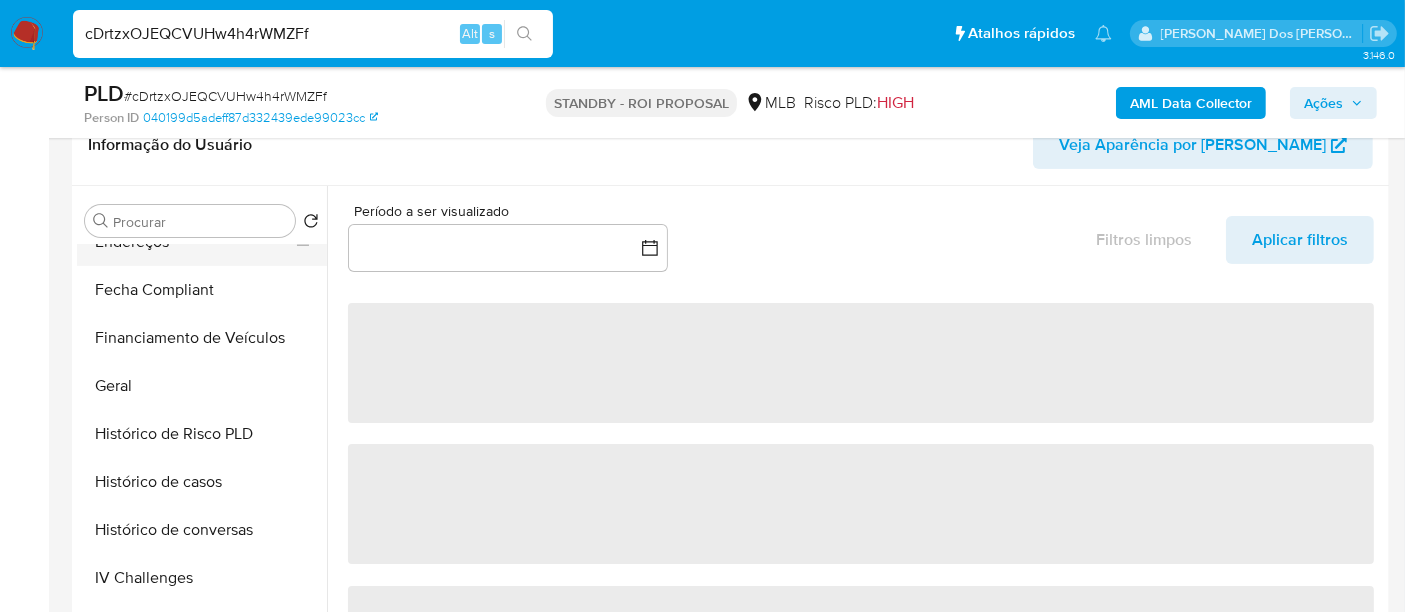 select on "10" 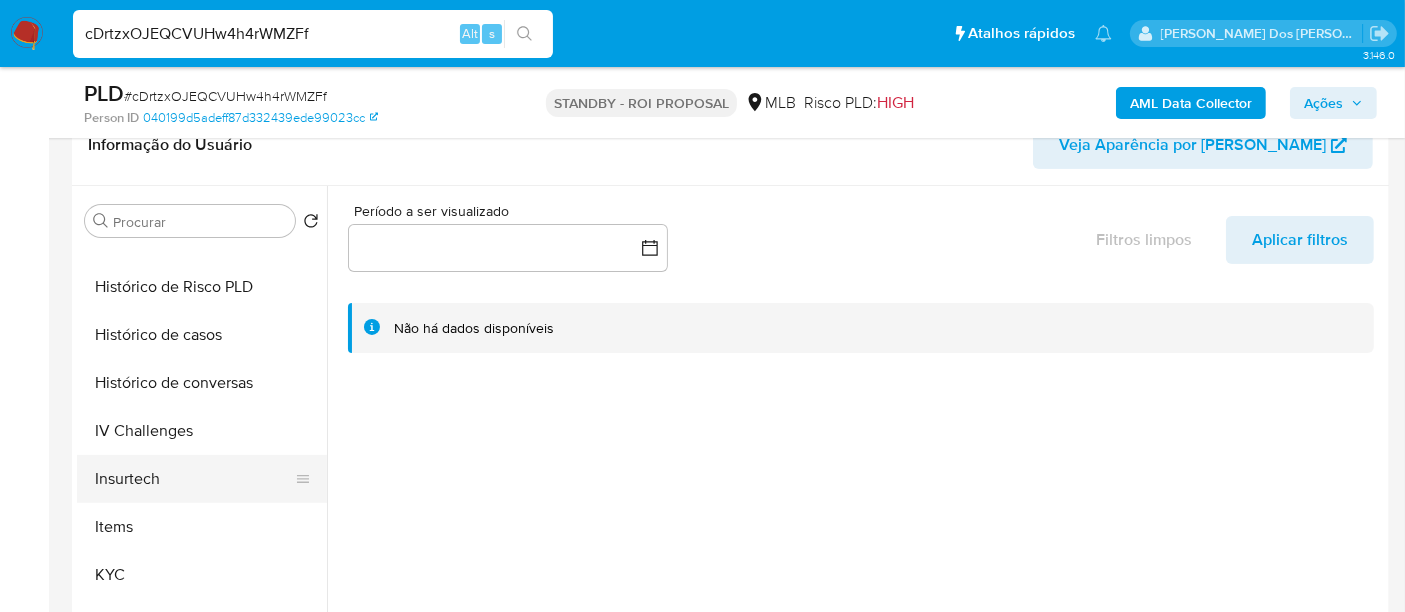 scroll, scrollTop: 777, scrollLeft: 0, axis: vertical 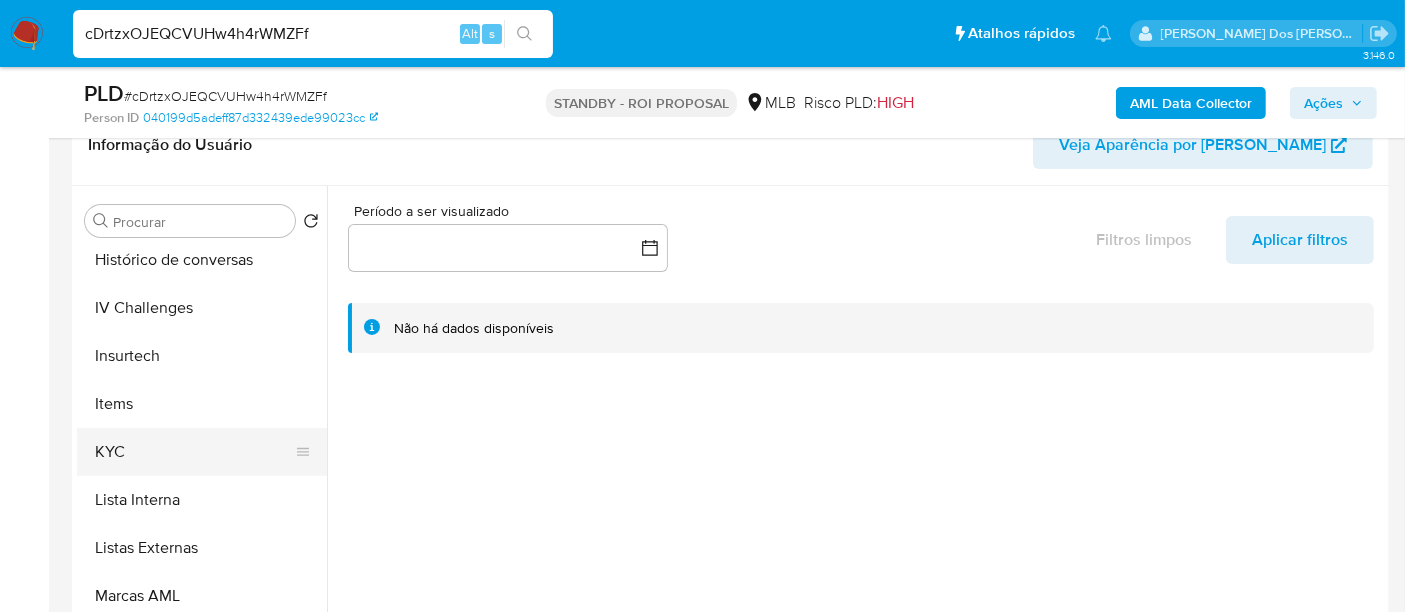 drag, startPoint x: 110, startPoint y: 444, endPoint x: 168, endPoint y: 437, distance: 58.420887 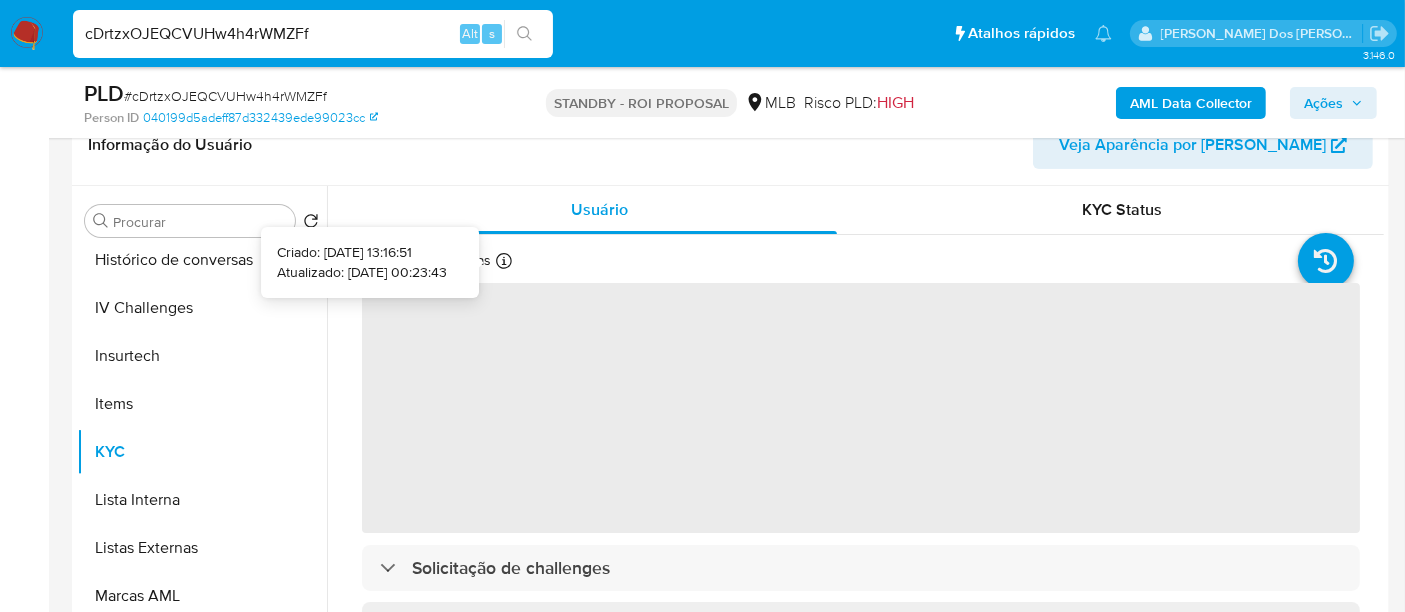 type 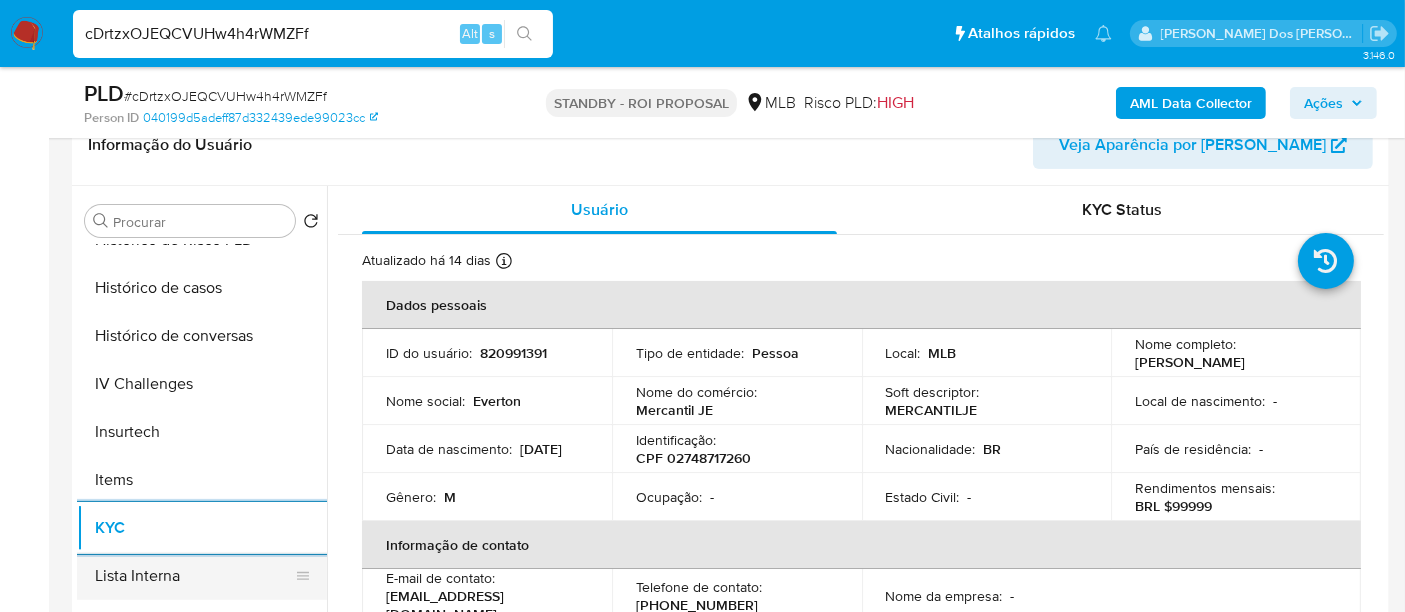 scroll, scrollTop: 666, scrollLeft: 0, axis: vertical 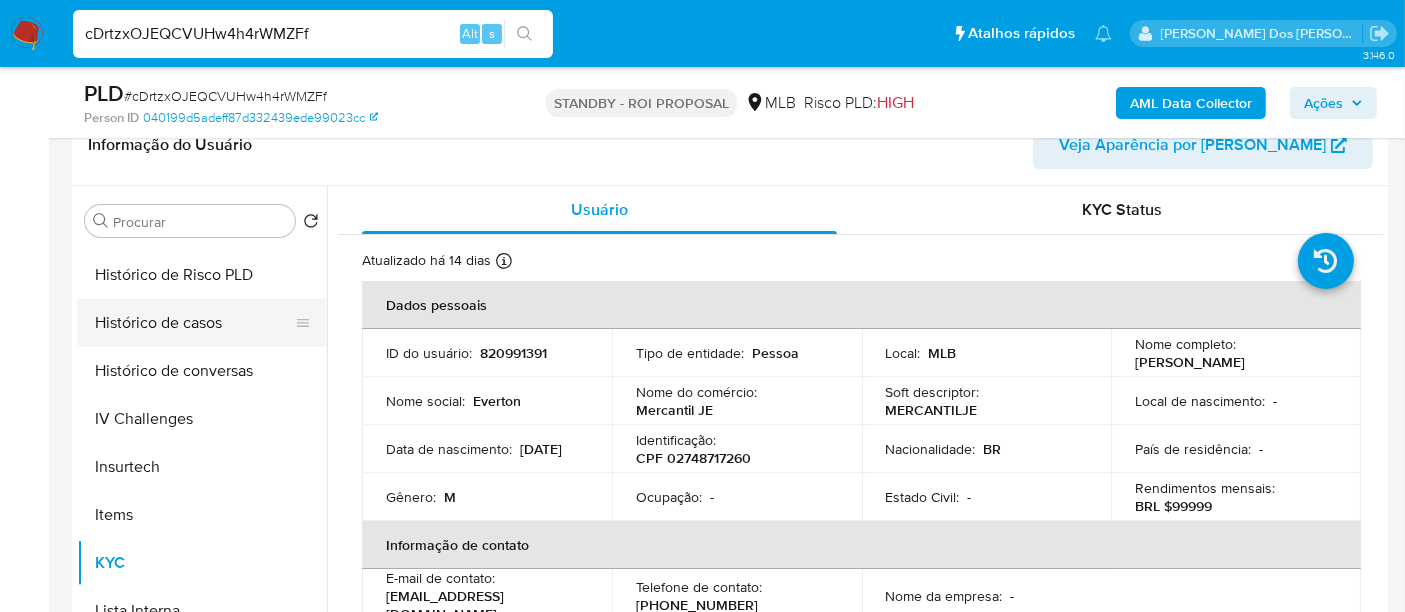 click on "Histórico de casos" at bounding box center [194, 323] 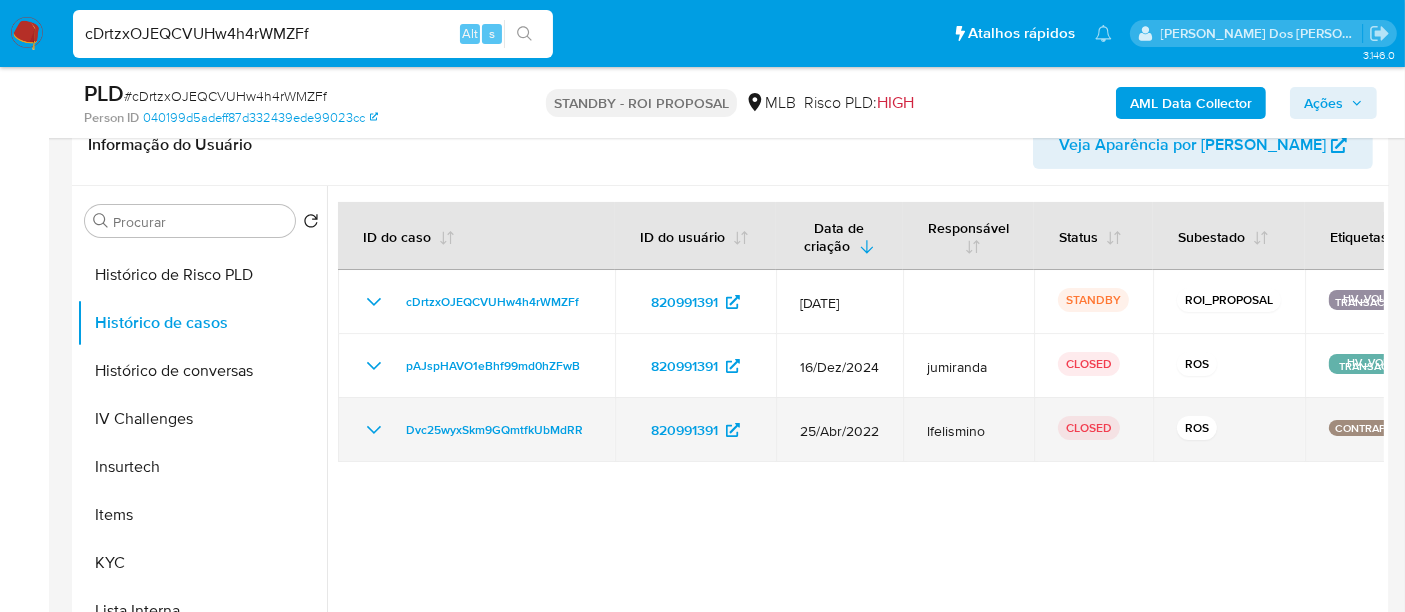 type 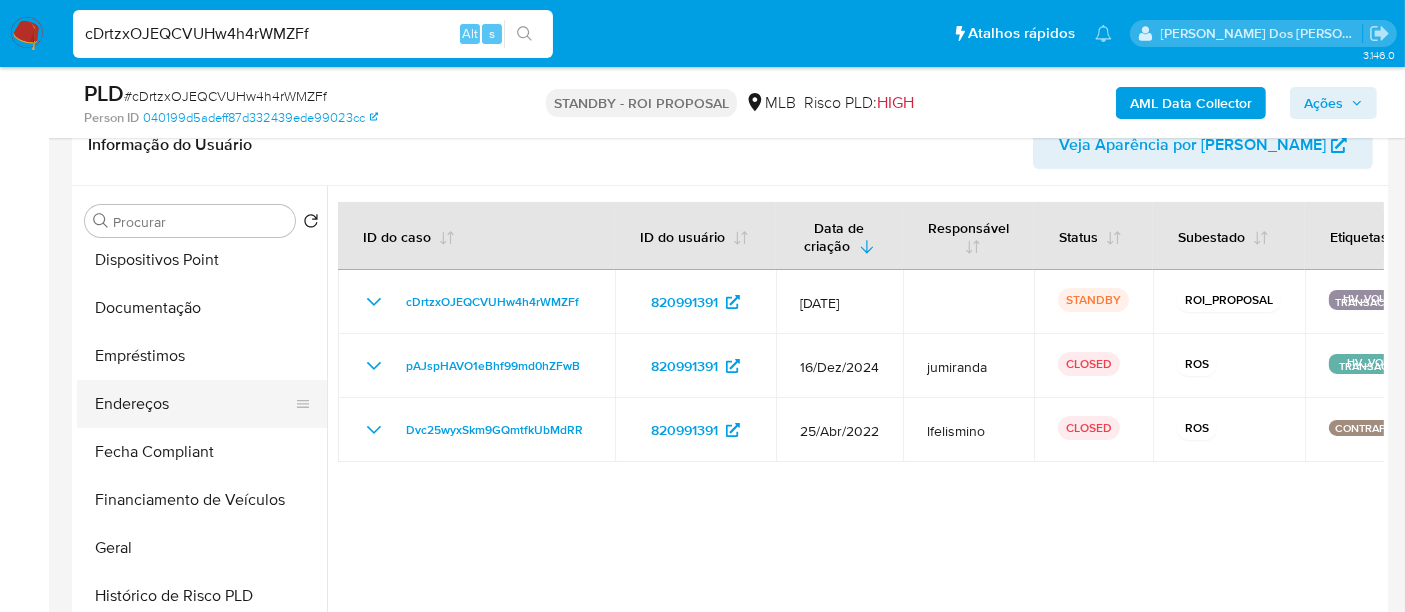 scroll, scrollTop: 333, scrollLeft: 0, axis: vertical 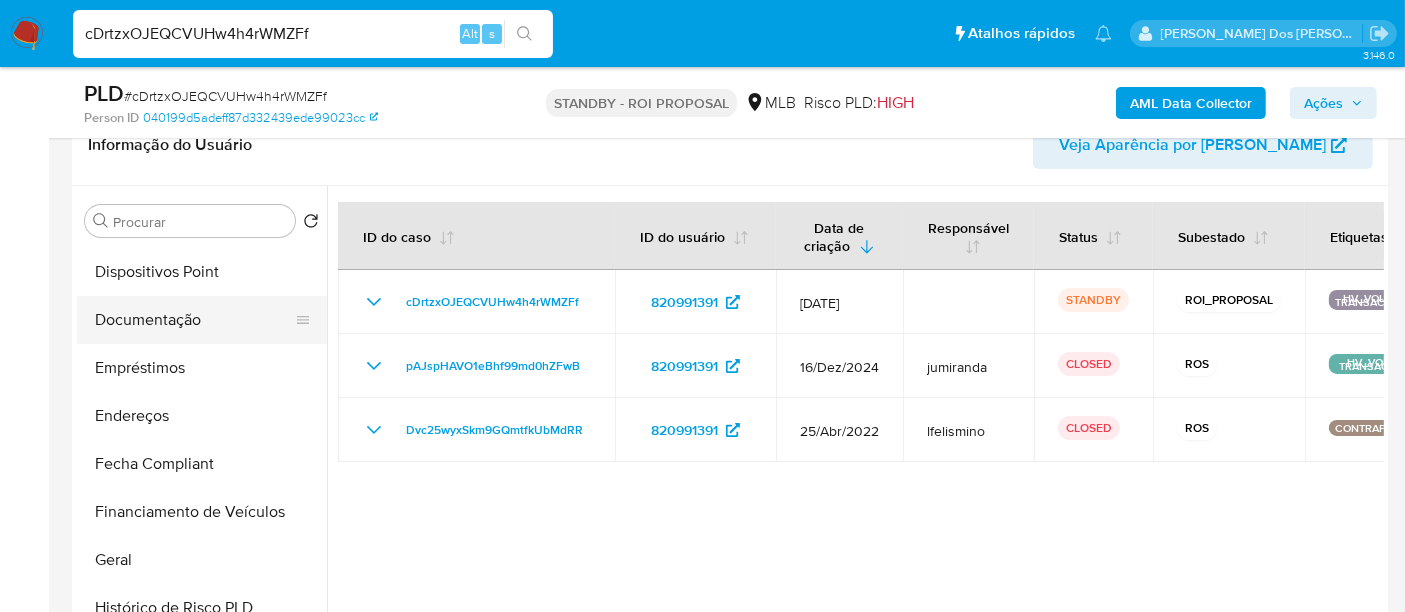 click on "Documentação" at bounding box center (194, 320) 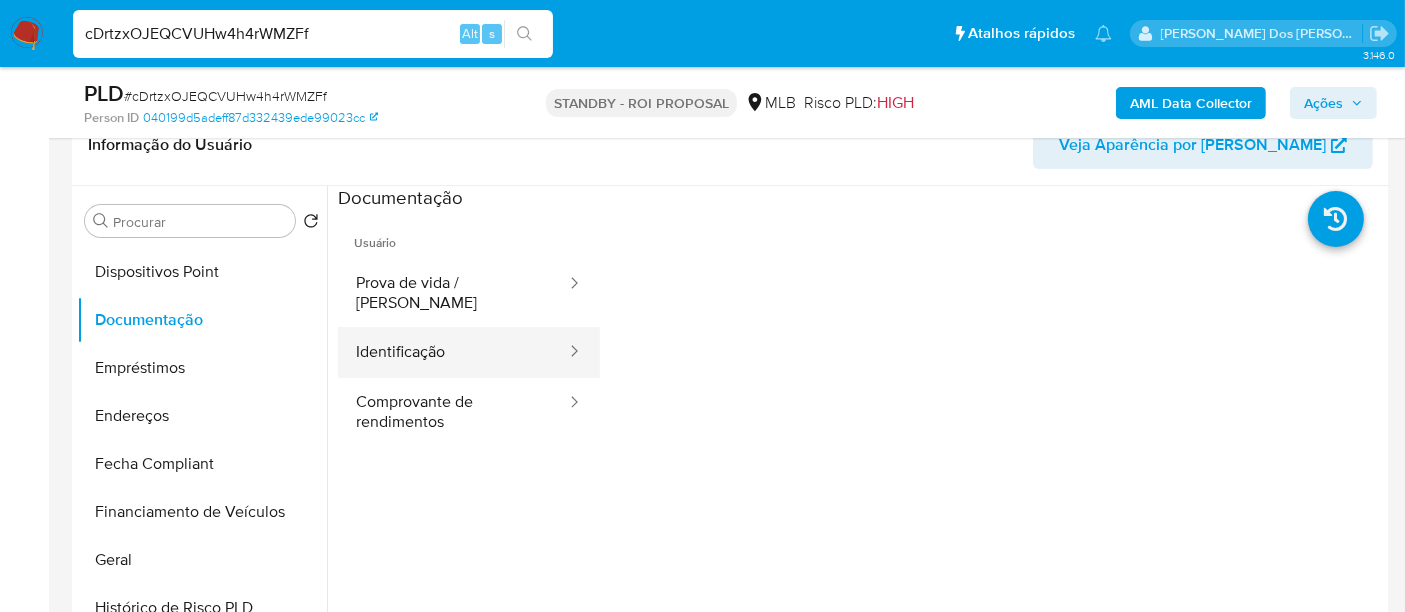 click on "Identificação" at bounding box center [453, 352] 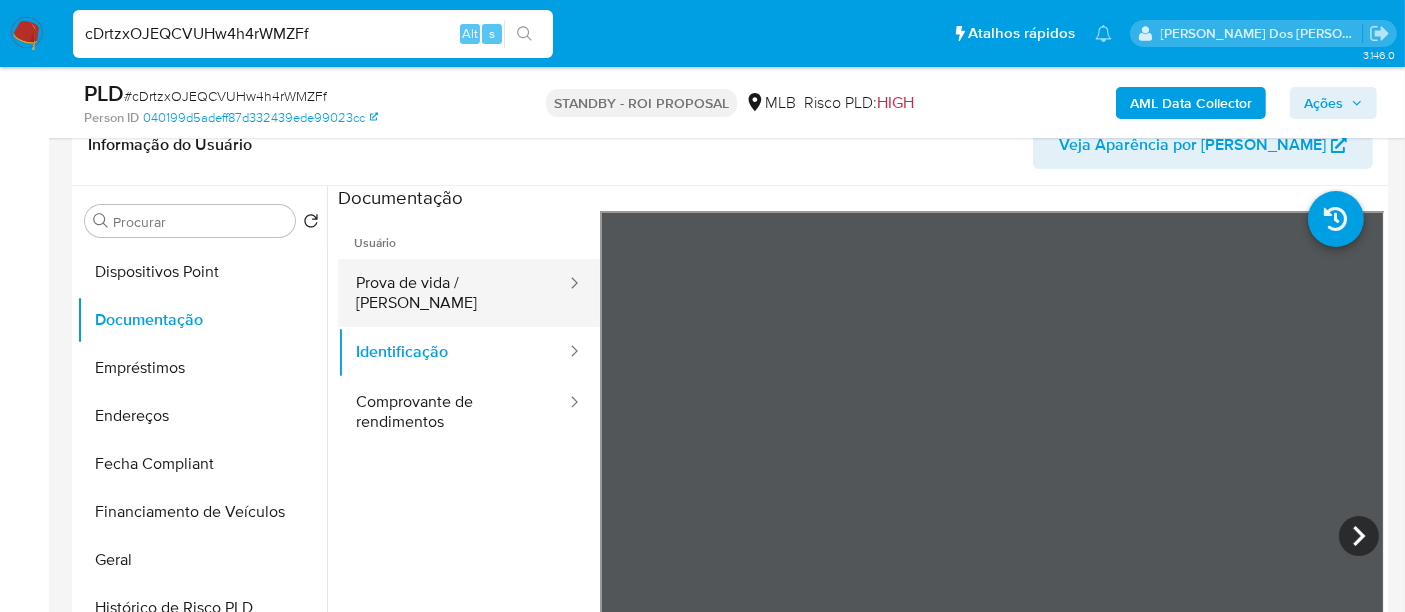 click on "Prova de vida / [PERSON_NAME]" at bounding box center (453, 293) 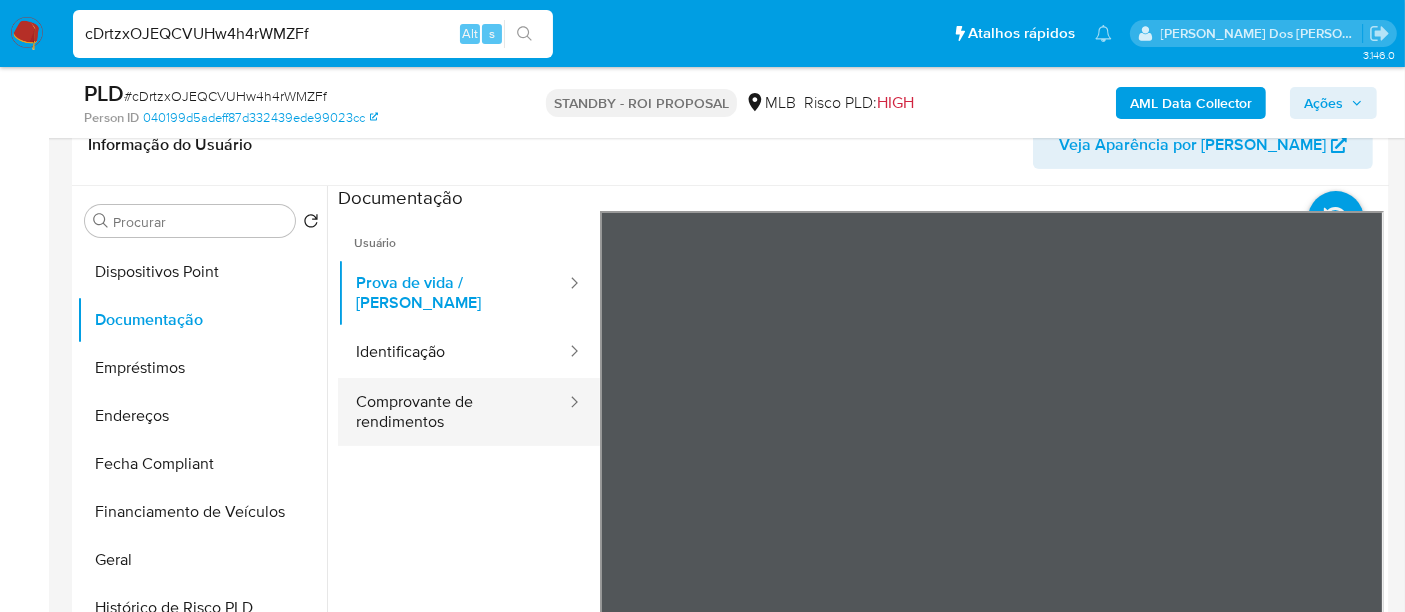 click on "Comprovante de rendimentos" at bounding box center [453, 412] 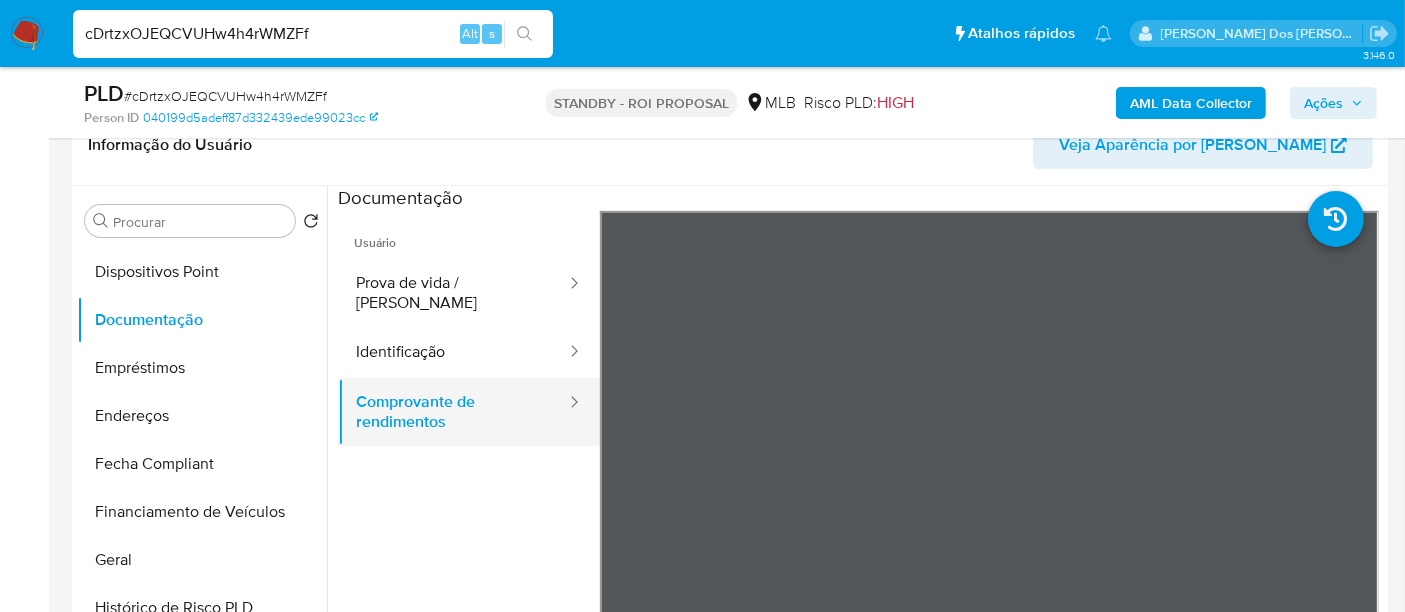 type 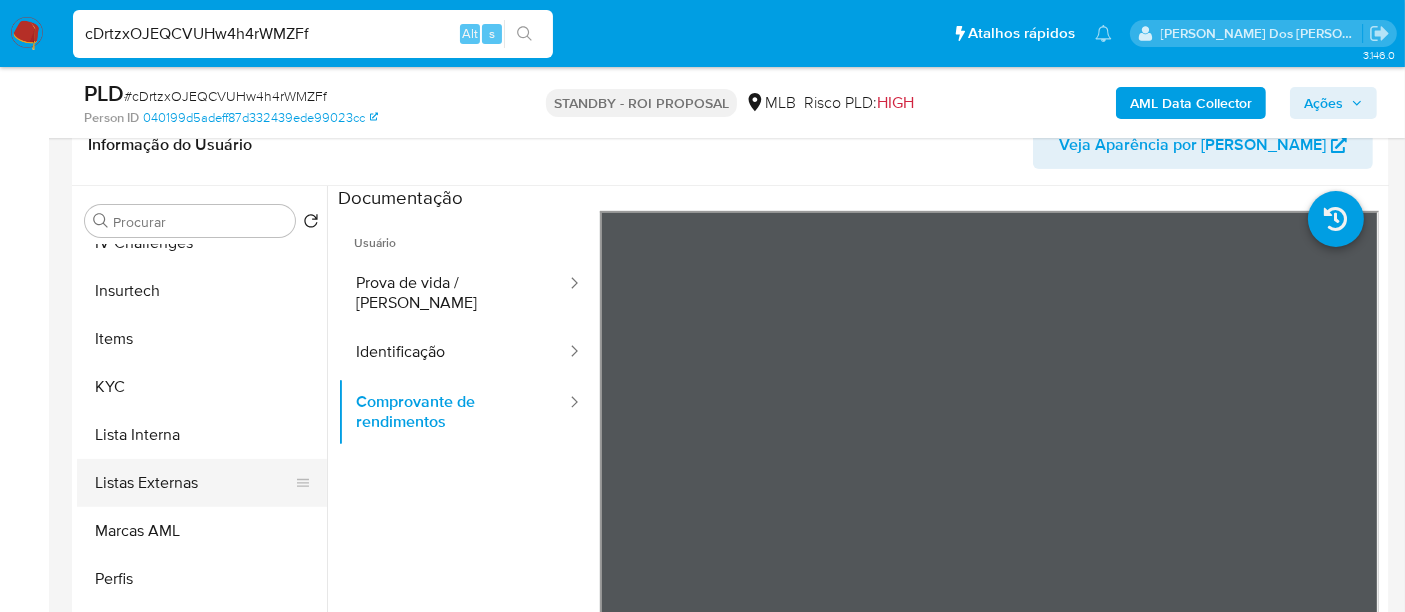 scroll, scrollTop: 844, scrollLeft: 0, axis: vertical 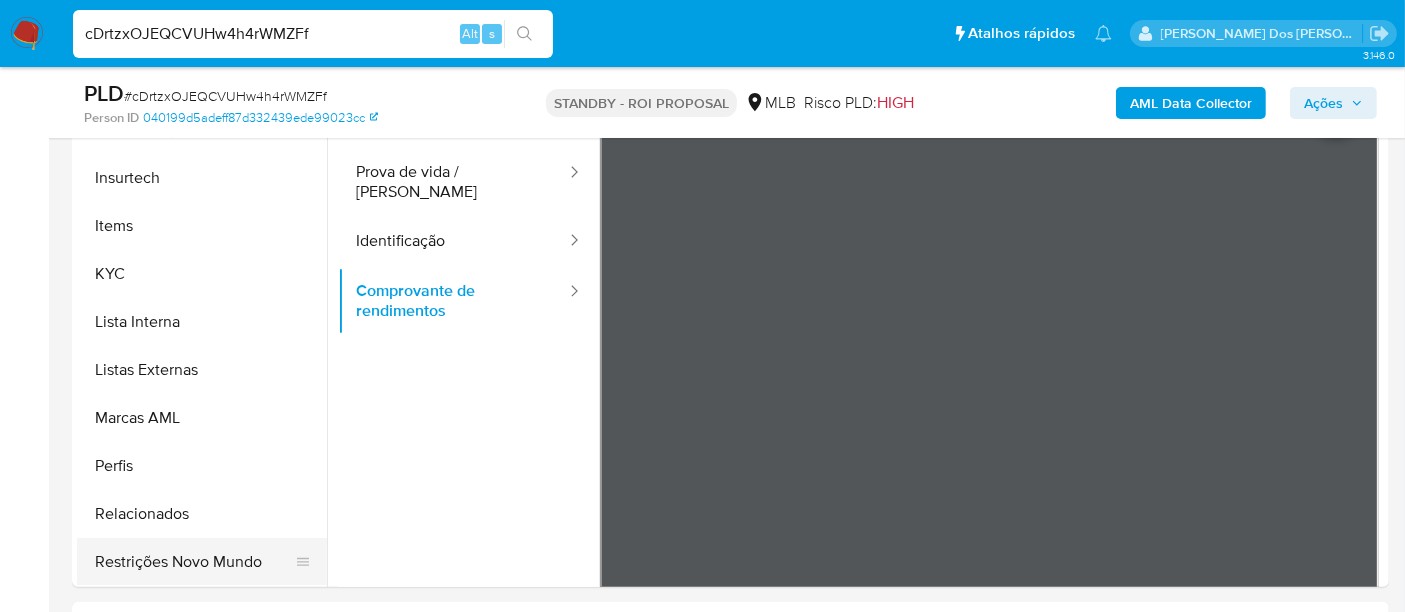 click on "Restrições Novo Mundo" at bounding box center [194, 562] 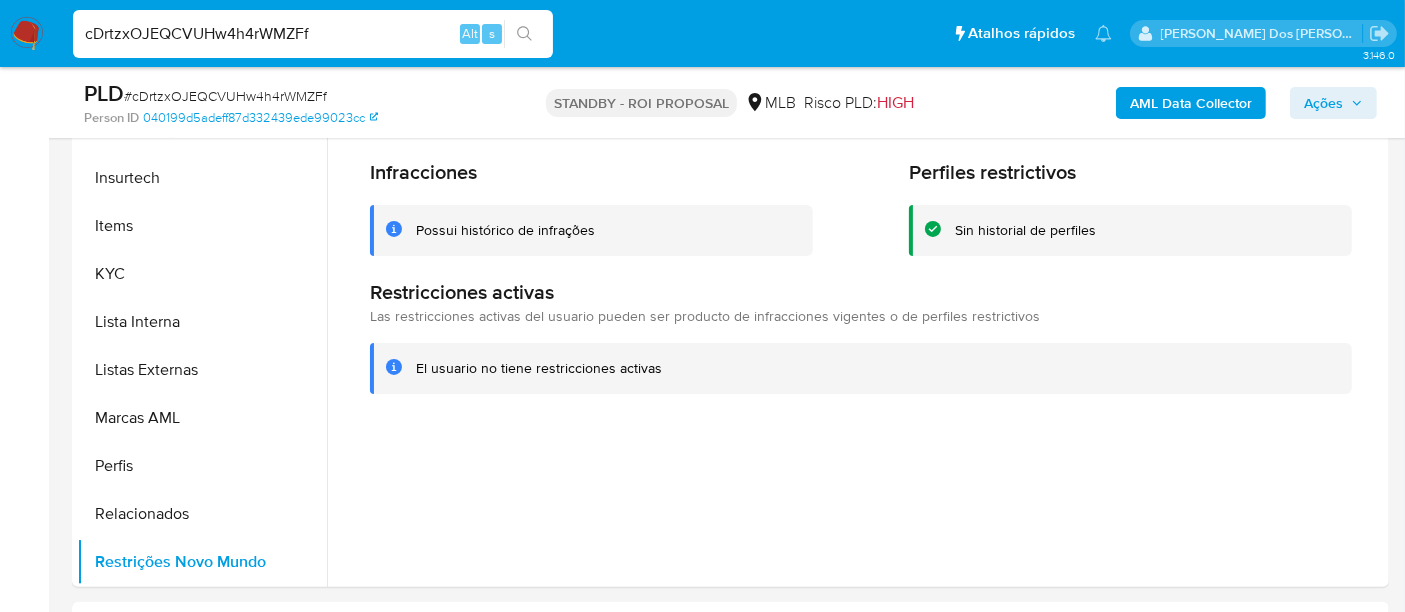 scroll, scrollTop: 400, scrollLeft: 0, axis: vertical 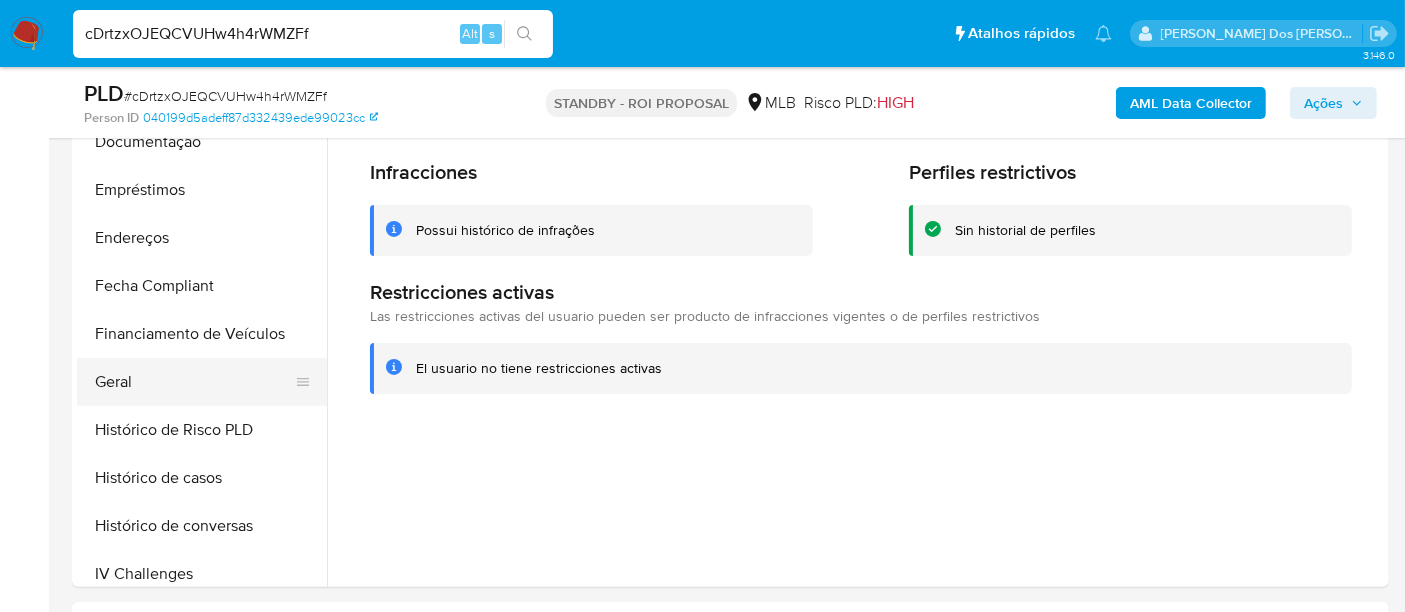click on "Geral" at bounding box center [194, 382] 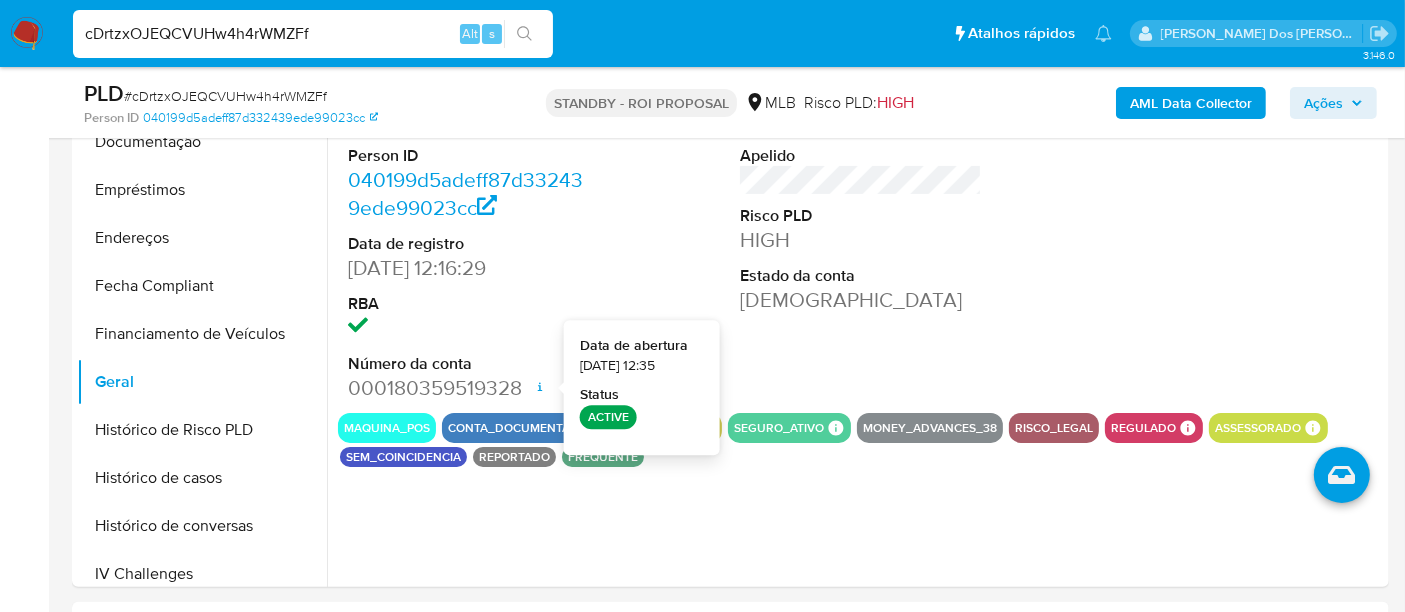 type 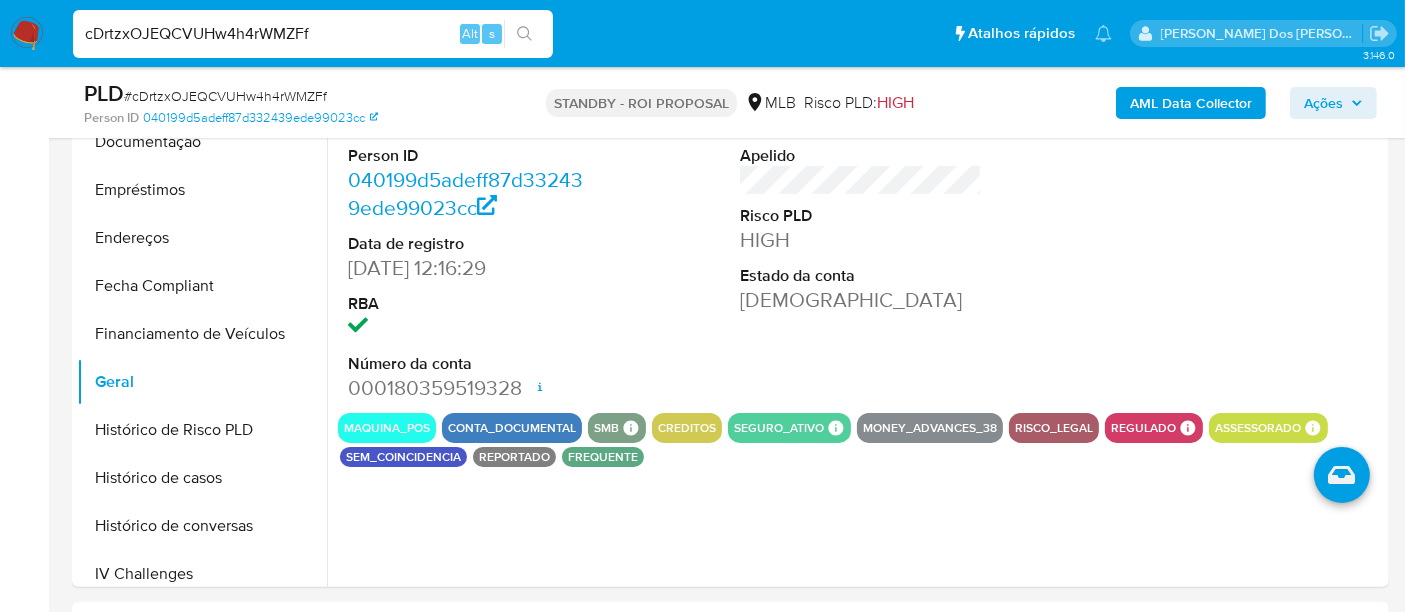 click on "cDrtzxOJEQCVUHw4h4rWMZFf" at bounding box center [313, 34] 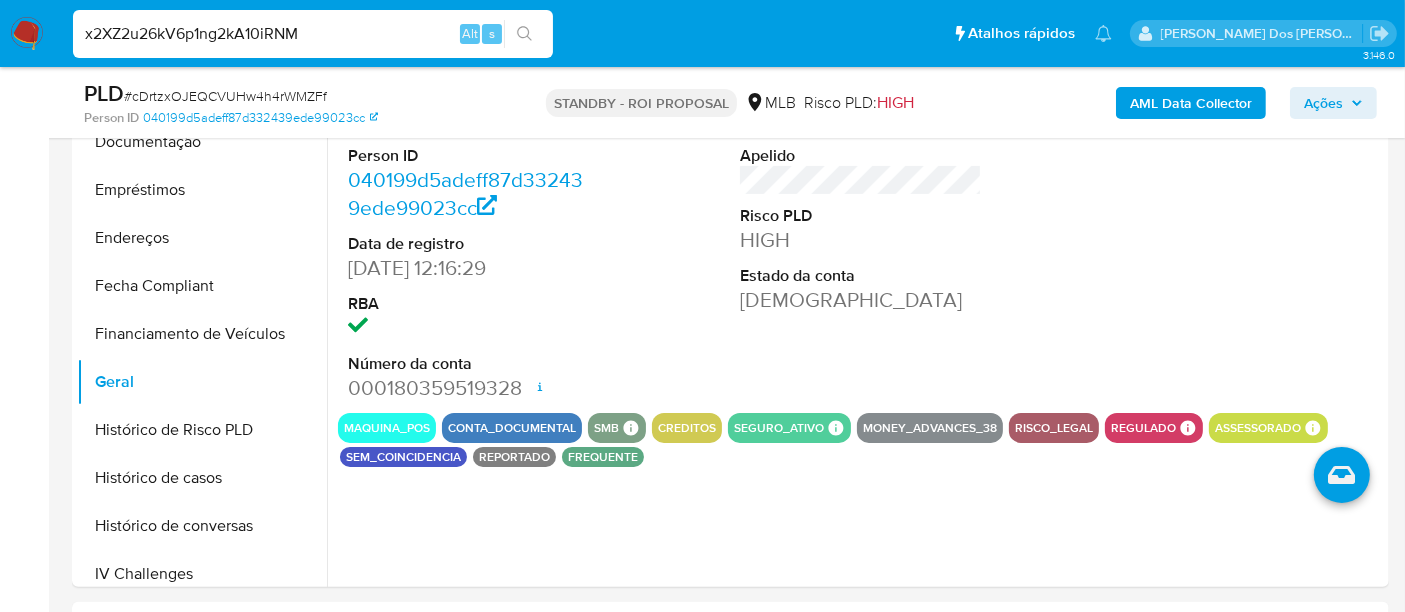 type on "x2XZ2u26kV6p1ng2kA10iRNM" 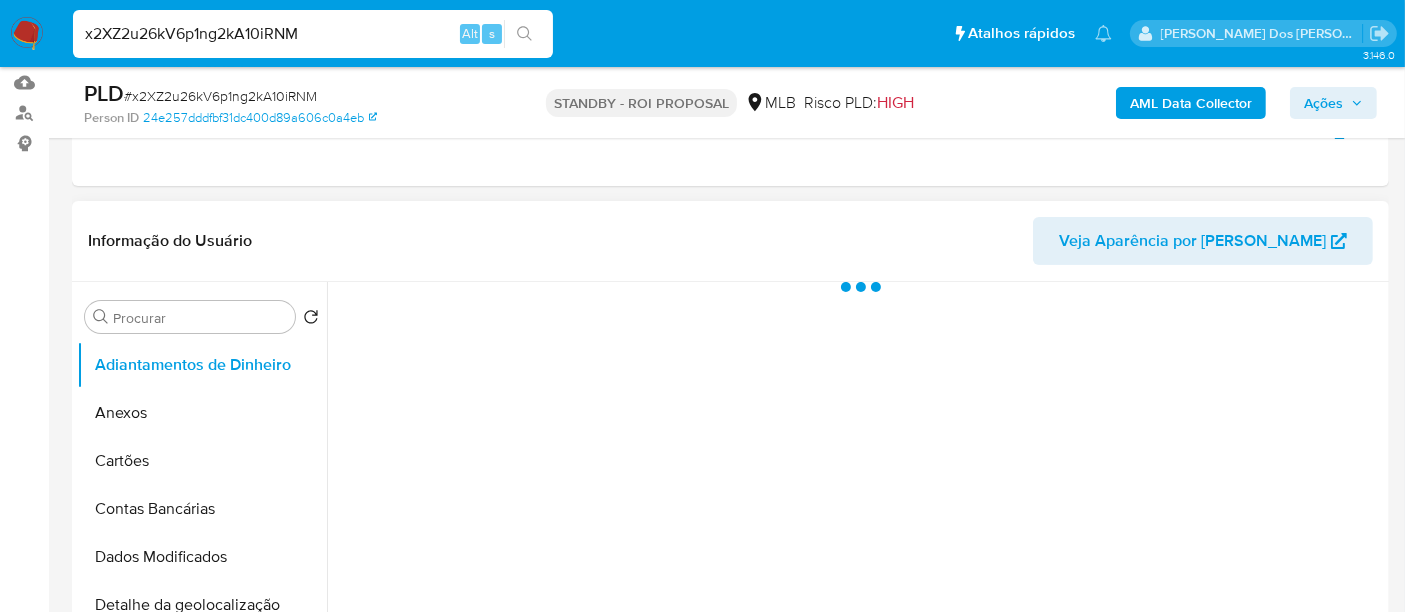 scroll, scrollTop: 333, scrollLeft: 0, axis: vertical 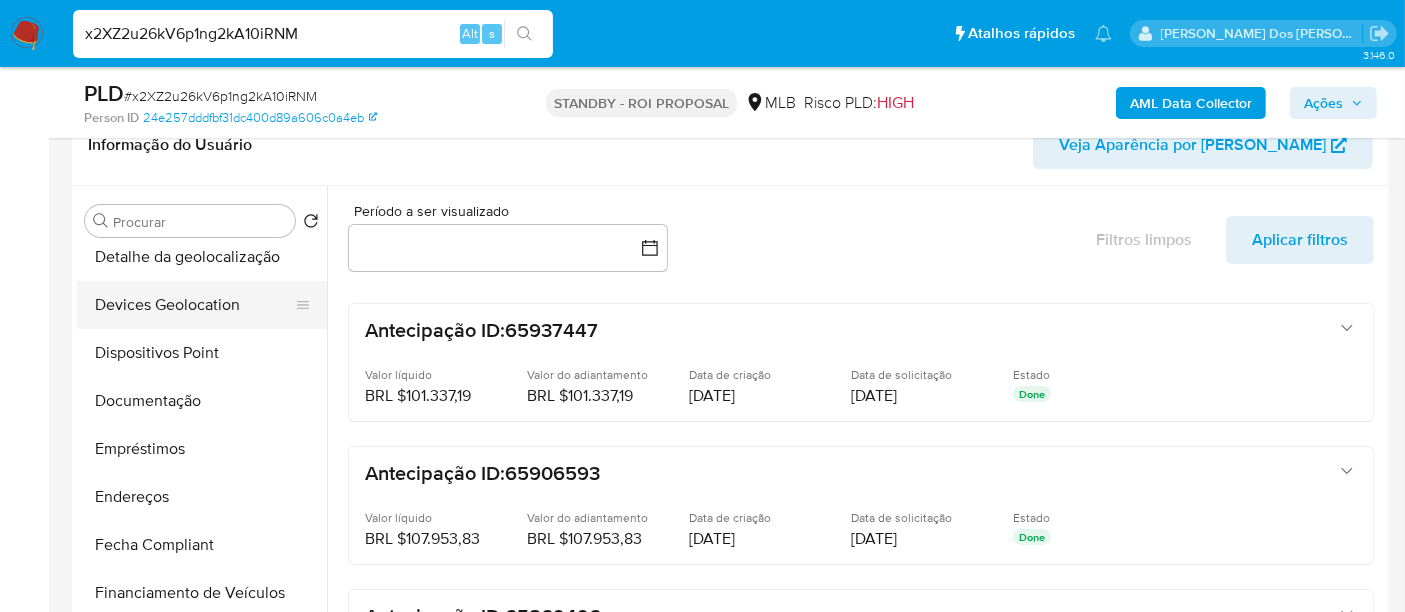select on "10" 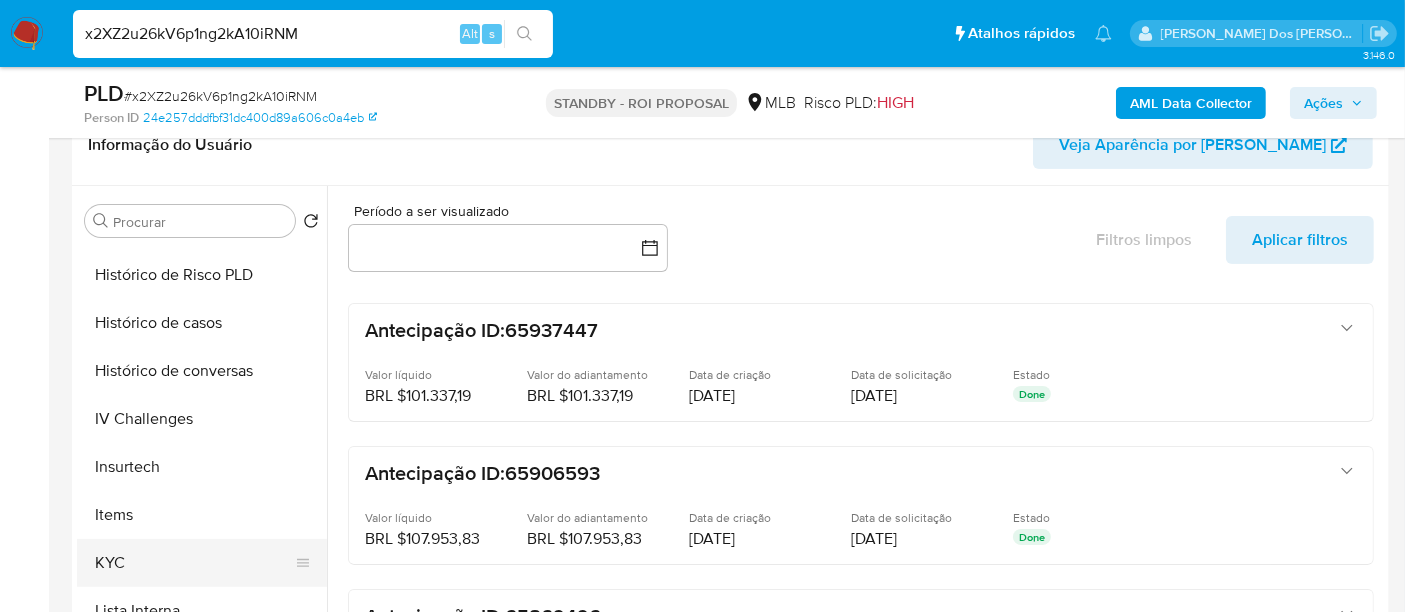 scroll, scrollTop: 844, scrollLeft: 0, axis: vertical 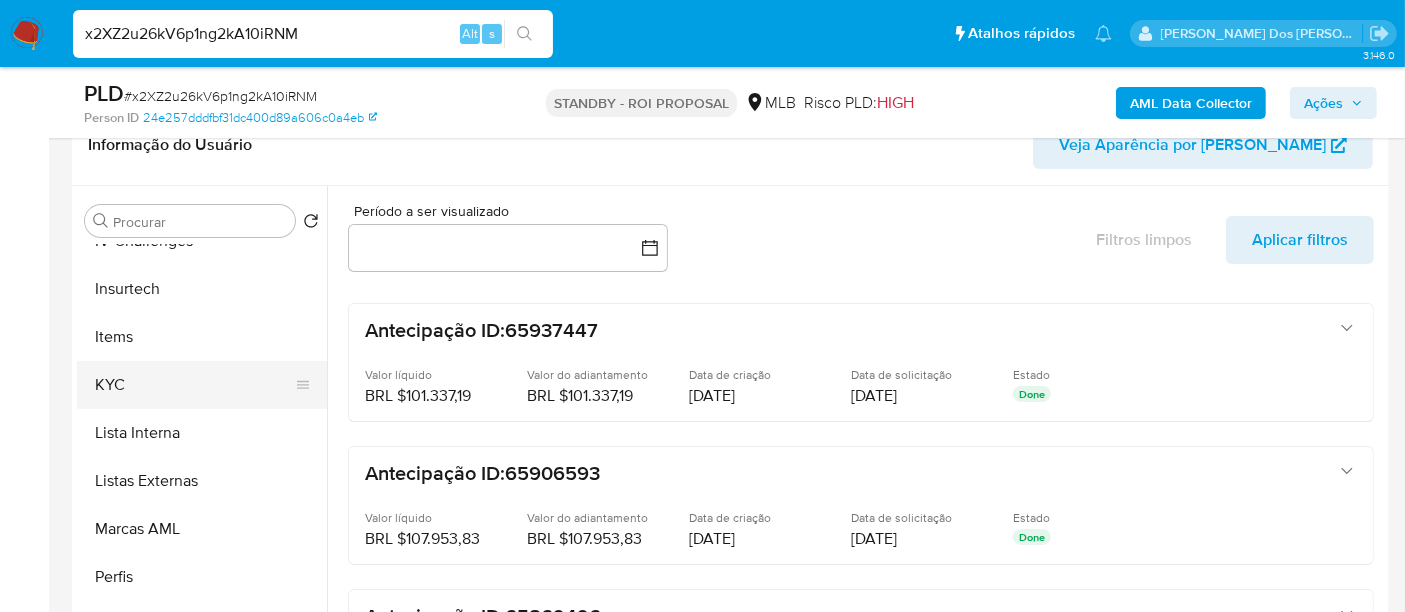 click on "KYC" at bounding box center [194, 385] 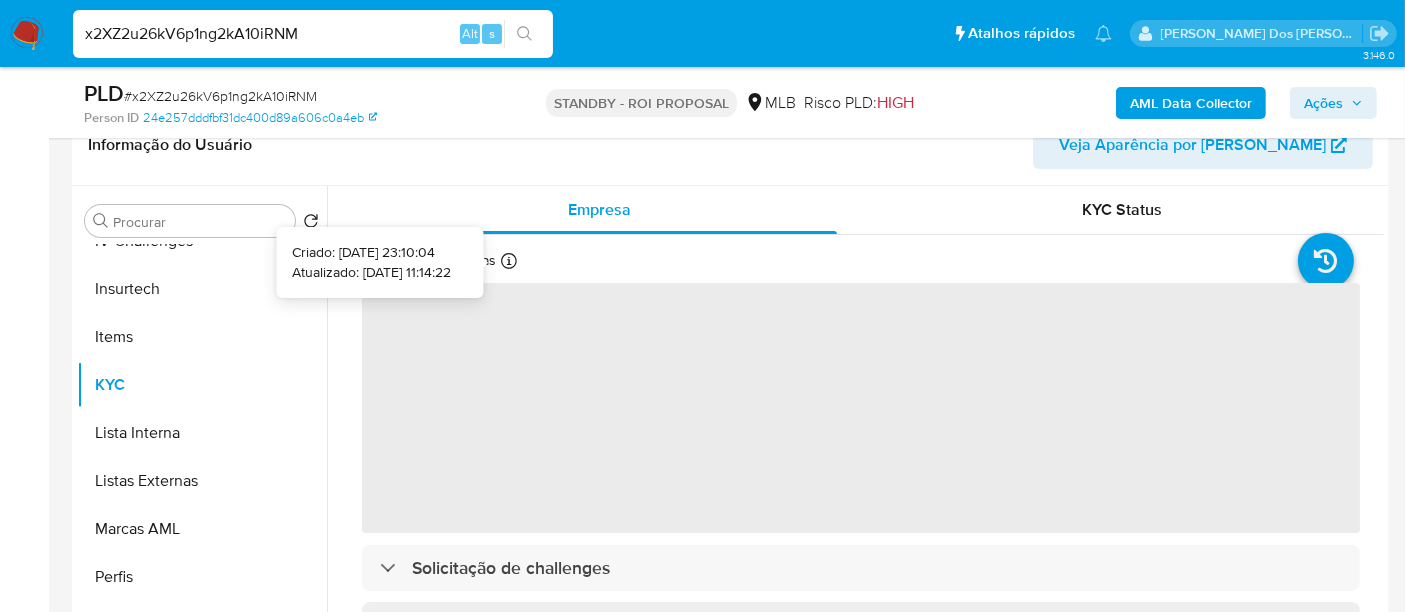 type 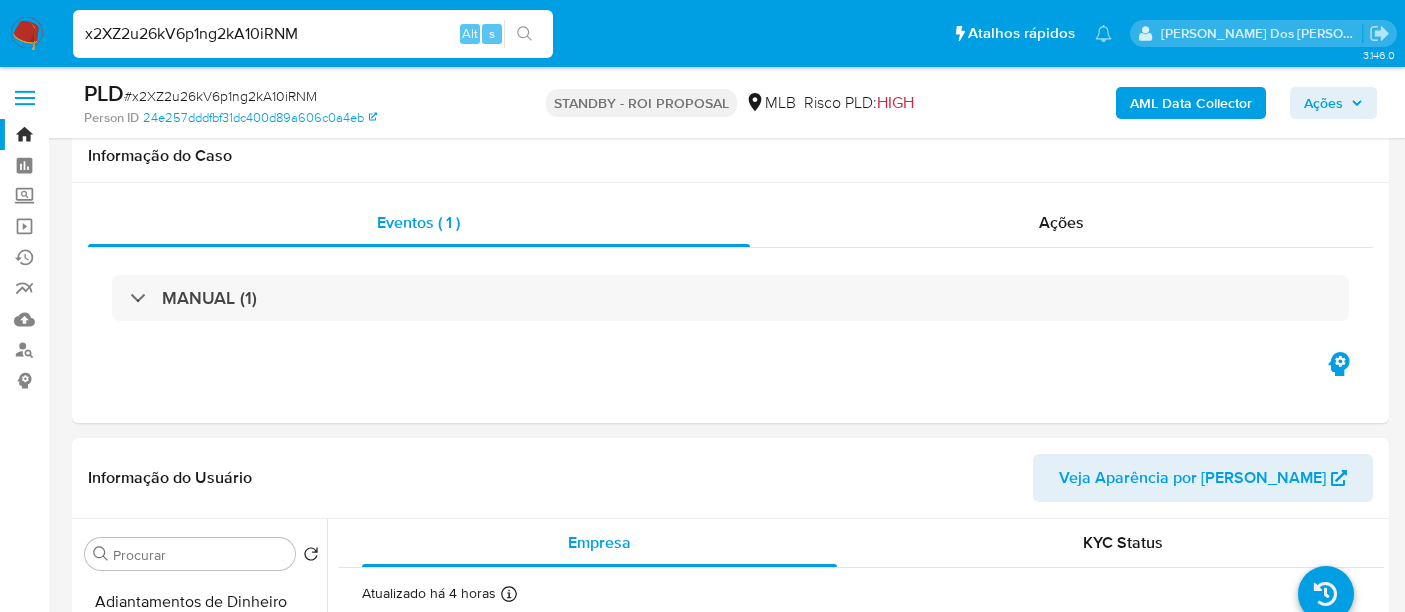 select on "10" 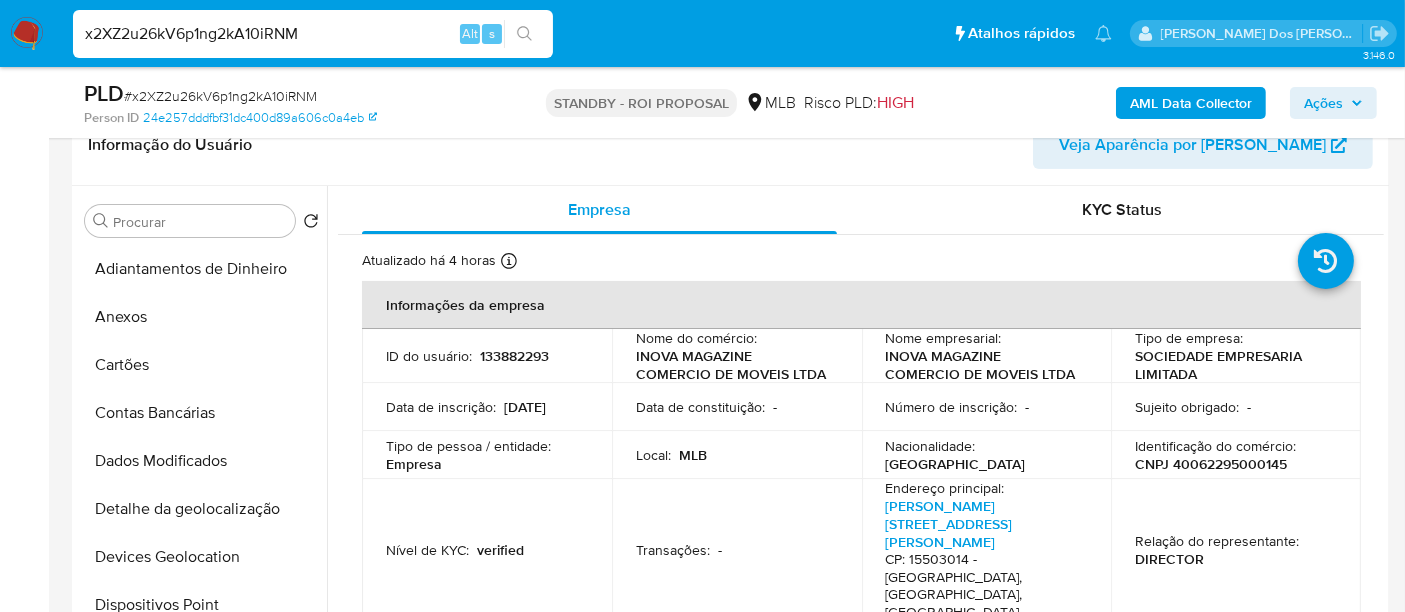 scroll, scrollTop: 844, scrollLeft: 0, axis: vertical 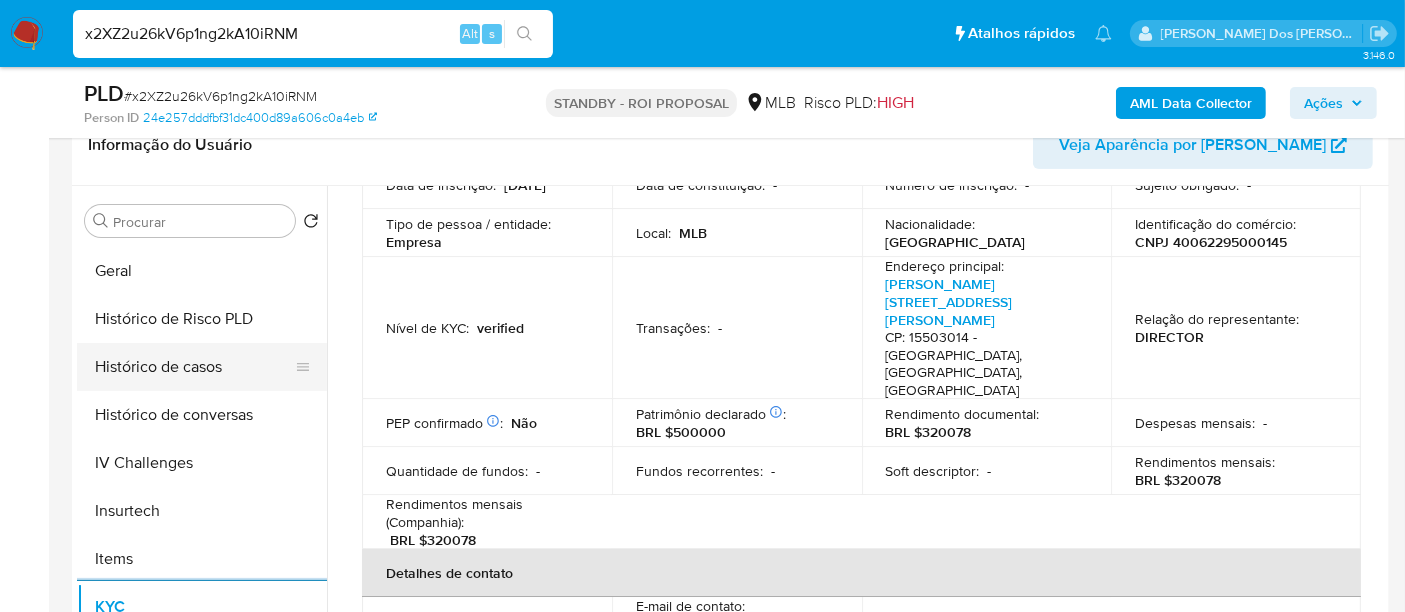 click on "Histórico de casos" at bounding box center [194, 367] 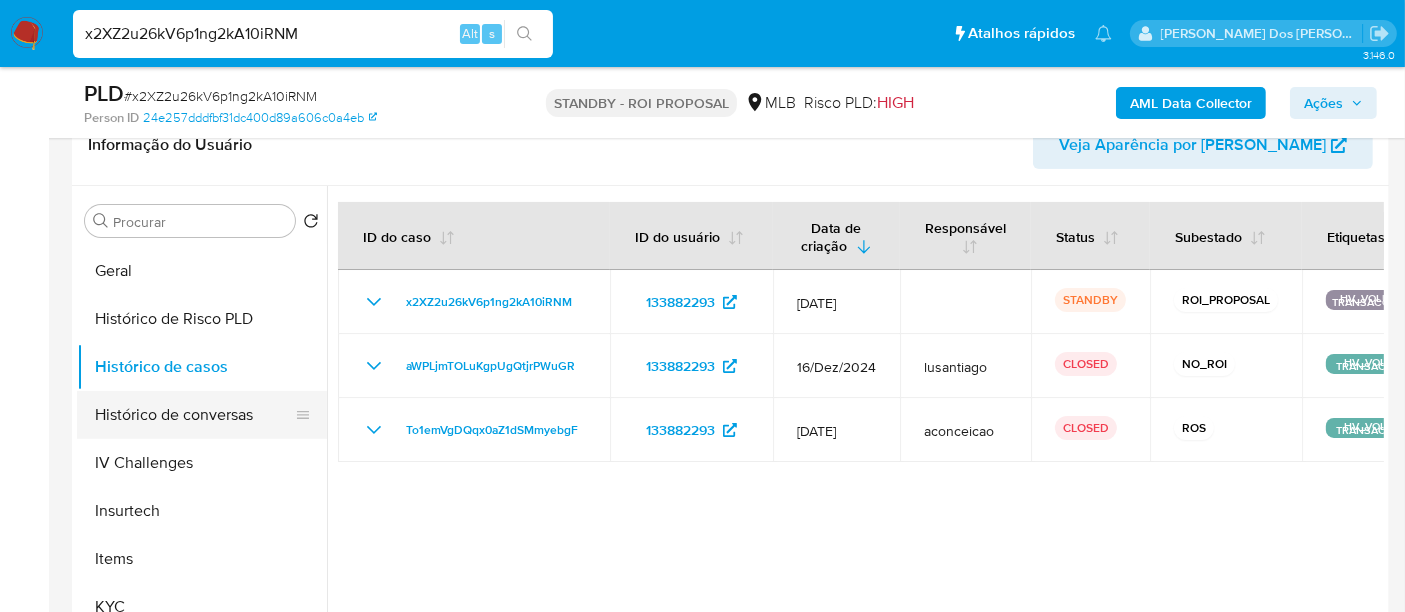 type 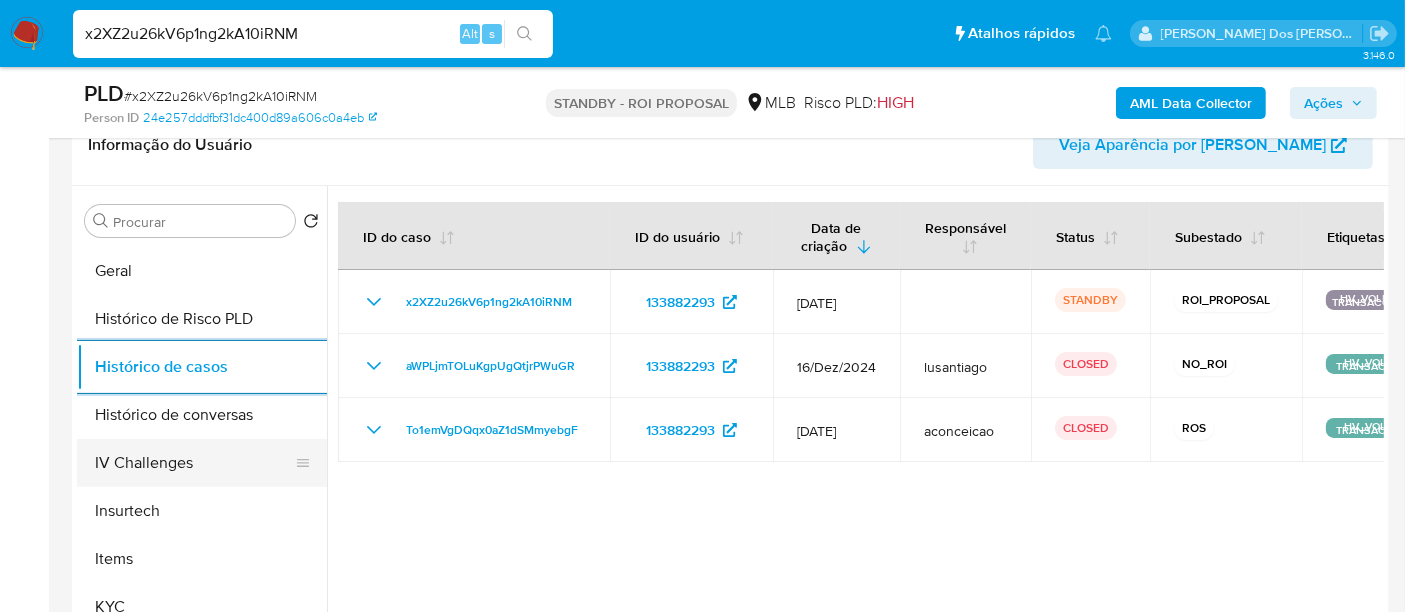 scroll, scrollTop: 400, scrollLeft: 0, axis: vertical 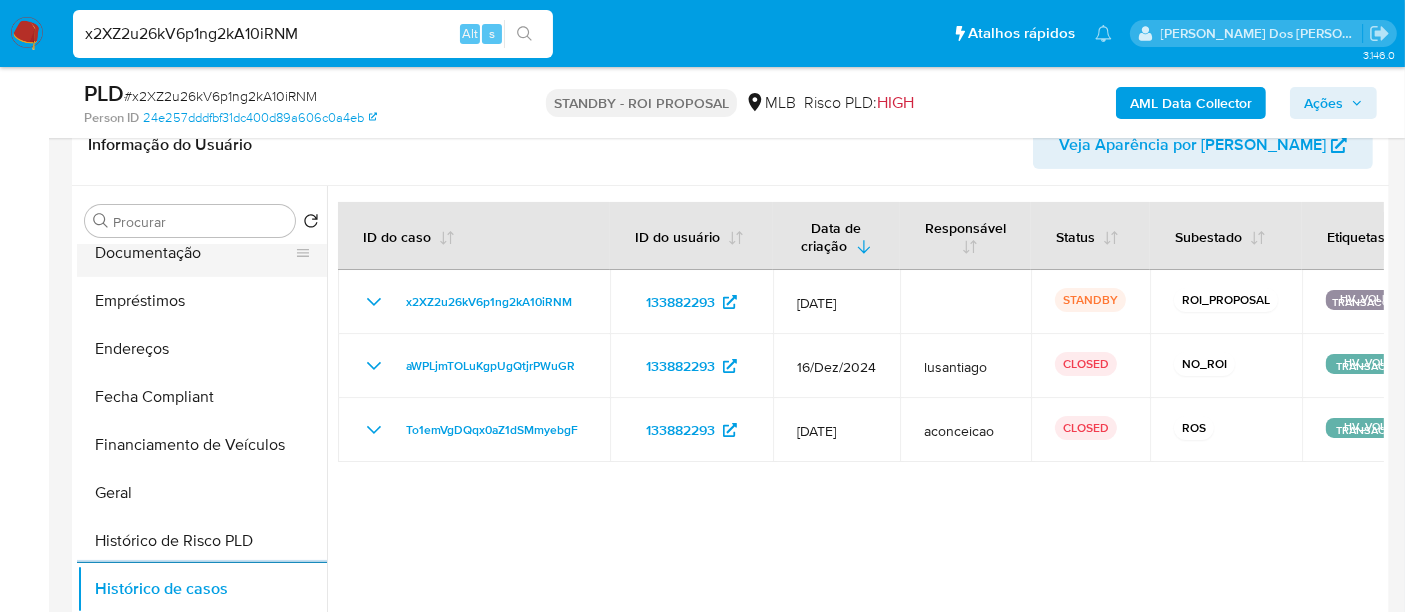 click on "Documentação" at bounding box center (194, 253) 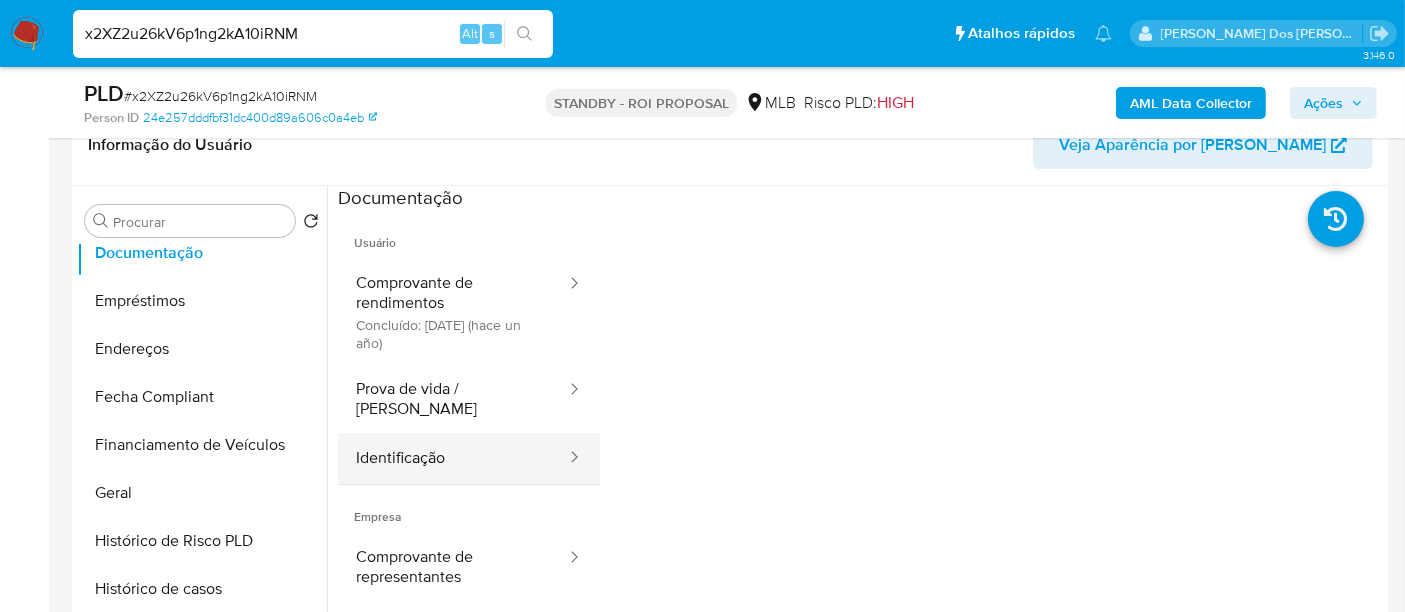 click on "Identificação" at bounding box center [453, 458] 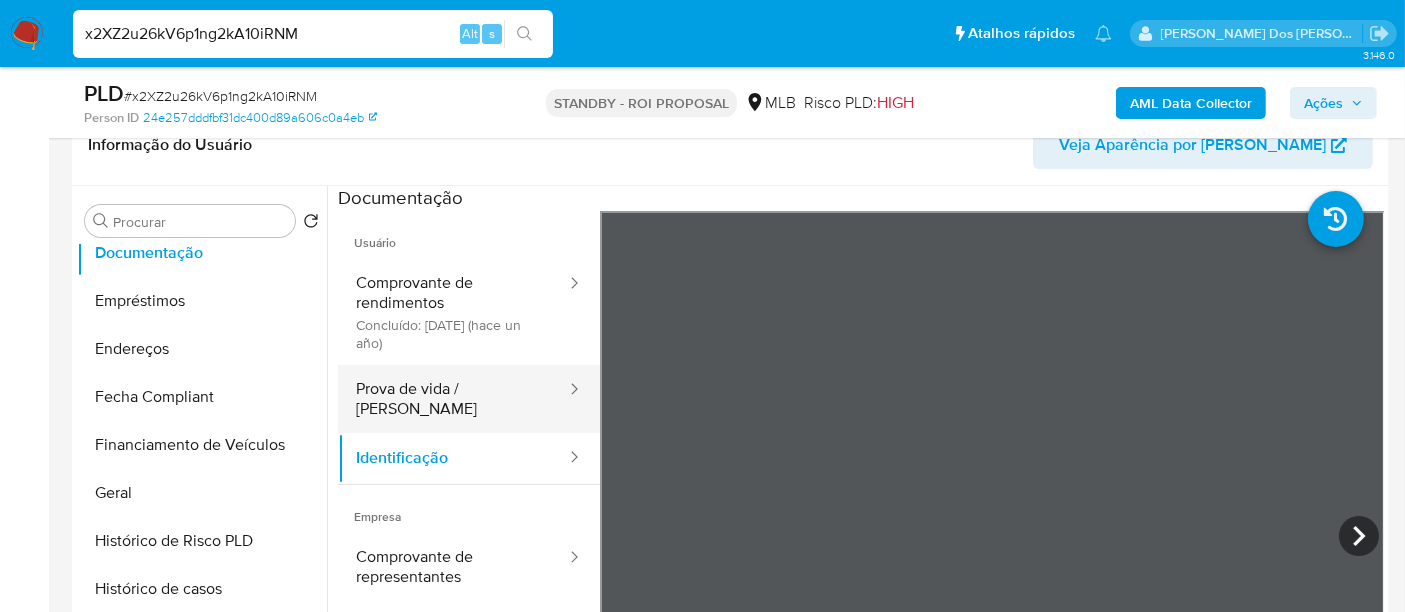 click on "Prova de vida / [PERSON_NAME]" at bounding box center (453, 399) 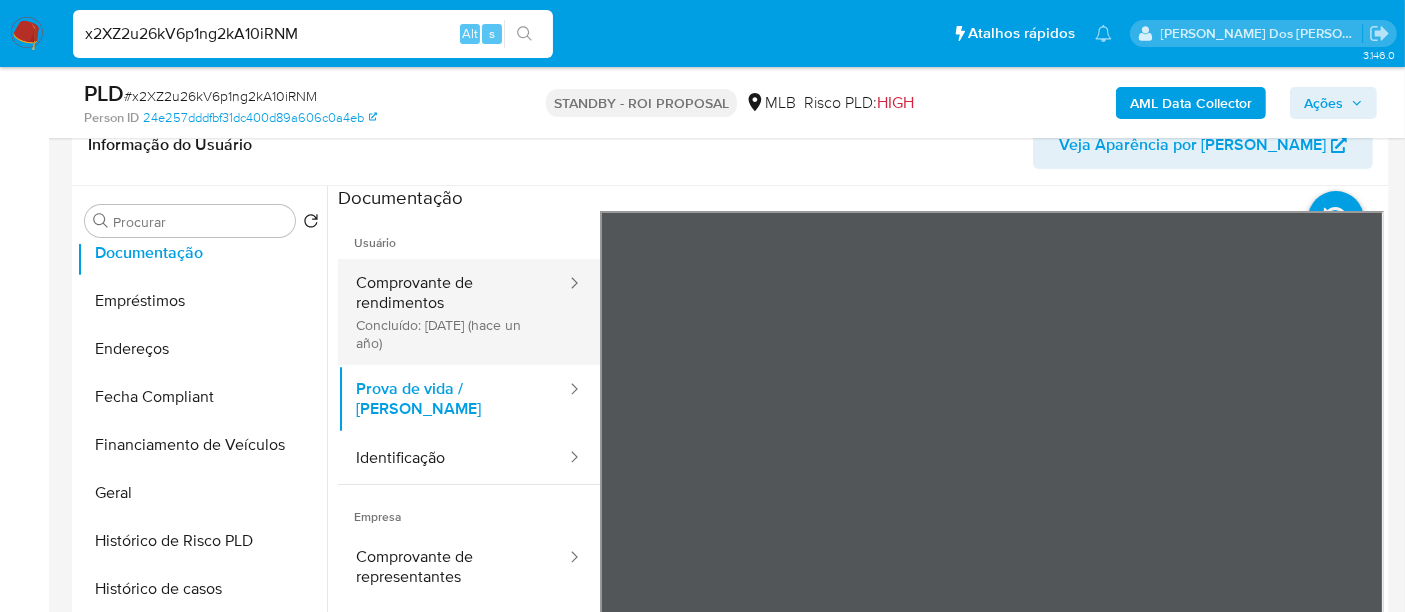 click on "Comprovante de rendimentos Concluído: 12/07/2024 (hace un año)" at bounding box center (453, 312) 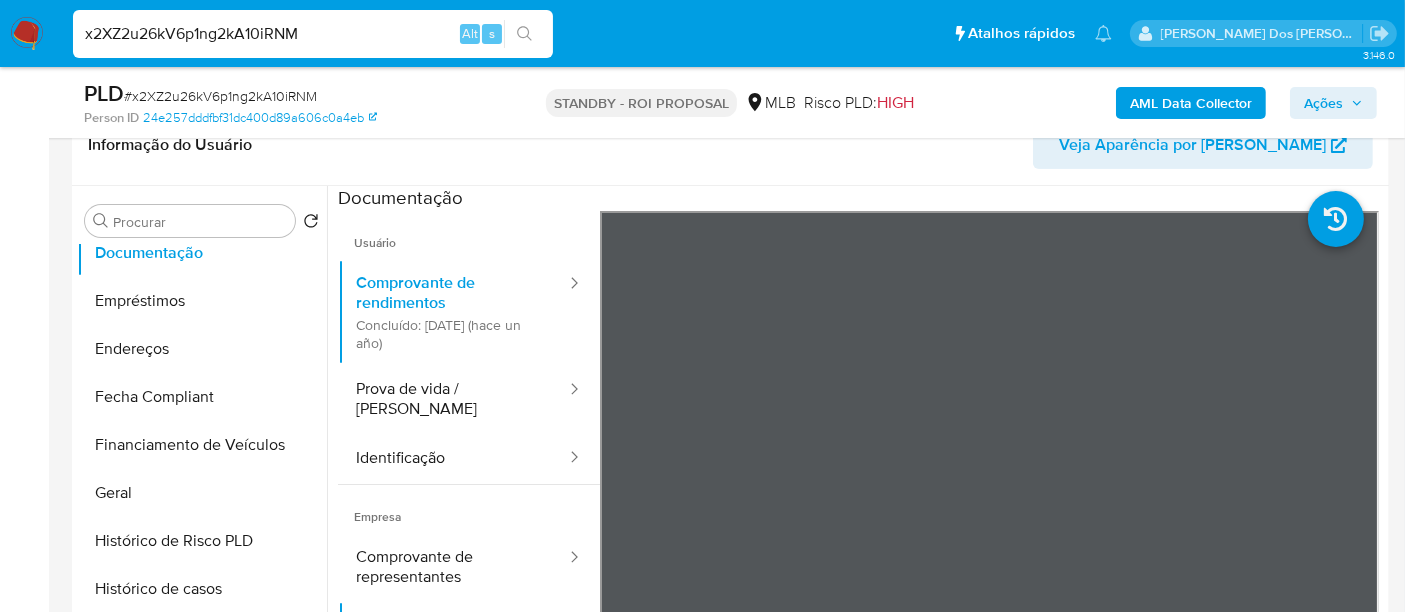 scroll, scrollTop: 444, scrollLeft: 0, axis: vertical 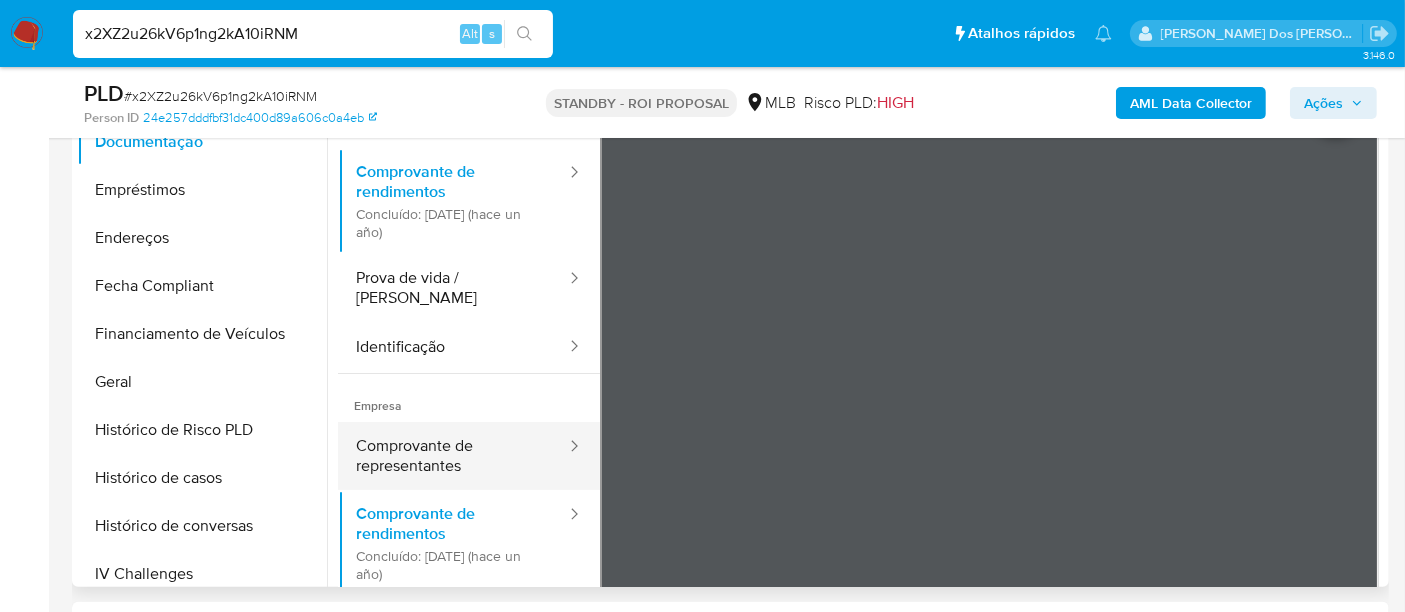 click on "Comprovante de representantes" at bounding box center (453, 456) 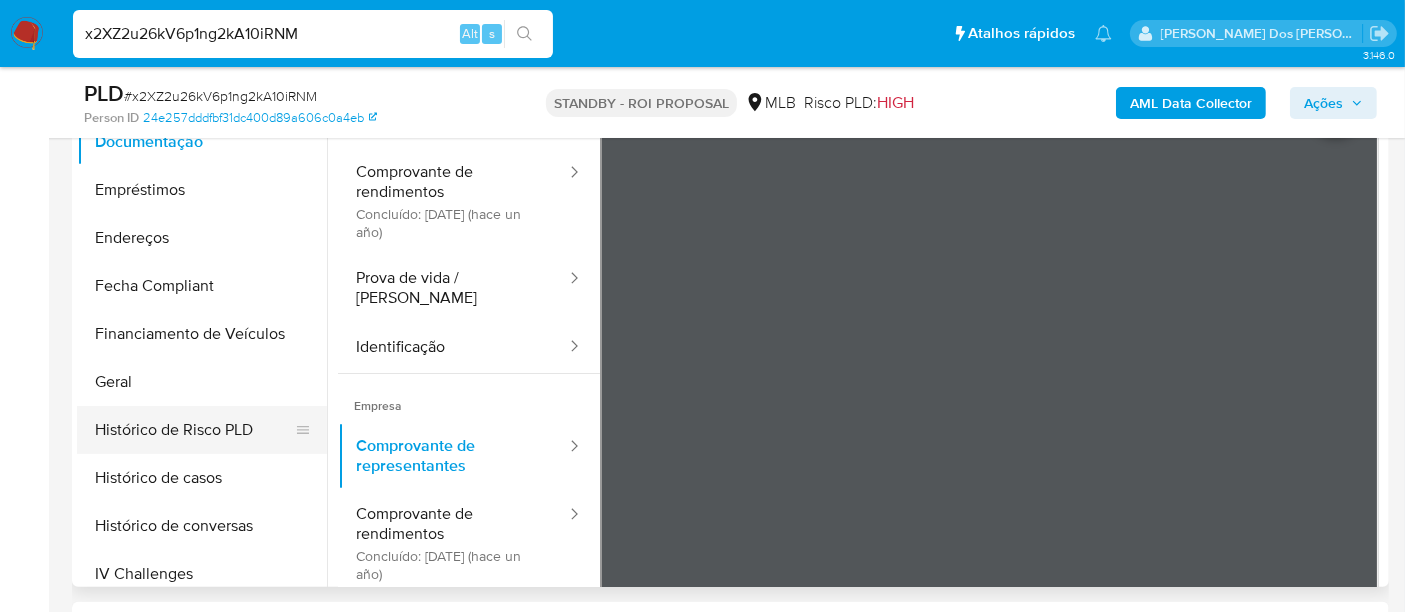 scroll, scrollTop: 844, scrollLeft: 0, axis: vertical 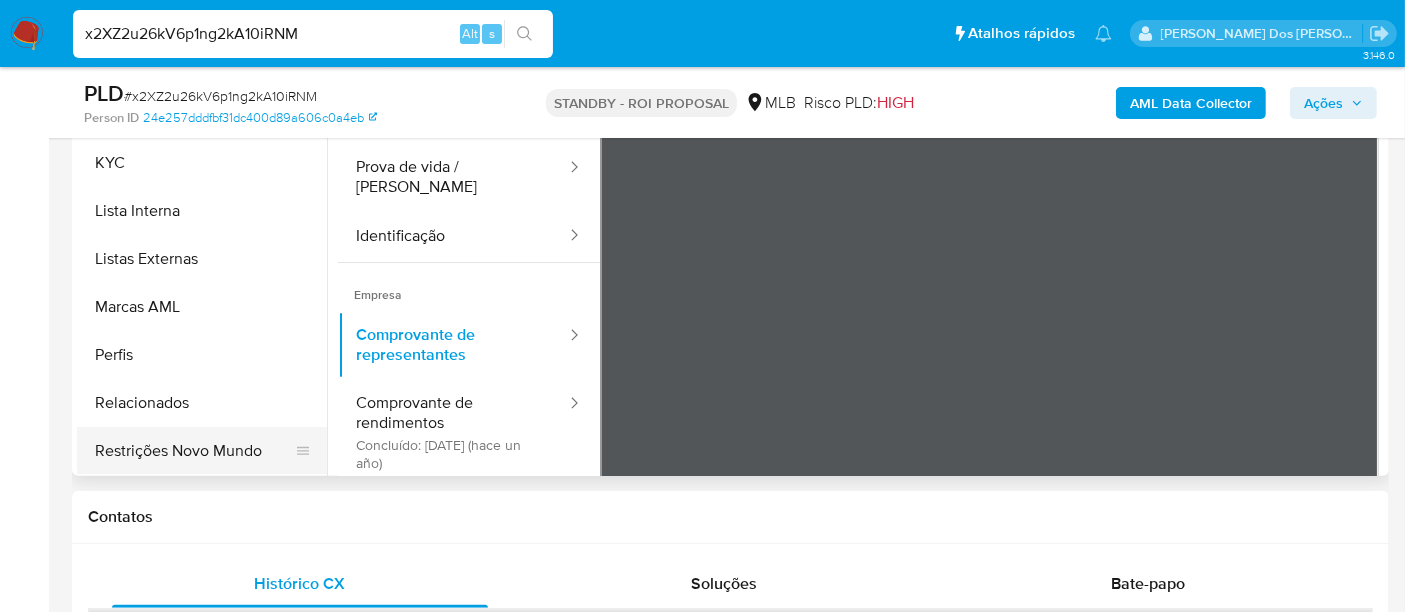 click on "Restrições Novo Mundo" at bounding box center (194, 451) 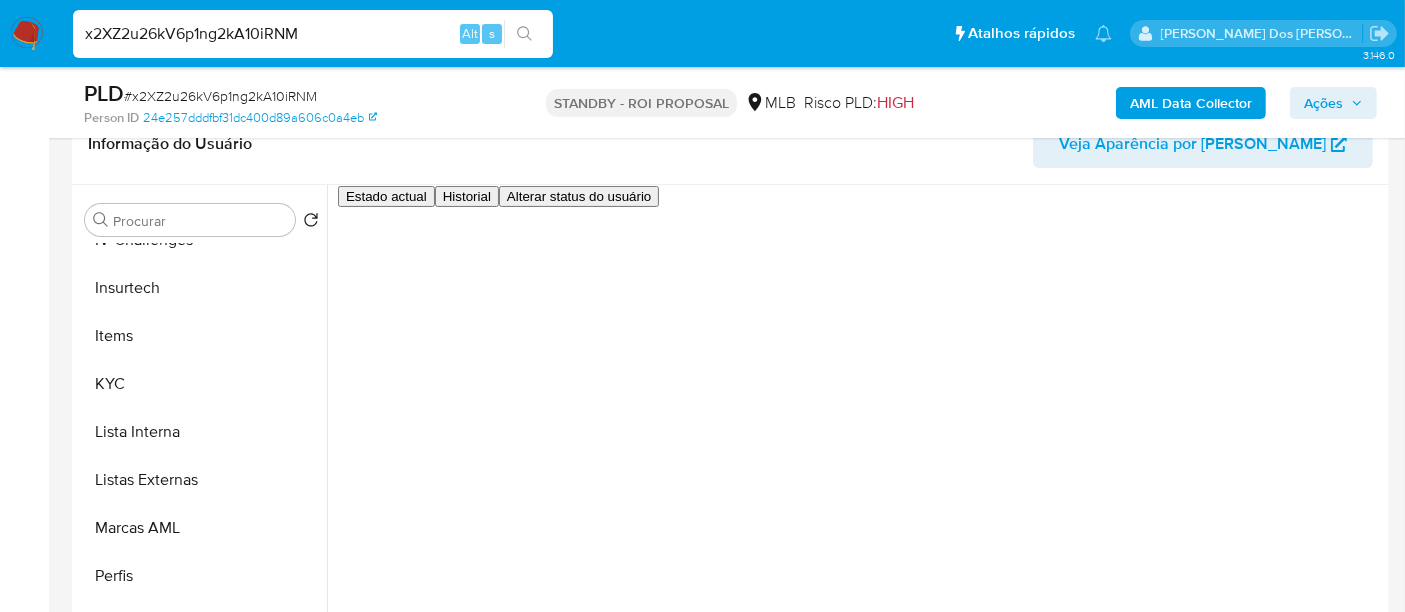 scroll, scrollTop: 333, scrollLeft: 0, axis: vertical 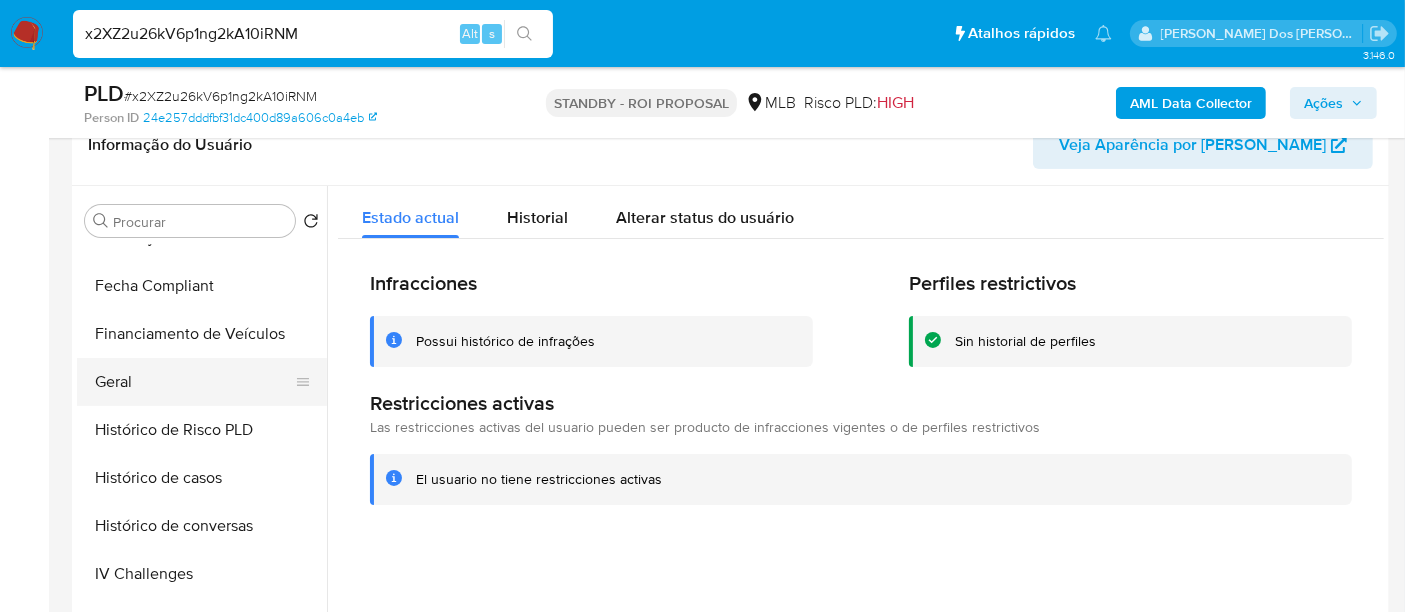 click on "Geral" at bounding box center [194, 382] 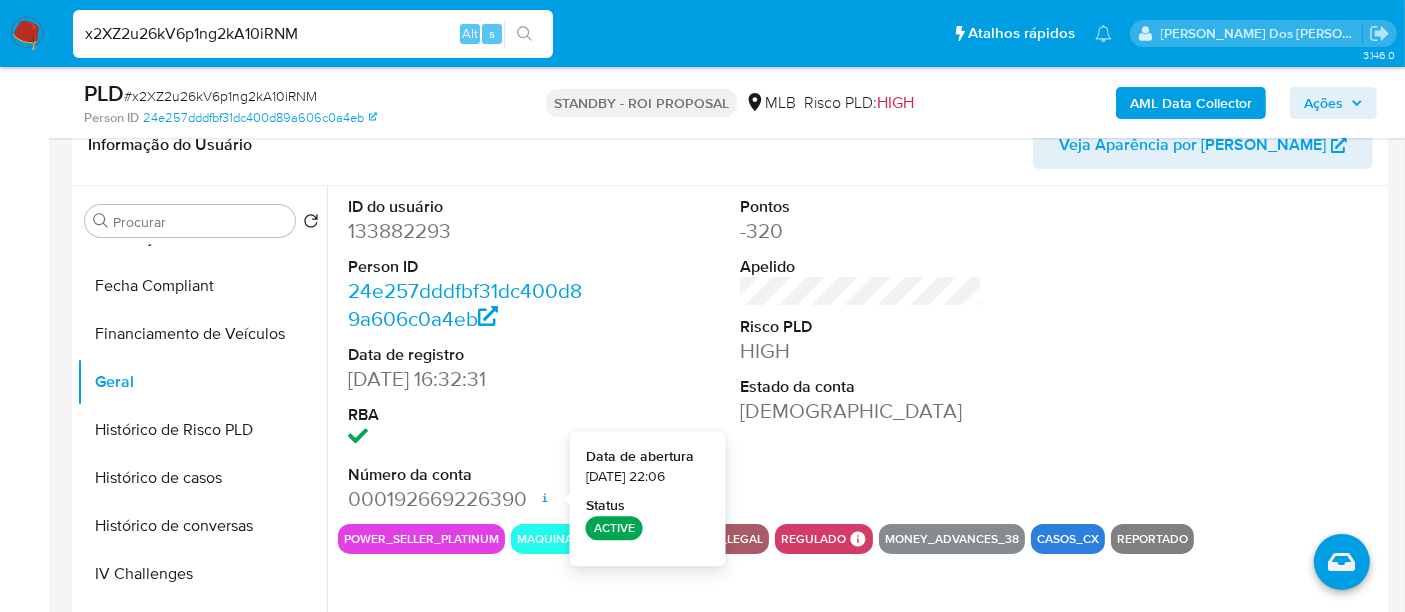 type 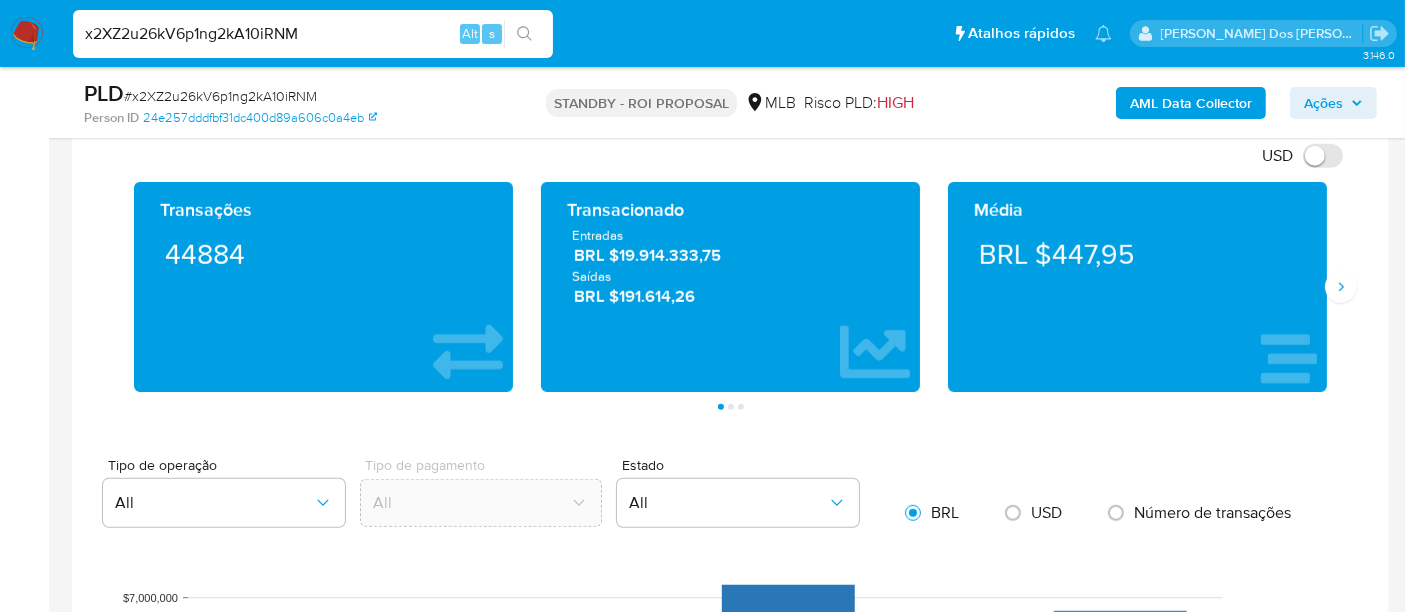 scroll, scrollTop: 1333, scrollLeft: 0, axis: vertical 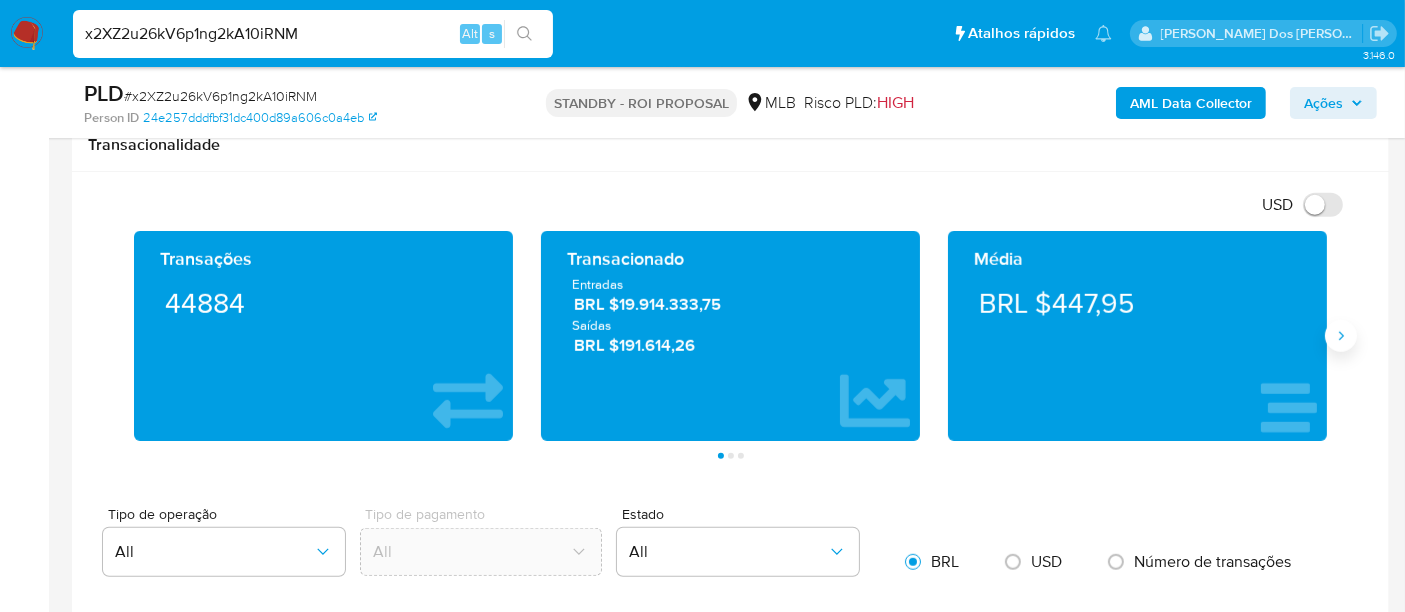 click 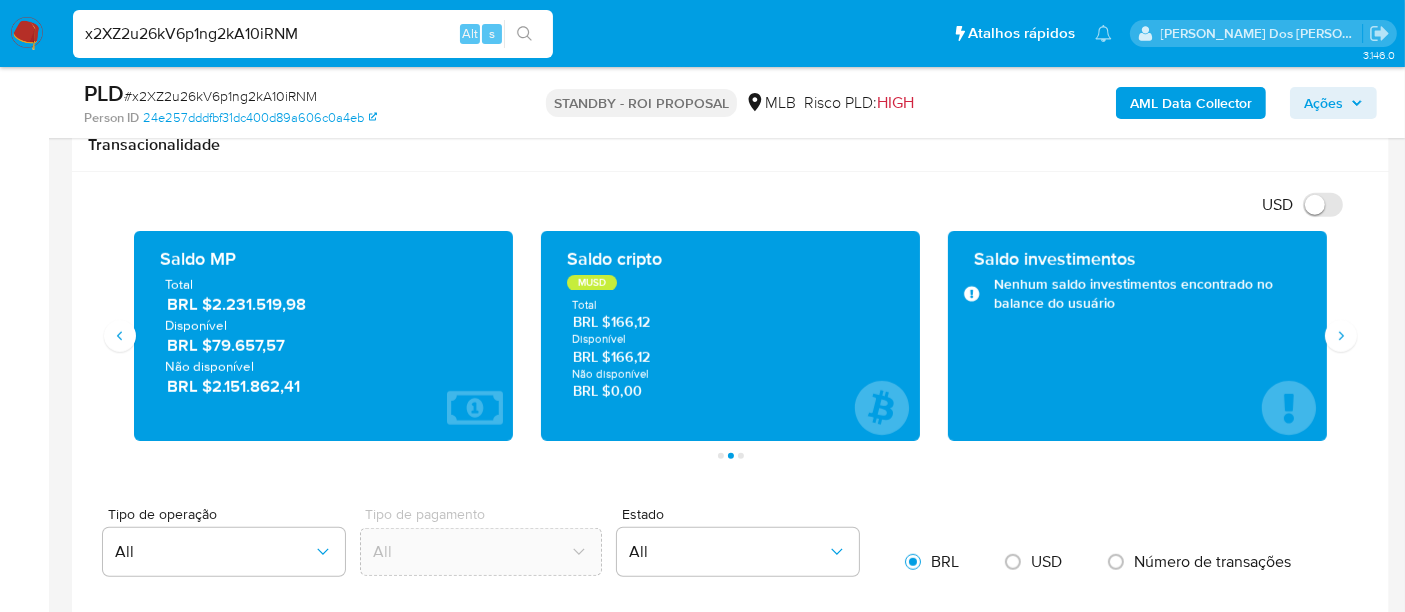 type 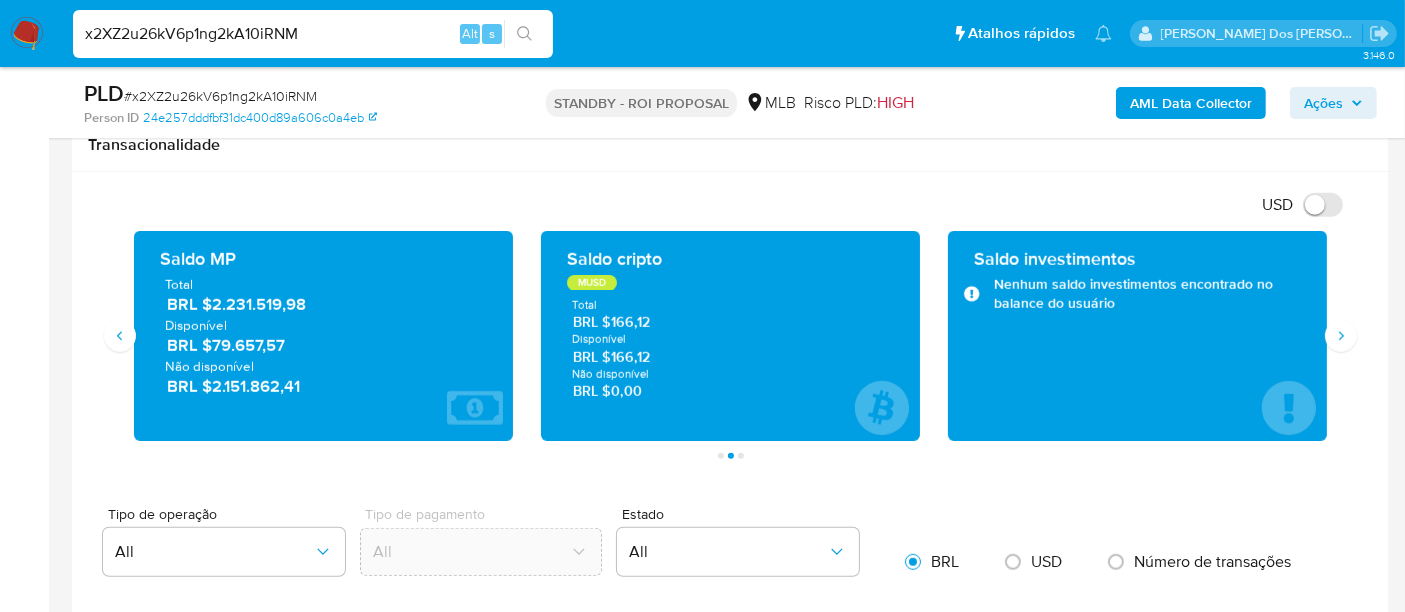 click on "x2XZ2u26kV6p1ng2kA10iRNM" at bounding box center (313, 34) 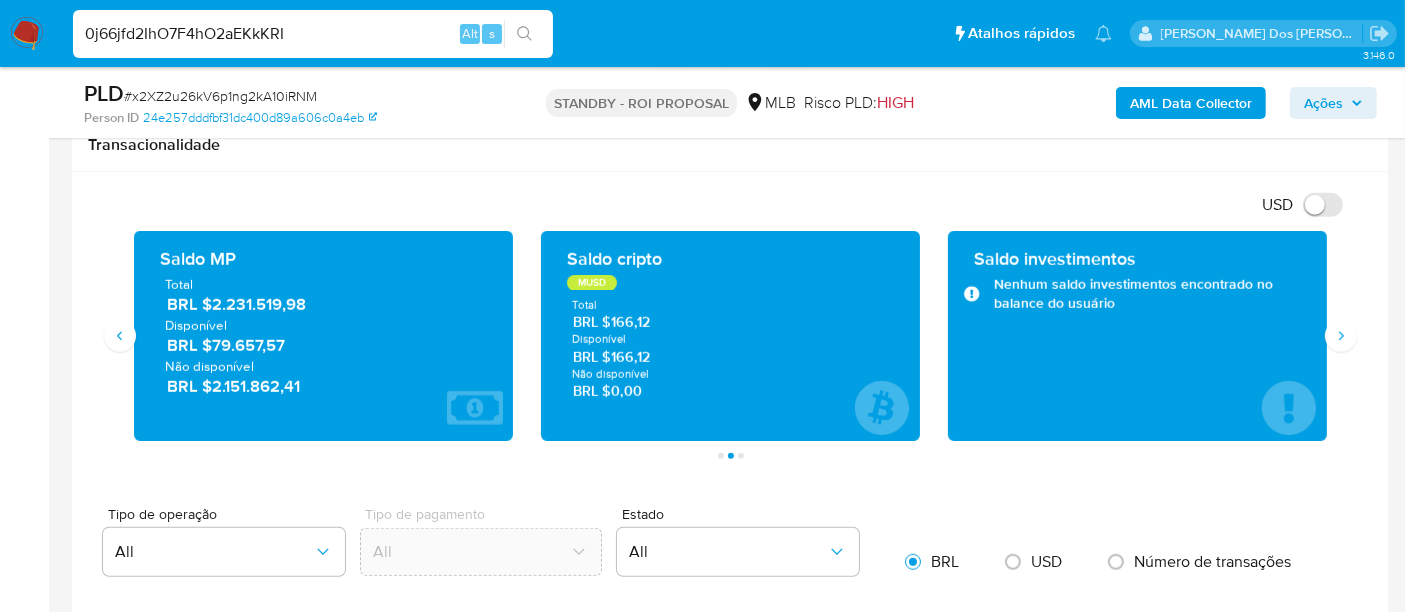 type on "0j66jfd2IhO7F4hO2aEKkKRI" 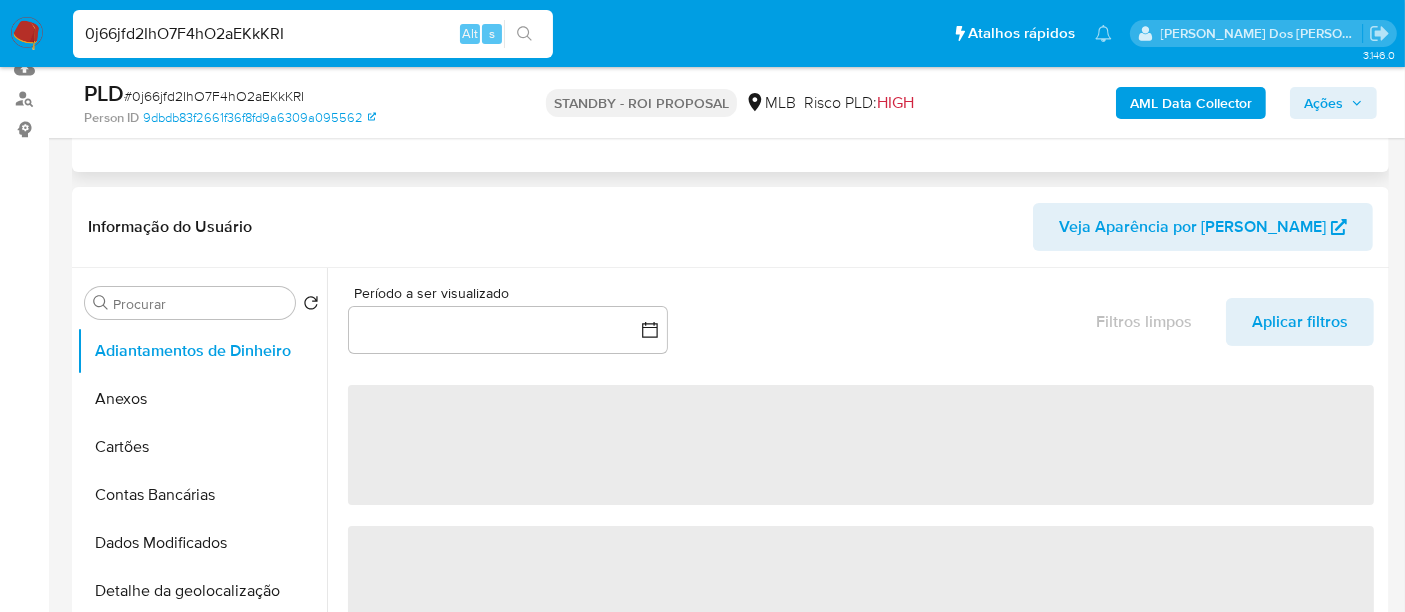 scroll, scrollTop: 333, scrollLeft: 0, axis: vertical 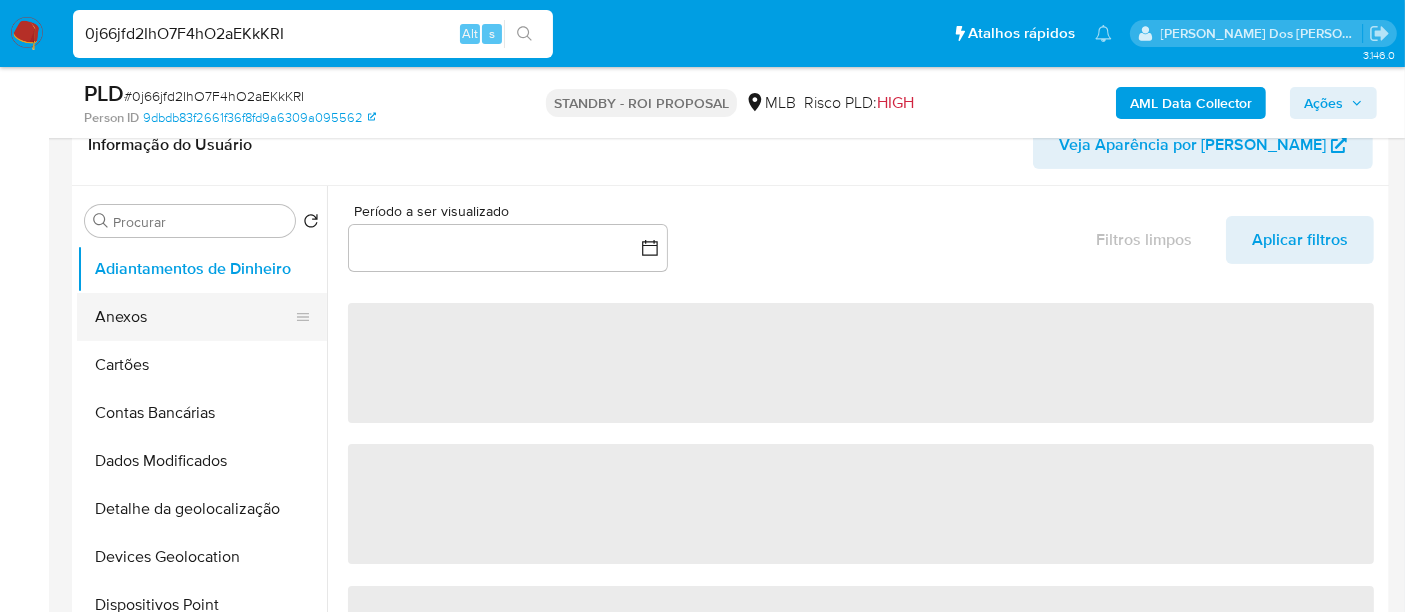 select on "10" 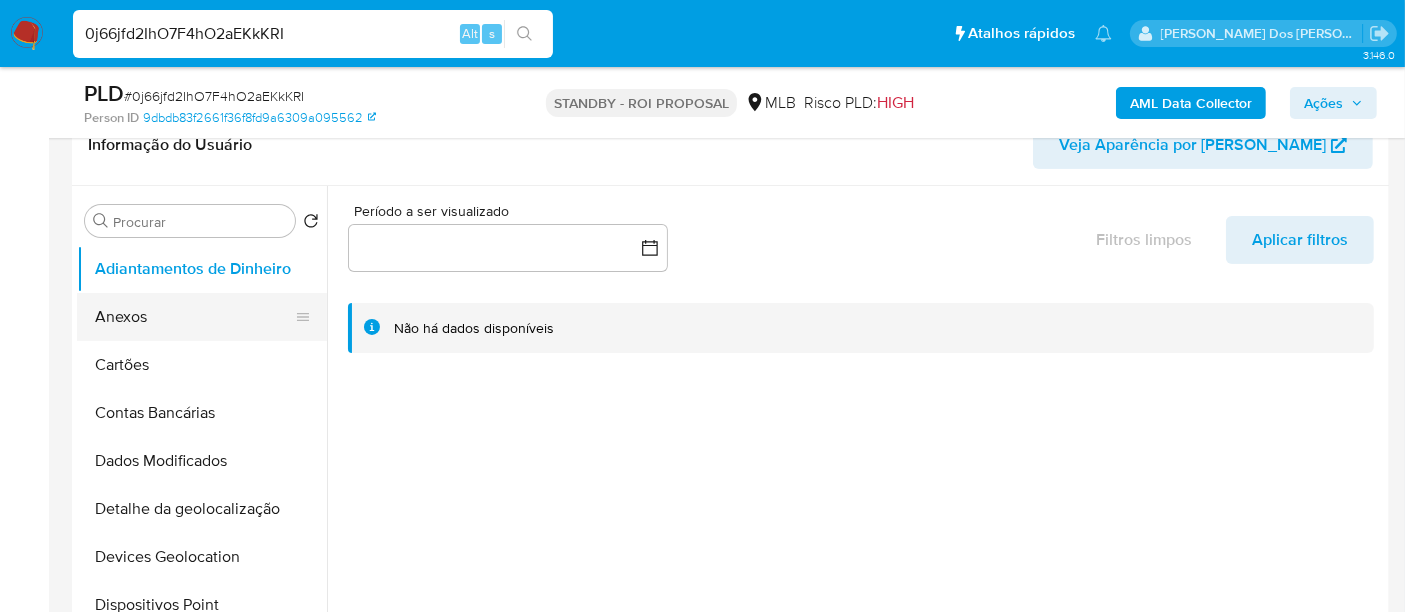 scroll, scrollTop: 0, scrollLeft: 0, axis: both 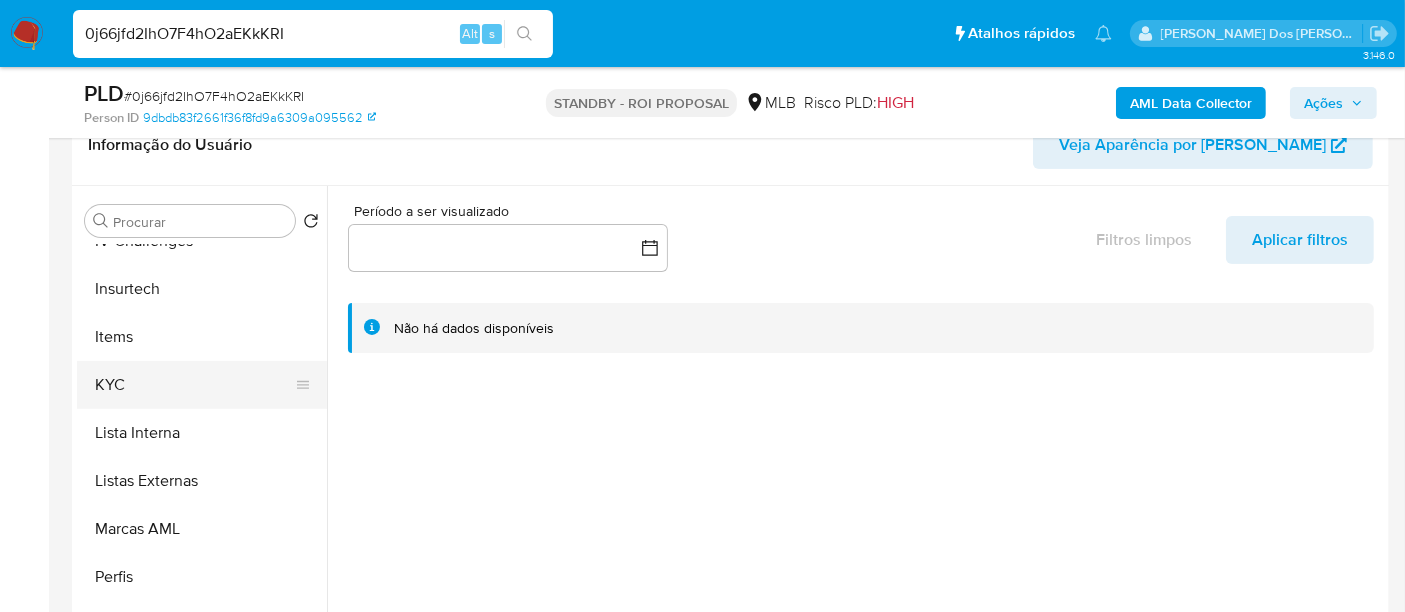 click on "KYC" at bounding box center (194, 385) 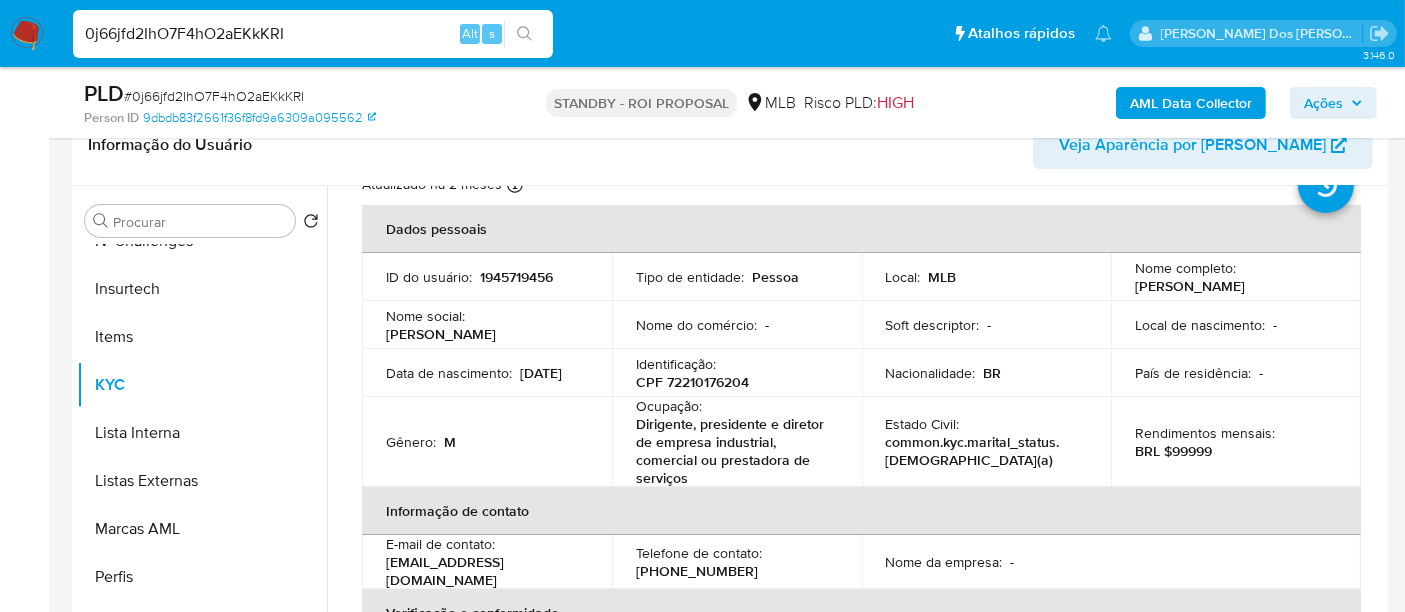 scroll, scrollTop: 111, scrollLeft: 0, axis: vertical 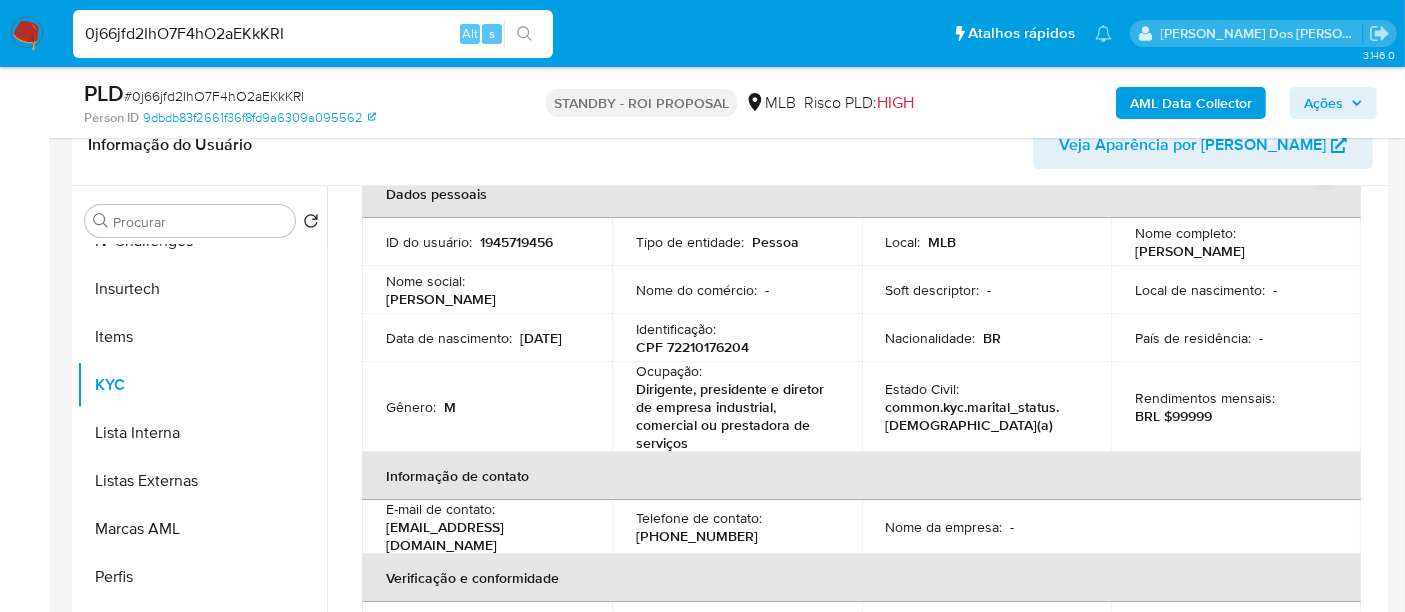 type 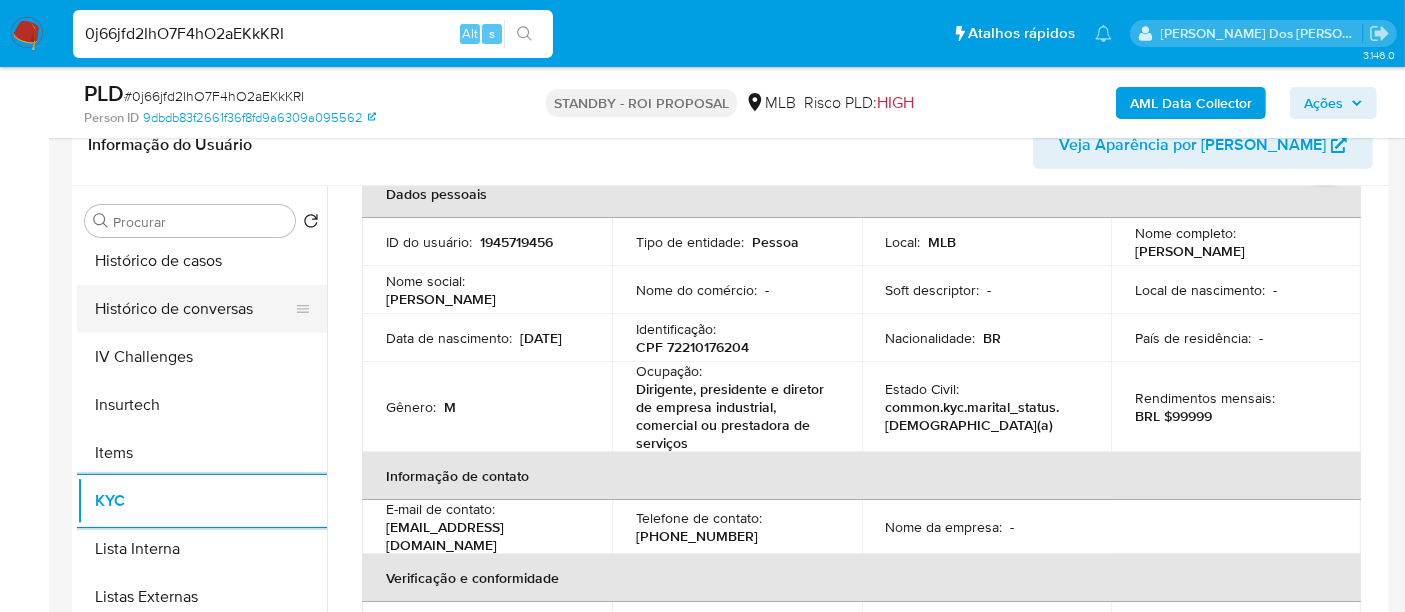 scroll, scrollTop: 622, scrollLeft: 0, axis: vertical 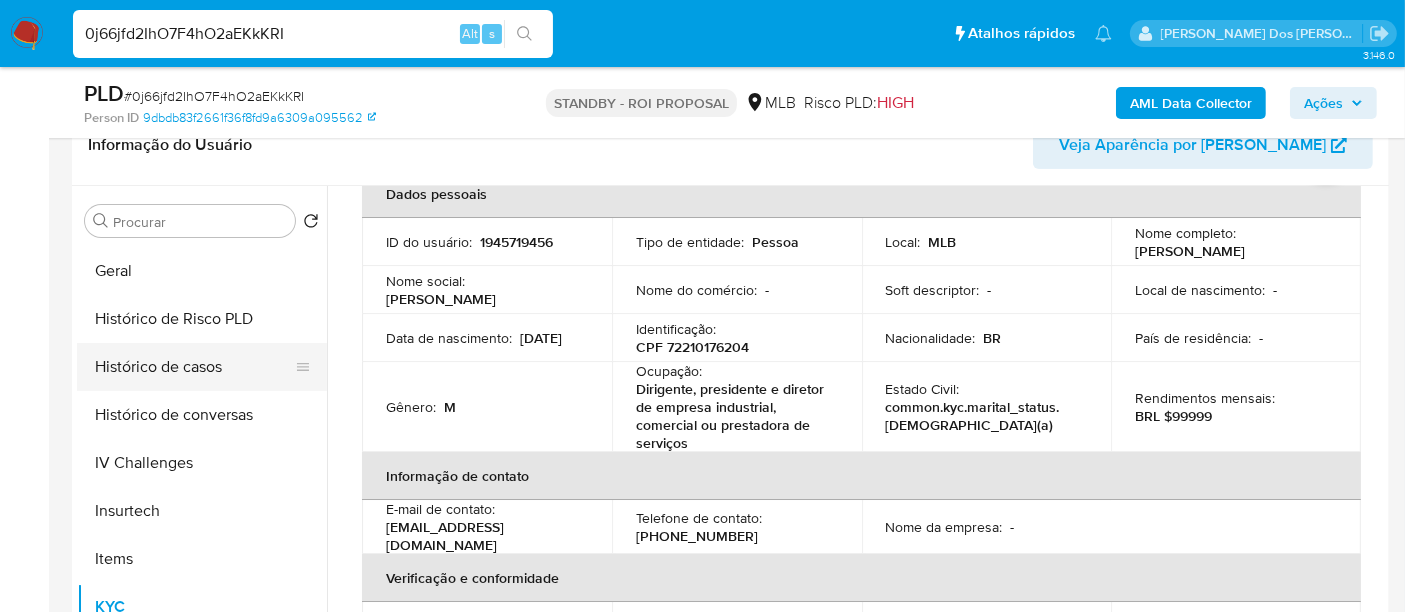 click on "Histórico de casos" at bounding box center (194, 367) 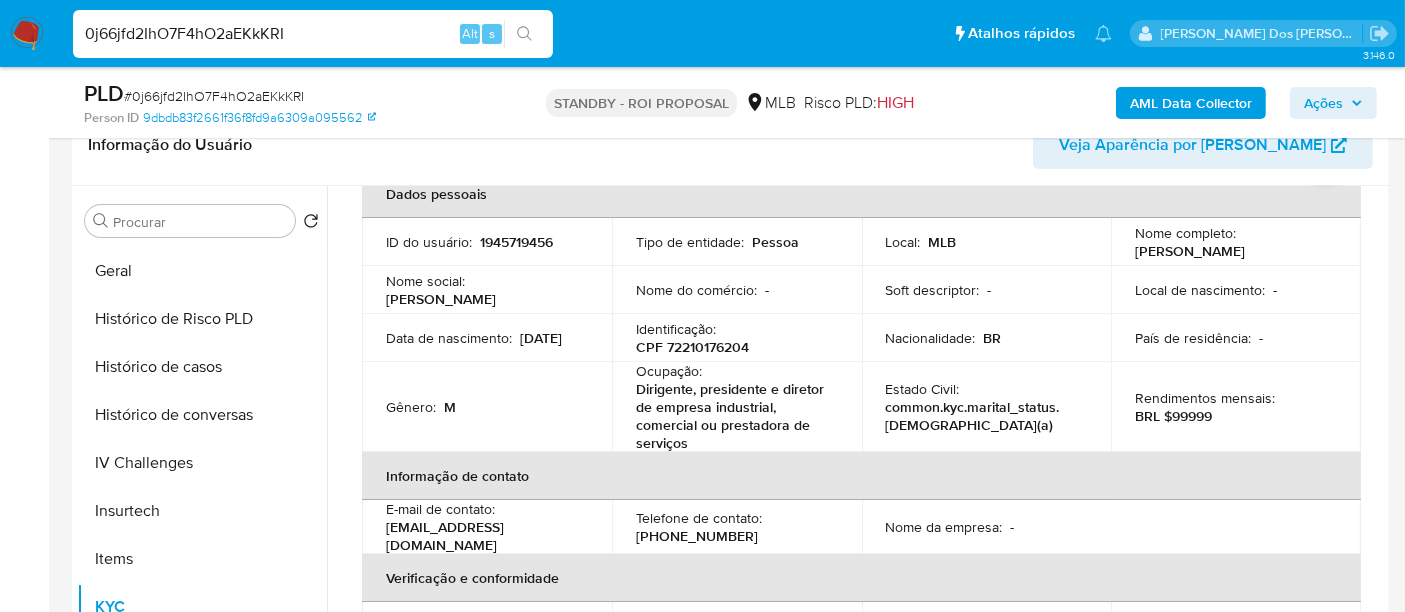 scroll, scrollTop: 0, scrollLeft: 0, axis: both 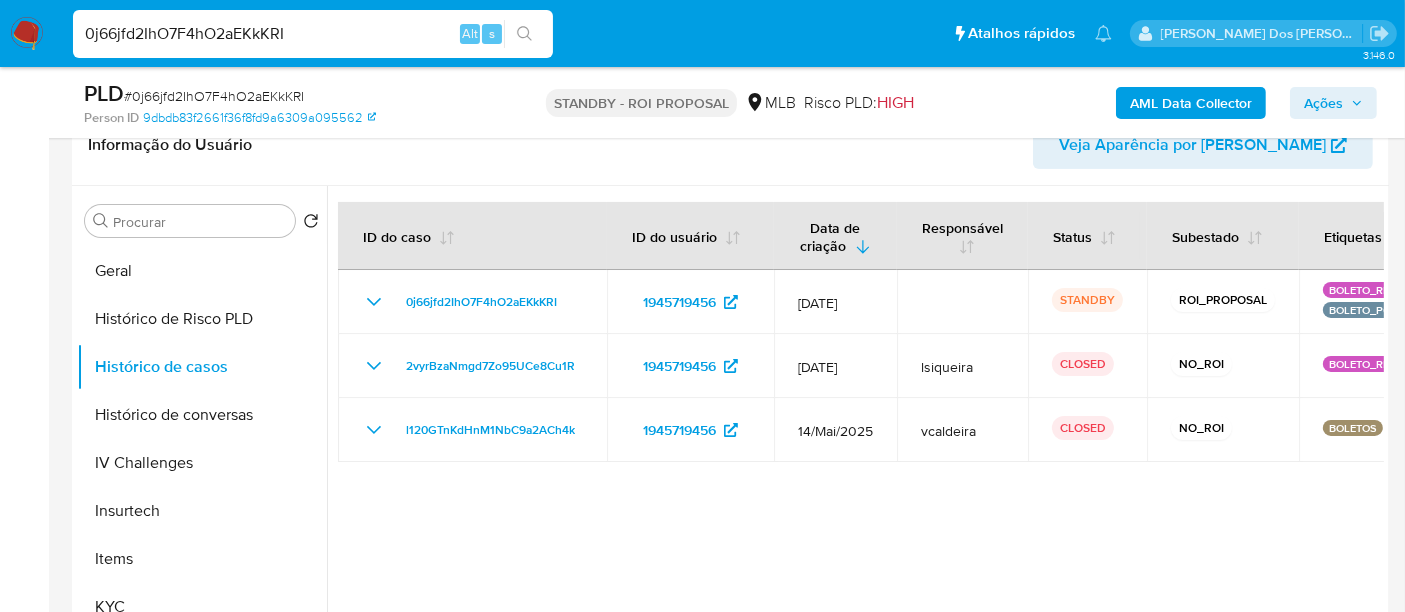 type 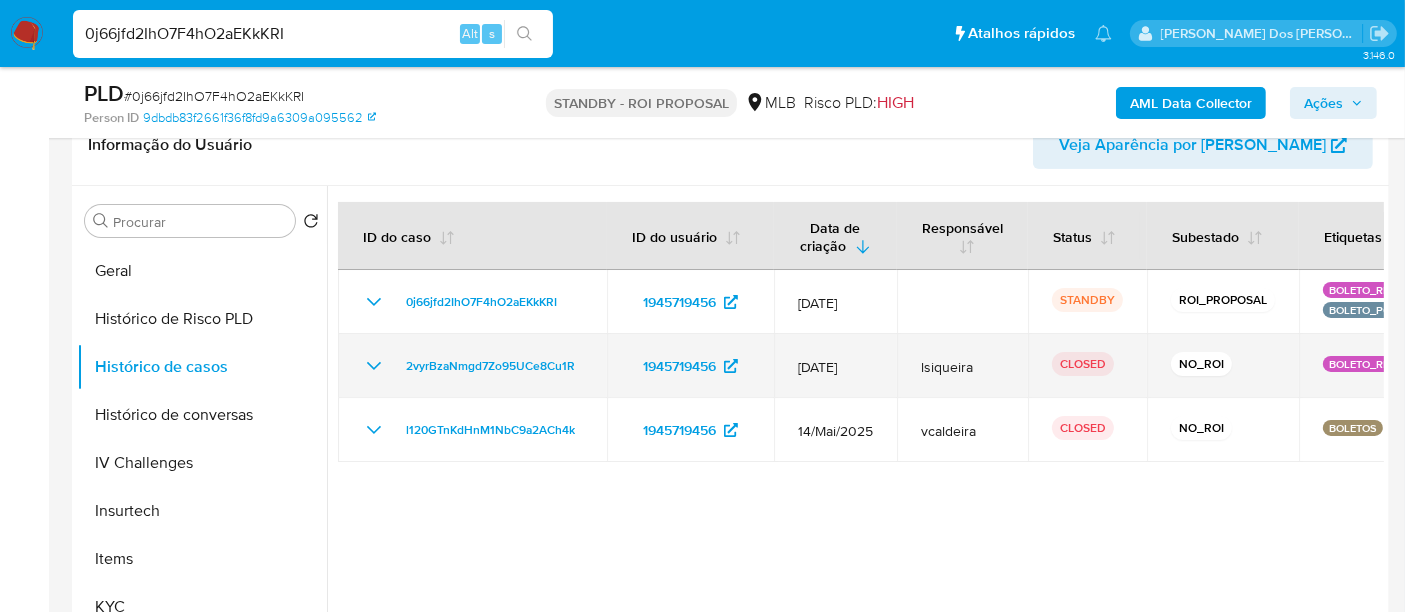 click 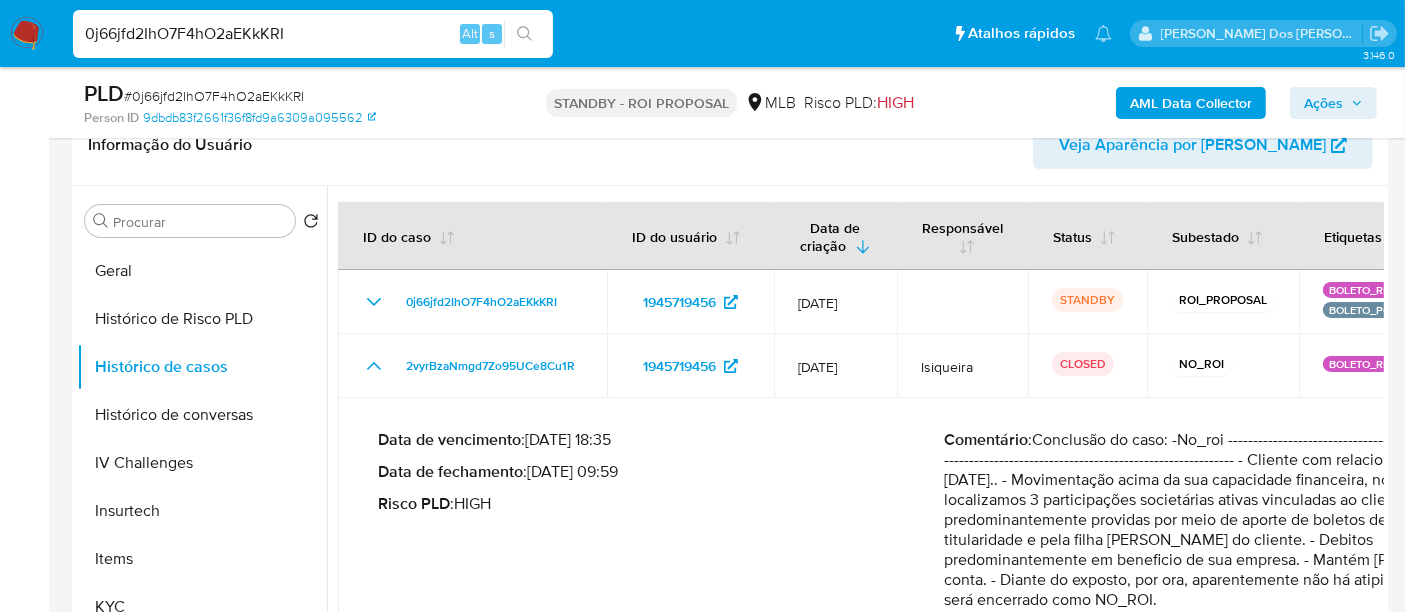 scroll, scrollTop: 30, scrollLeft: 0, axis: vertical 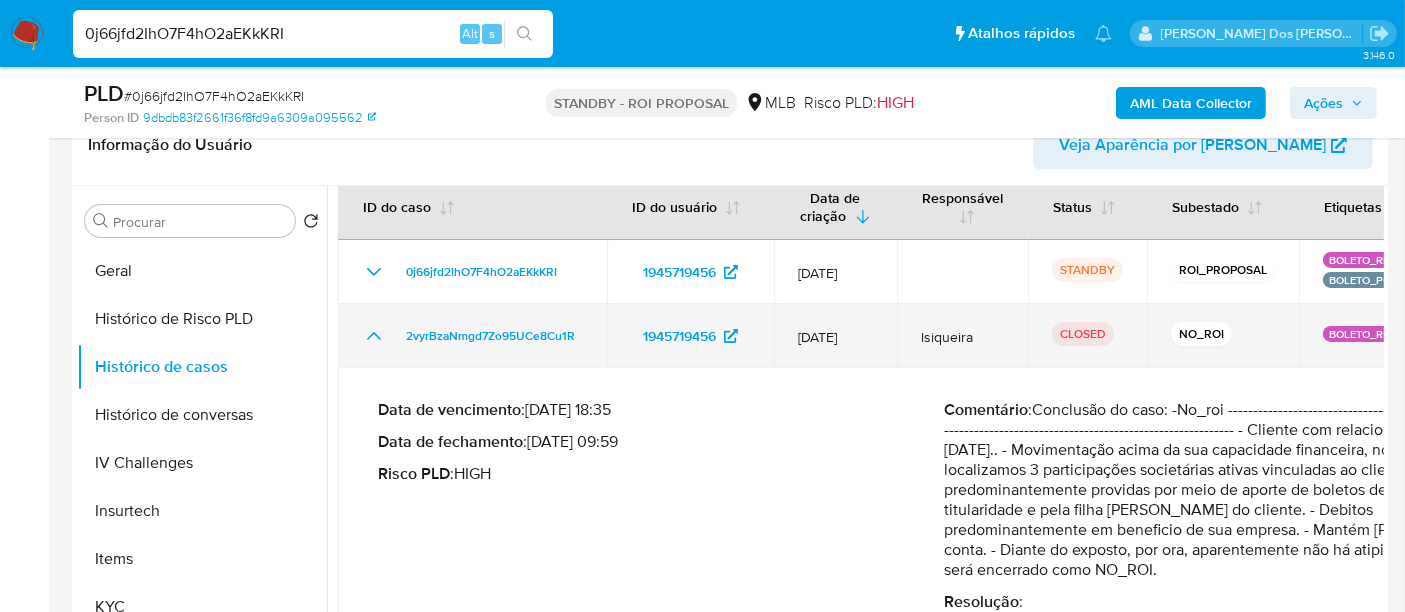 click 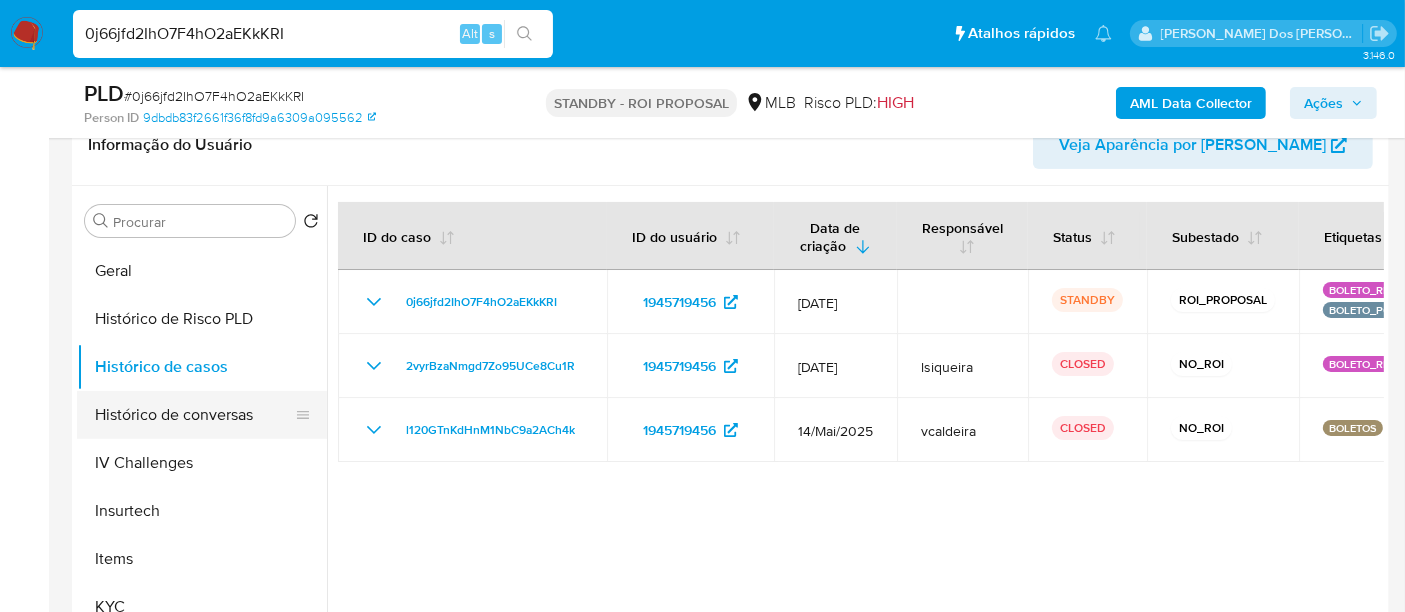 scroll, scrollTop: 0, scrollLeft: 0, axis: both 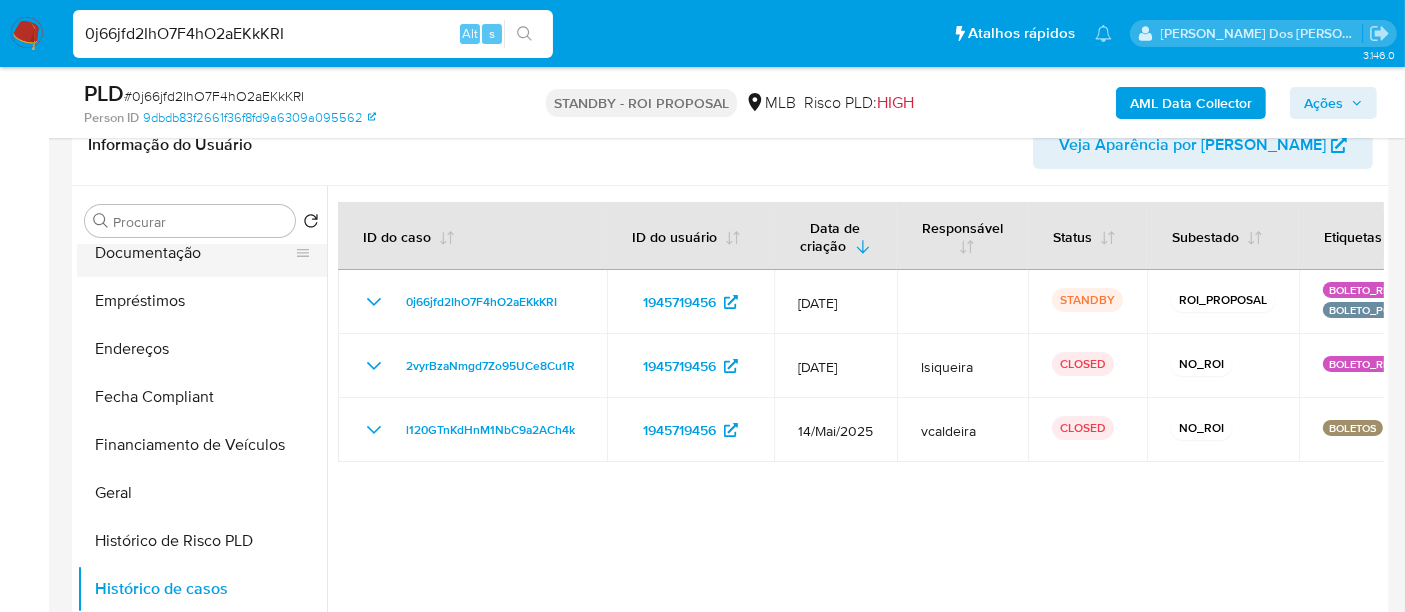 click on "Documentação" at bounding box center (194, 253) 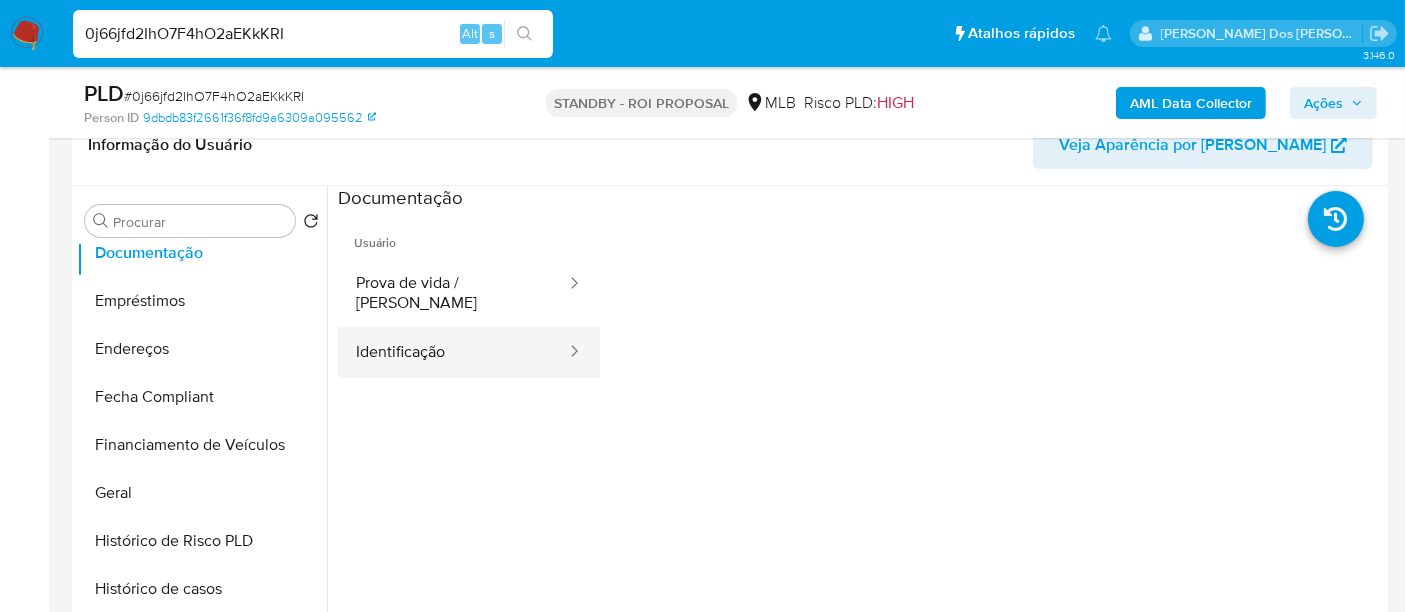 click on "Identificação" at bounding box center [453, 352] 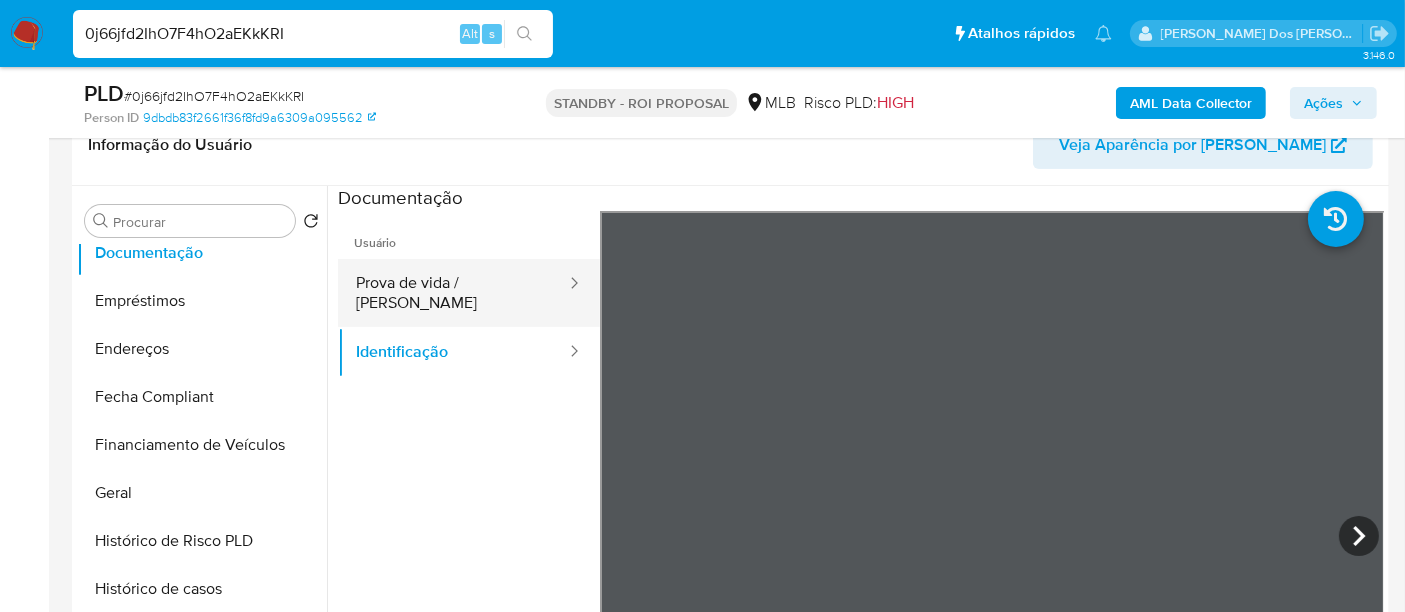 click on "Prova de vida / [PERSON_NAME]" at bounding box center (453, 293) 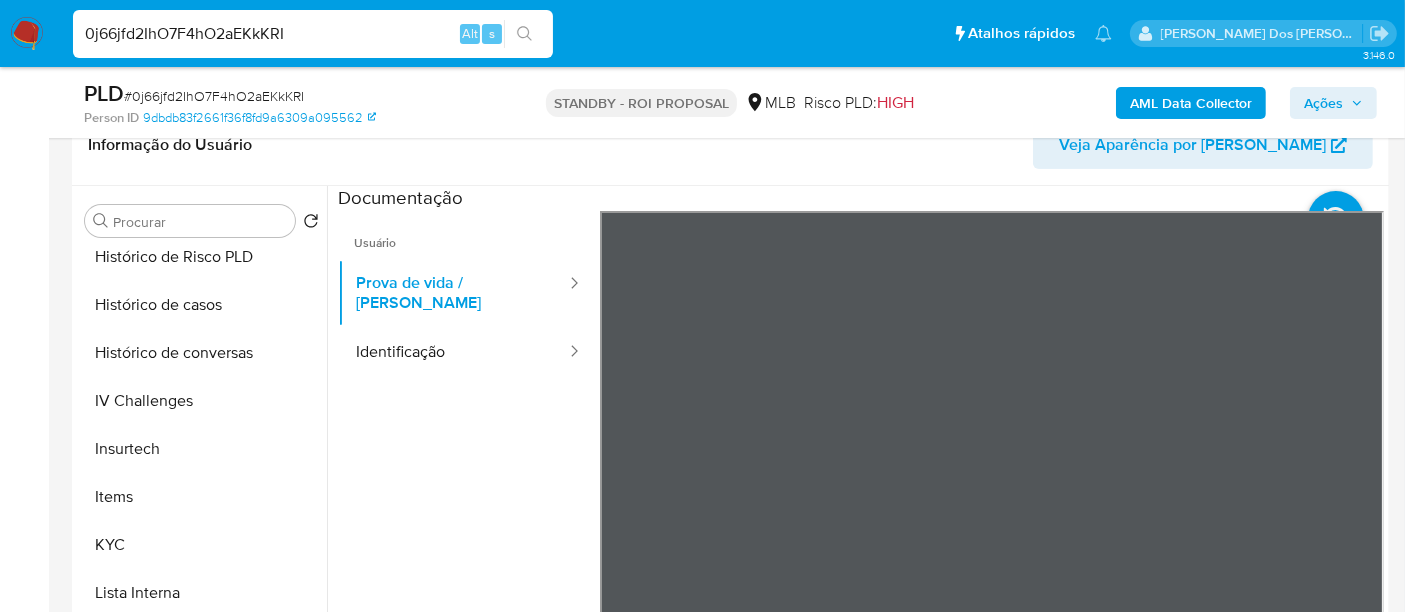 scroll, scrollTop: 844, scrollLeft: 0, axis: vertical 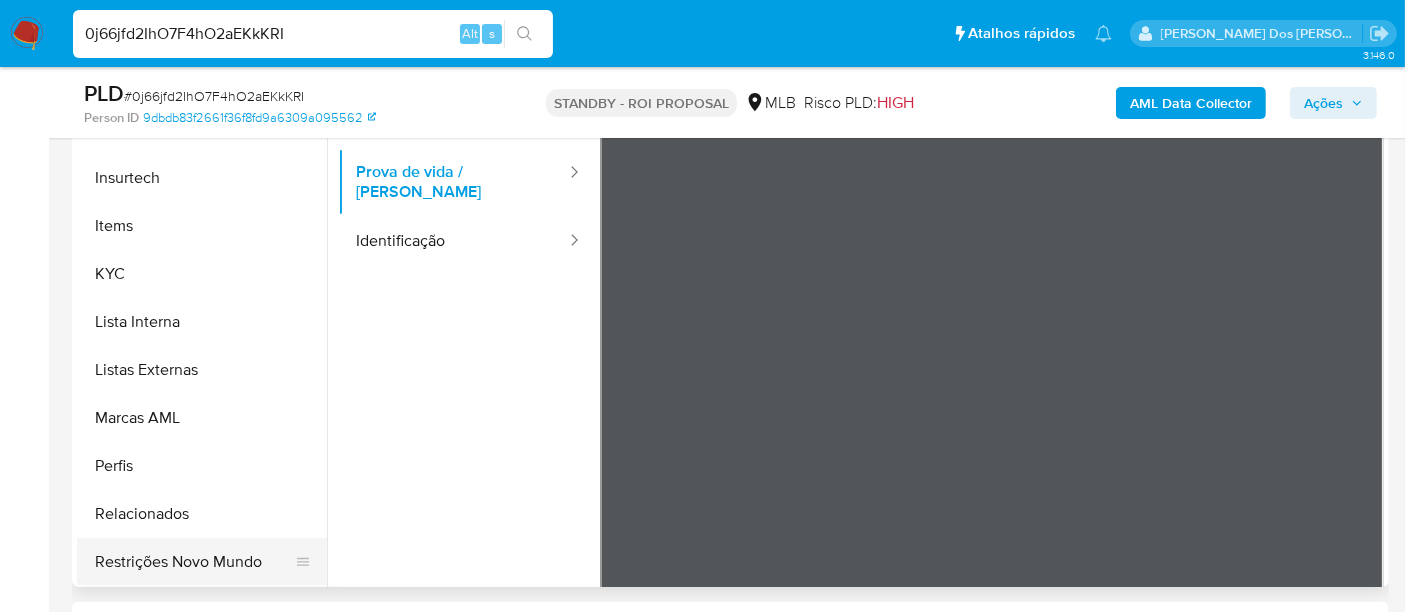 click on "Restrições Novo Mundo" at bounding box center (194, 562) 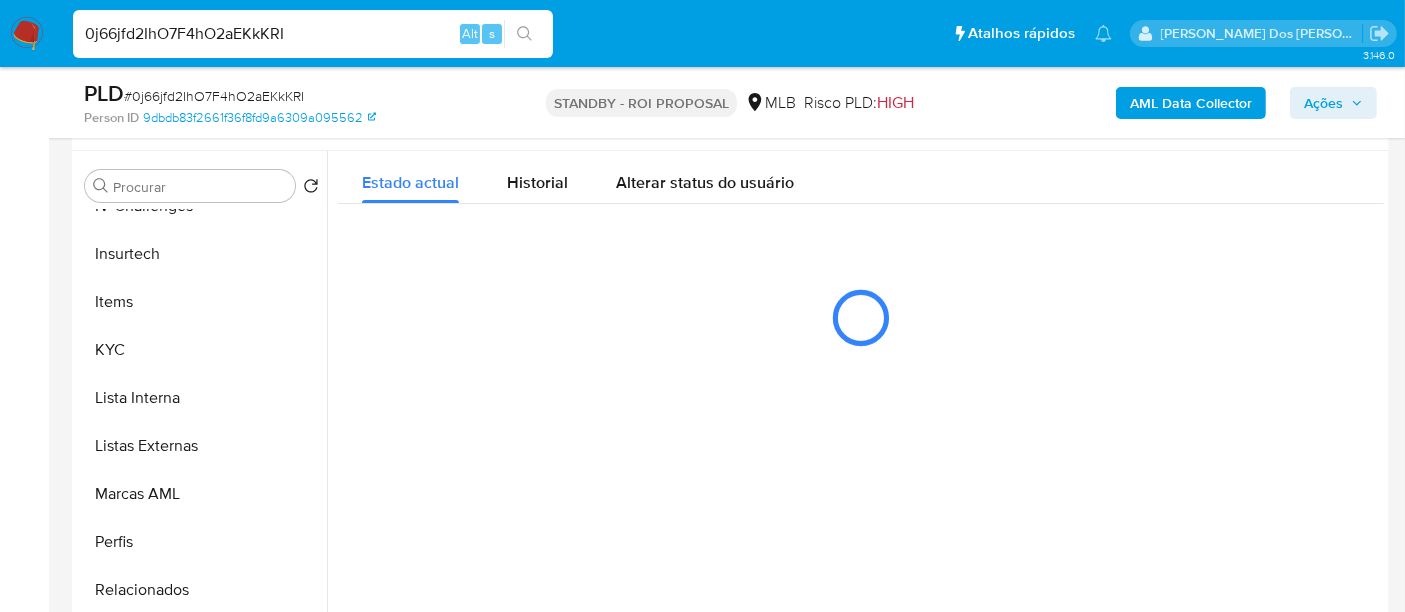 scroll, scrollTop: 333, scrollLeft: 0, axis: vertical 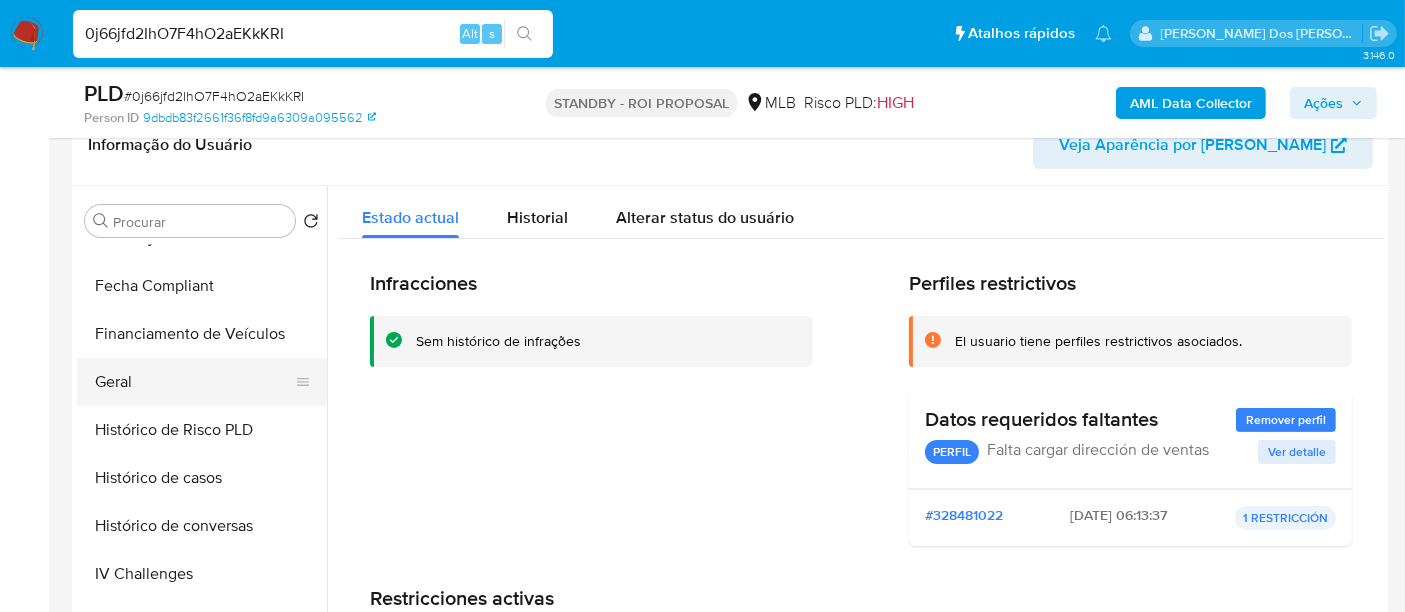 click on "Geral" at bounding box center [194, 382] 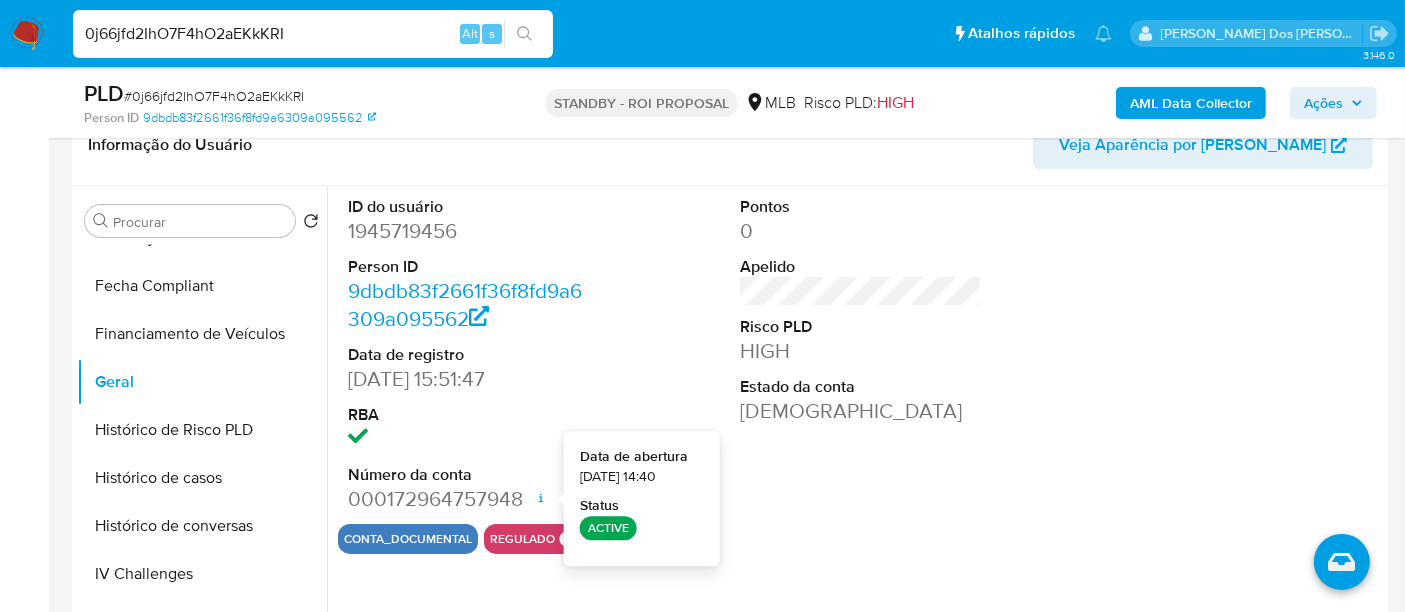 type 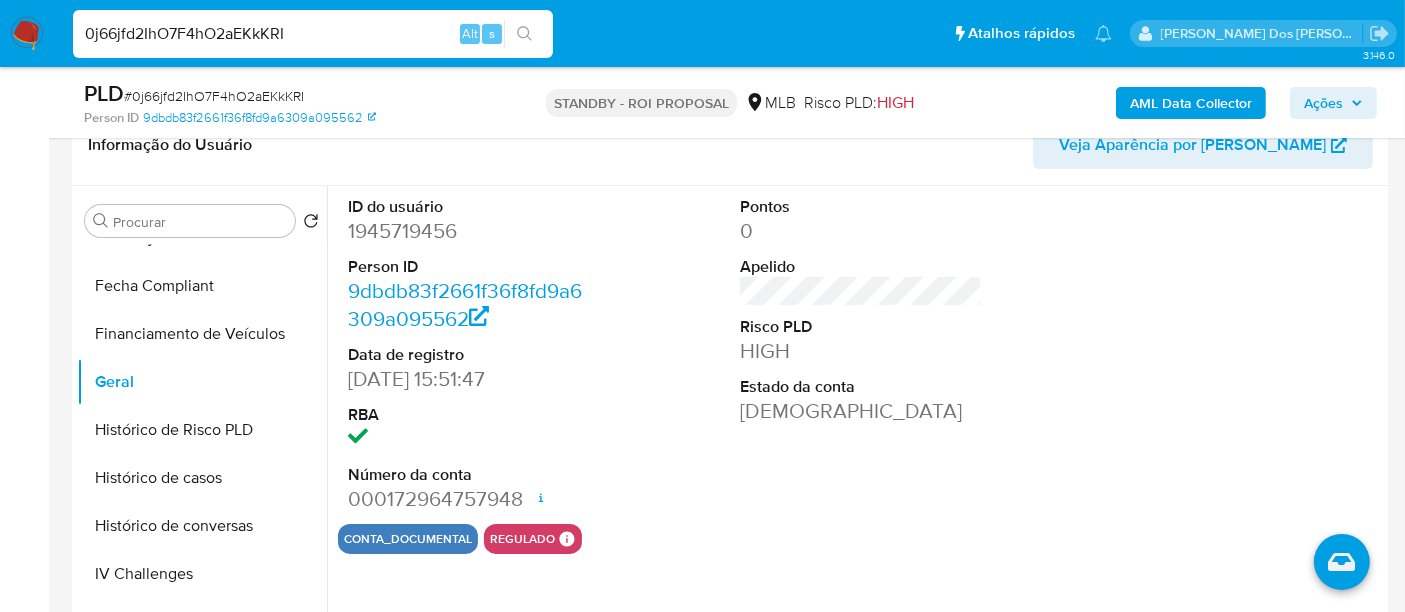 click on "0j66jfd2IhO7F4hO2aEKkKRI" at bounding box center (313, 34) 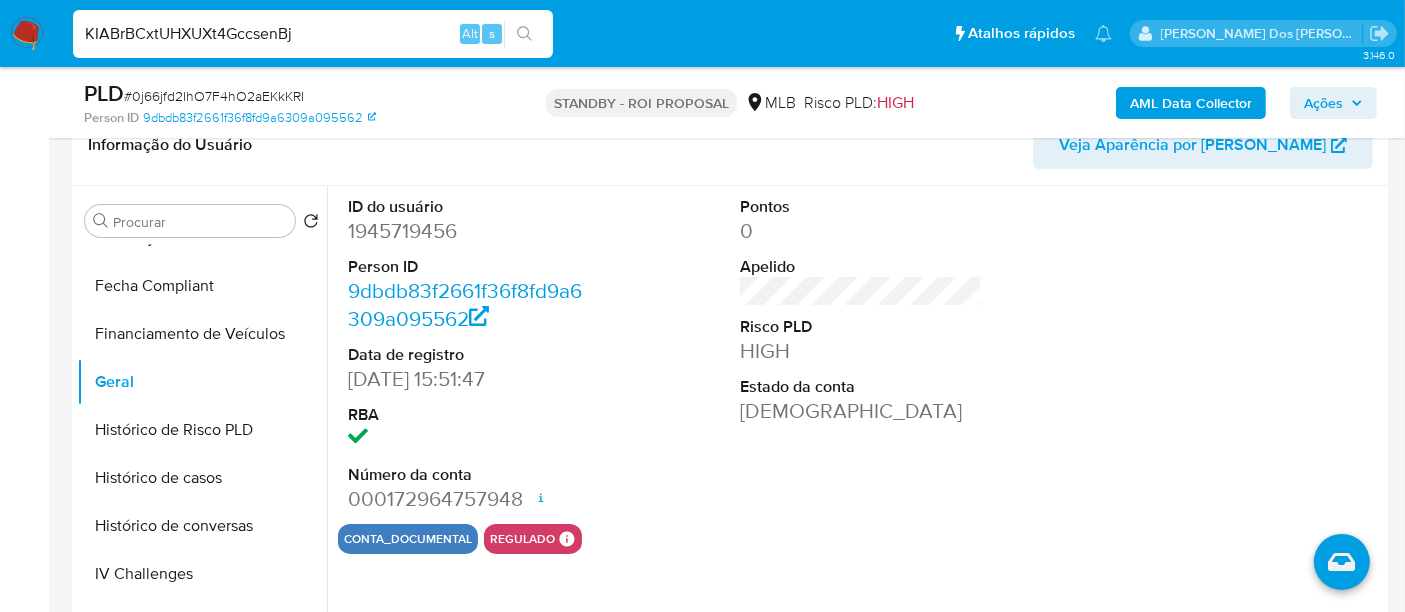 type on "KIABrBCxtUHXUXt4GccsenBj" 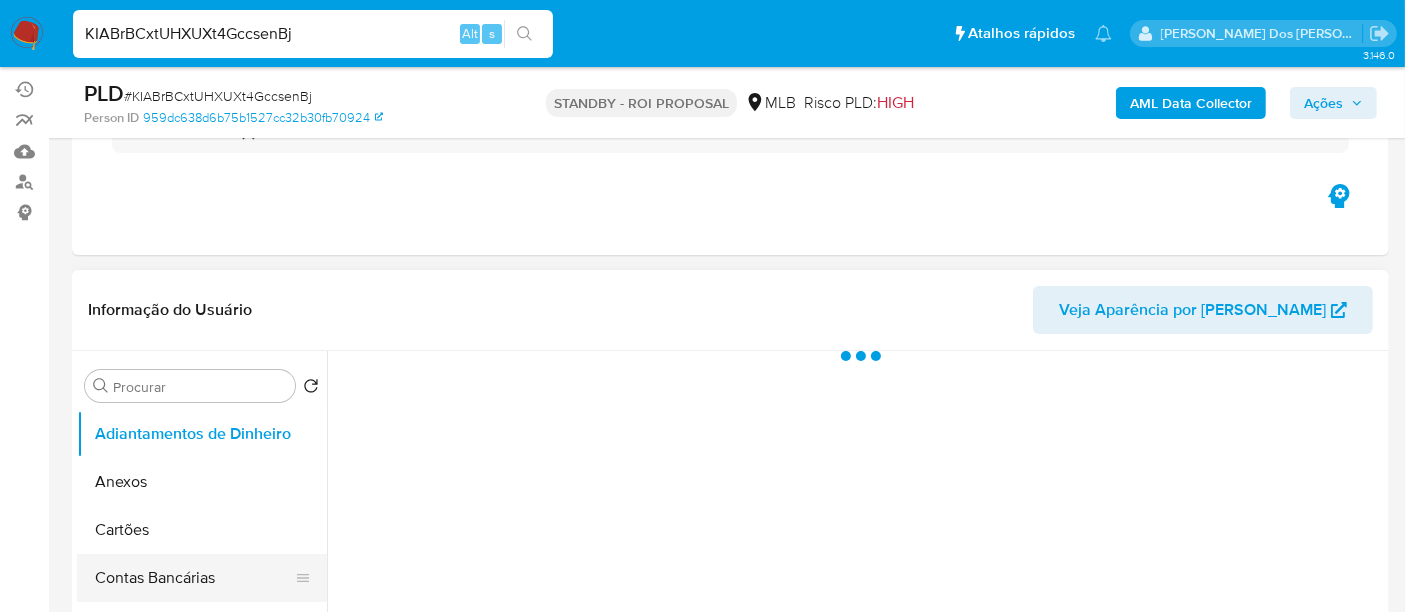 scroll, scrollTop: 333, scrollLeft: 0, axis: vertical 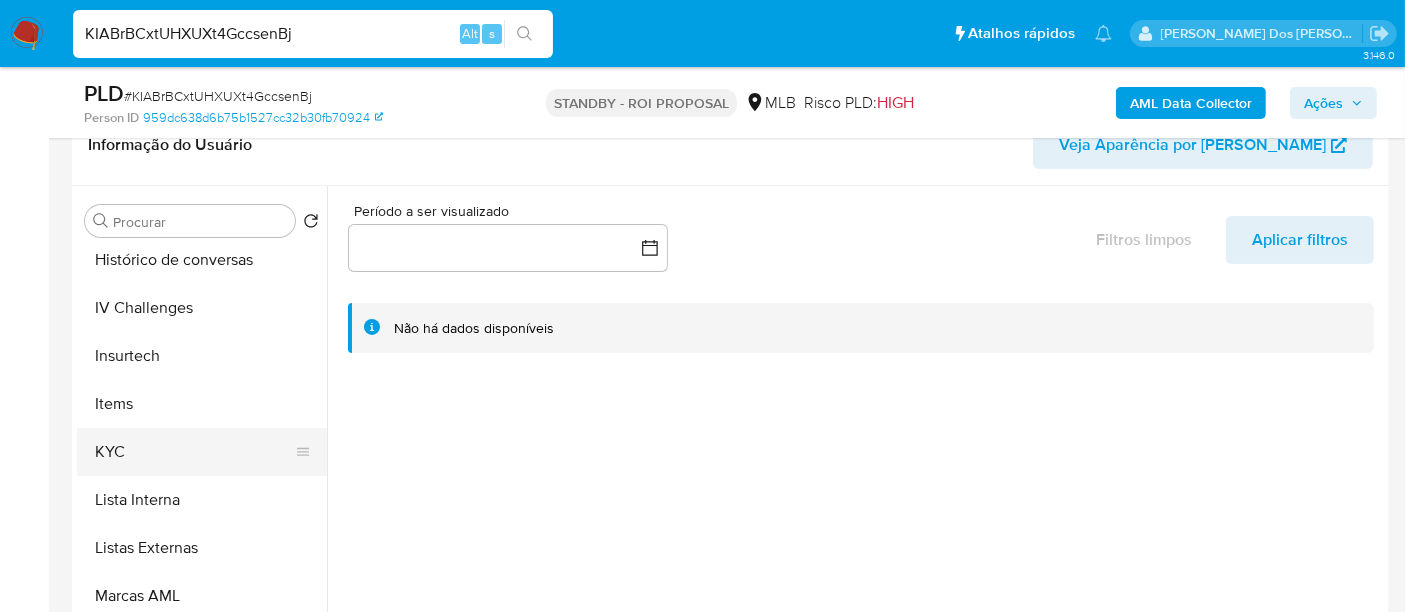 click on "KYC" at bounding box center [194, 452] 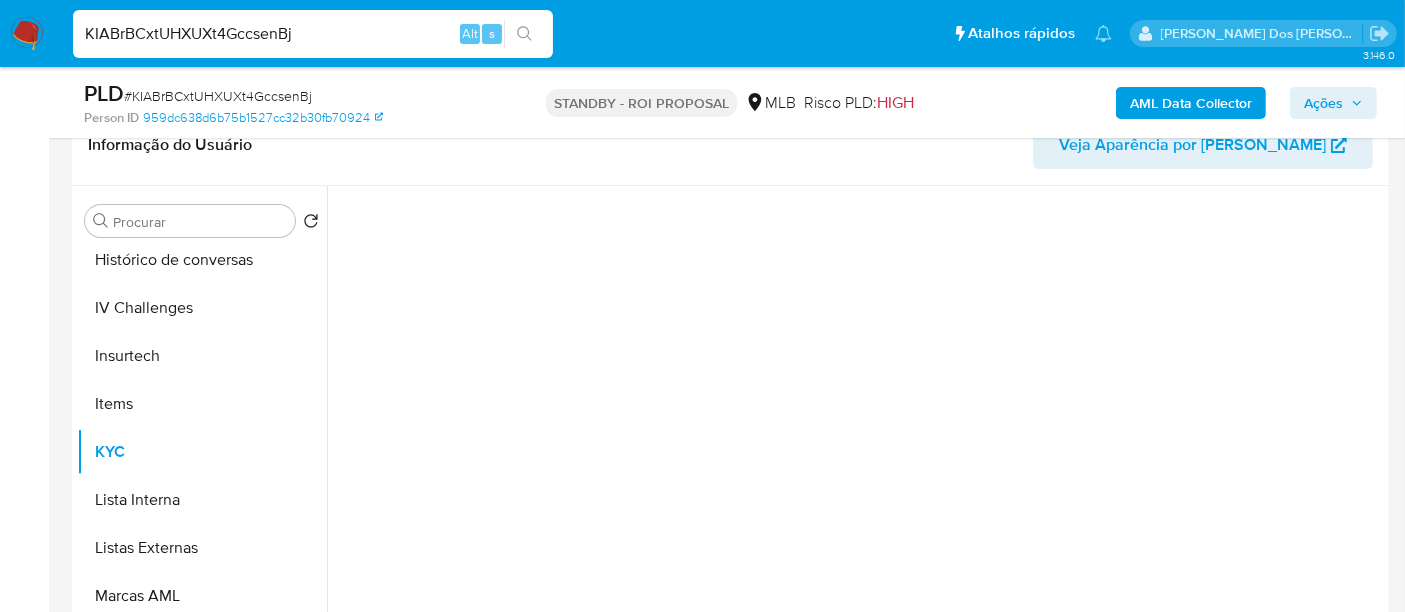 select on "10" 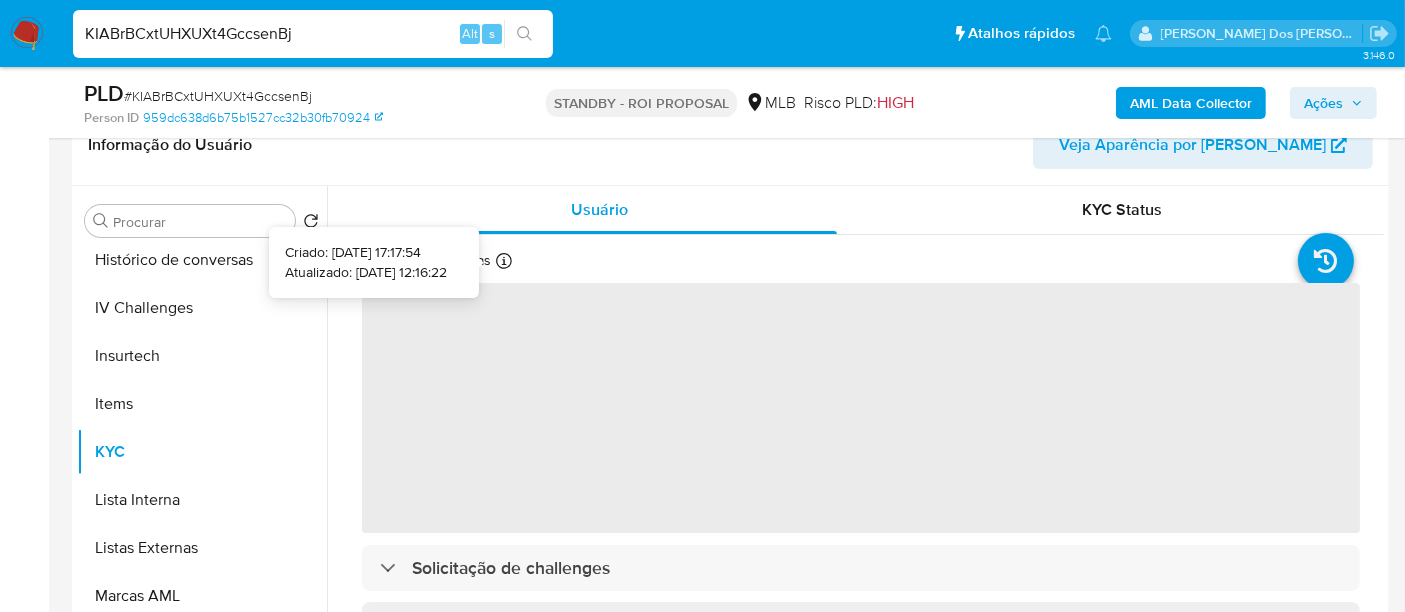 type 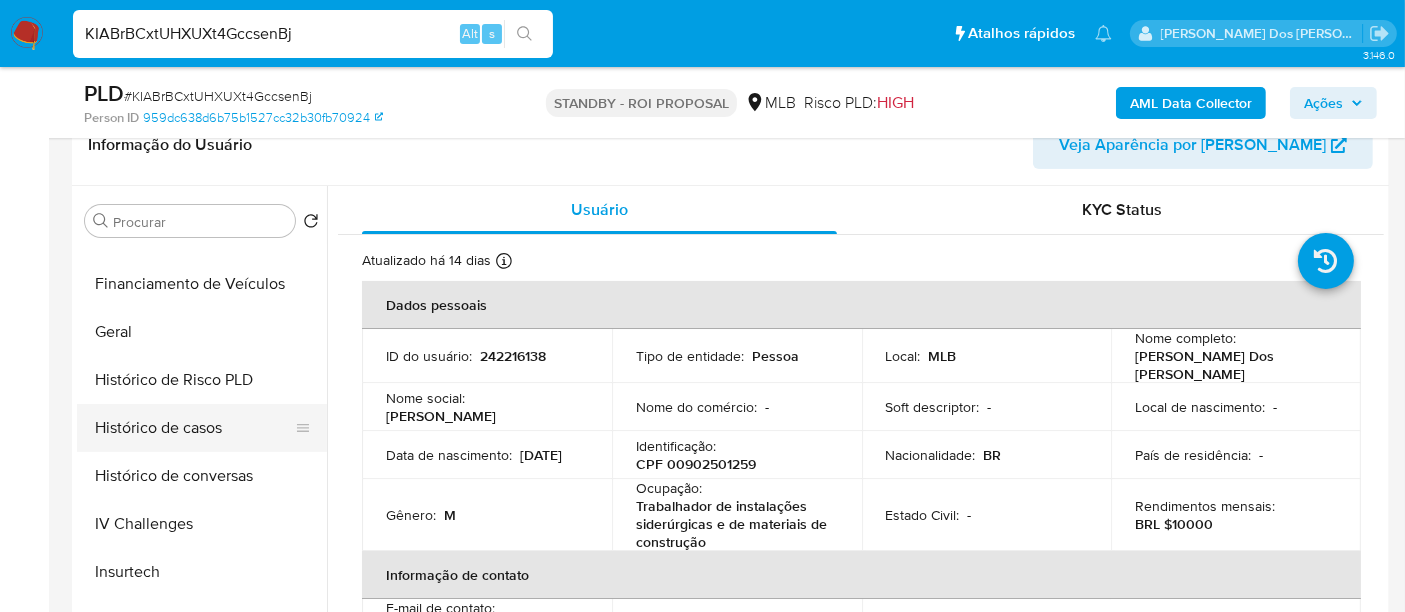 scroll, scrollTop: 555, scrollLeft: 0, axis: vertical 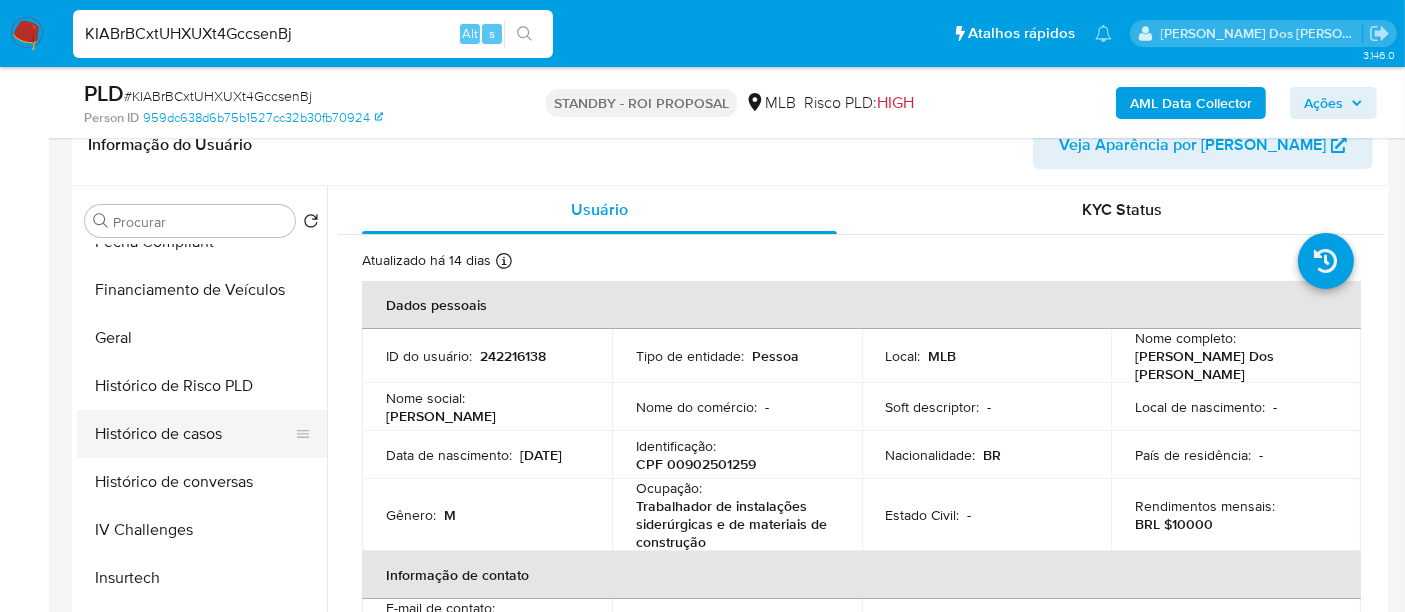 click on "Histórico de casos" at bounding box center (194, 434) 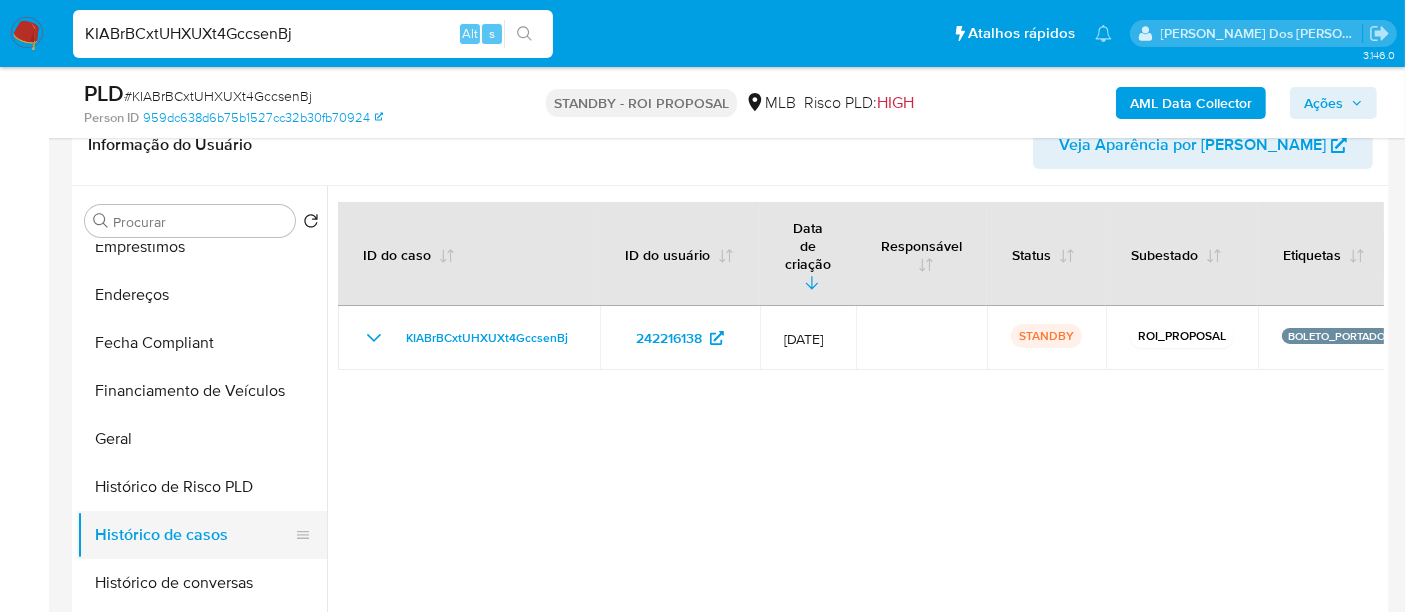 scroll, scrollTop: 333, scrollLeft: 0, axis: vertical 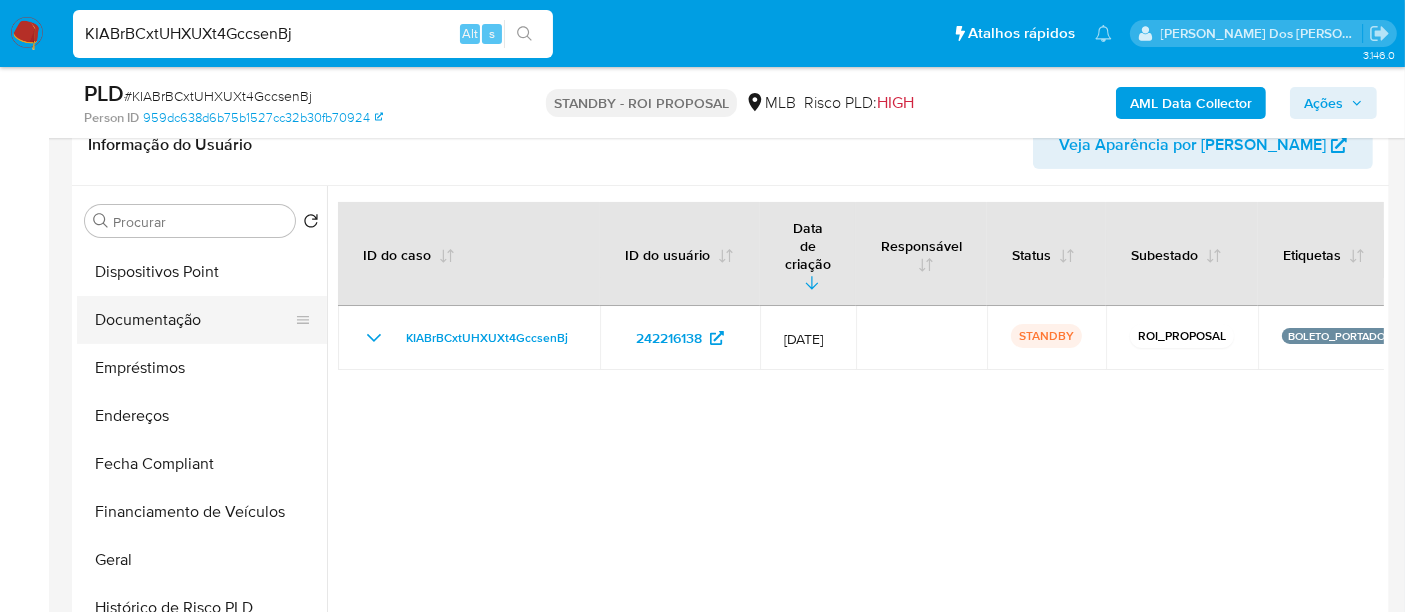 click on "Documentação" at bounding box center [194, 320] 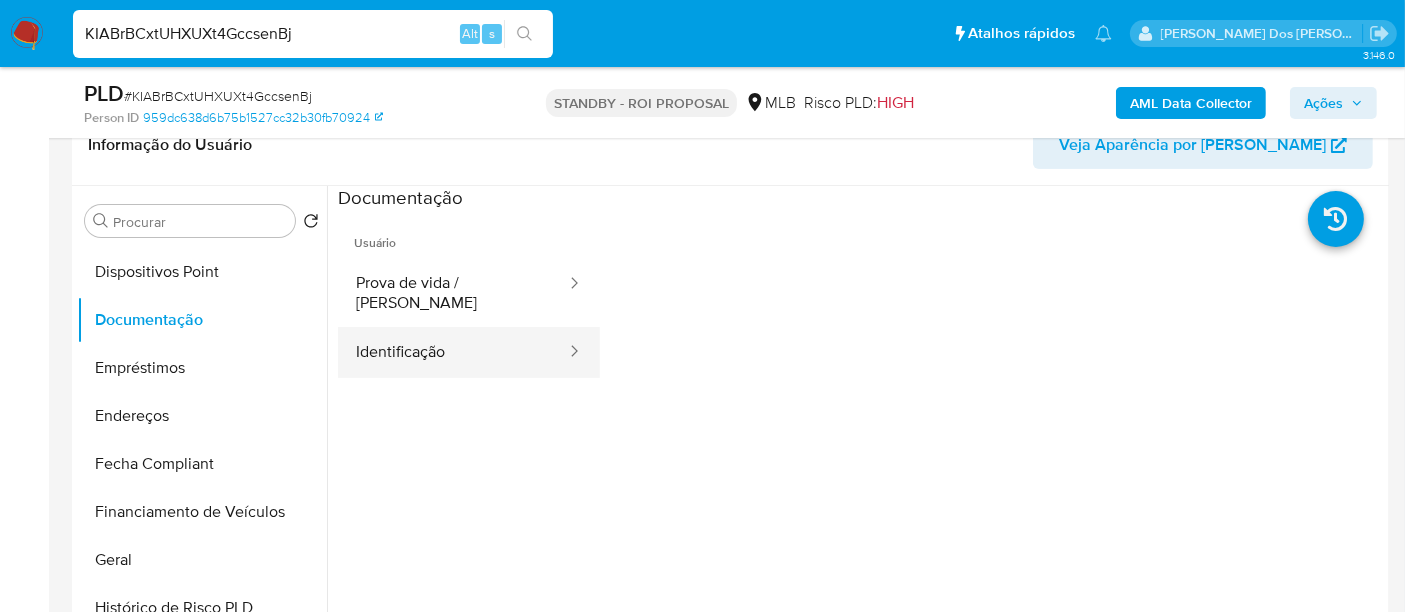 click on "Identificação" at bounding box center [453, 352] 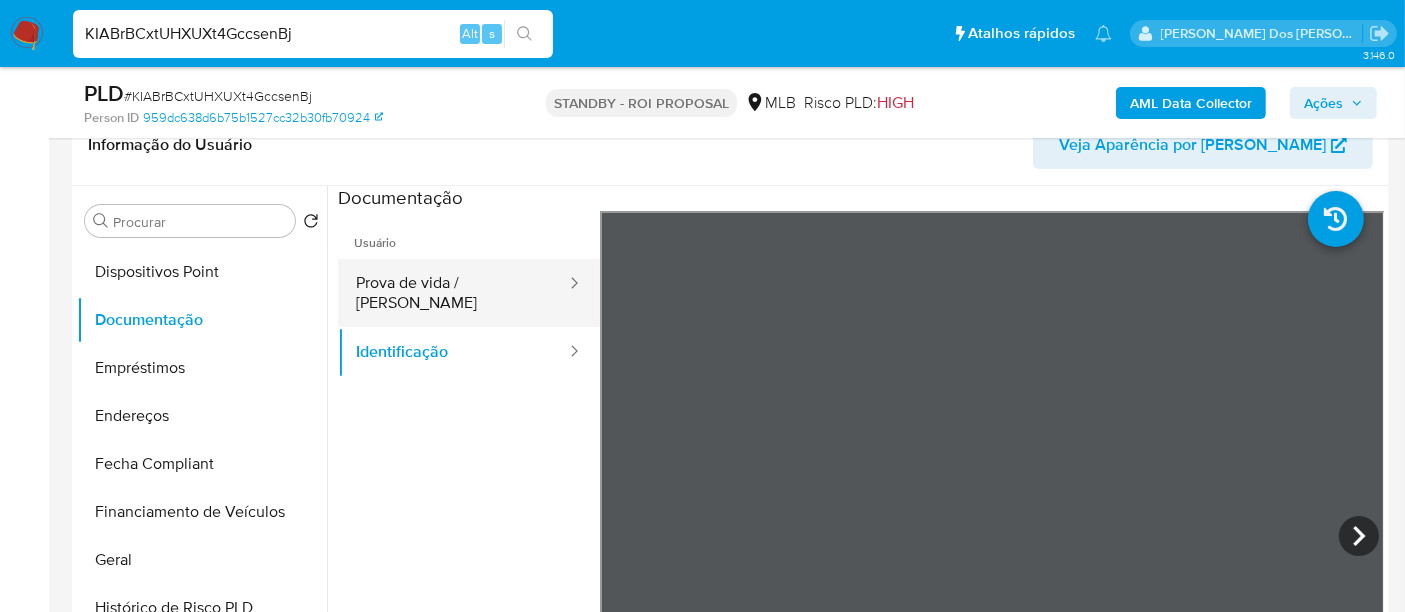 click on "Prova de vida / [PERSON_NAME]" at bounding box center [453, 293] 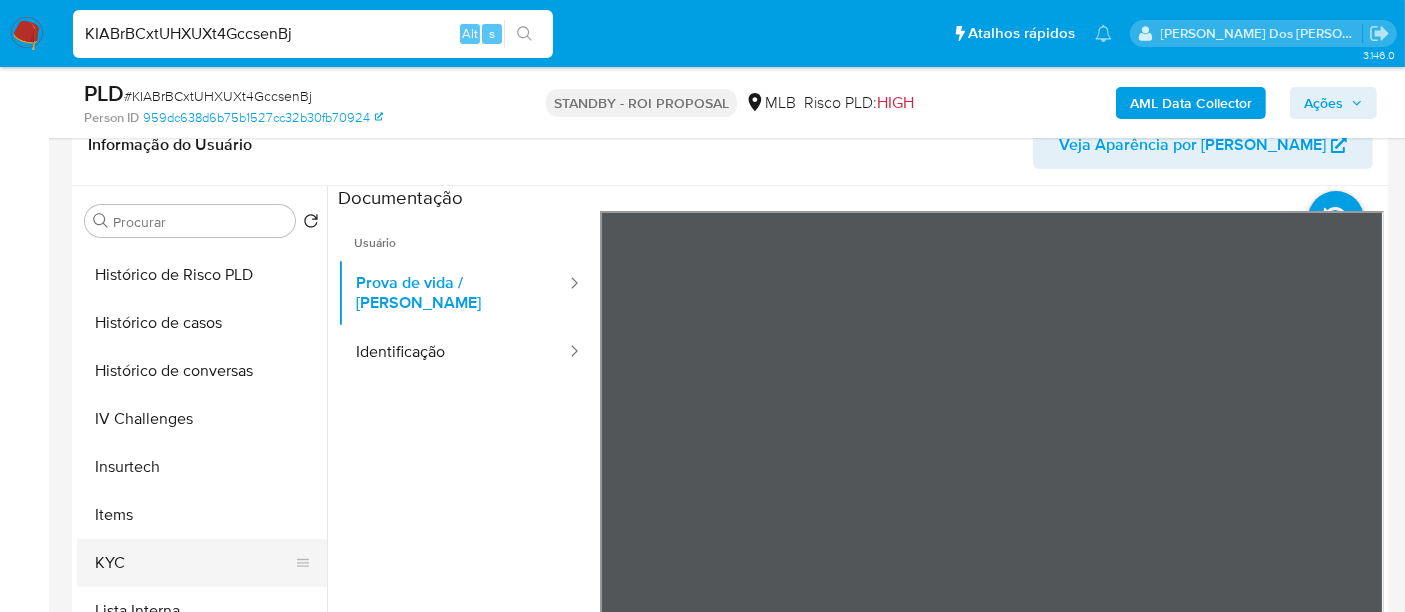 scroll, scrollTop: 844, scrollLeft: 0, axis: vertical 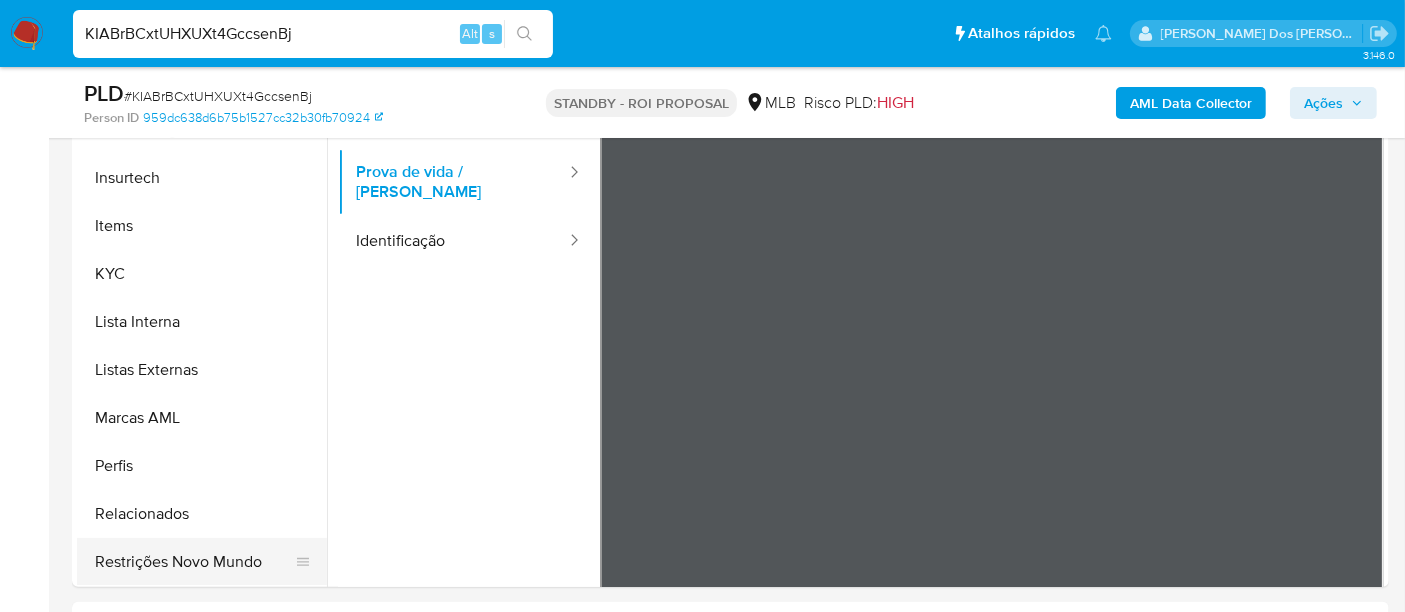 click on "Restrições Novo Mundo" at bounding box center (194, 562) 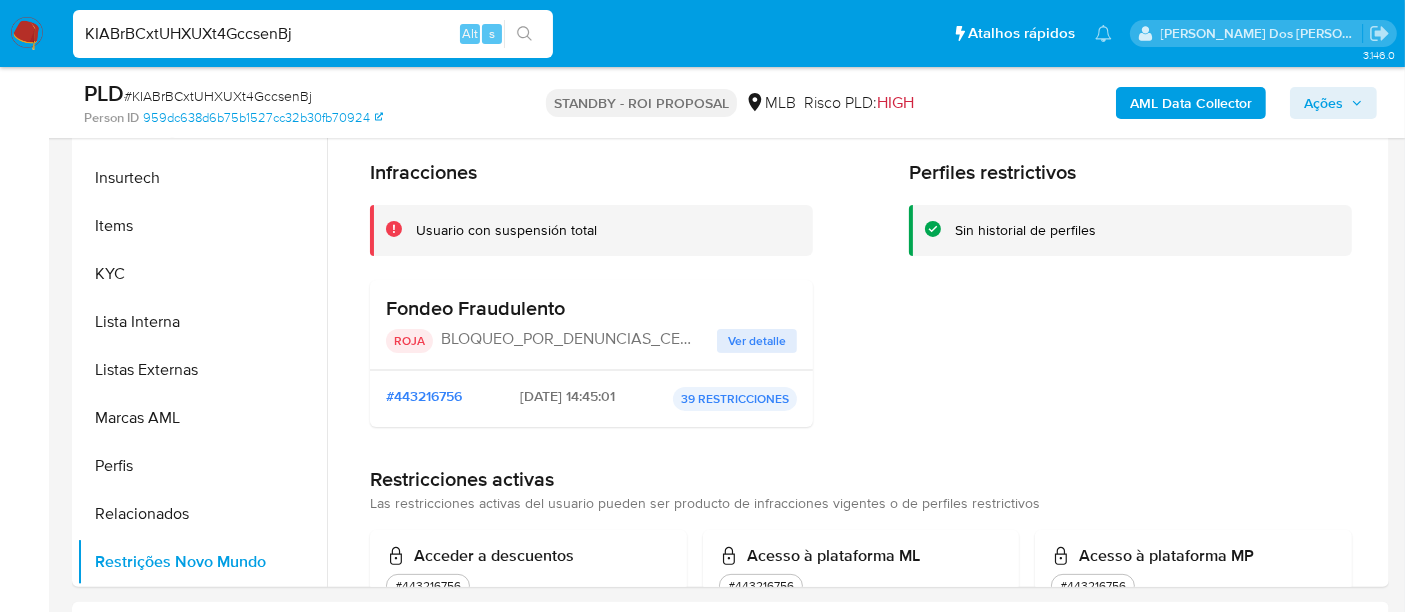click on "Ver detalle" at bounding box center [757, 341] 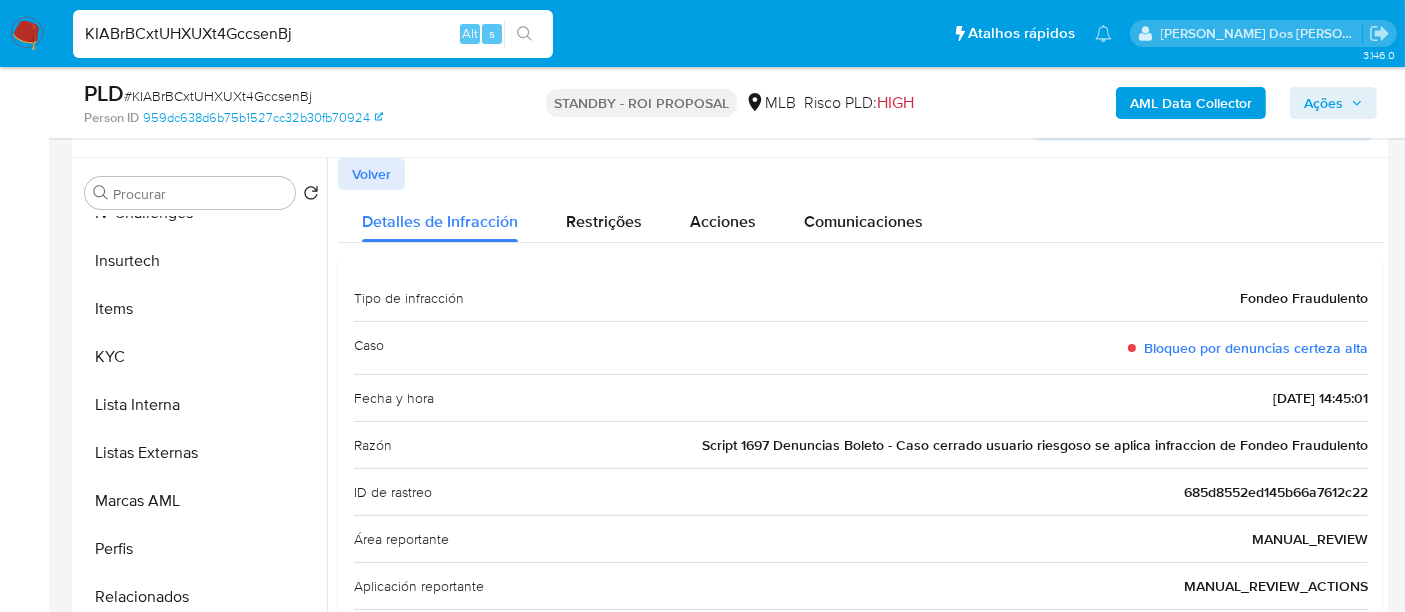 scroll, scrollTop: 333, scrollLeft: 0, axis: vertical 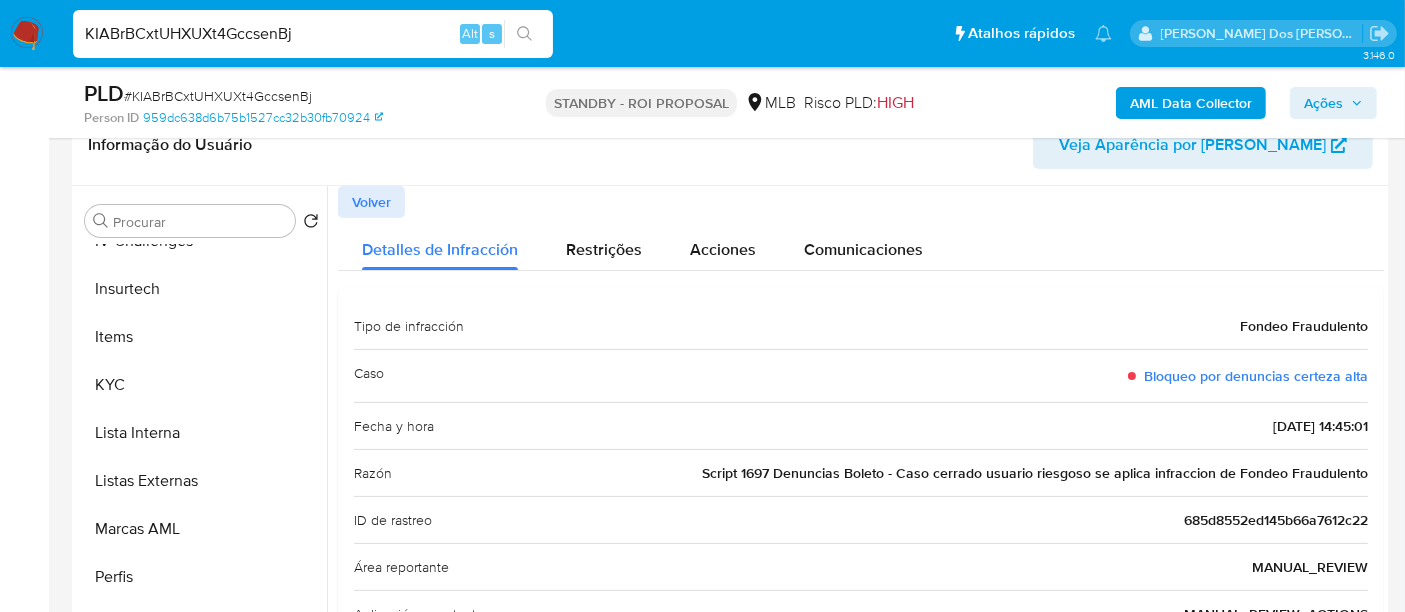 click on "Volver" at bounding box center [371, 202] 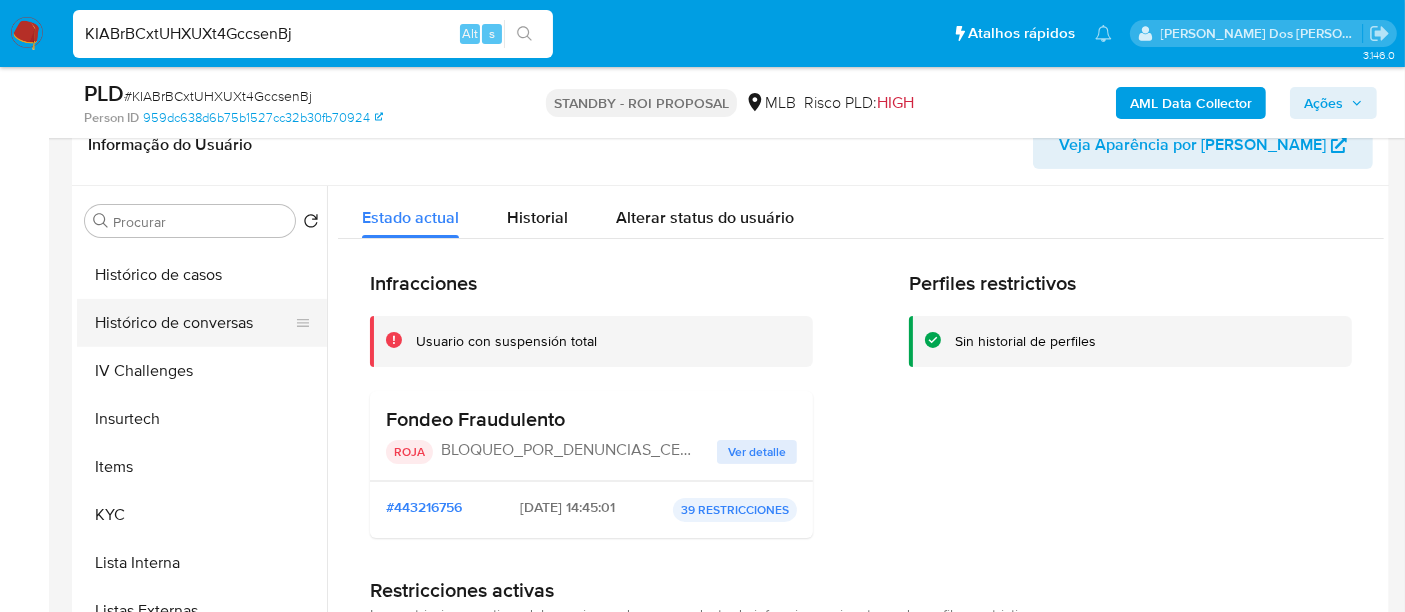 scroll, scrollTop: 622, scrollLeft: 0, axis: vertical 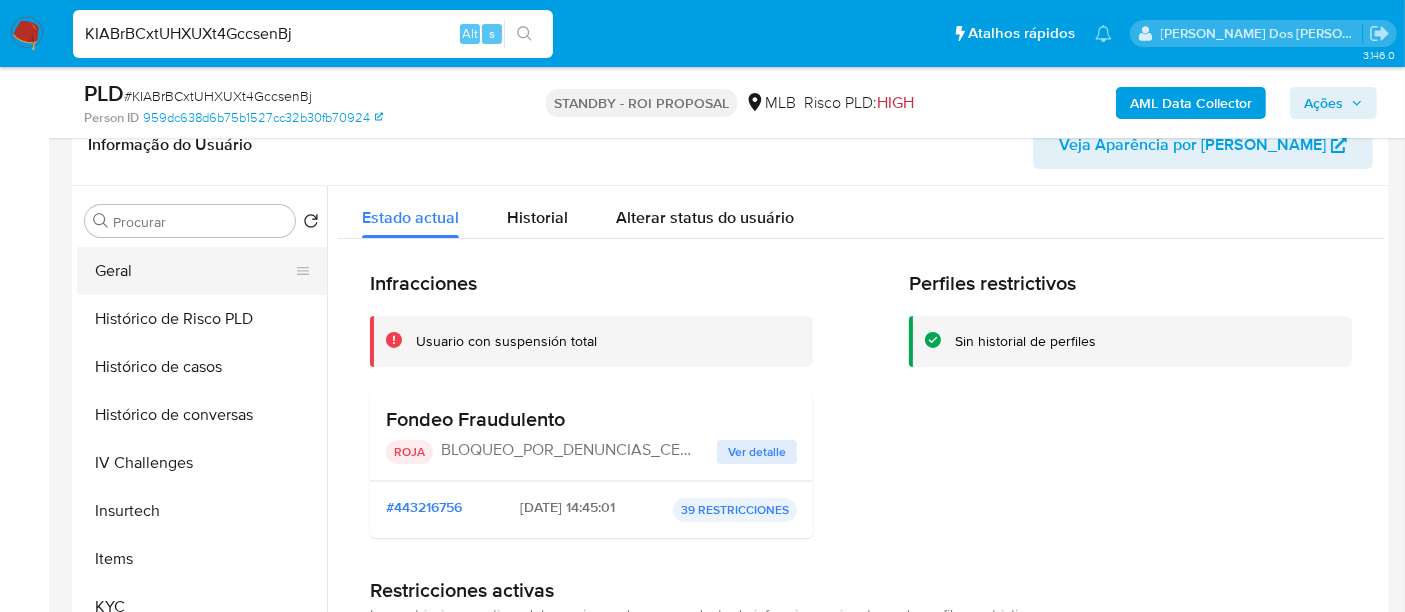 click on "Geral" at bounding box center (194, 271) 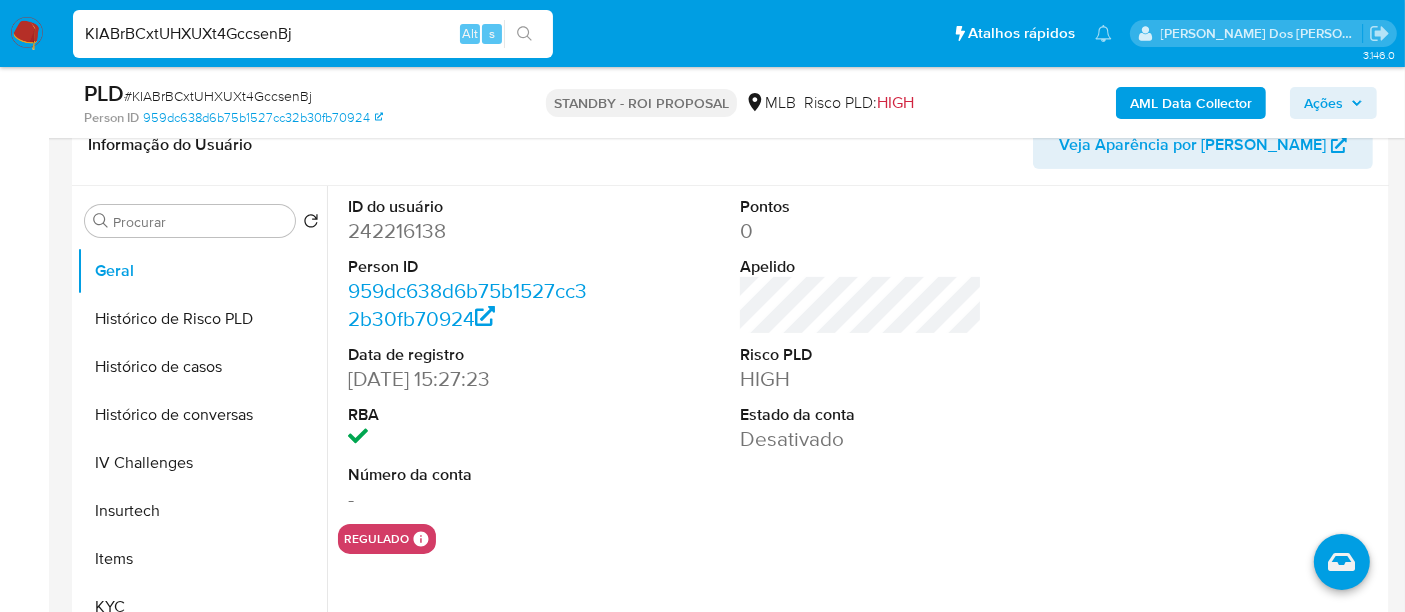 type 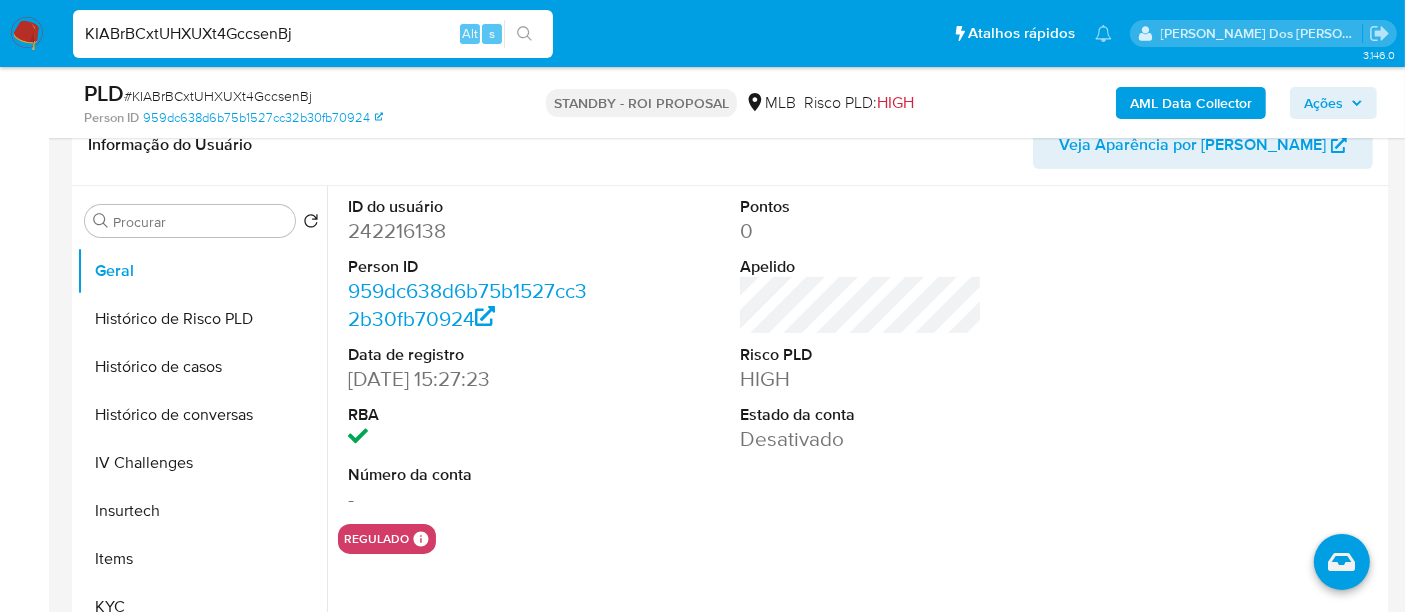 click on "KIABrBCxtUHXUXt4GccsenBj" at bounding box center [313, 34] 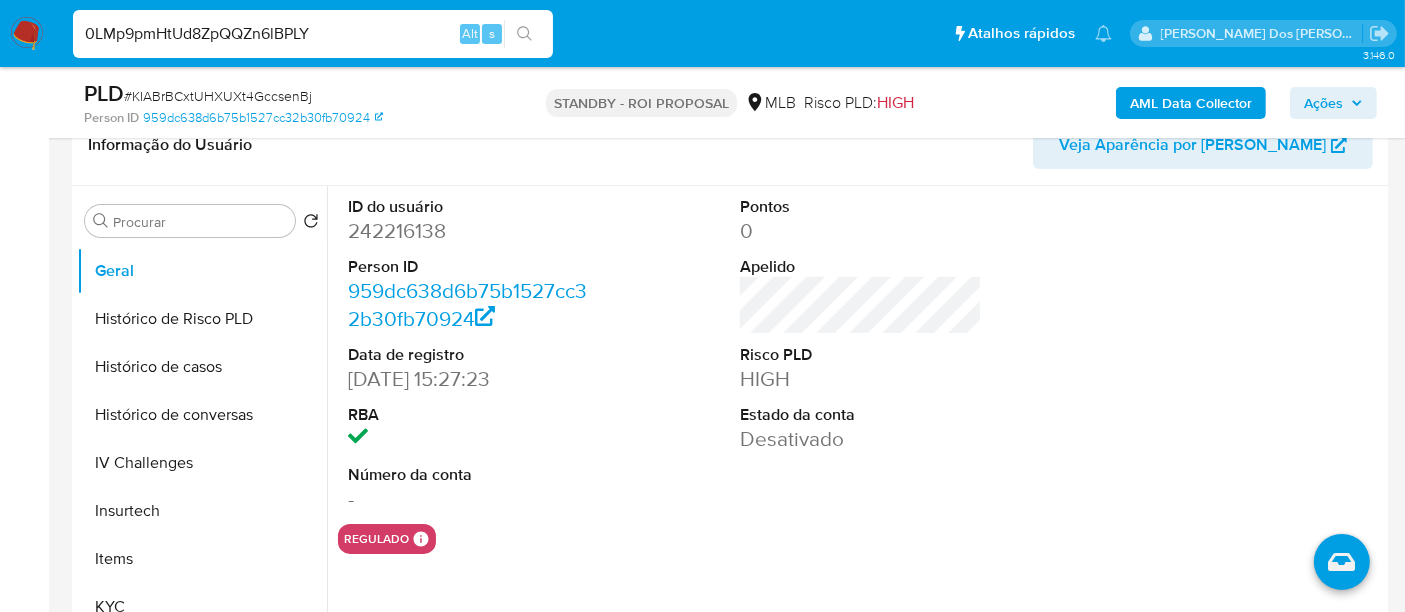type on "0LMp9pmHtUd8ZpQQZn6lBPLY" 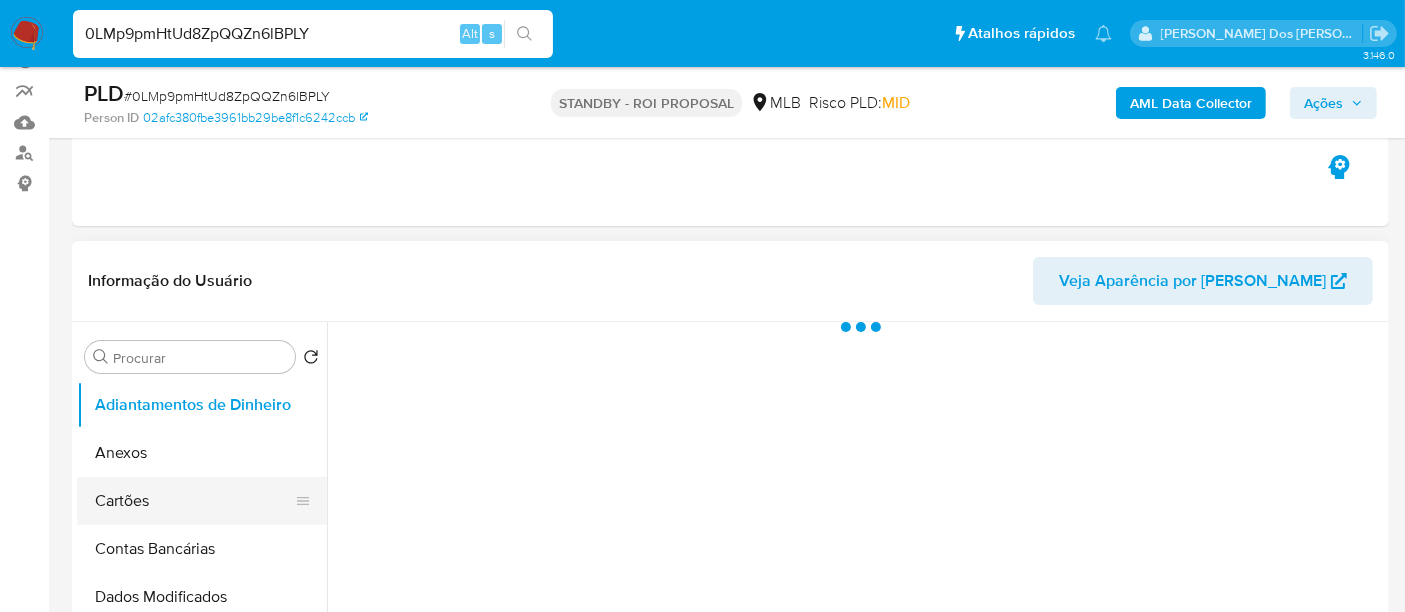 scroll, scrollTop: 333, scrollLeft: 0, axis: vertical 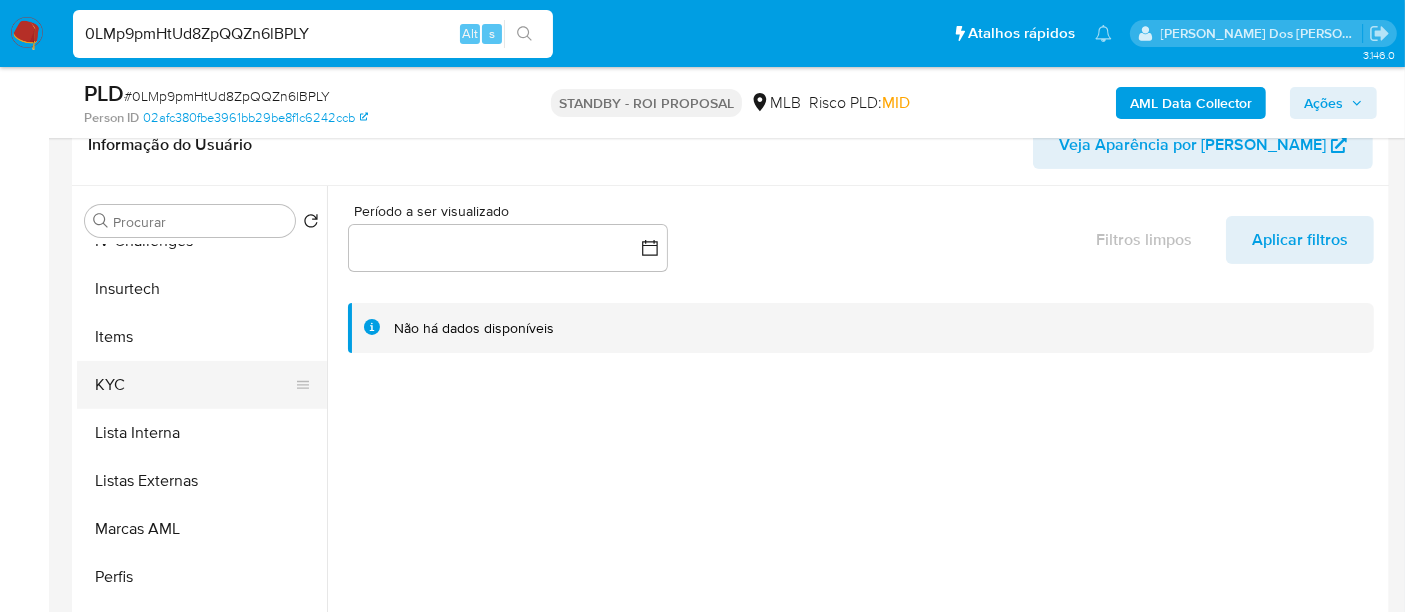 click on "KYC" at bounding box center [194, 385] 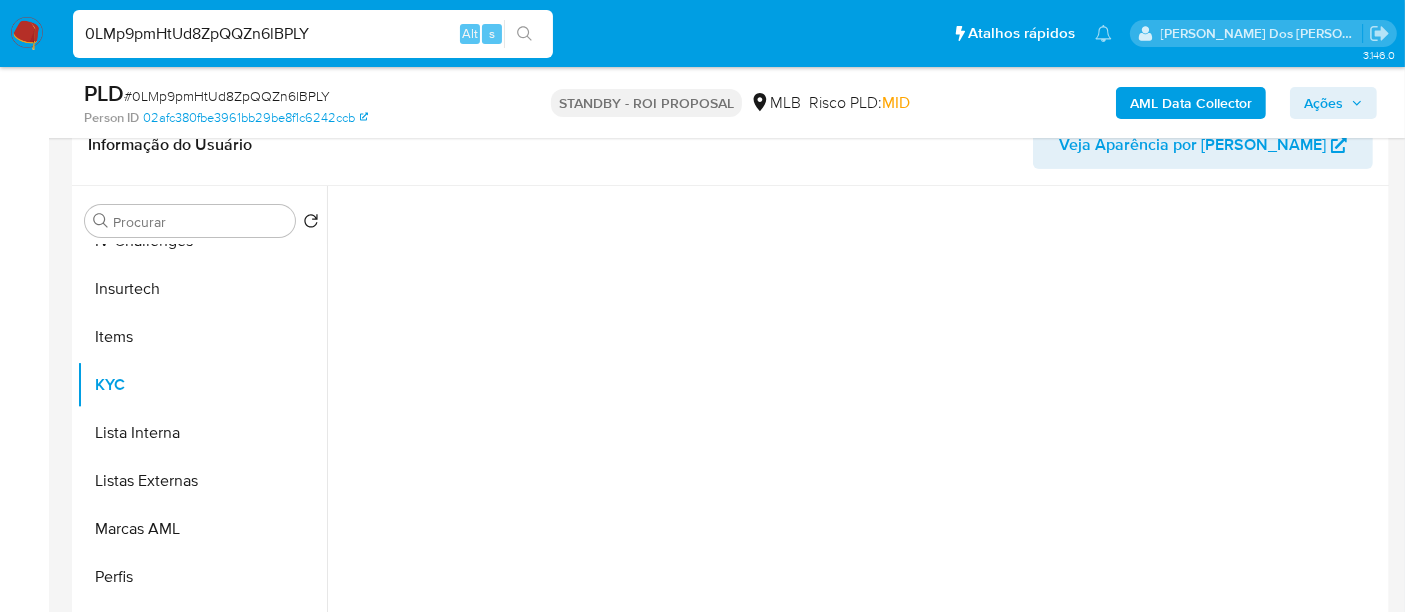 select on "10" 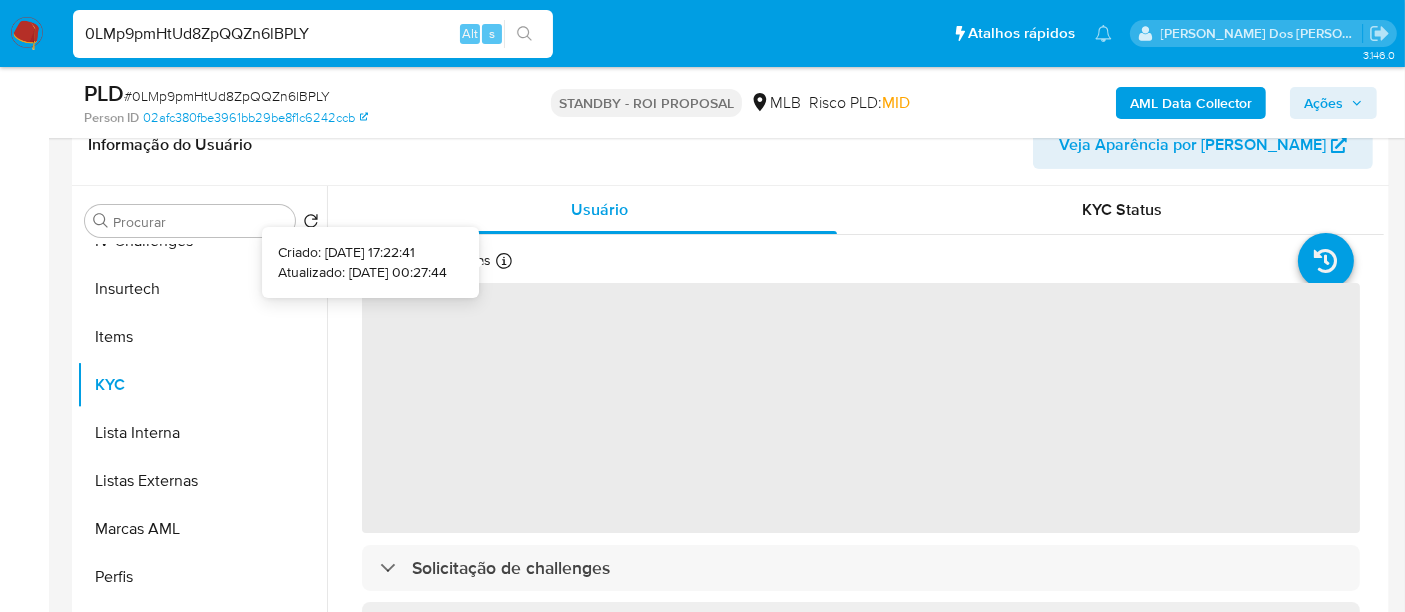 type 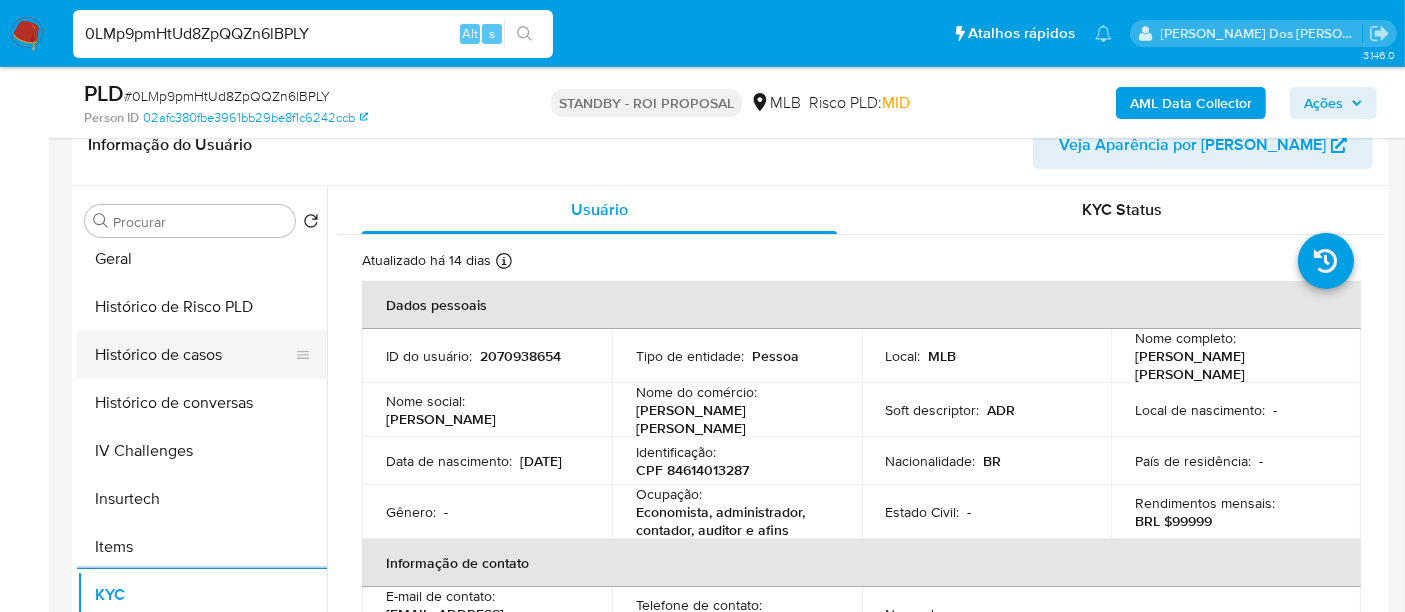 scroll, scrollTop: 622, scrollLeft: 0, axis: vertical 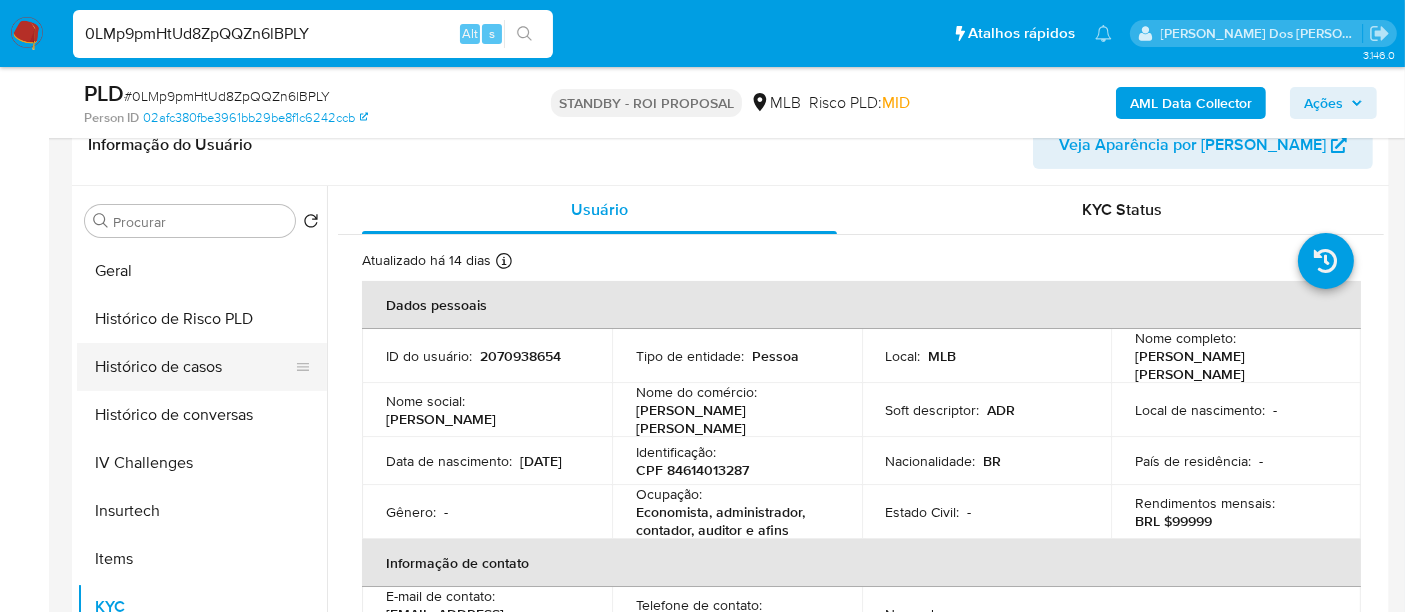 click on "Histórico de casos" at bounding box center (194, 367) 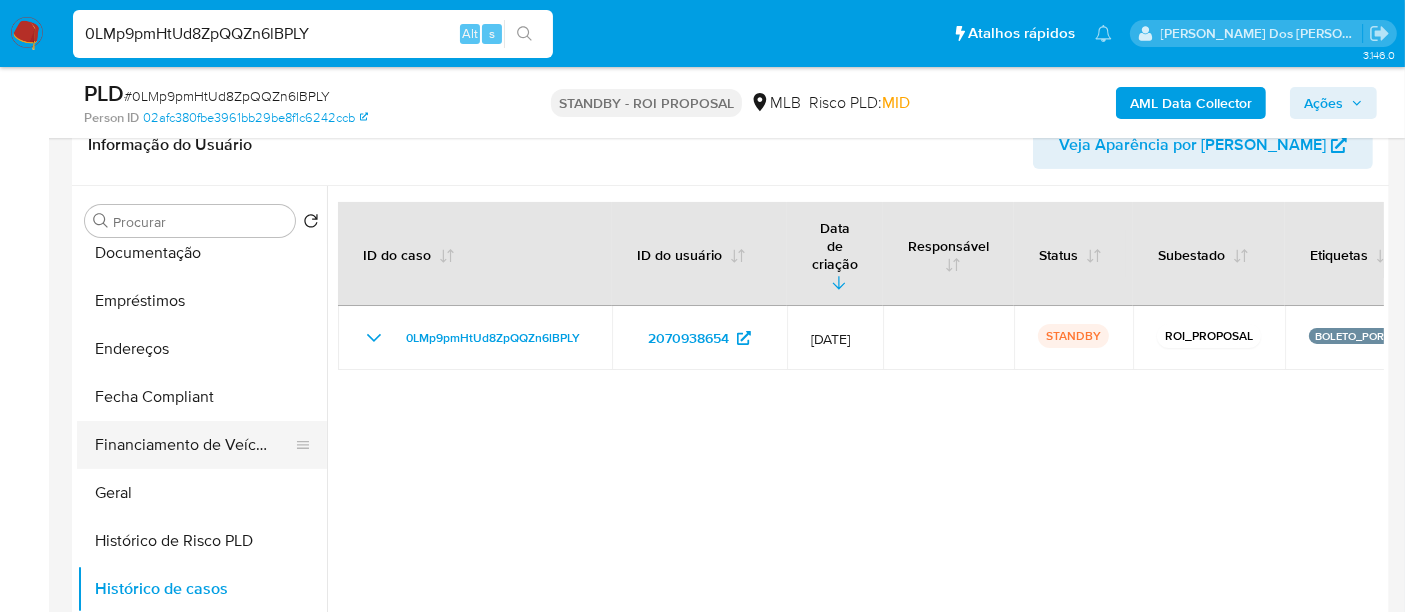 scroll, scrollTop: 288, scrollLeft: 0, axis: vertical 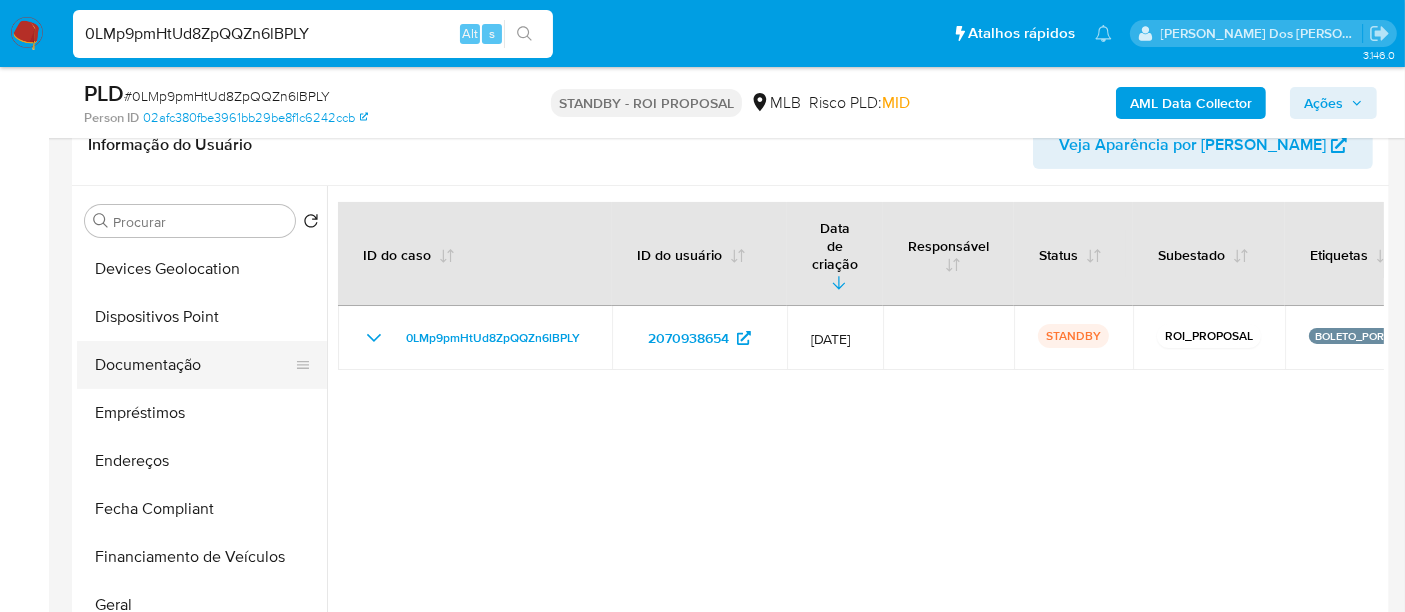 click on "Documentação" at bounding box center [194, 365] 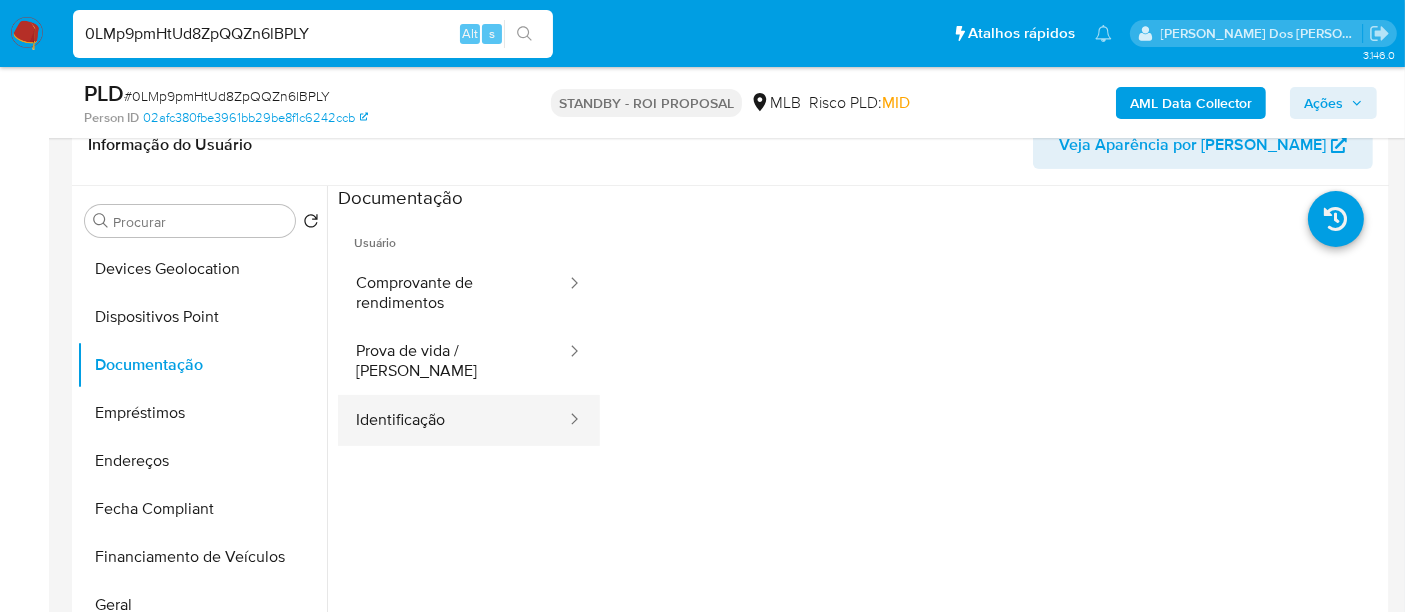 click on "Identificação" at bounding box center [453, 420] 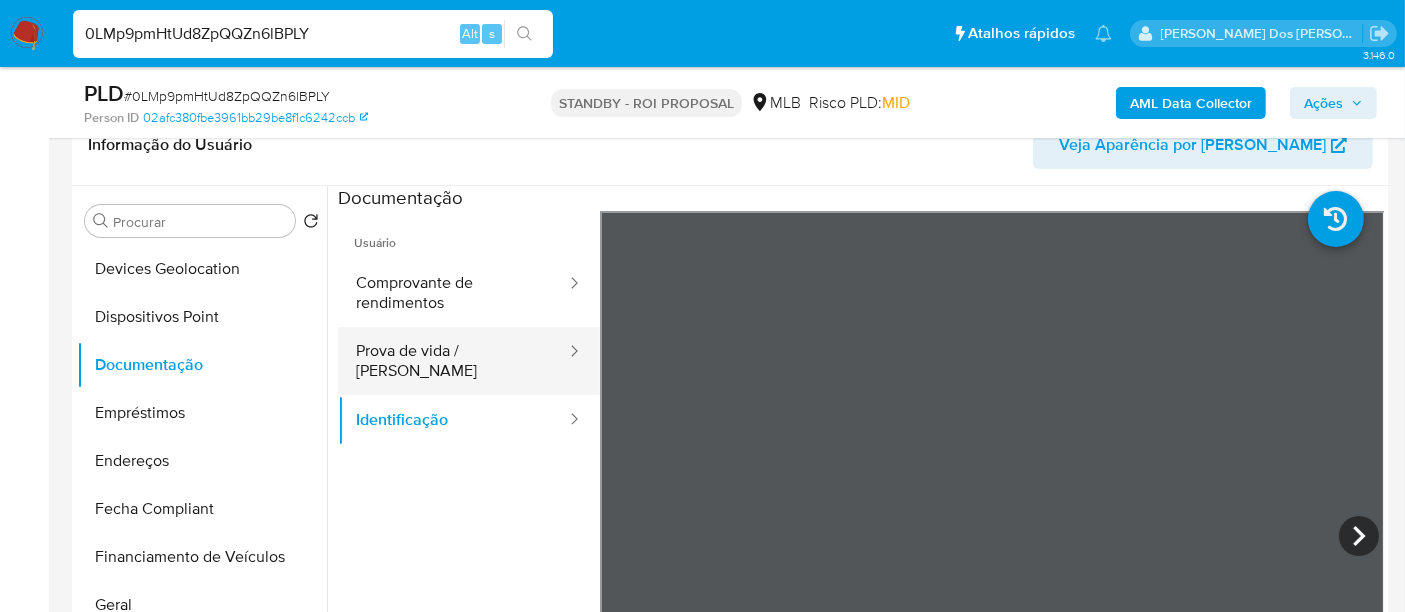 click on "Prova de vida / [PERSON_NAME]" at bounding box center (453, 361) 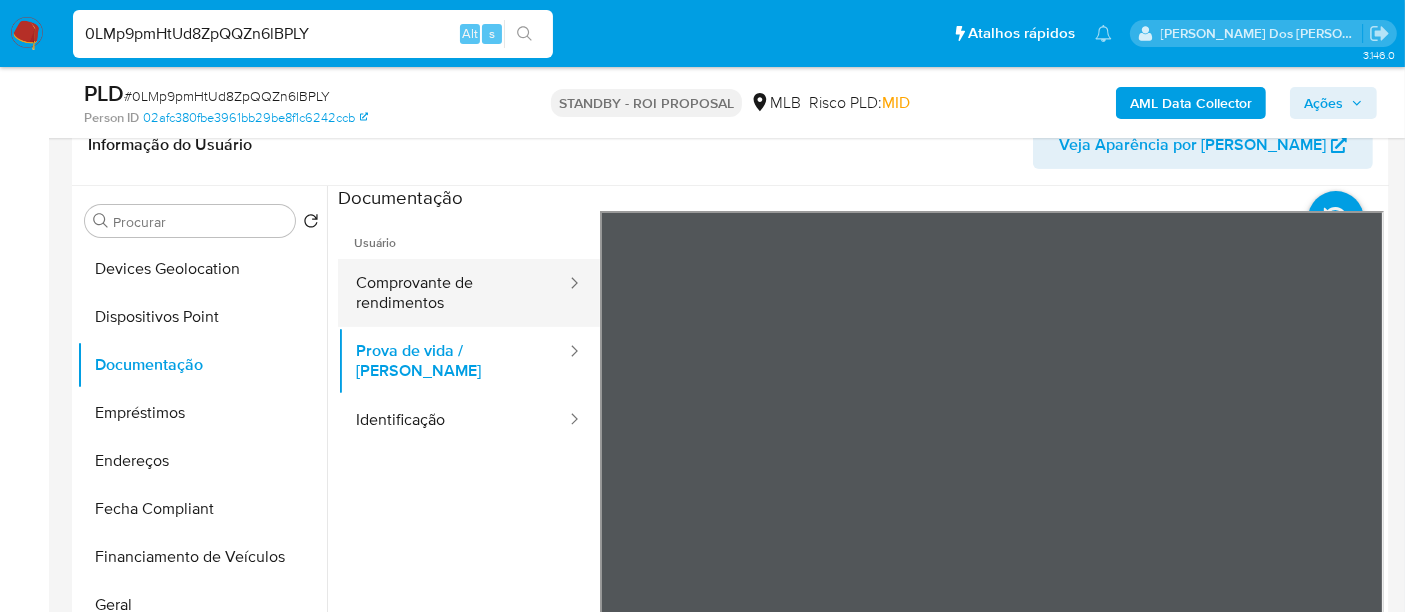 click on "Comprovante de rendimentos" at bounding box center (453, 293) 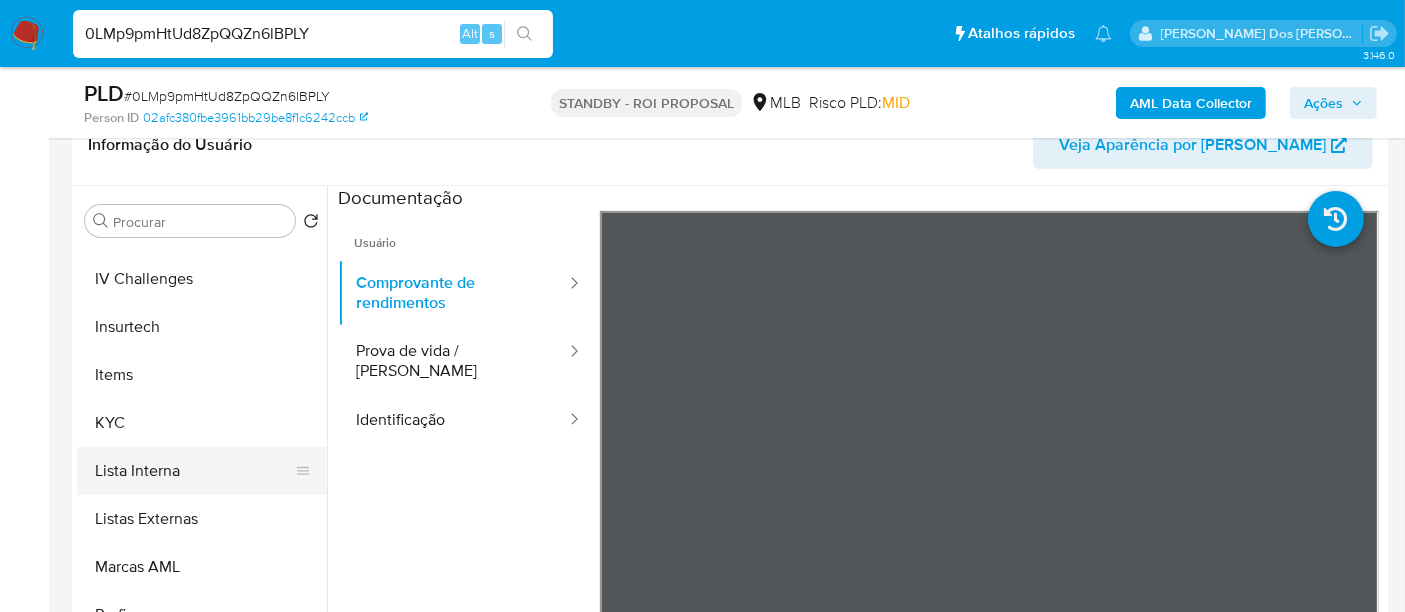scroll, scrollTop: 844, scrollLeft: 0, axis: vertical 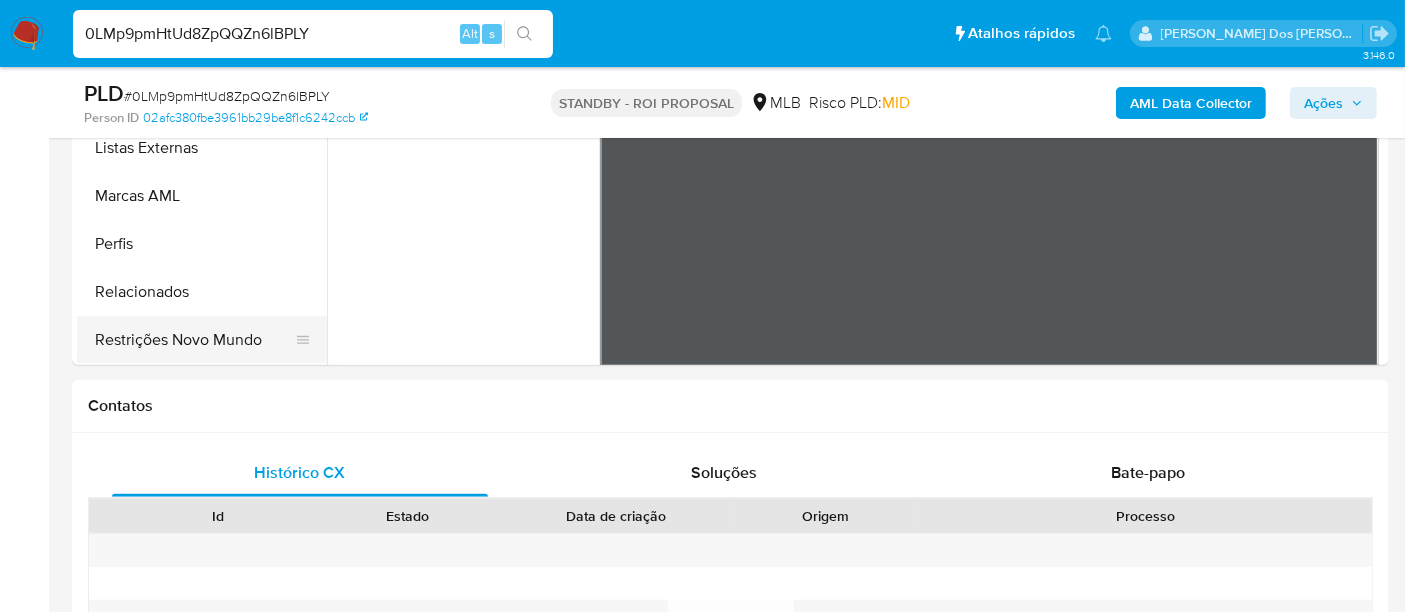 click on "Restrições Novo Mundo" at bounding box center (194, 340) 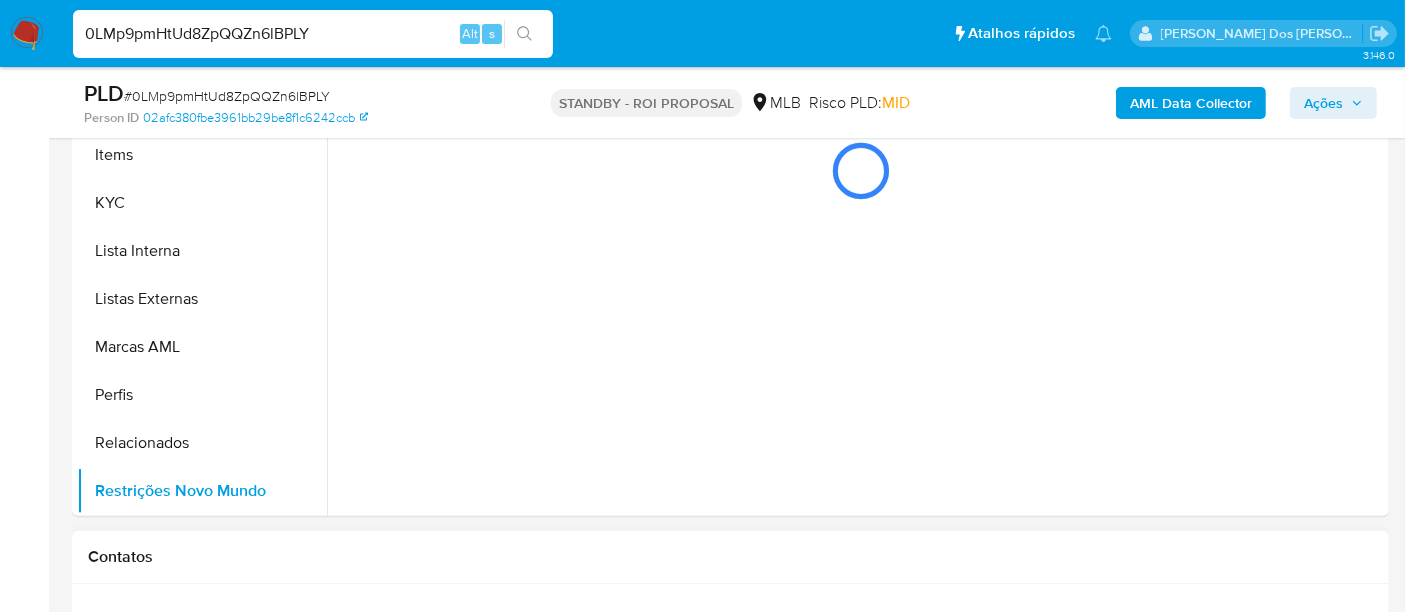 scroll, scrollTop: 333, scrollLeft: 0, axis: vertical 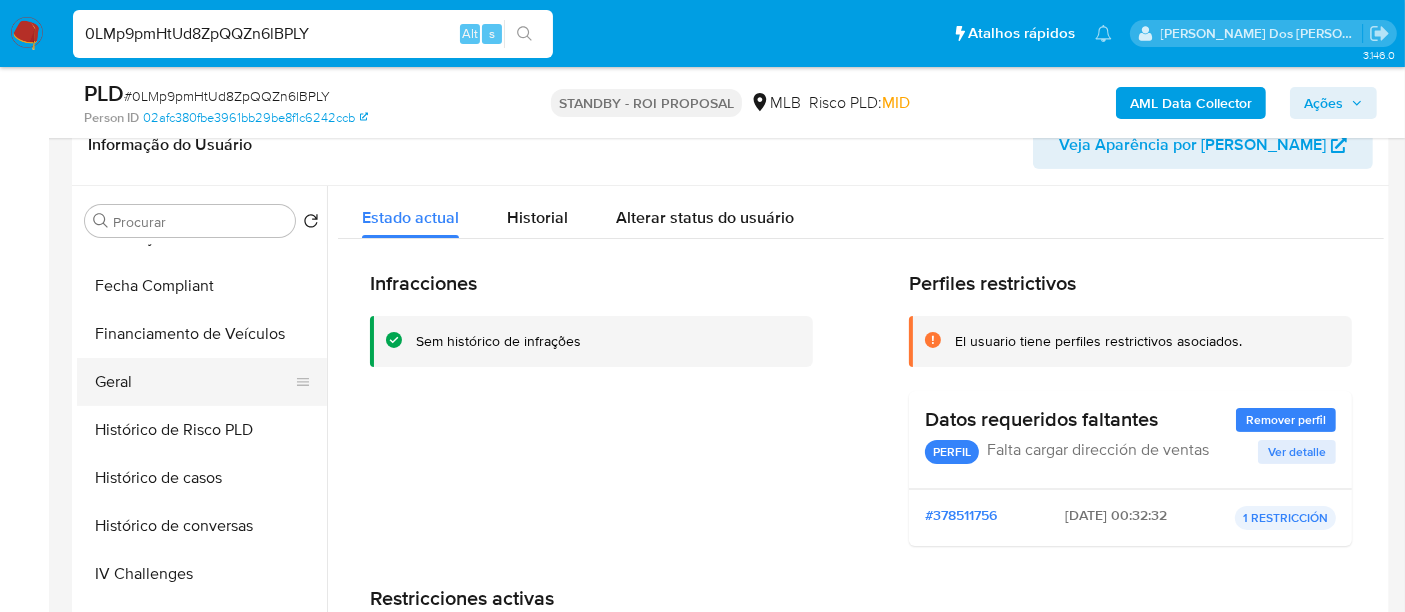 click on "Geral" at bounding box center [194, 382] 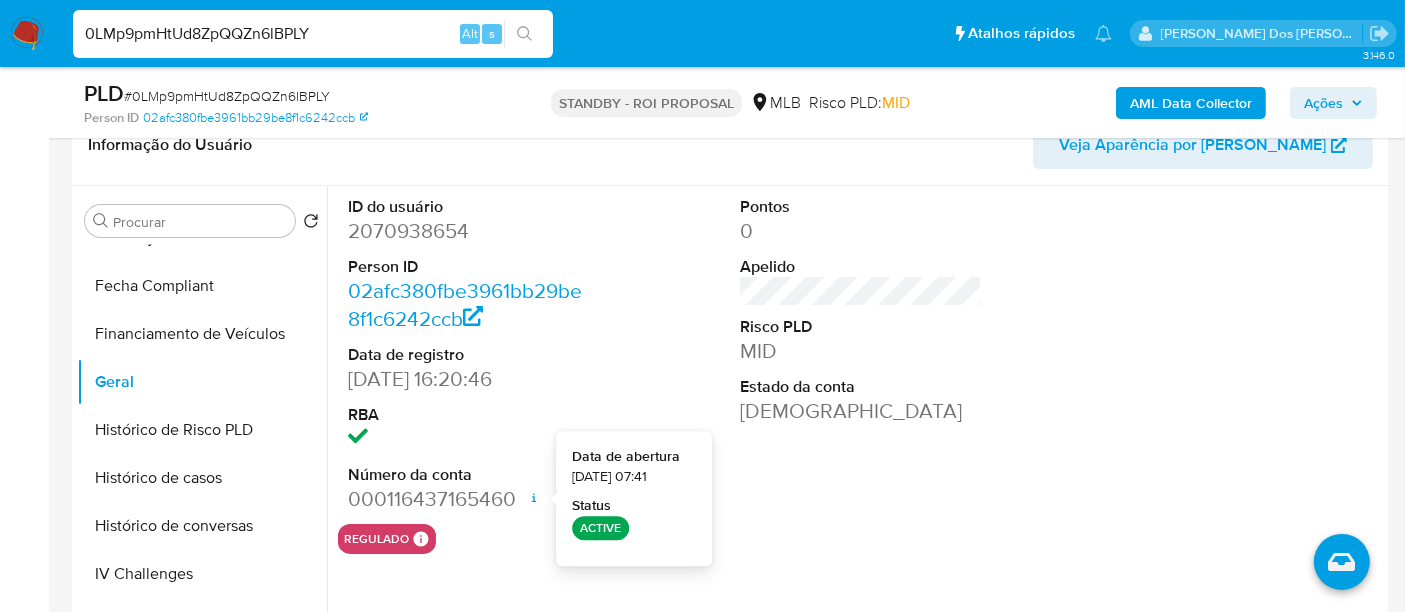 type 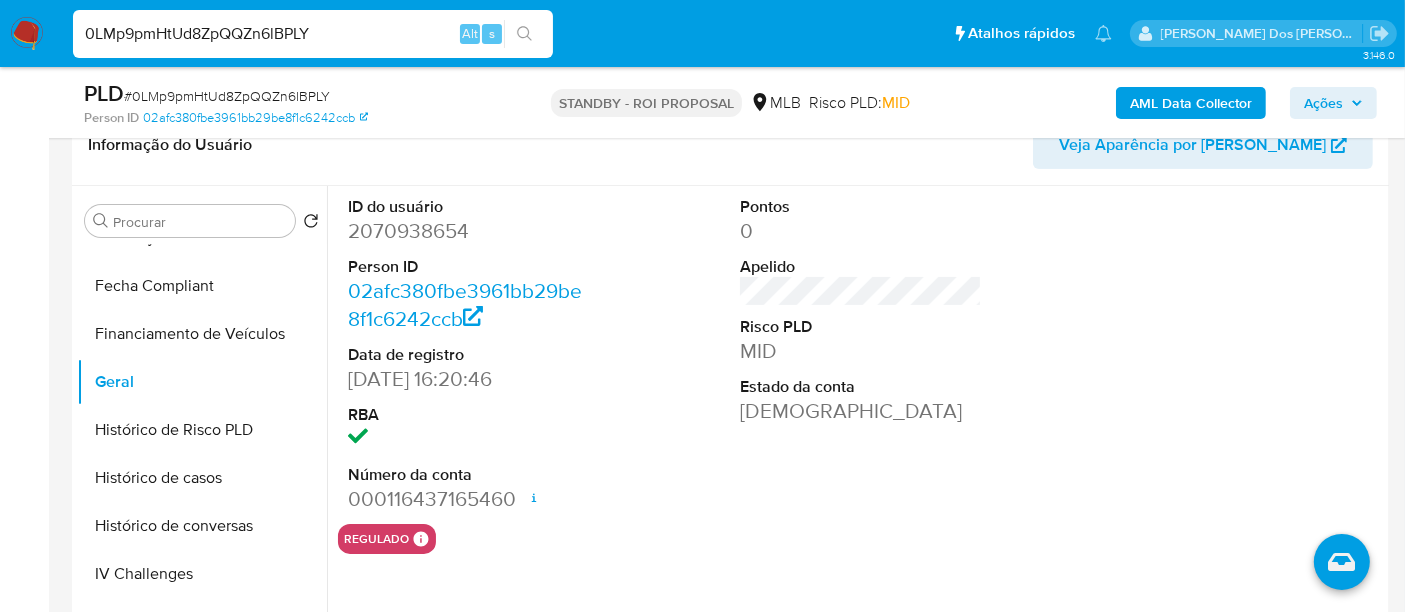 click on "0LMp9pmHtUd8ZpQQZn6lBPLY" at bounding box center [313, 34] 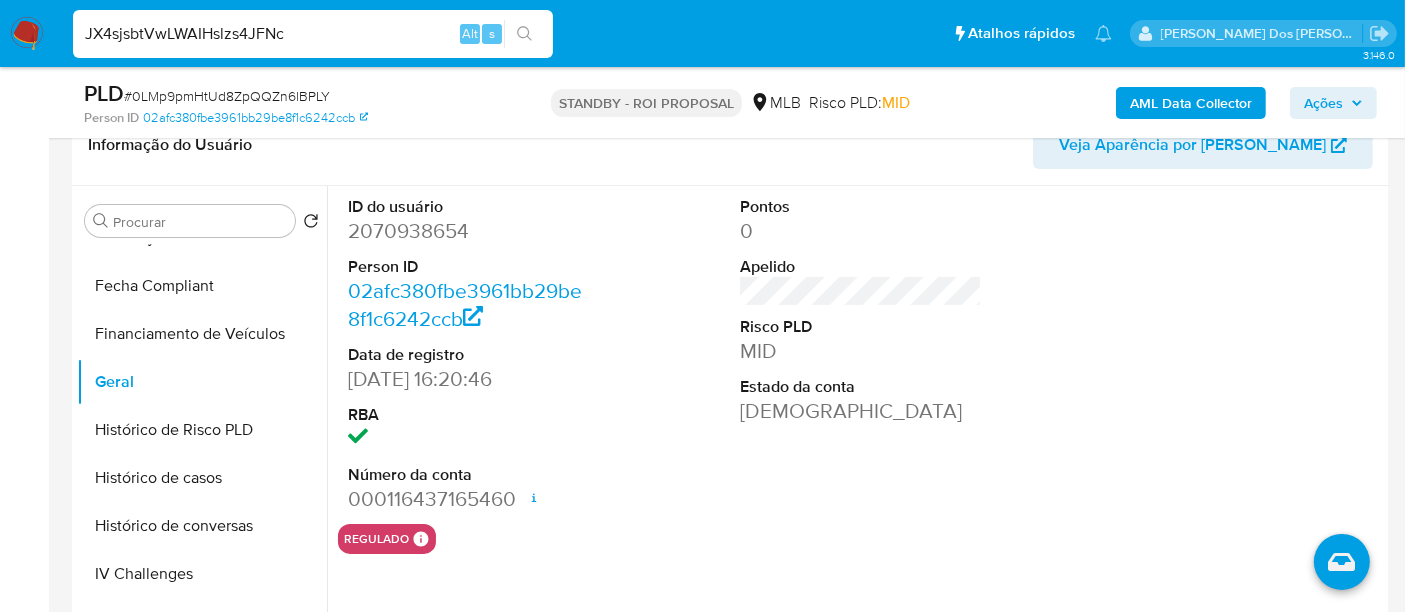 type on "JX4sjsbtVwLWAIHslzs4JFNc" 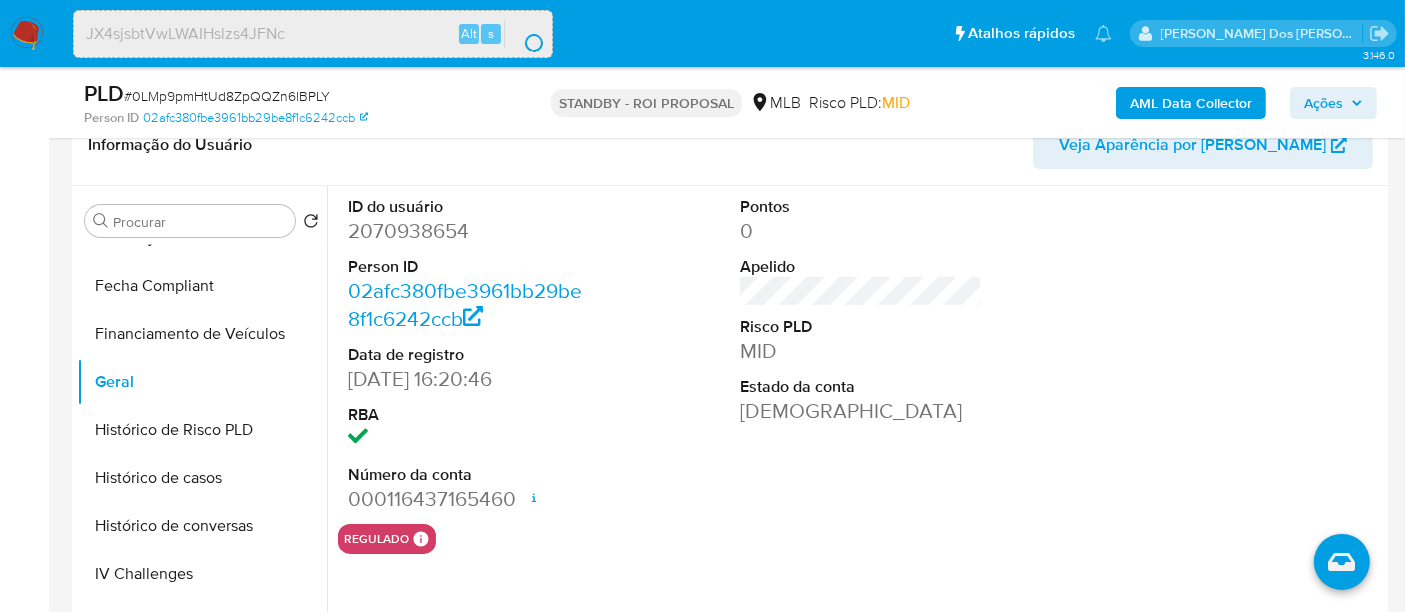 scroll, scrollTop: 0, scrollLeft: 0, axis: both 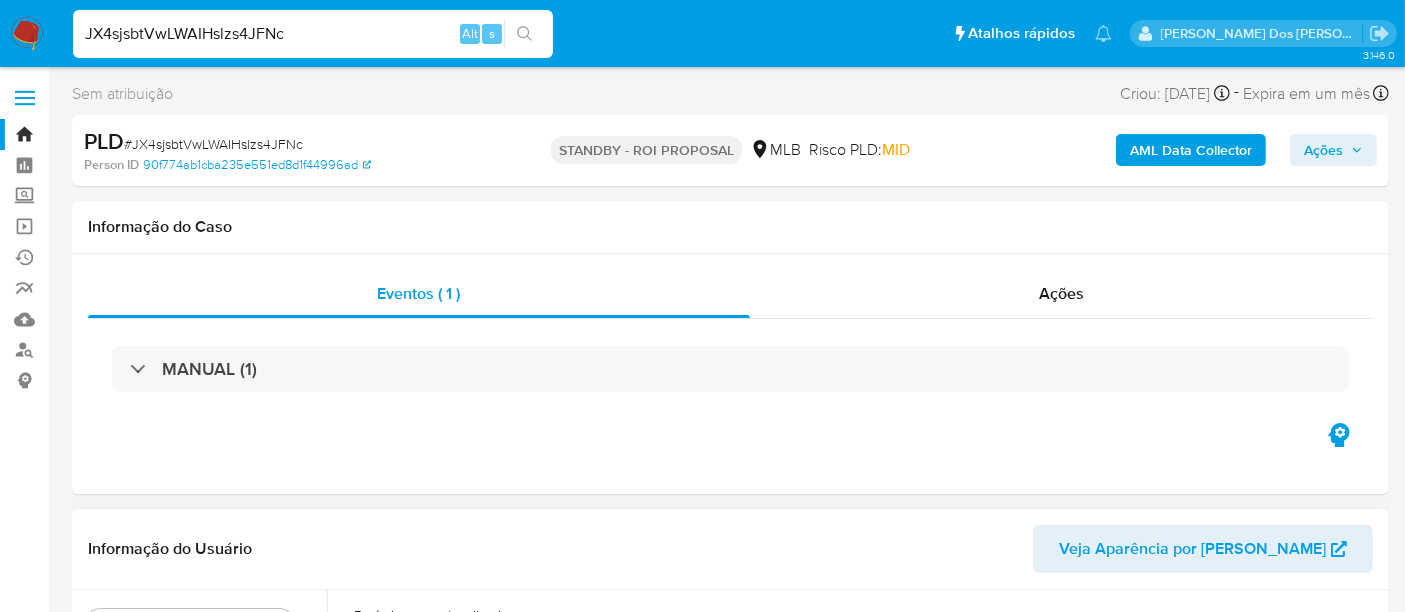 select on "10" 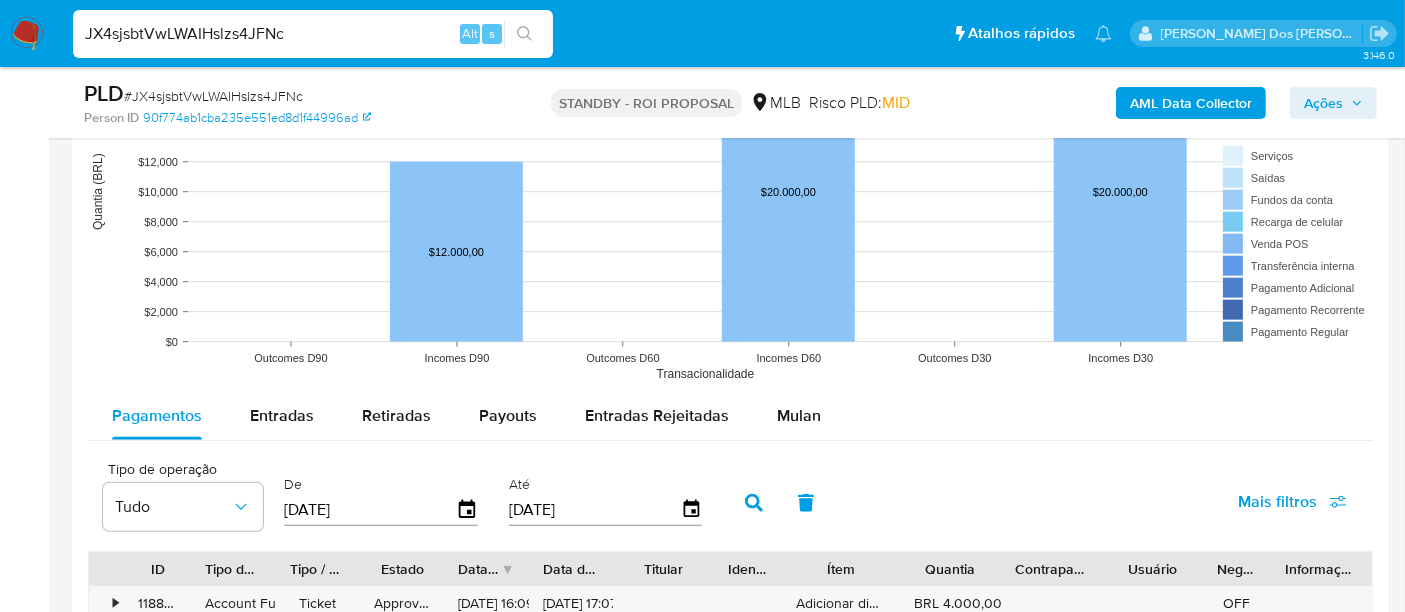 scroll, scrollTop: 2111, scrollLeft: 0, axis: vertical 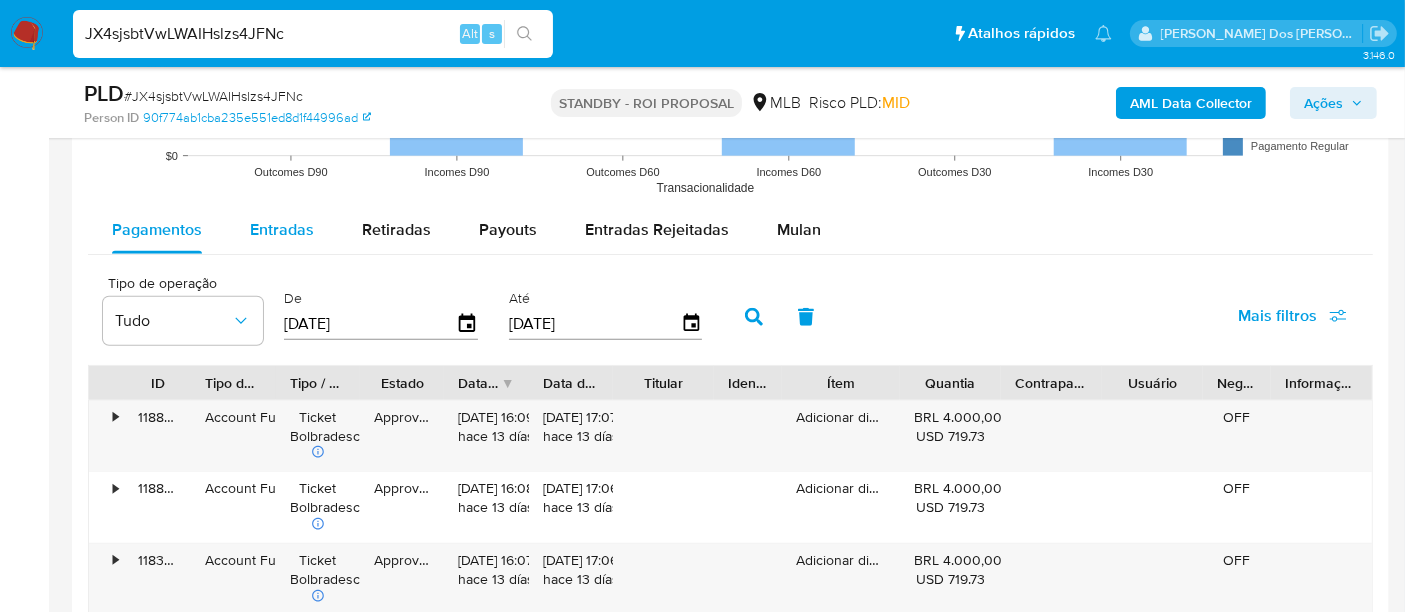 click on "Entradas" at bounding box center (282, 229) 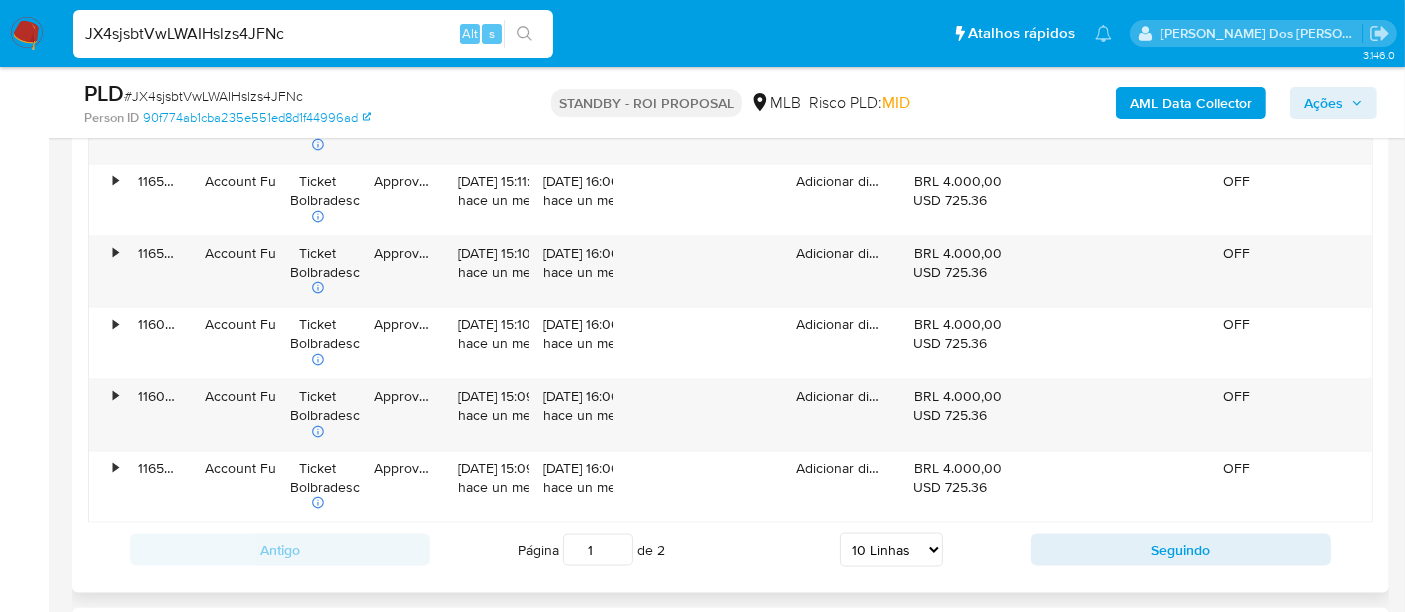 scroll, scrollTop: 2777, scrollLeft: 0, axis: vertical 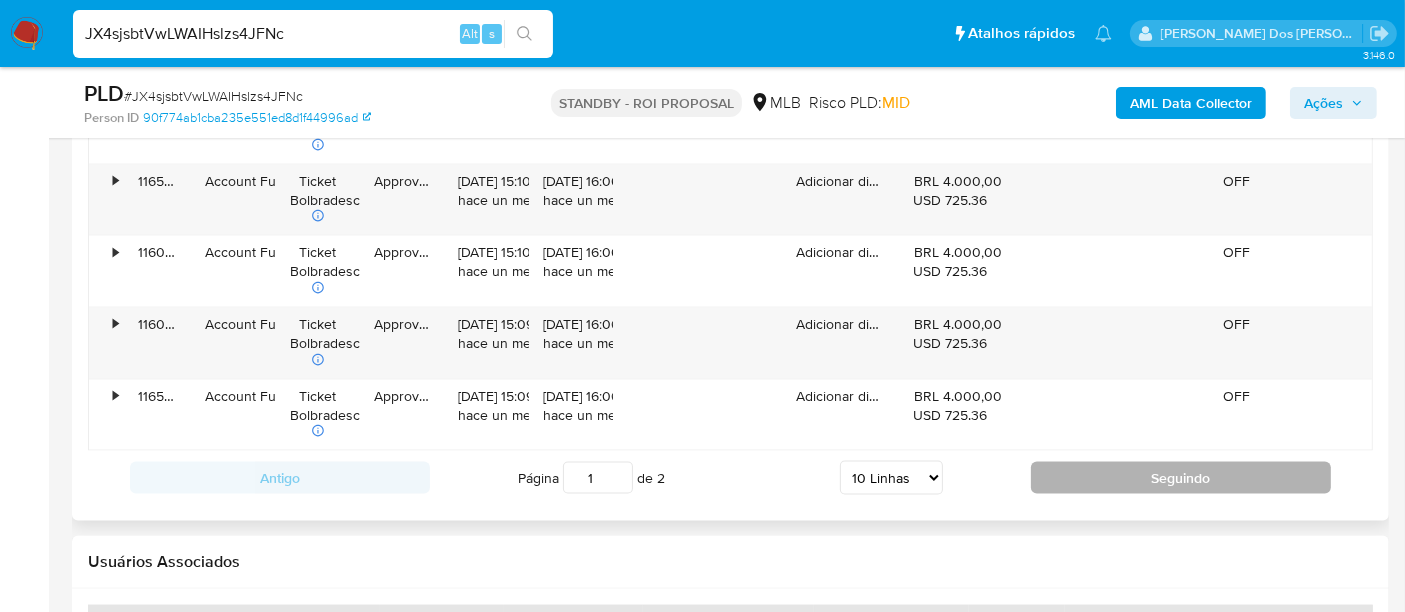 click on "Seguindo" at bounding box center (1181, 478) 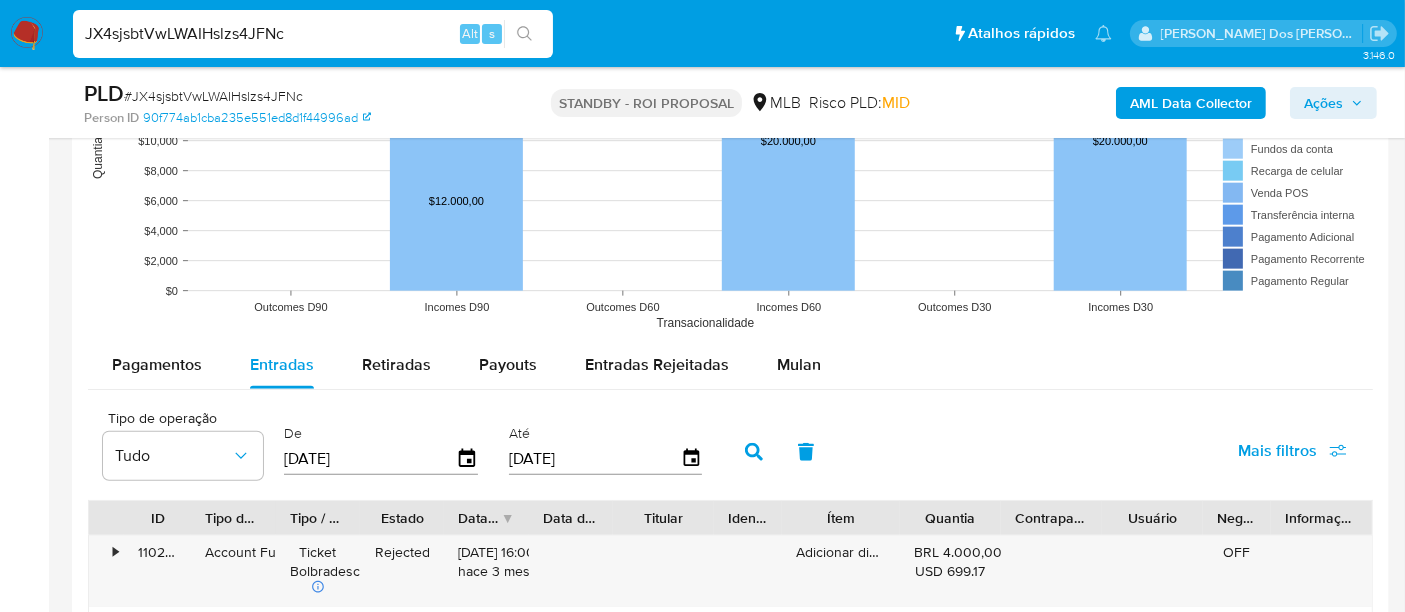 scroll, scrollTop: 2111, scrollLeft: 0, axis: vertical 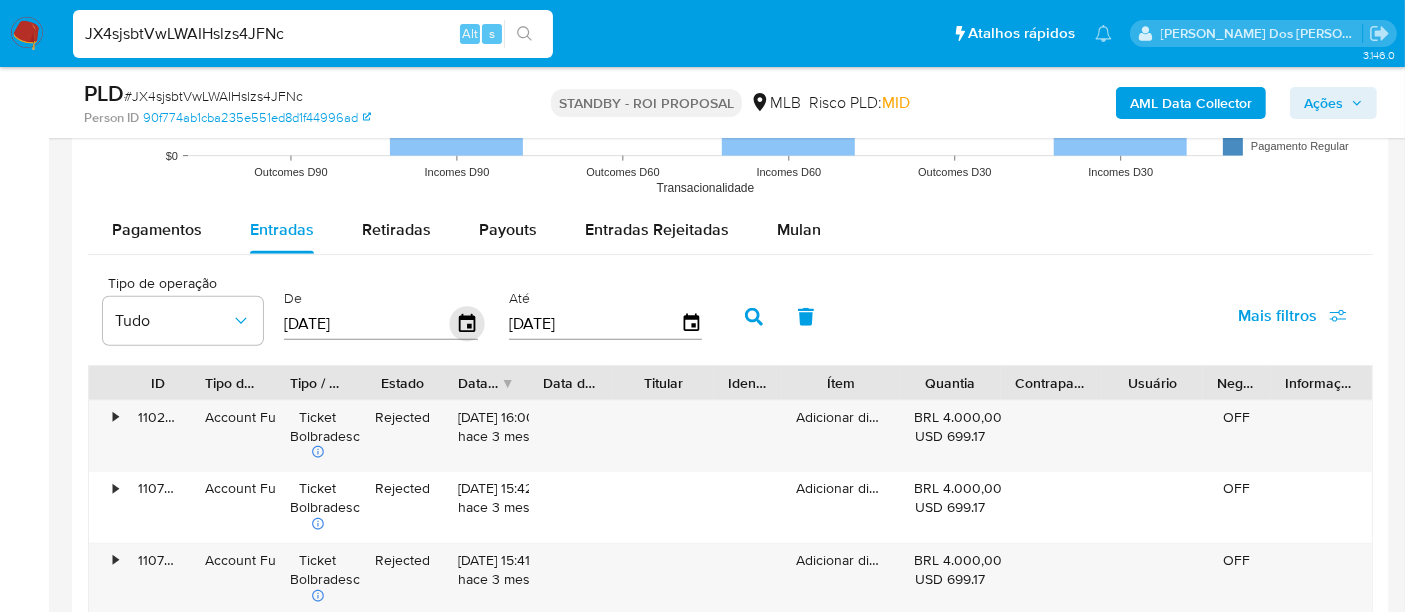 click 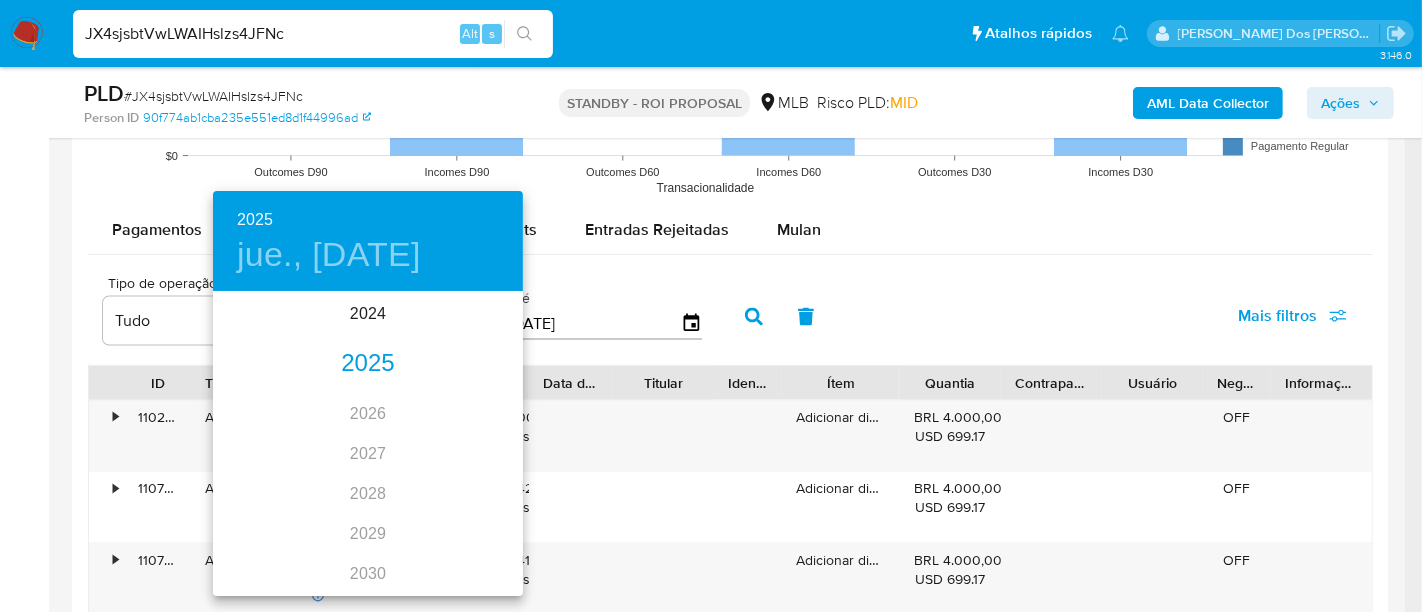 click on "2025" at bounding box center [368, 364] 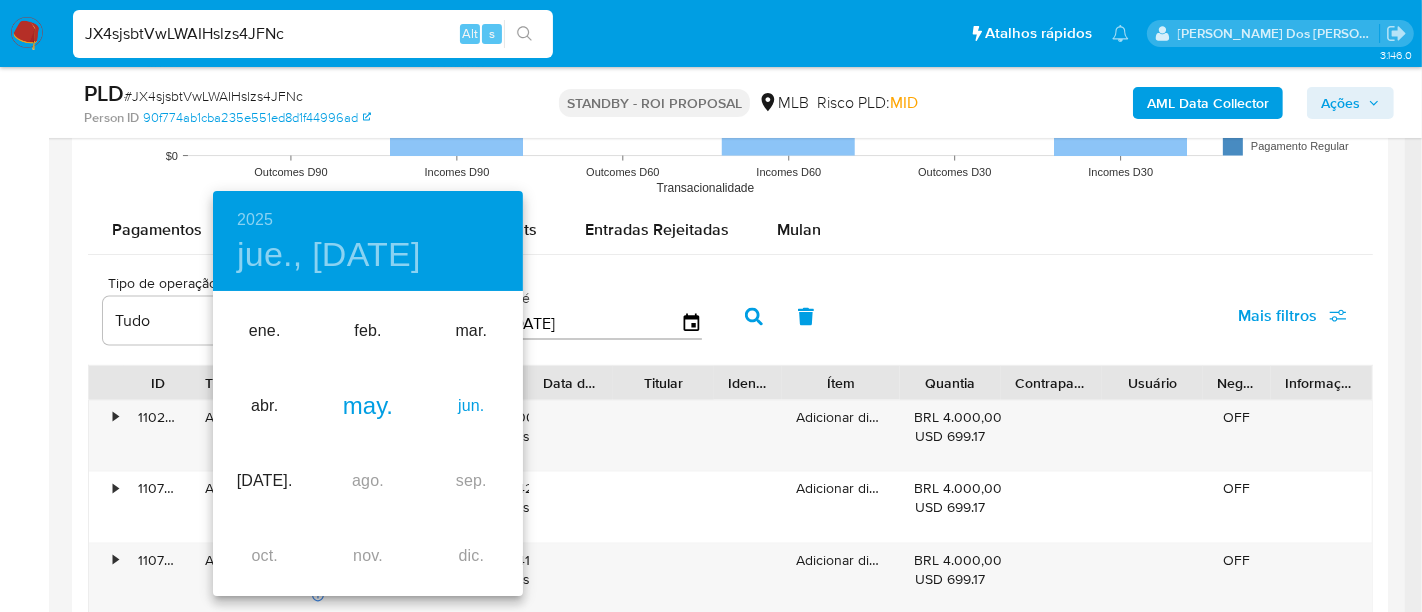 click on "jun." at bounding box center [471, 406] 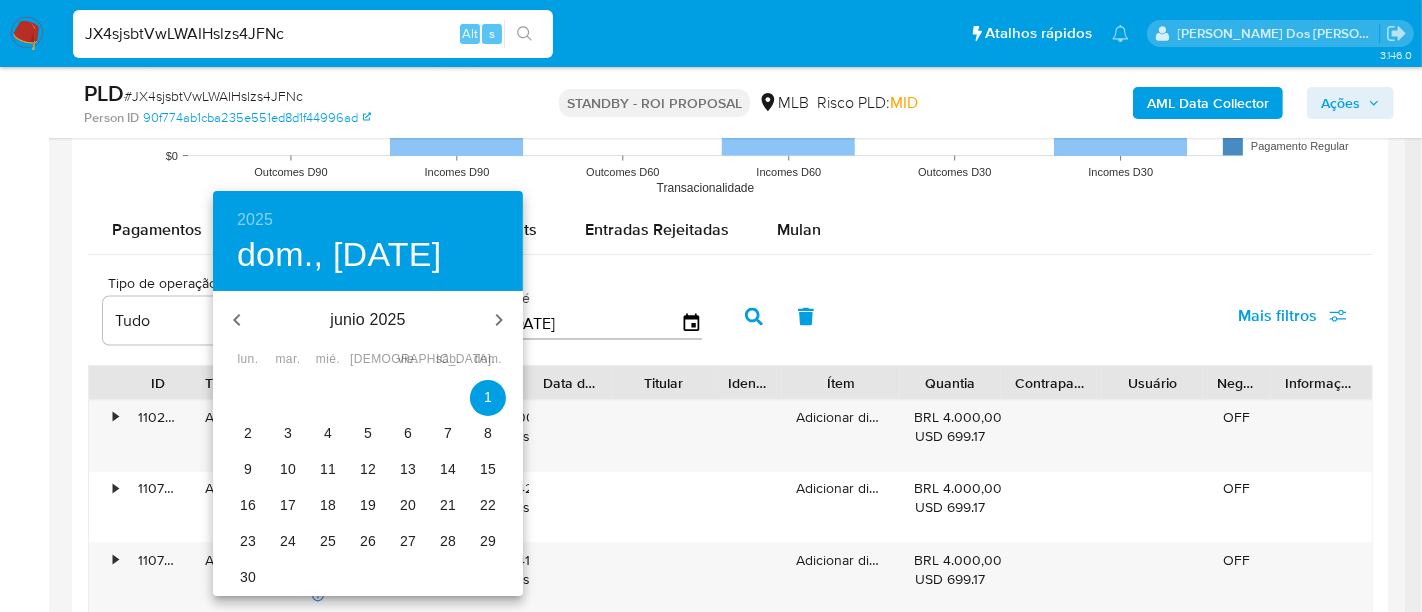 click on "2" at bounding box center (248, 433) 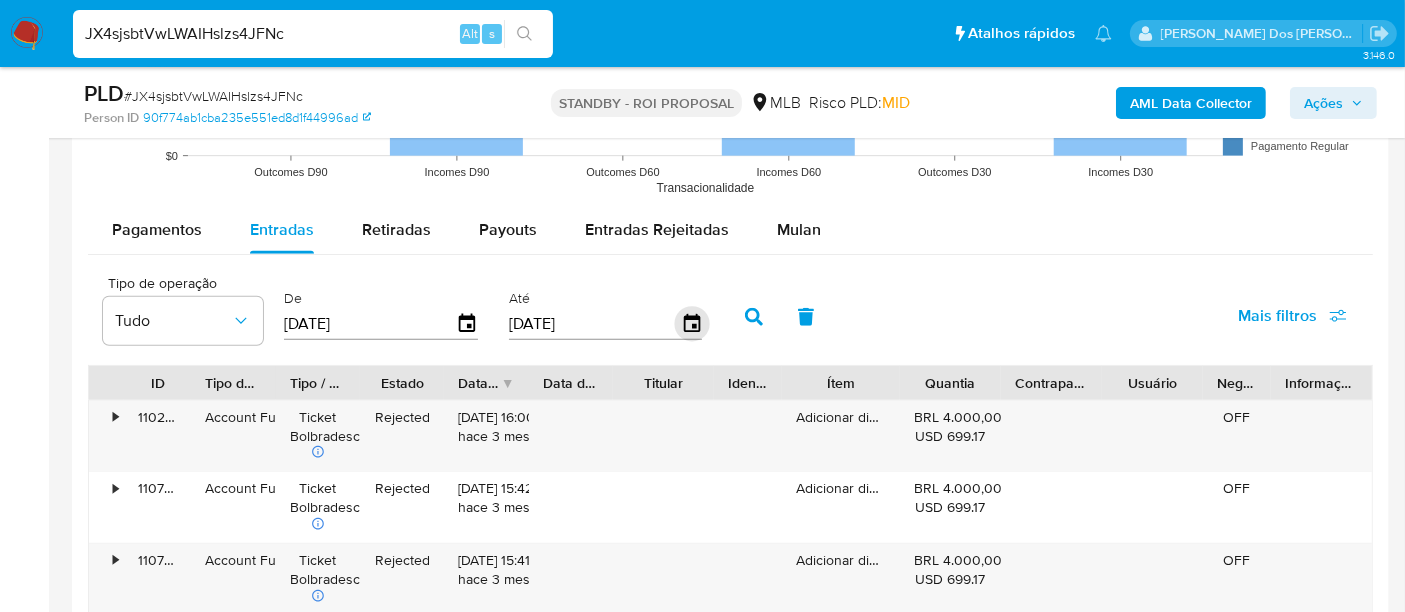 click 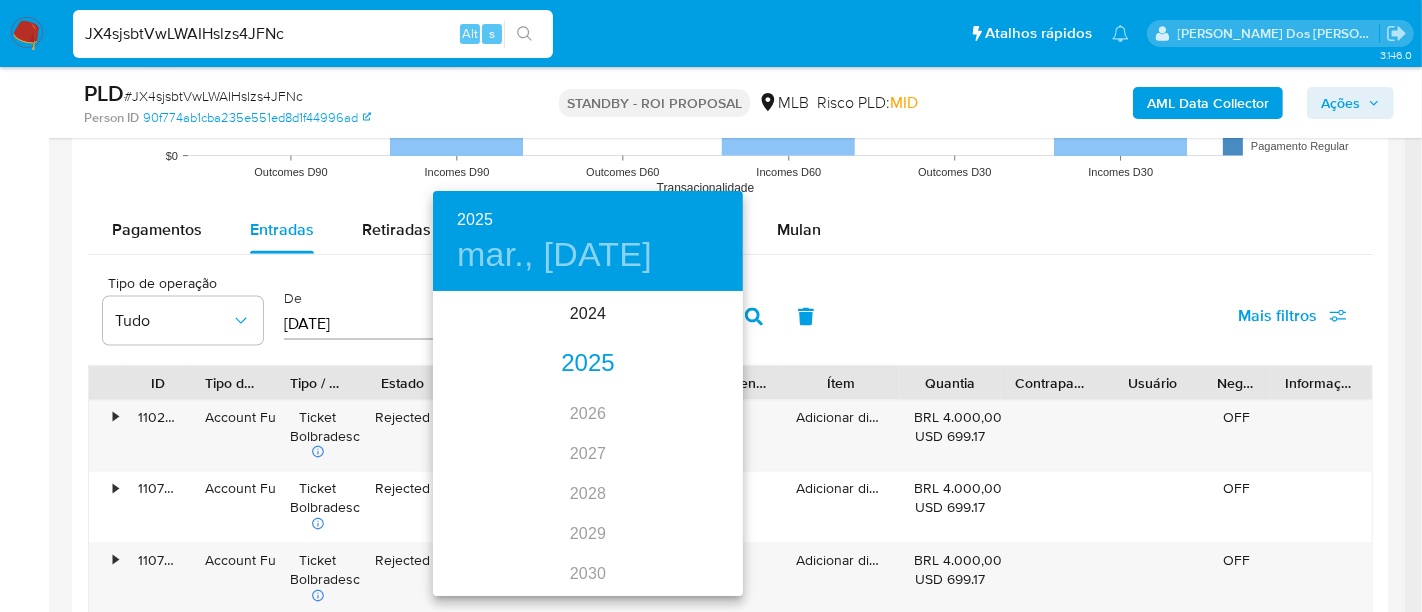 click on "2025" at bounding box center (588, 364) 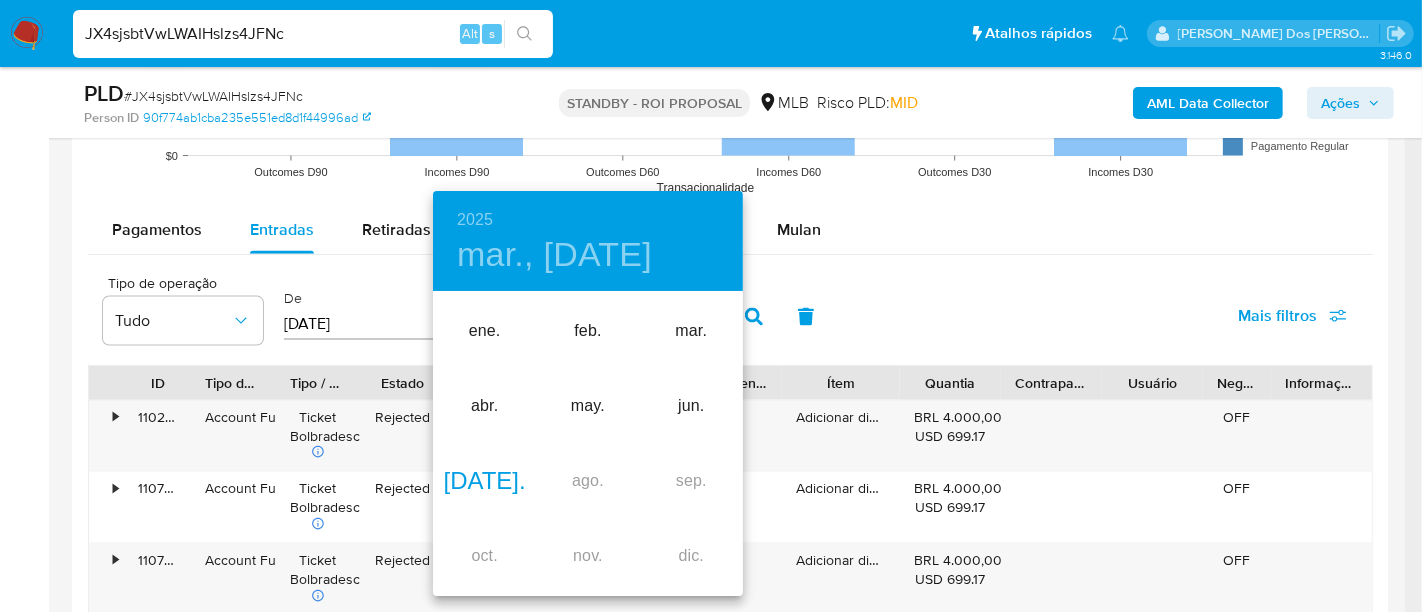 click on "jul." at bounding box center [484, 481] 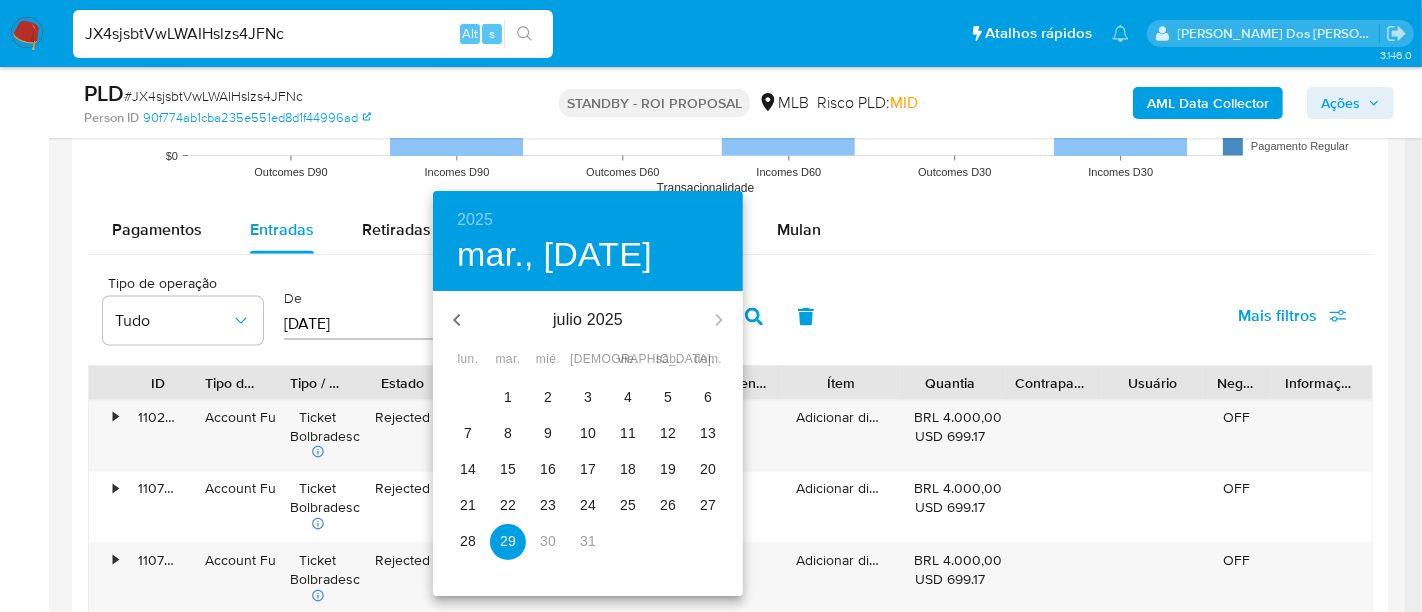 drag, startPoint x: 549, startPoint y: 466, endPoint x: 671, endPoint y: 433, distance: 126.38433 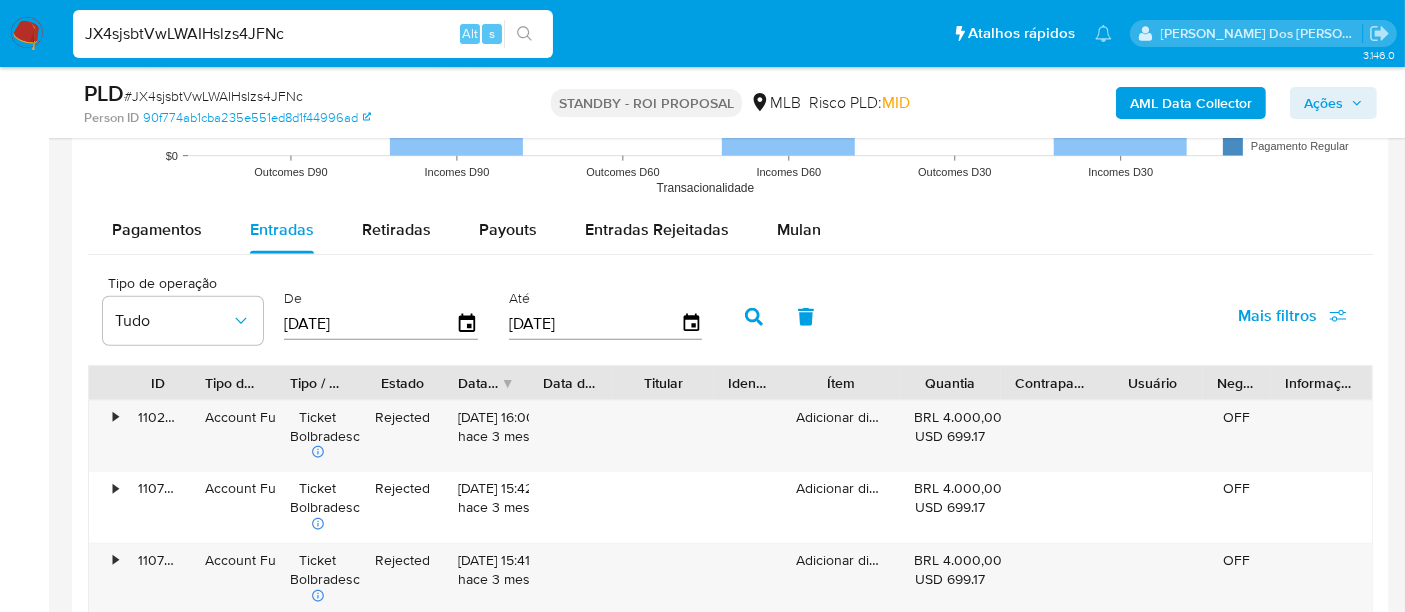 click on "Mais filtros" at bounding box center [1277, 316] 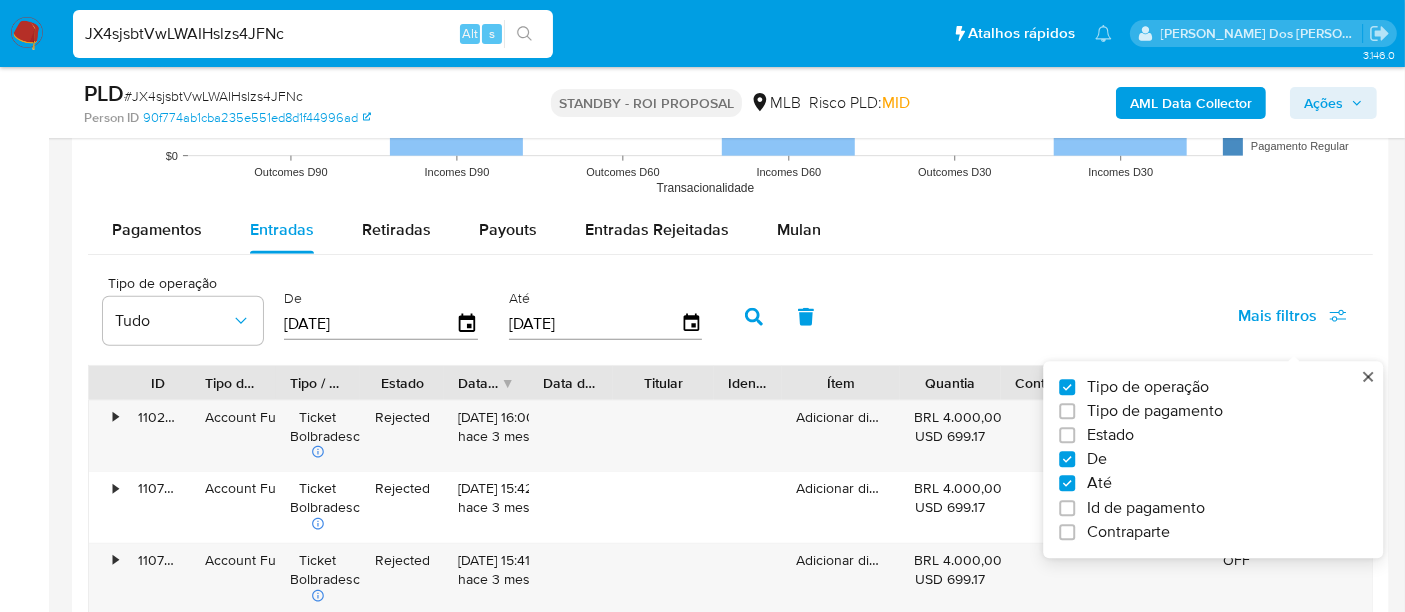 click on "Estado" at bounding box center (1110, 436) 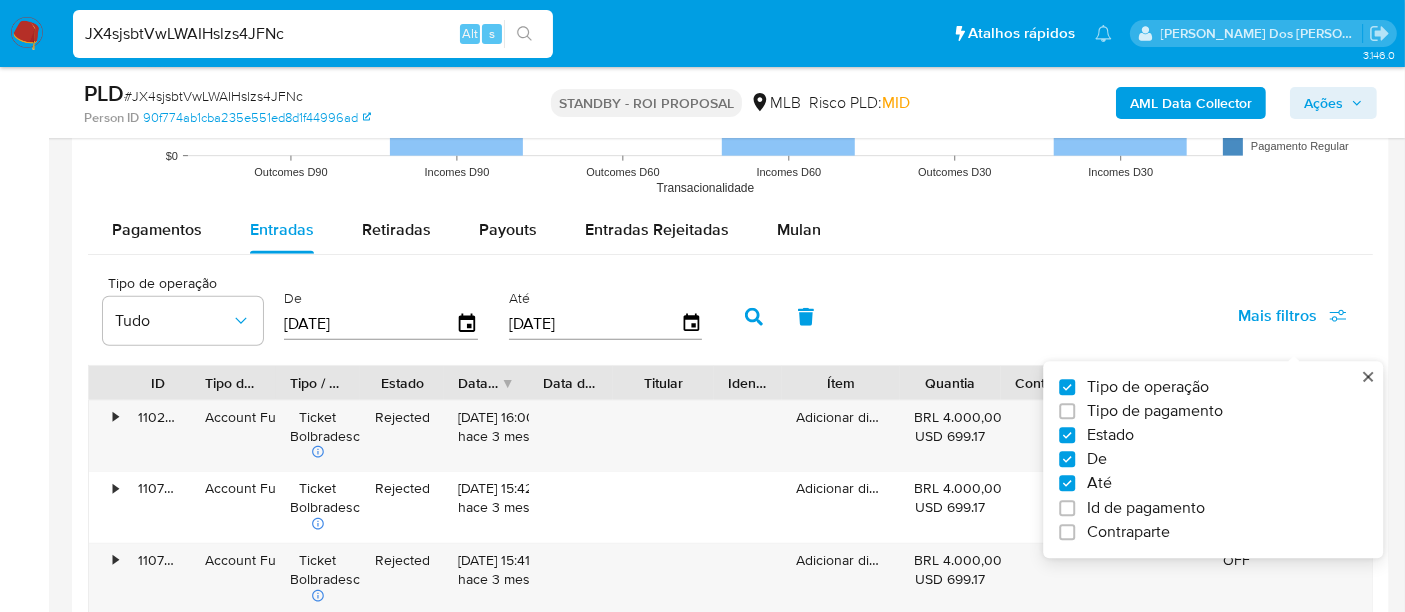 checkbox on "true" 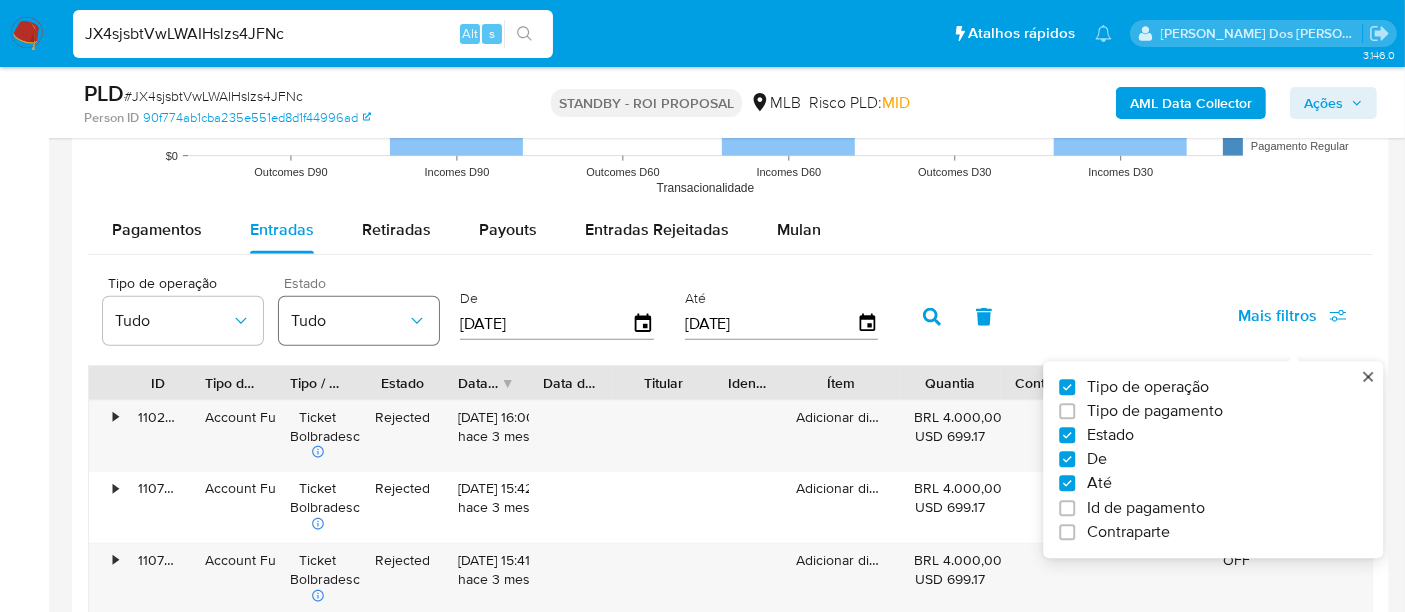 click on "Tudo" at bounding box center (359, 321) 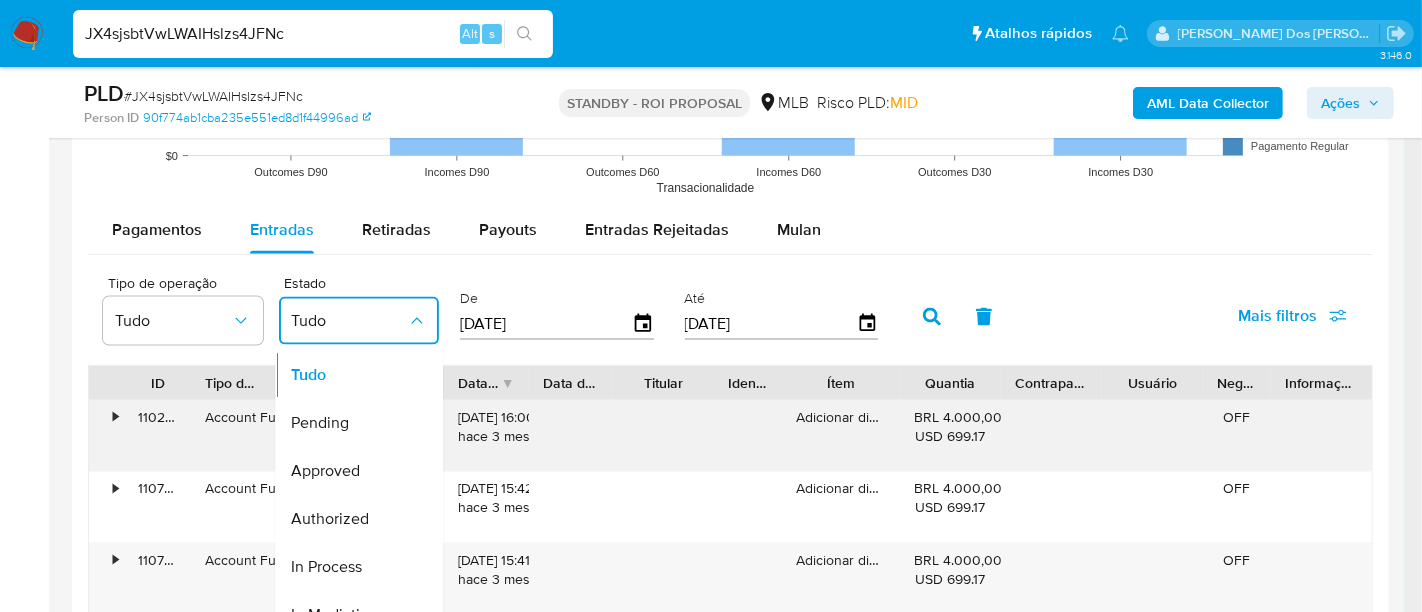 drag, startPoint x: 347, startPoint y: 473, endPoint x: 580, endPoint y: 428, distance: 237.30571 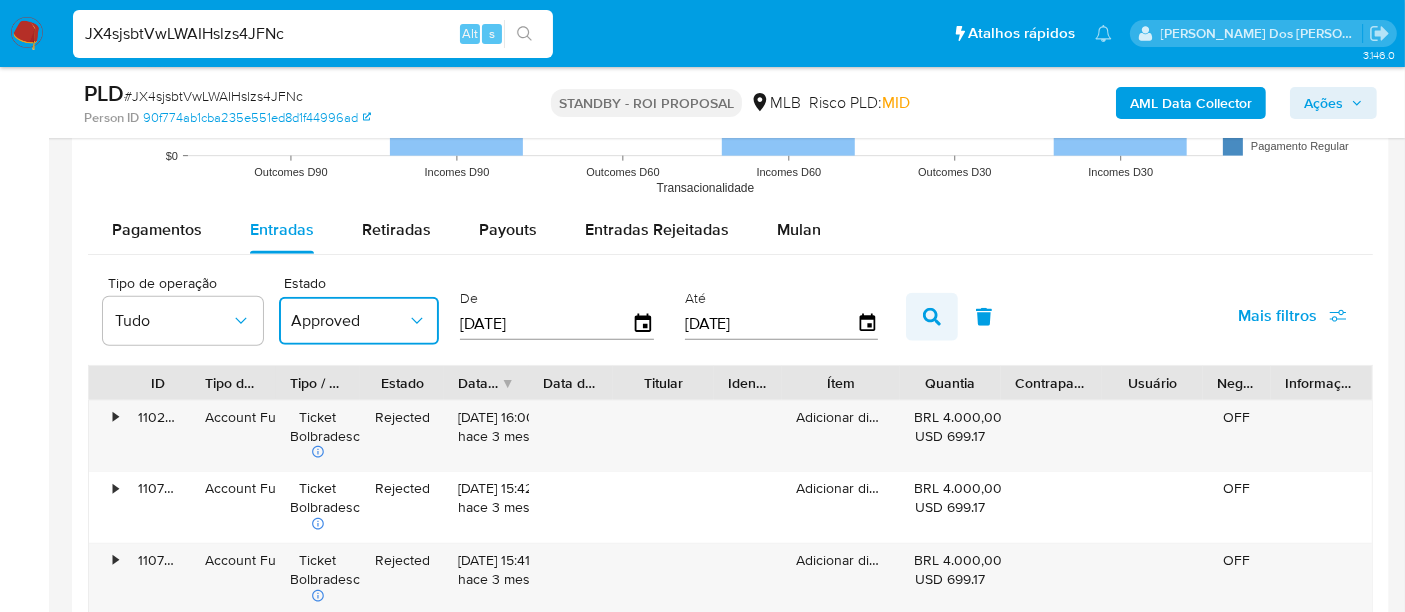 click at bounding box center [932, 317] 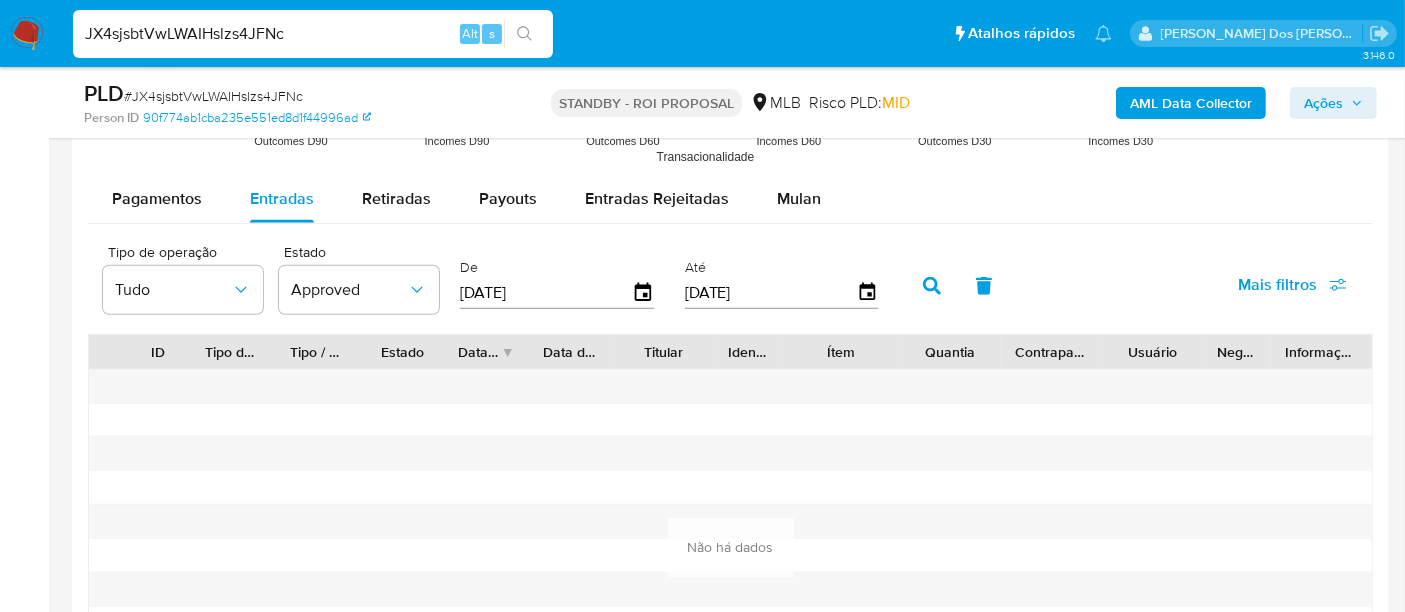 scroll, scrollTop: 2111, scrollLeft: 0, axis: vertical 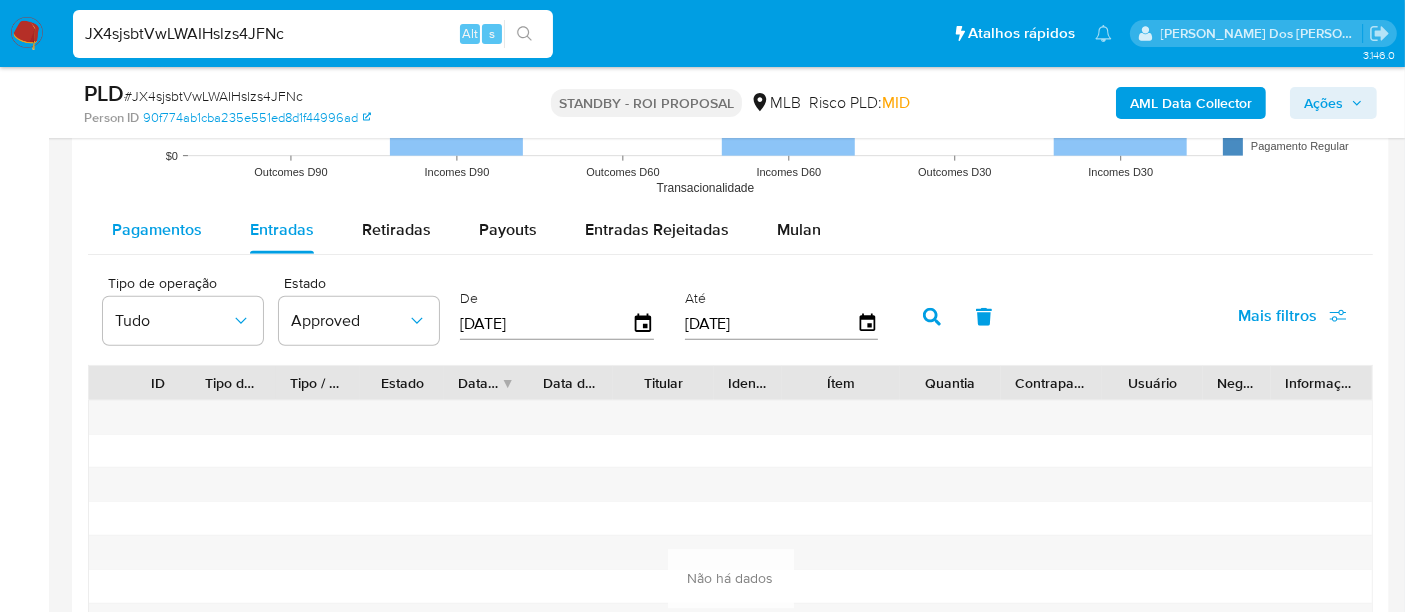 click on "Pagamentos" at bounding box center (157, 229) 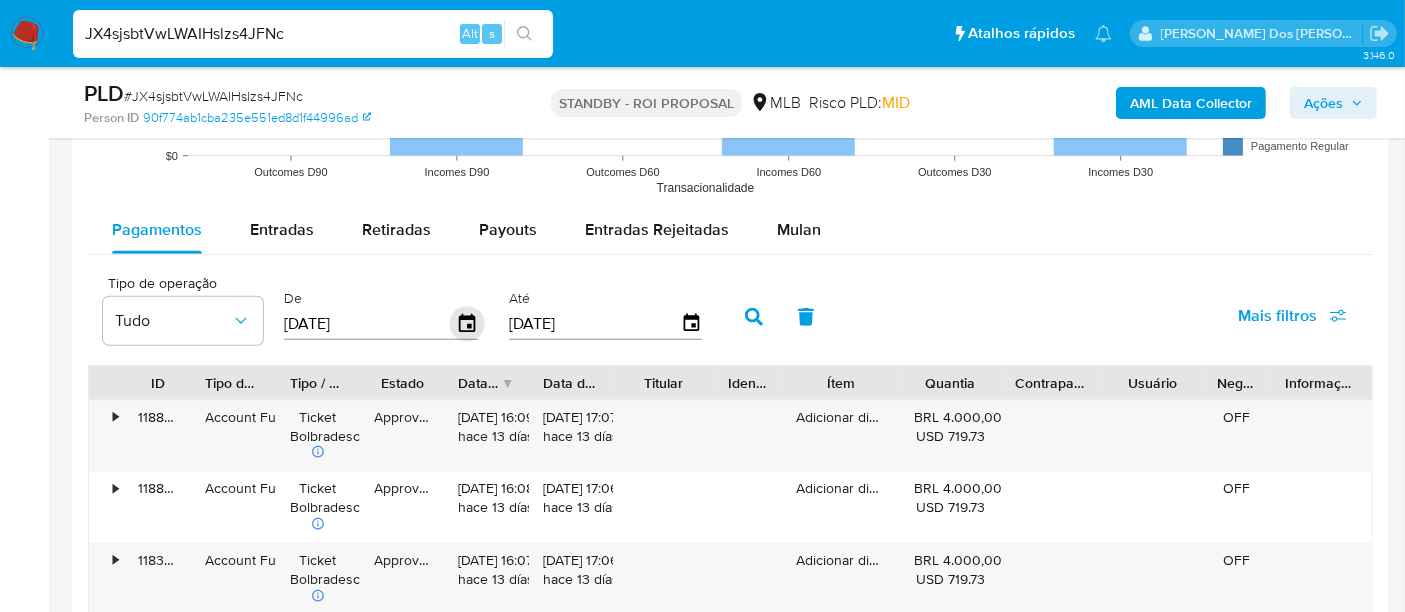 click 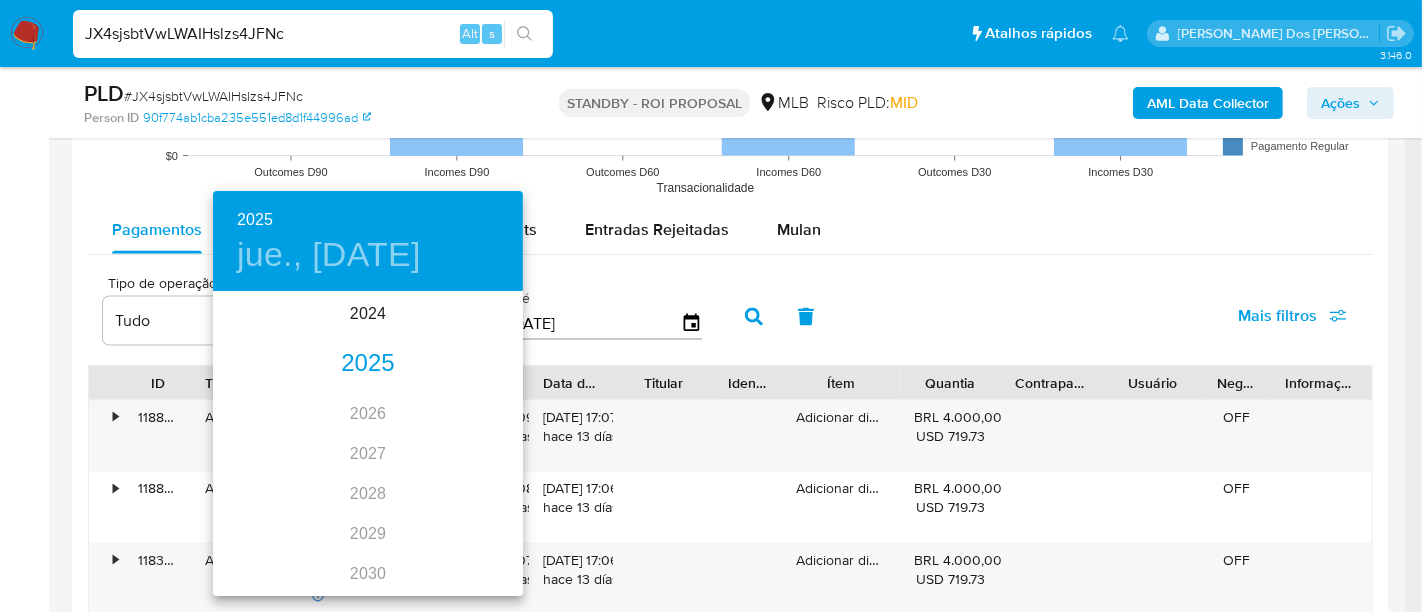 click on "2025" at bounding box center (368, 364) 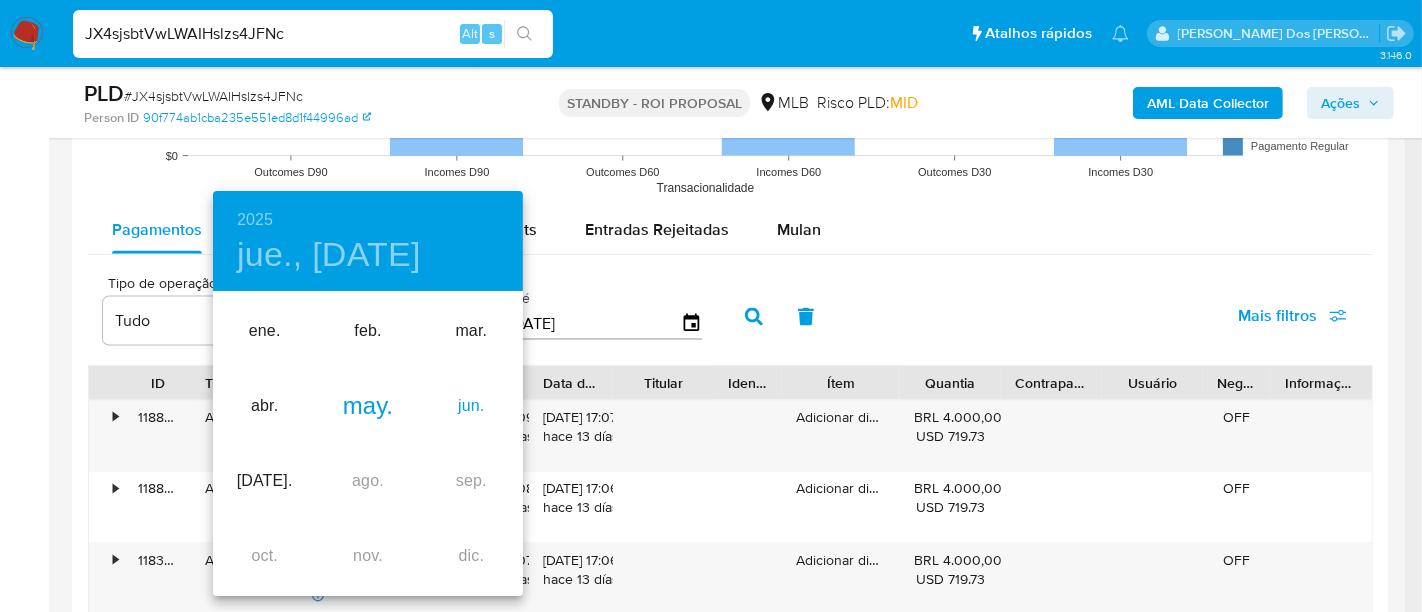 click on "jun." at bounding box center (471, 406) 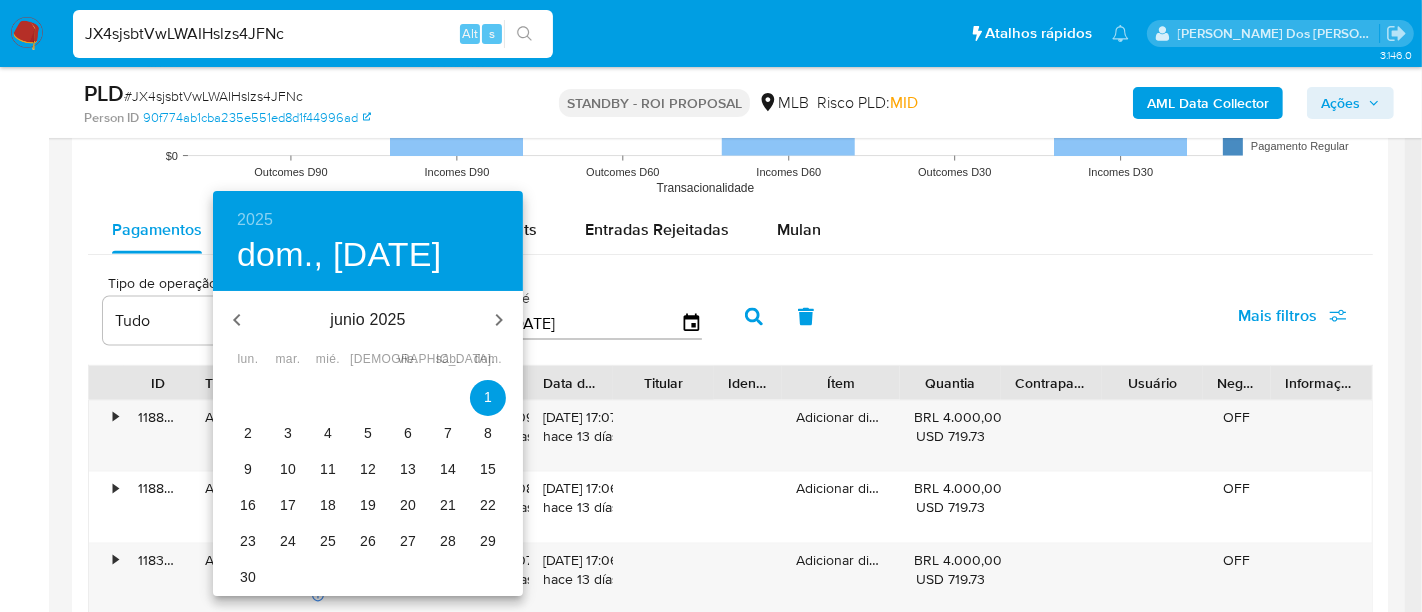 drag, startPoint x: 245, startPoint y: 430, endPoint x: 392, endPoint y: 398, distance: 150.44267 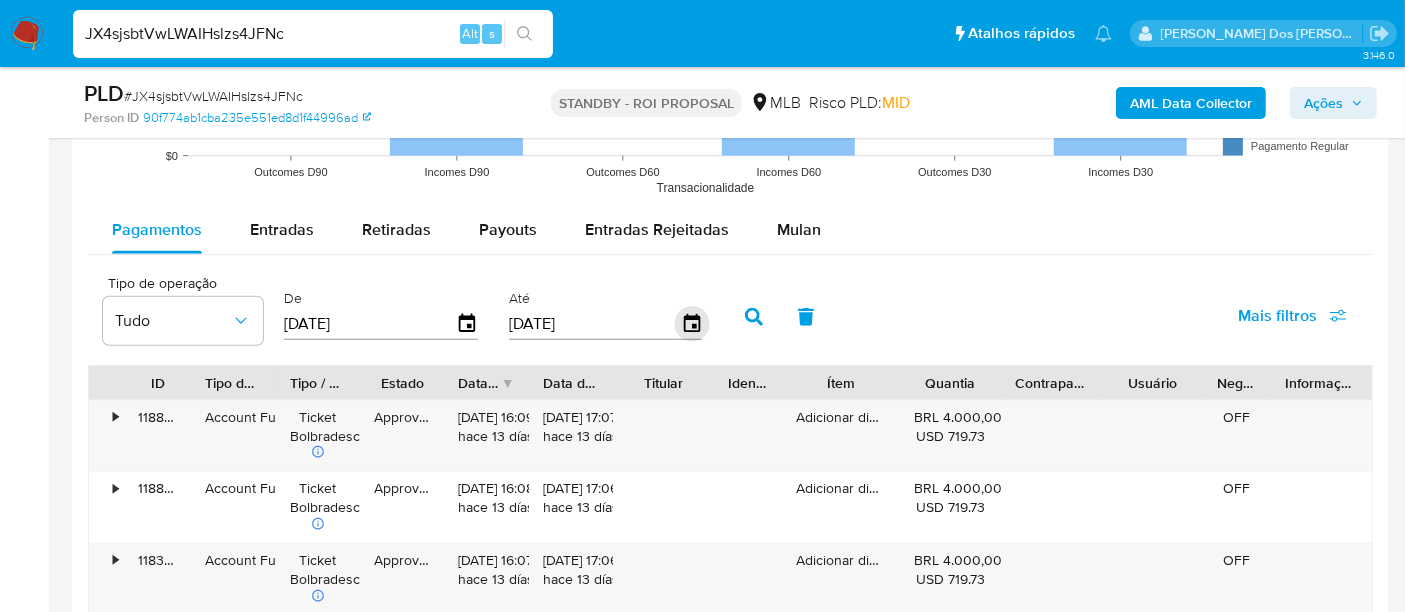 click 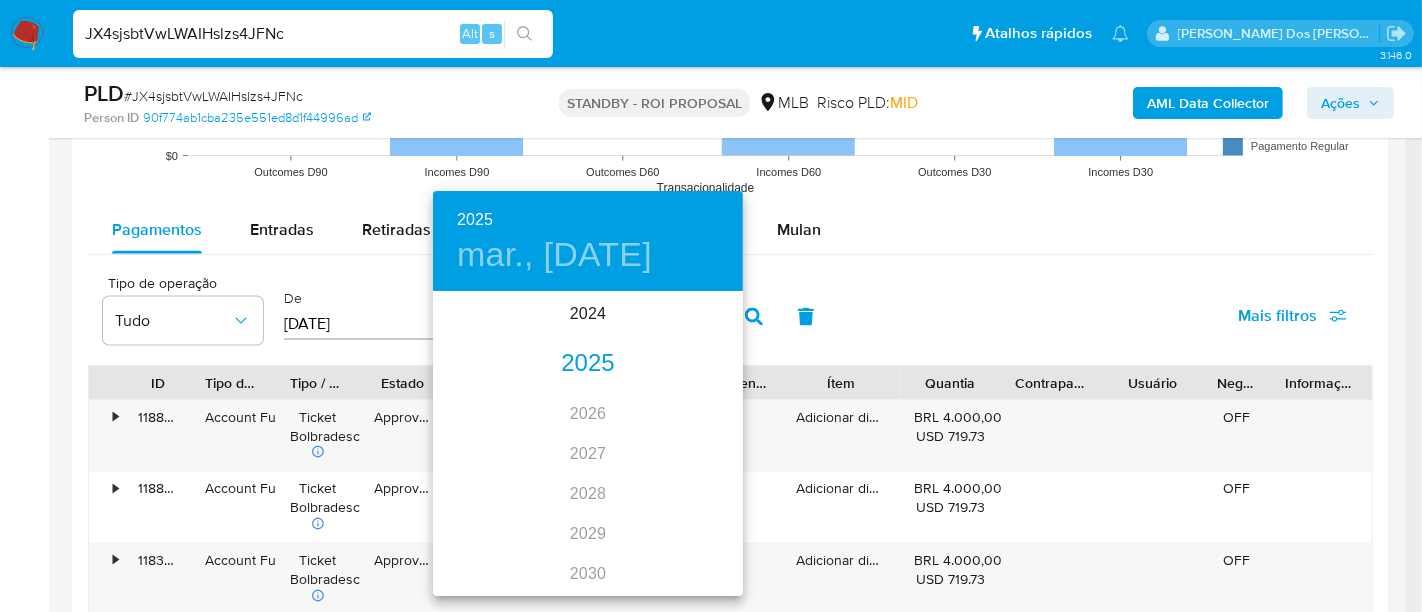 click on "2025" at bounding box center [588, 364] 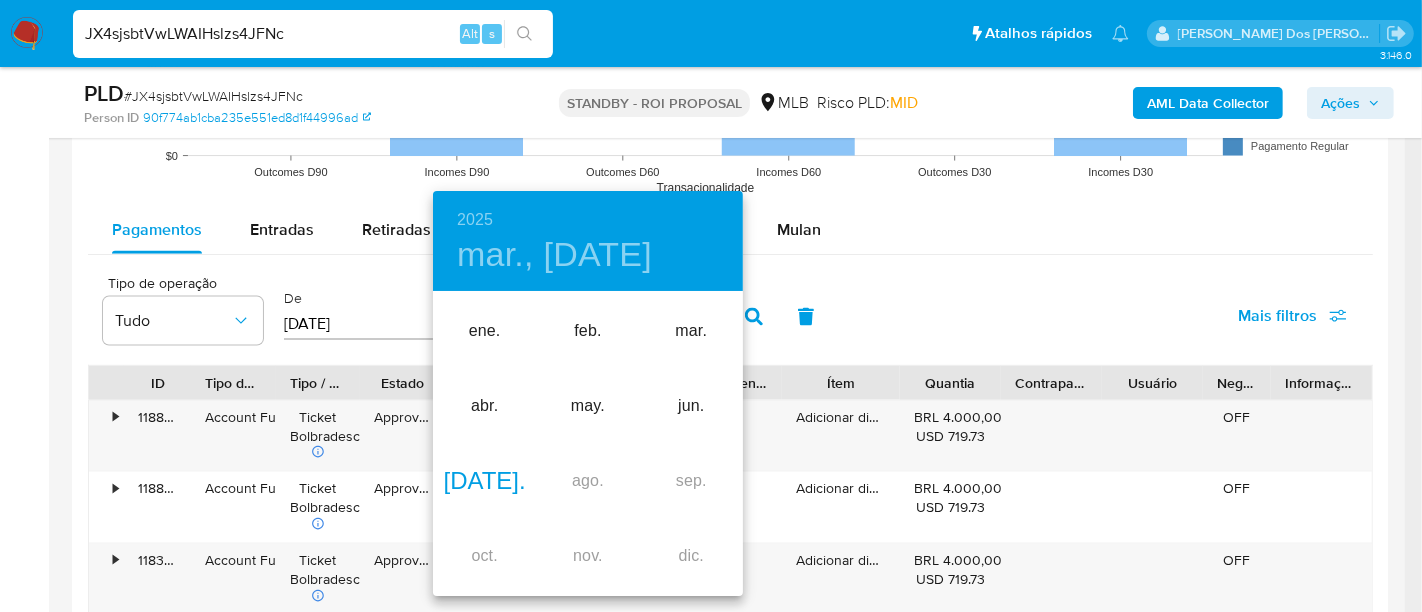 click on "jul." at bounding box center (484, 481) 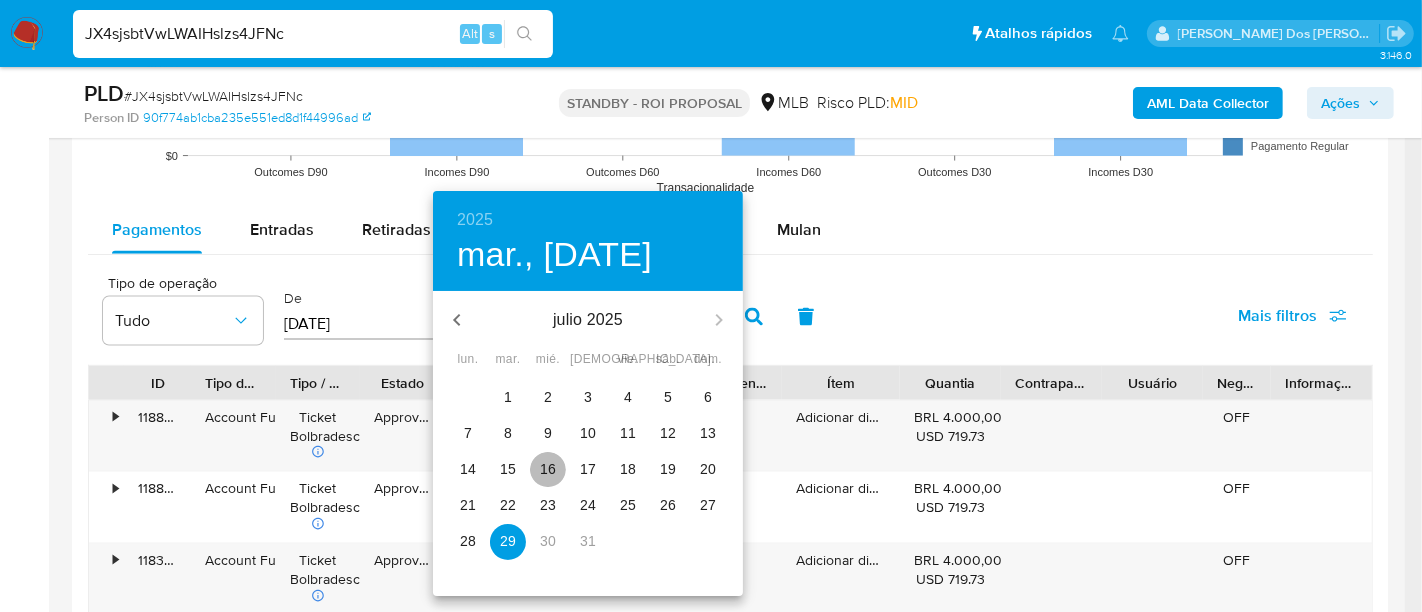 drag, startPoint x: 553, startPoint y: 473, endPoint x: 880, endPoint y: 427, distance: 330.21964 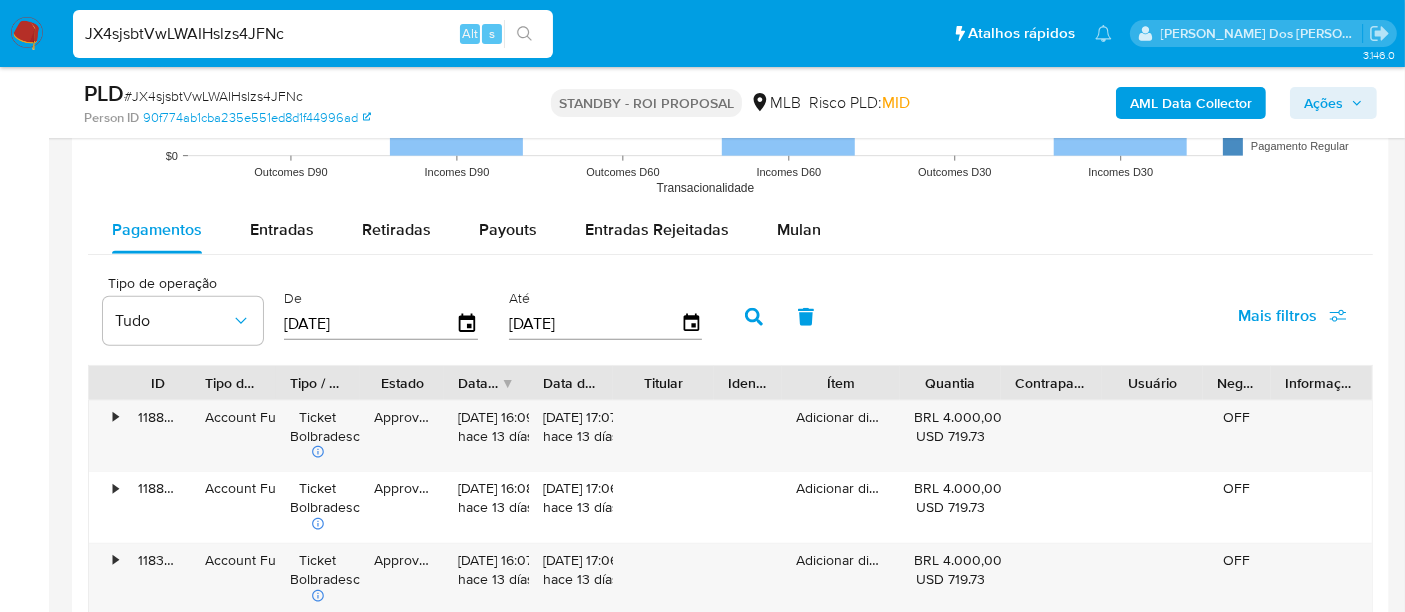 click on "Mais filtros" at bounding box center [1277, 316] 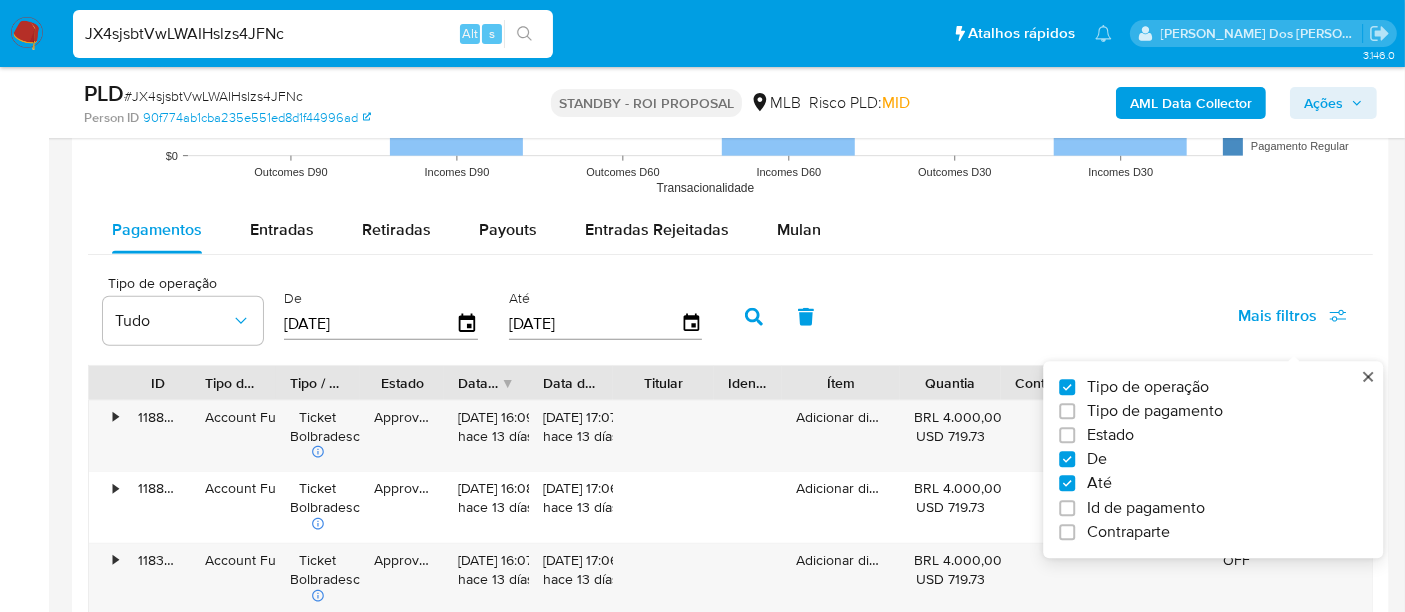 drag, startPoint x: 1118, startPoint y: 435, endPoint x: 860, endPoint y: 392, distance: 261.55878 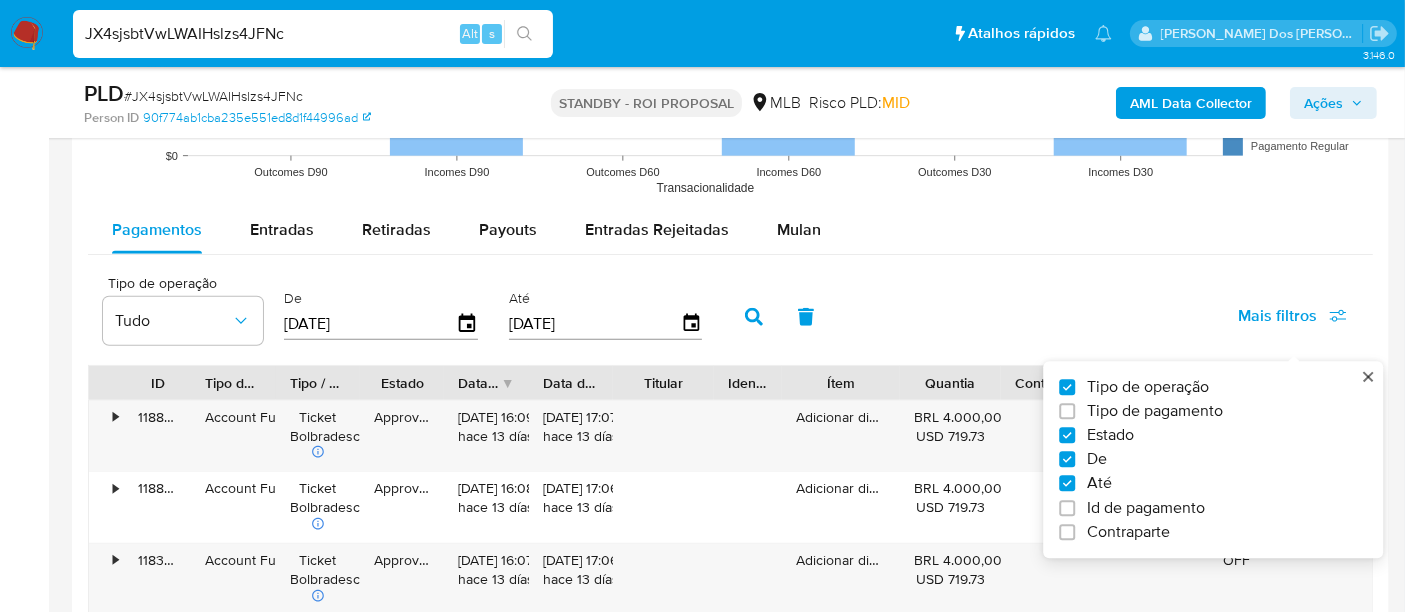 checkbox on "true" 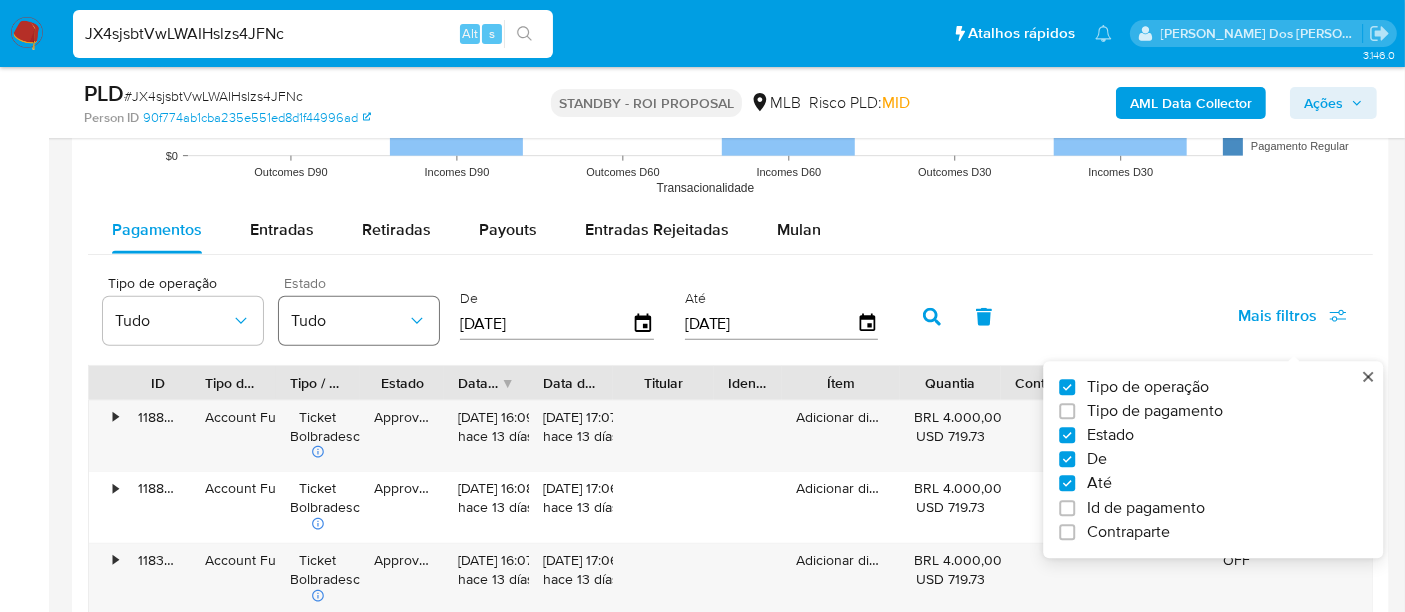 click on "Tudo" at bounding box center [359, 321] 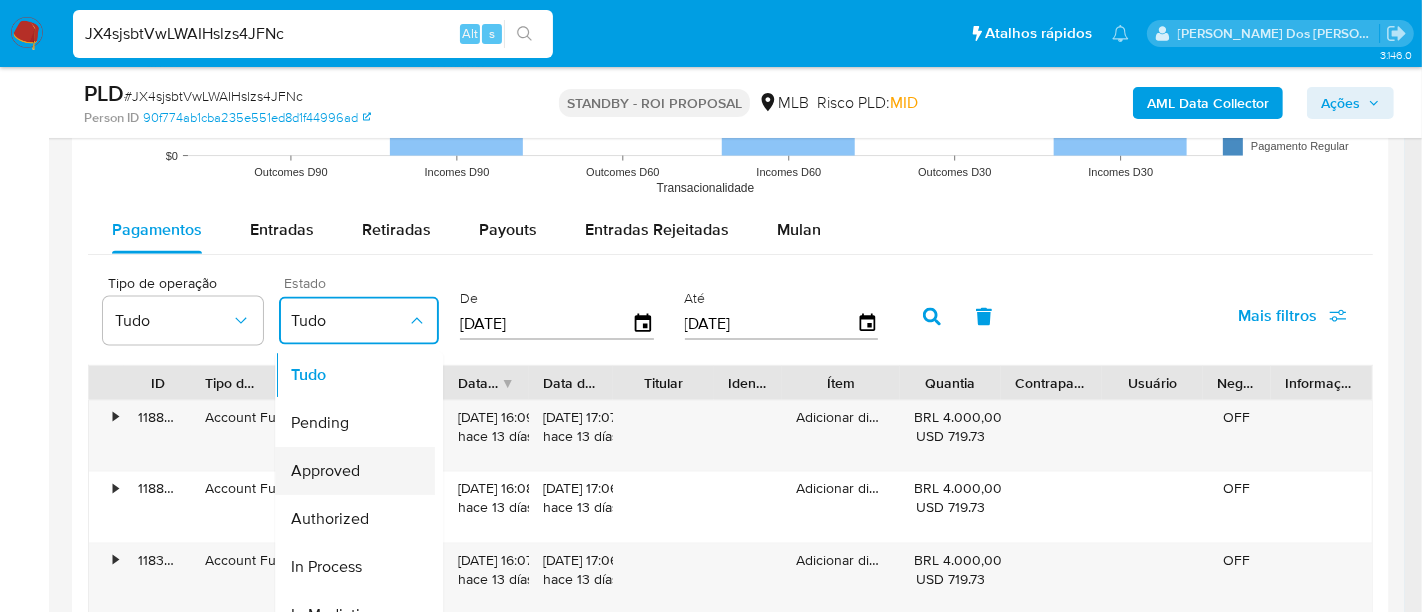 click on "Approved" at bounding box center (325, 471) 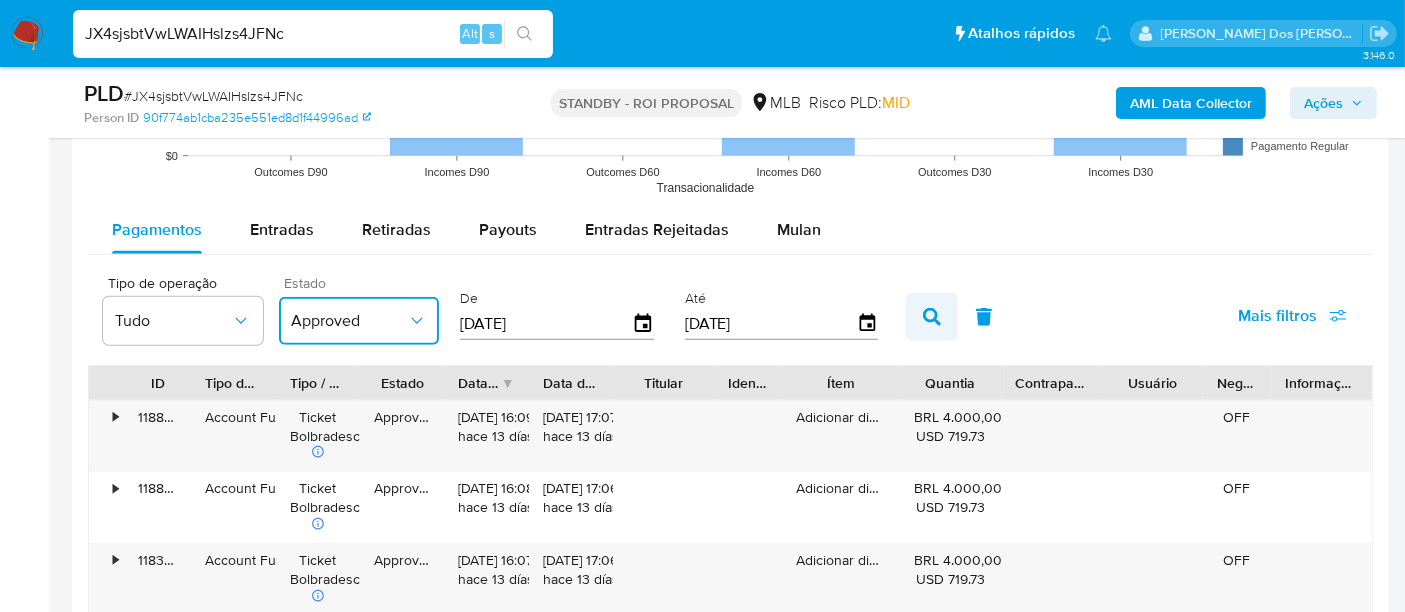 click 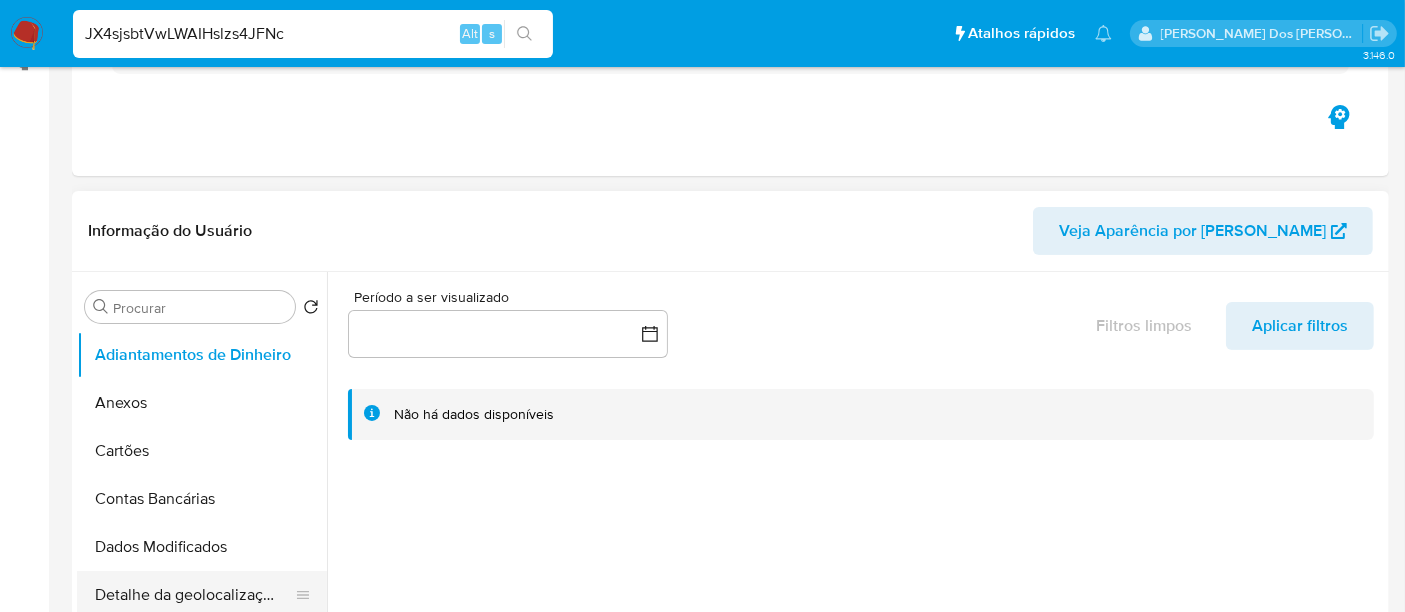 scroll, scrollTop: 444, scrollLeft: 0, axis: vertical 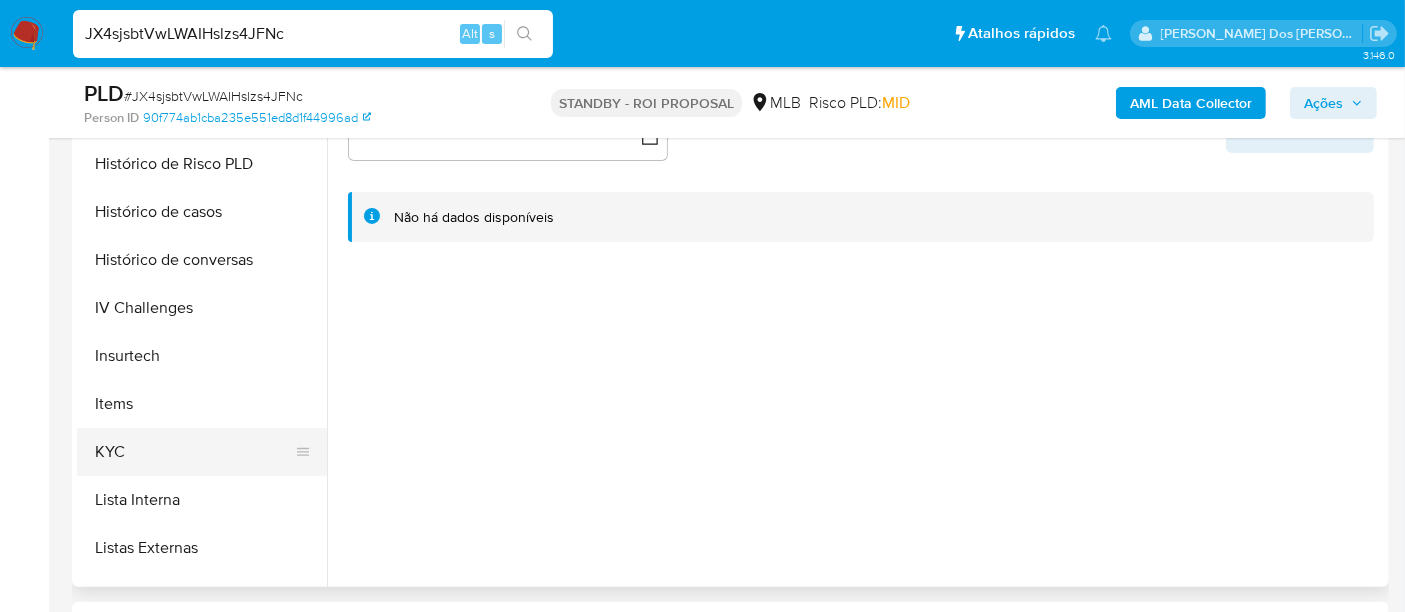 click on "KYC" at bounding box center (194, 452) 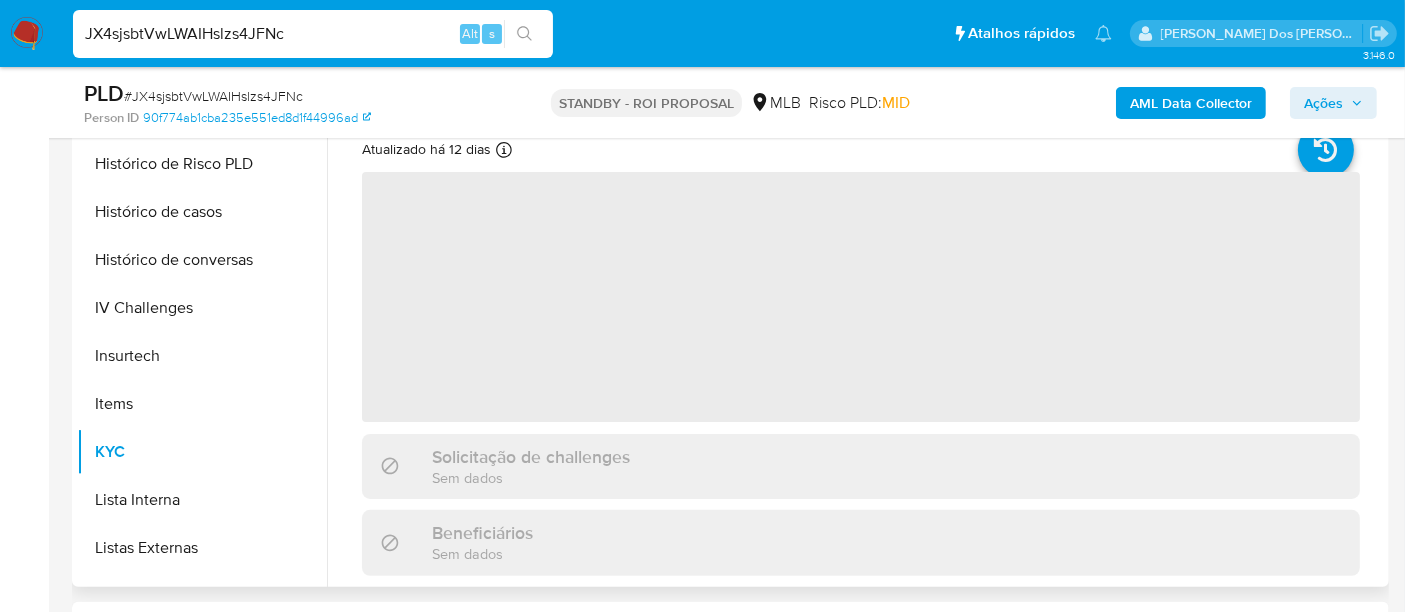 scroll, scrollTop: 333, scrollLeft: 0, axis: vertical 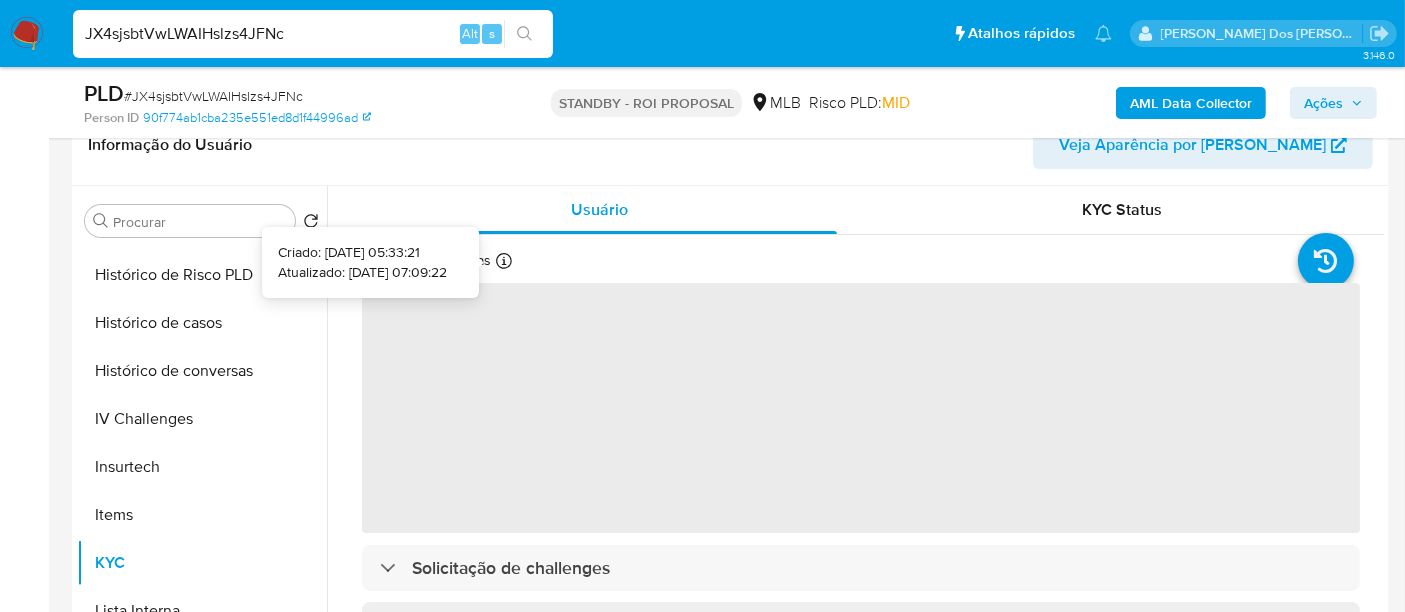 type 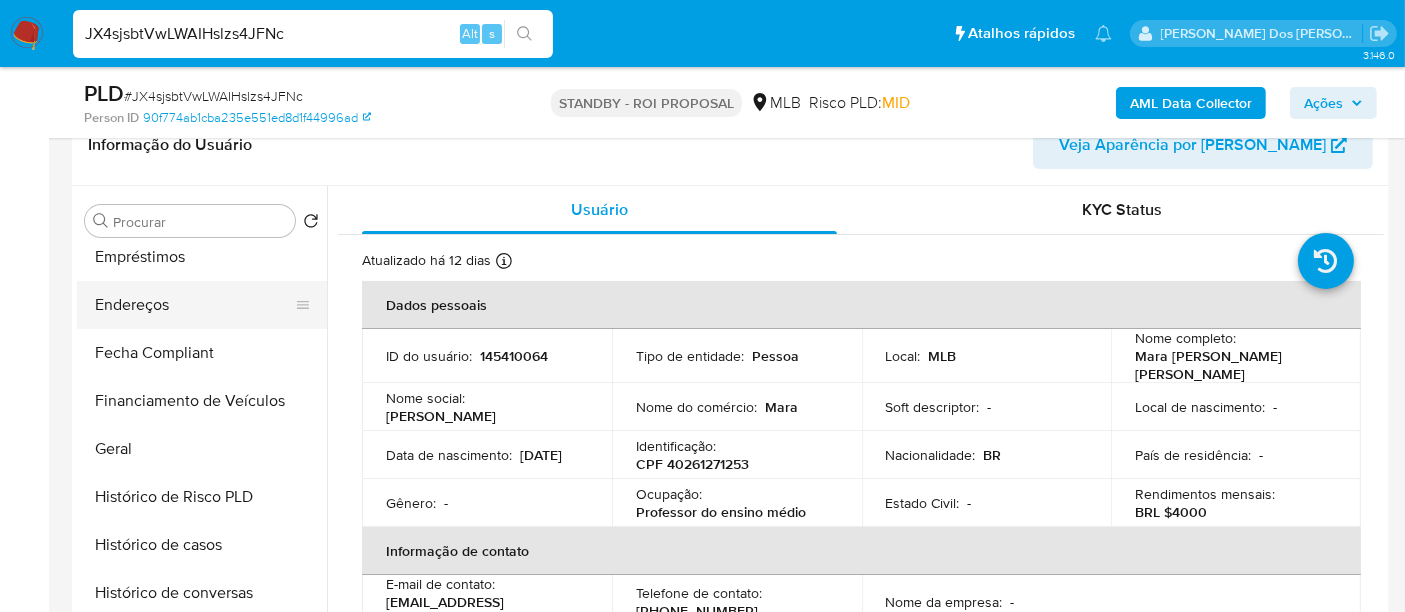 scroll, scrollTop: 333, scrollLeft: 0, axis: vertical 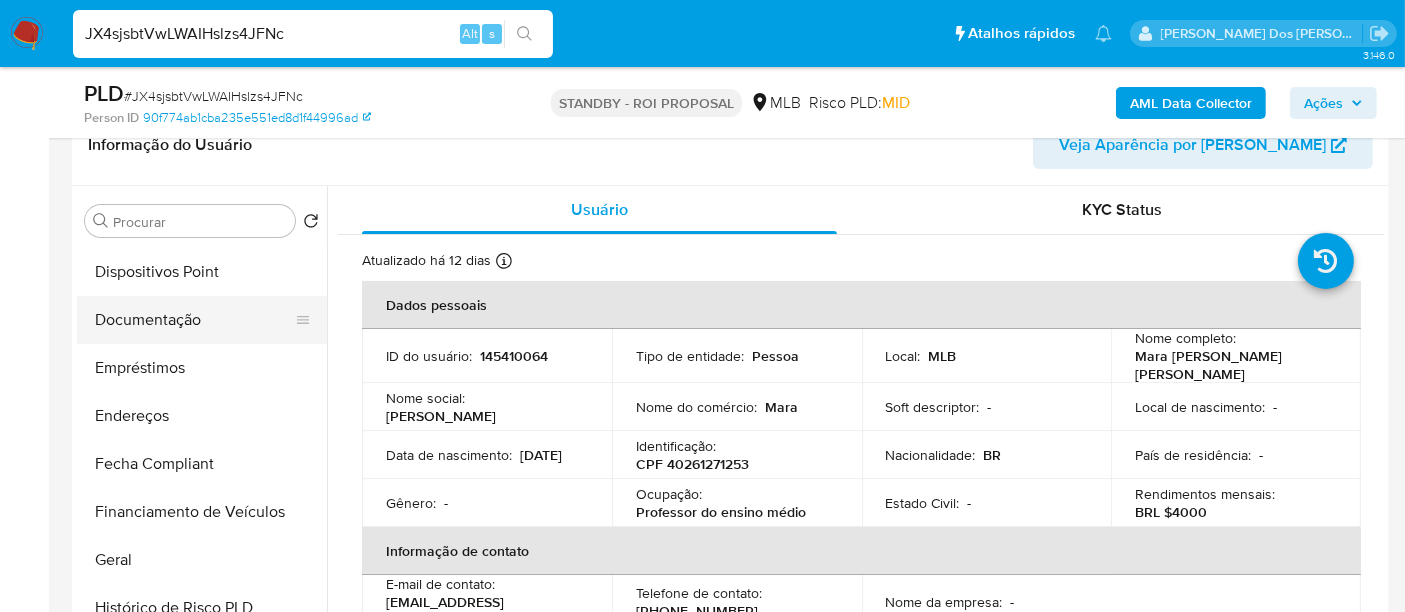 click on "Documentação" at bounding box center (194, 320) 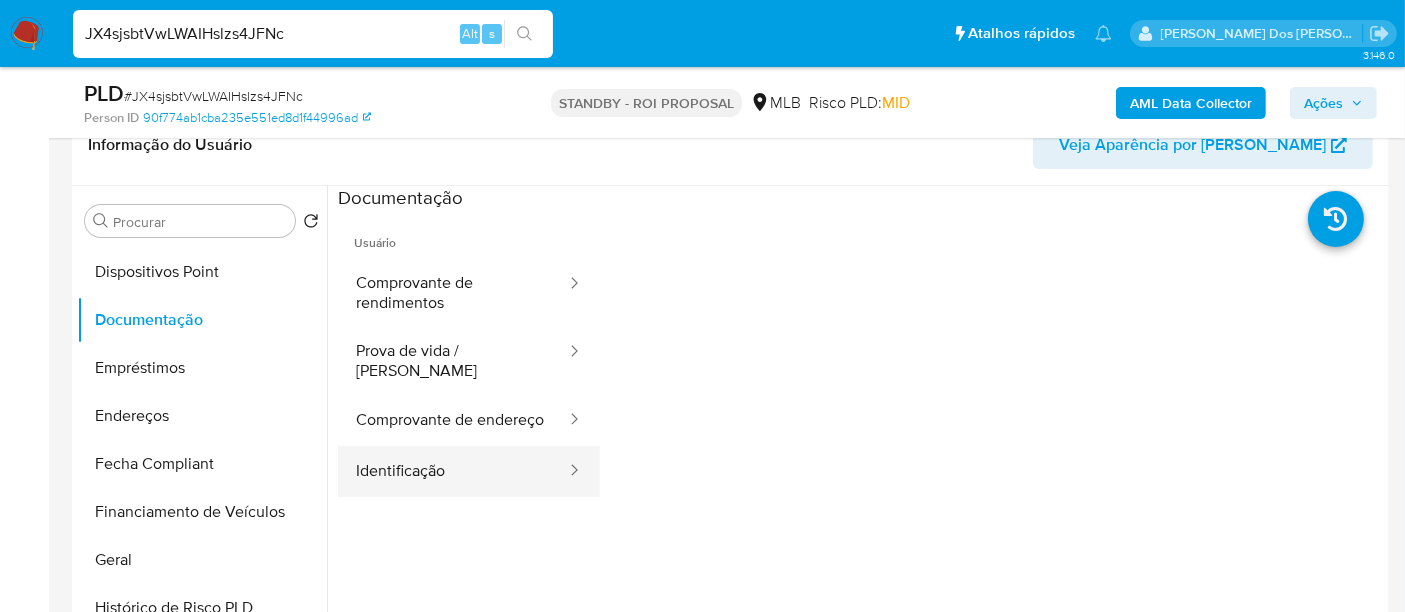 click on "Identificação" at bounding box center (453, 471) 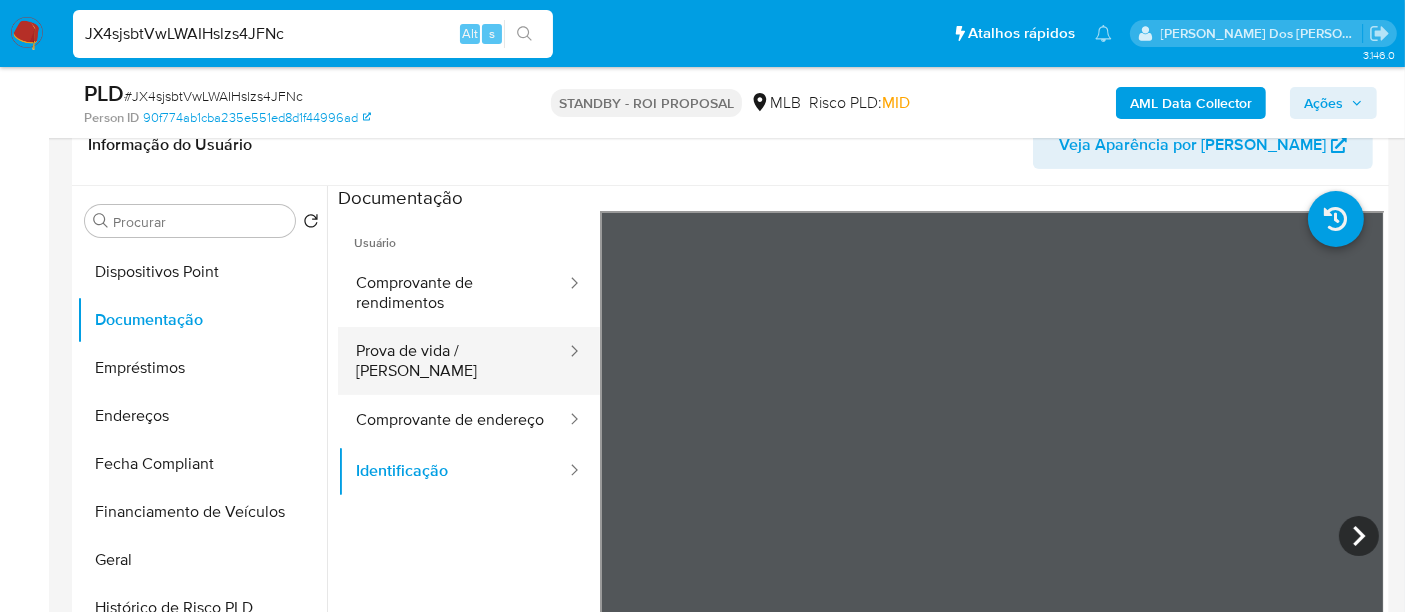 click on "Prova de vida / [PERSON_NAME]" at bounding box center (453, 361) 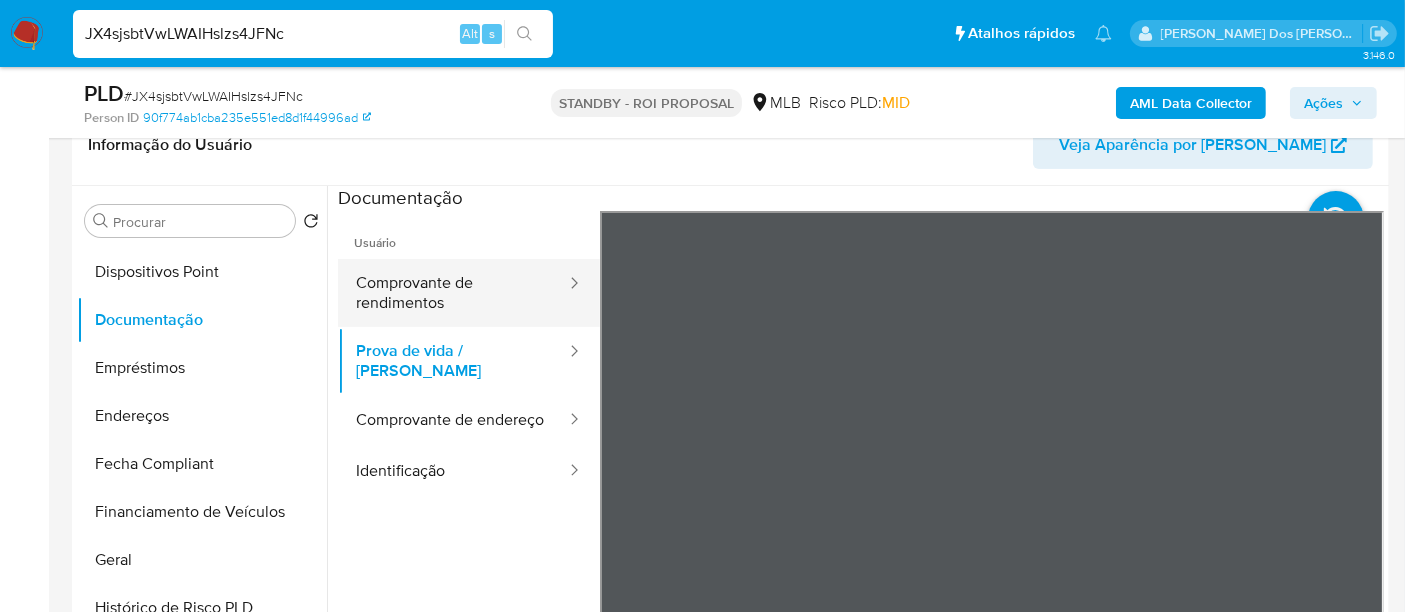 click on "Comprovante de rendimentos" at bounding box center [453, 293] 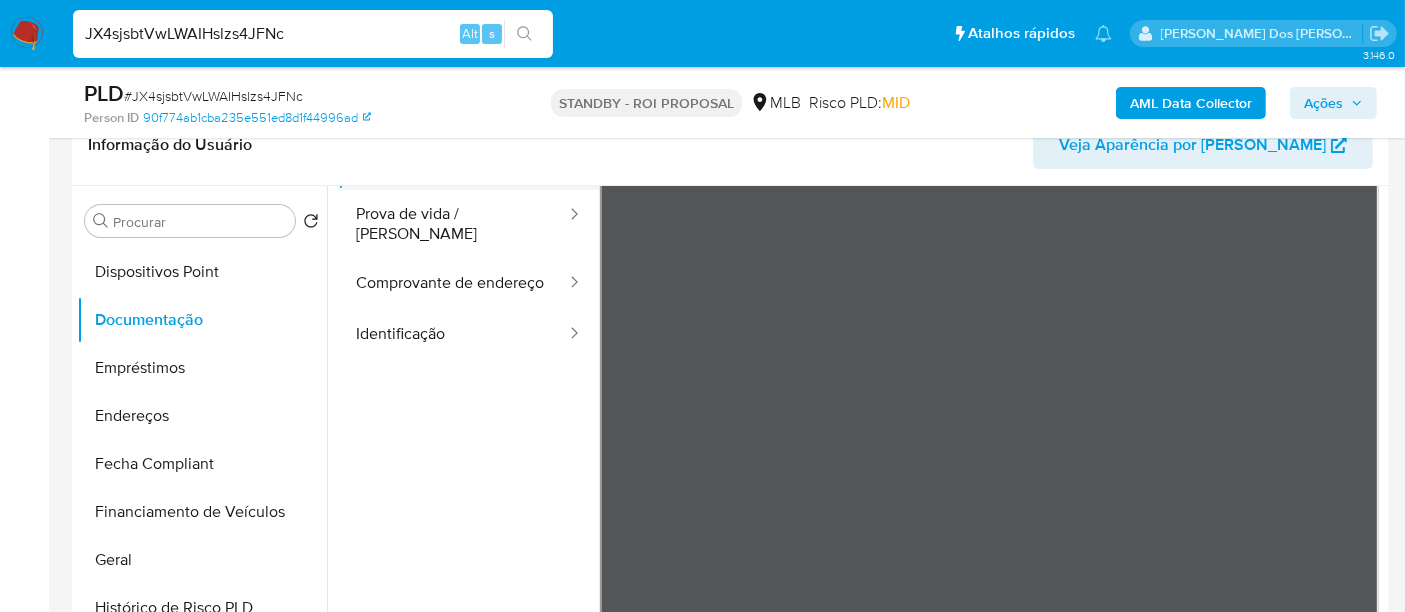 scroll, scrollTop: 174, scrollLeft: 0, axis: vertical 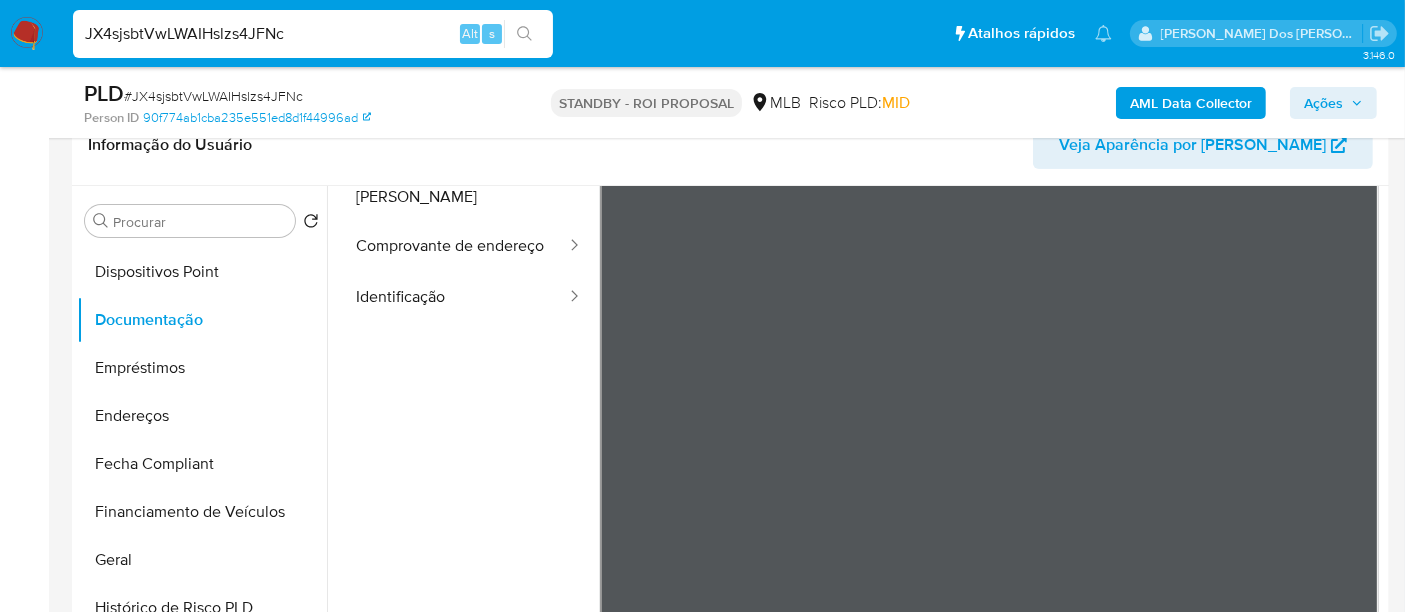 type 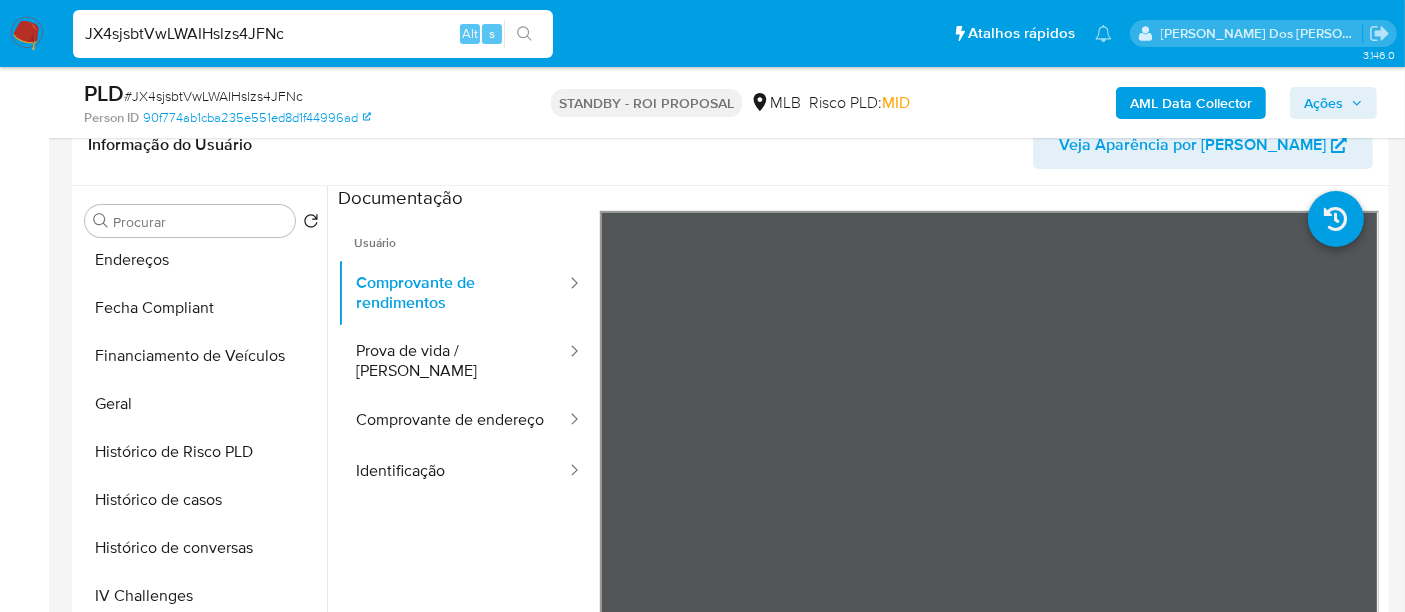 scroll, scrollTop: 666, scrollLeft: 0, axis: vertical 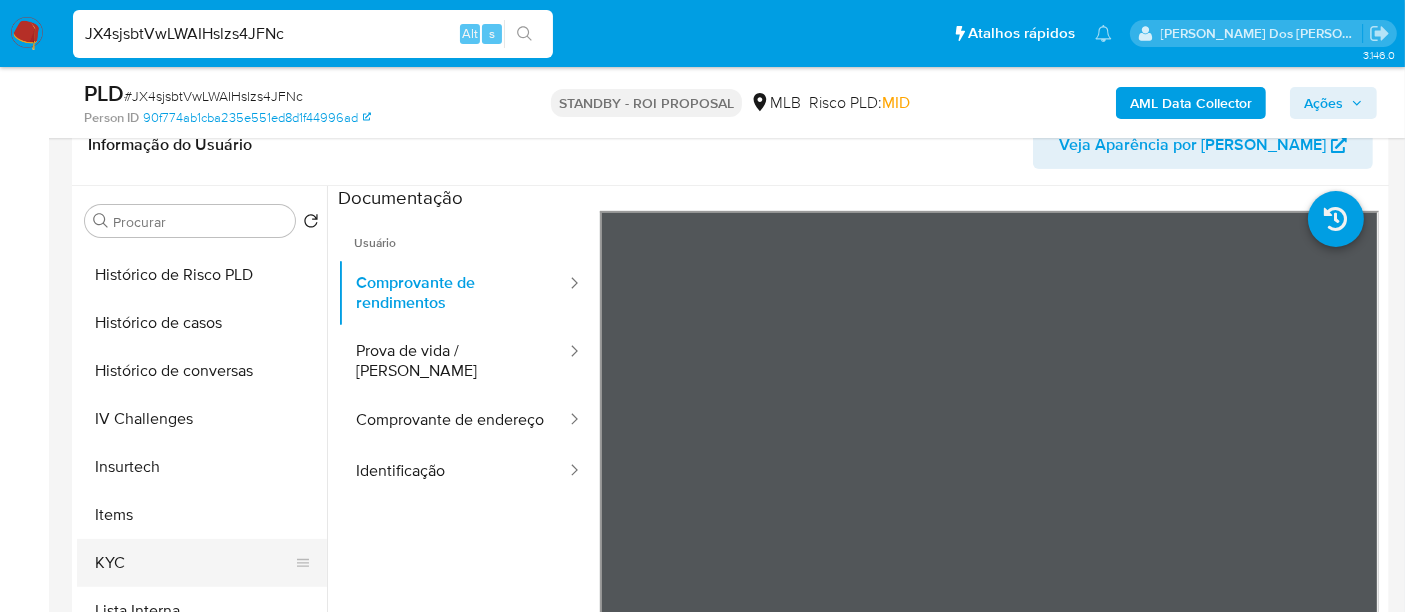 click on "KYC" at bounding box center [194, 563] 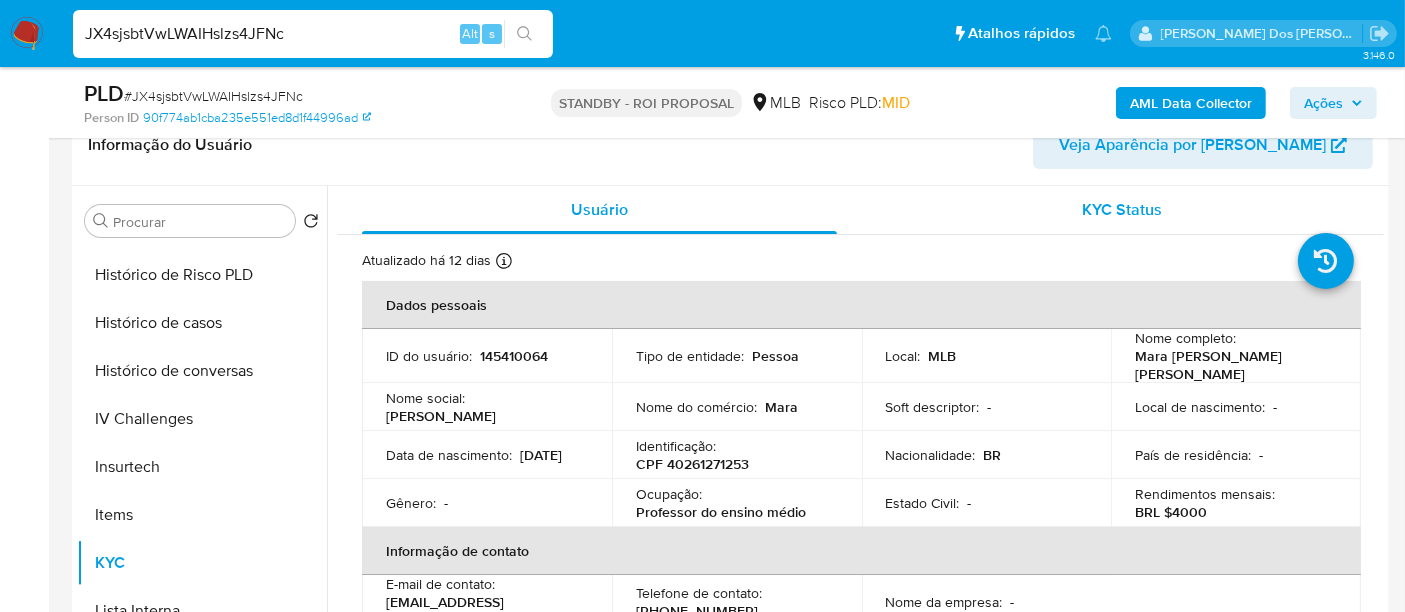 click on "KYC Status" at bounding box center (1123, 209) 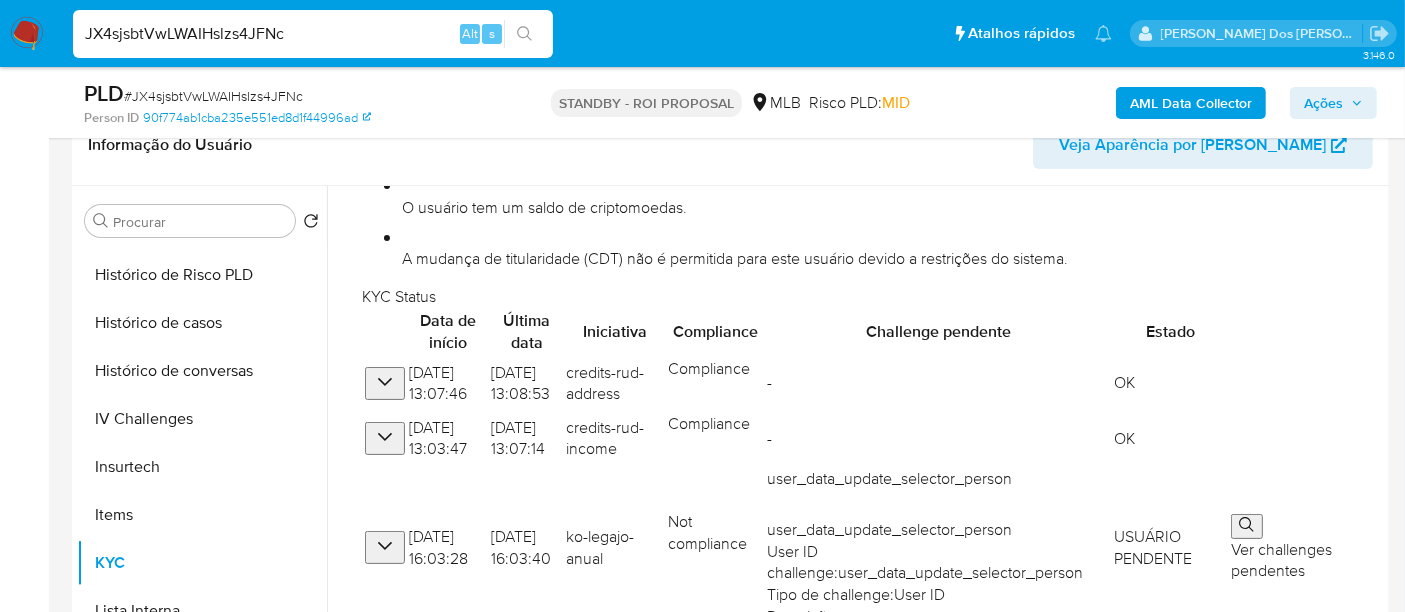 scroll, scrollTop: 328, scrollLeft: 0, axis: vertical 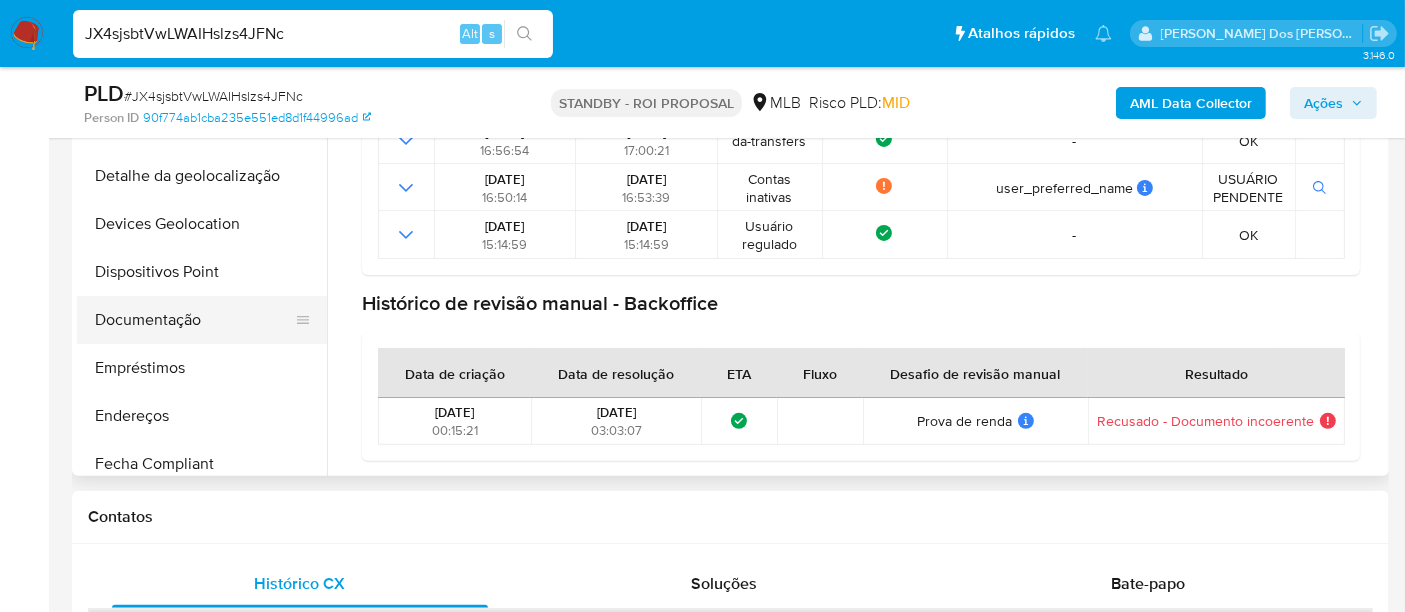 click on "Documentação" at bounding box center (194, 320) 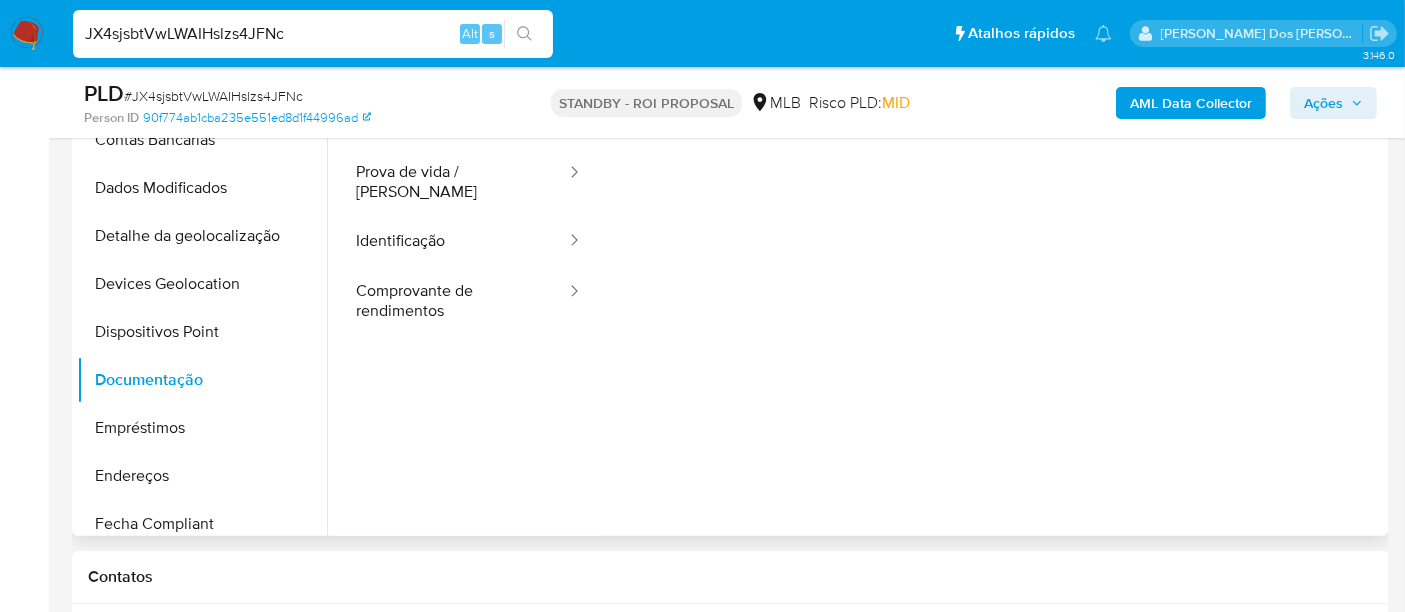scroll, scrollTop: 444, scrollLeft: 0, axis: vertical 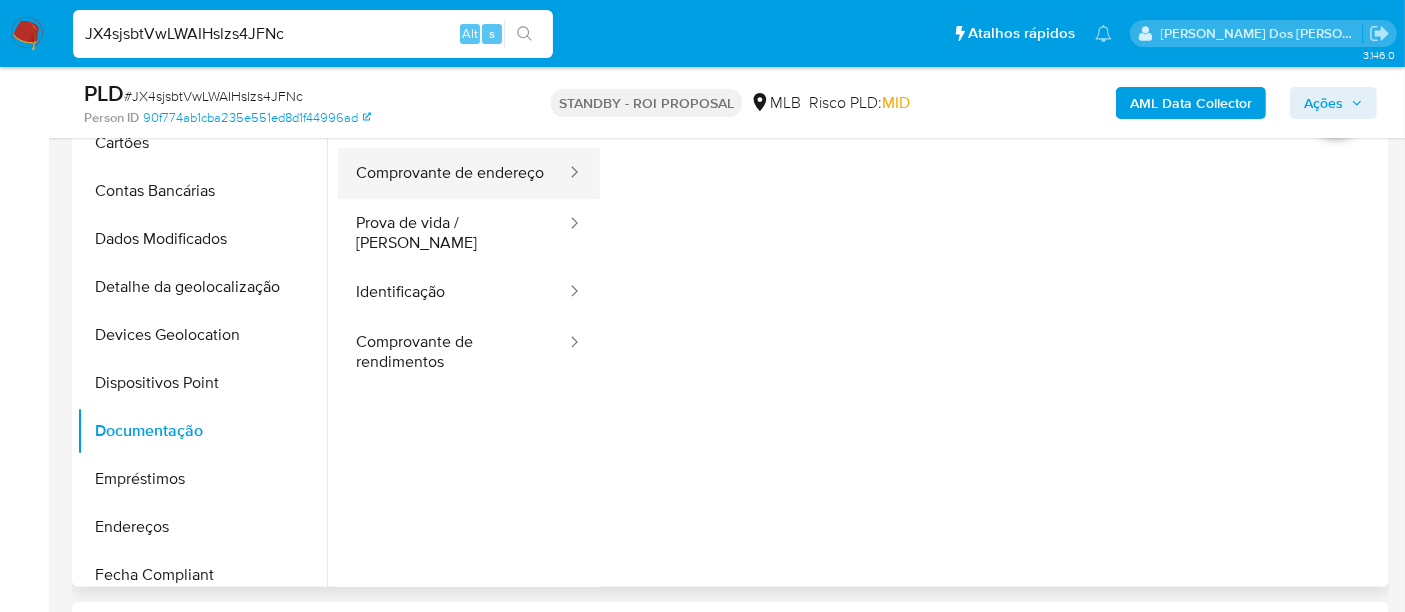 click on "Comprovante de endereço" at bounding box center [453, 173] 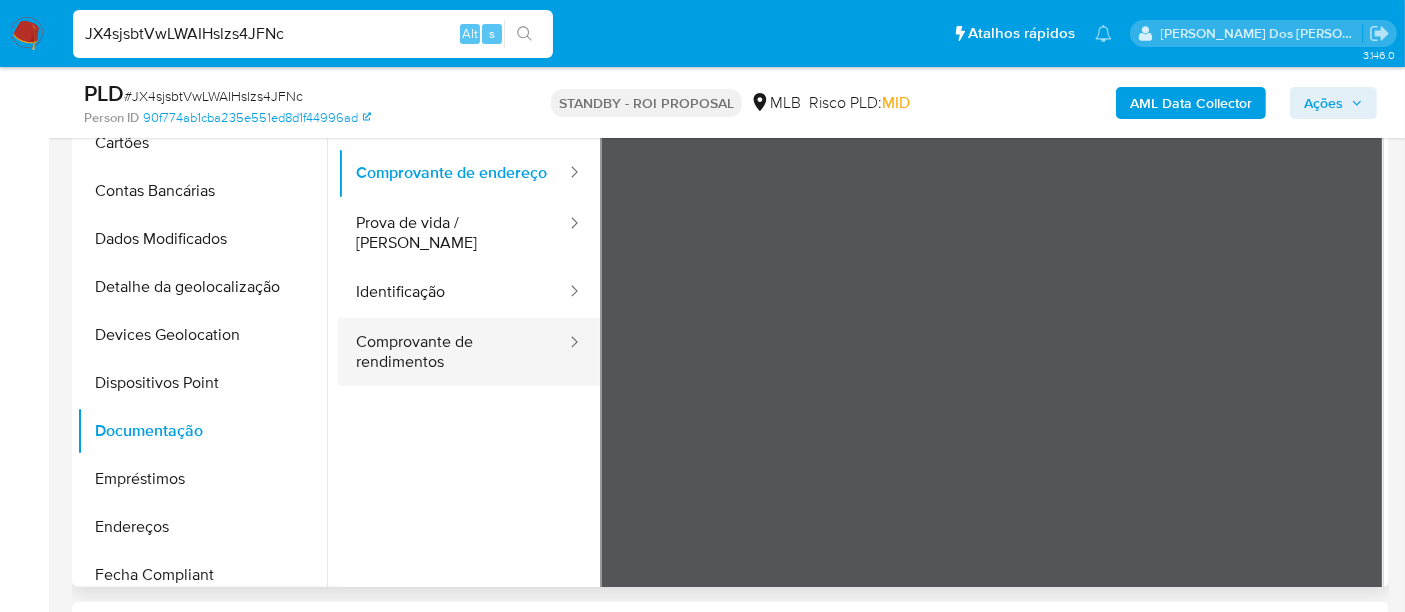 drag, startPoint x: 429, startPoint y: 338, endPoint x: 555, endPoint y: 331, distance: 126.1943 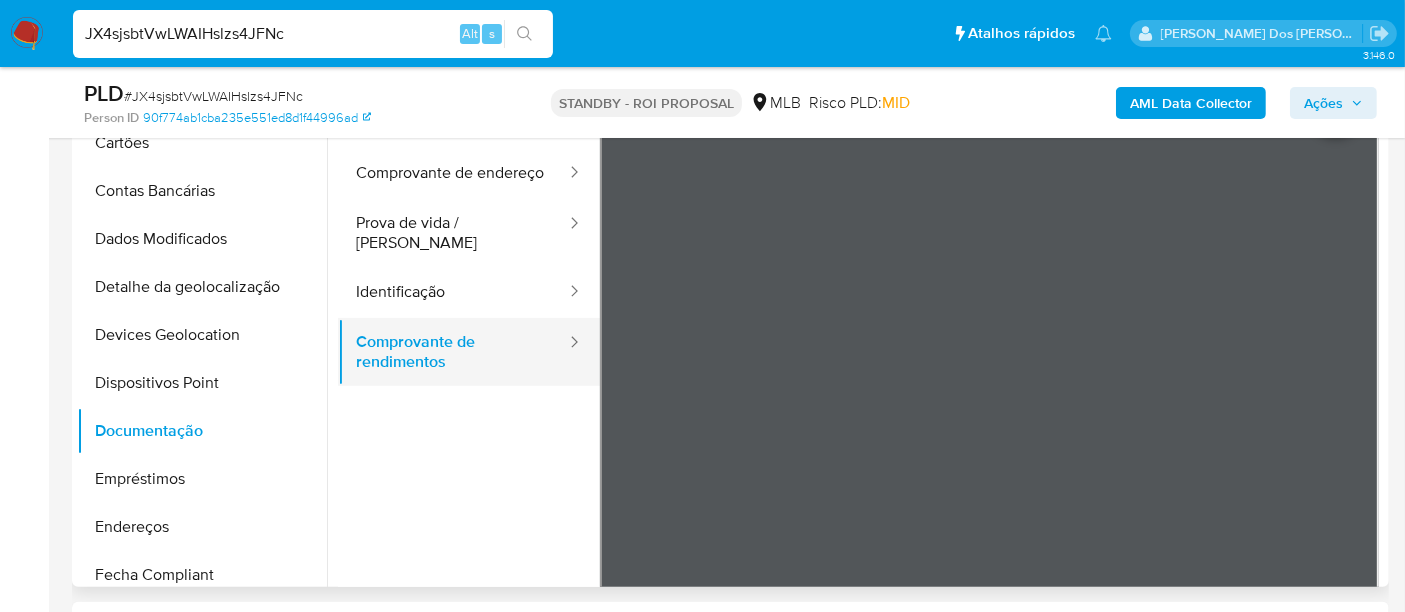 type 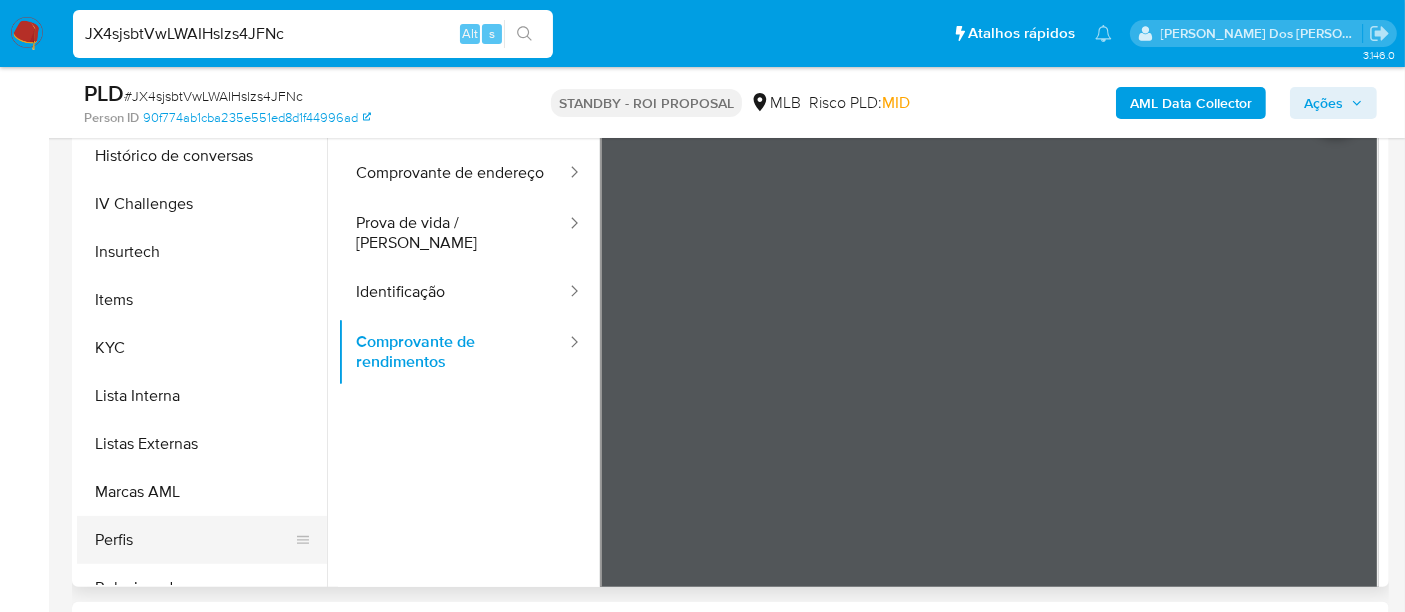 scroll, scrollTop: 844, scrollLeft: 0, axis: vertical 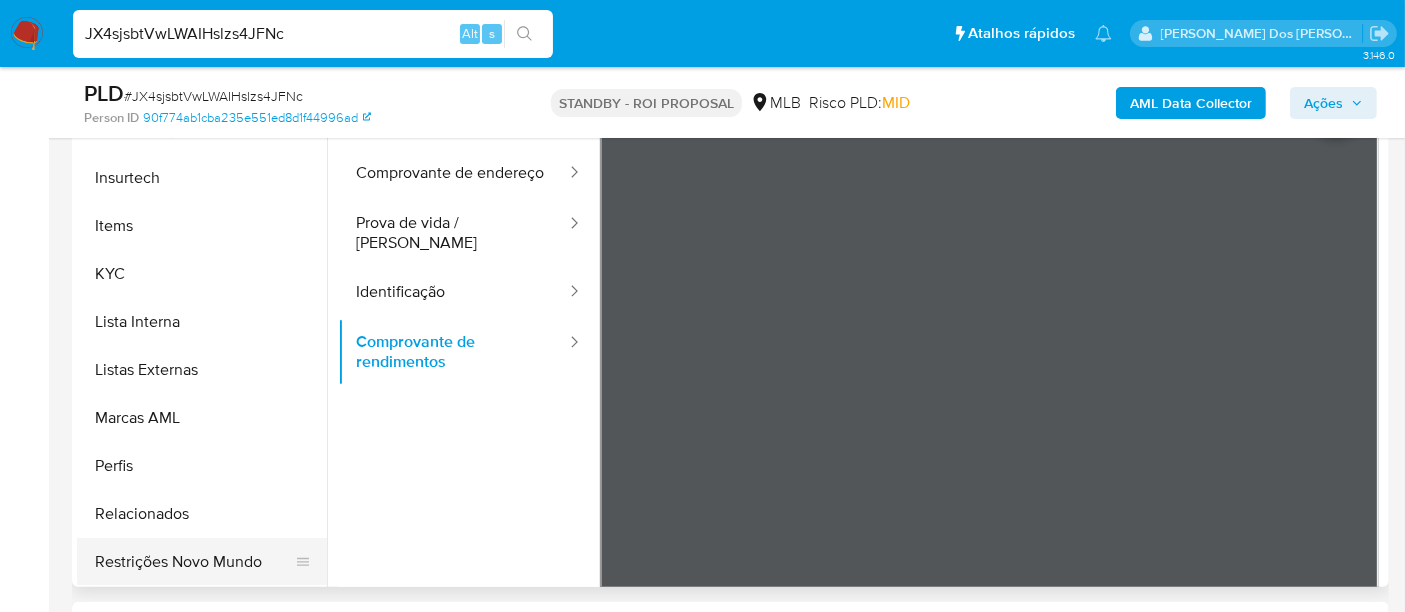click on "Restrições Novo Mundo" at bounding box center (194, 562) 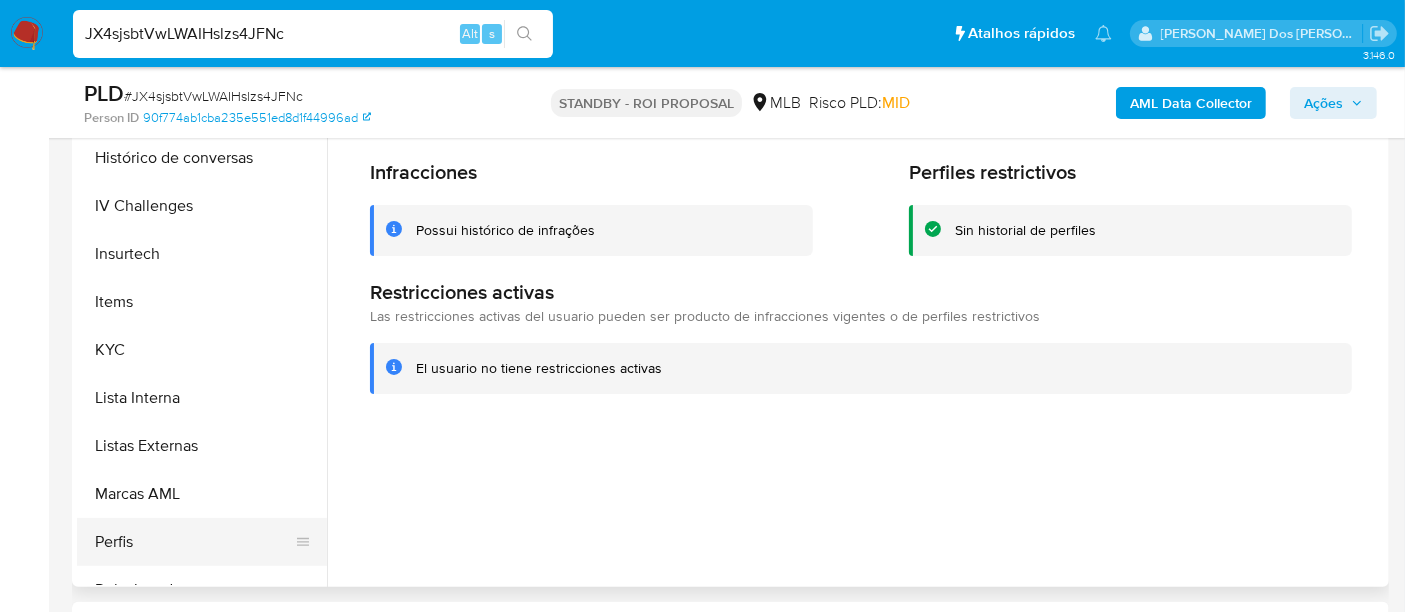 scroll, scrollTop: 733, scrollLeft: 0, axis: vertical 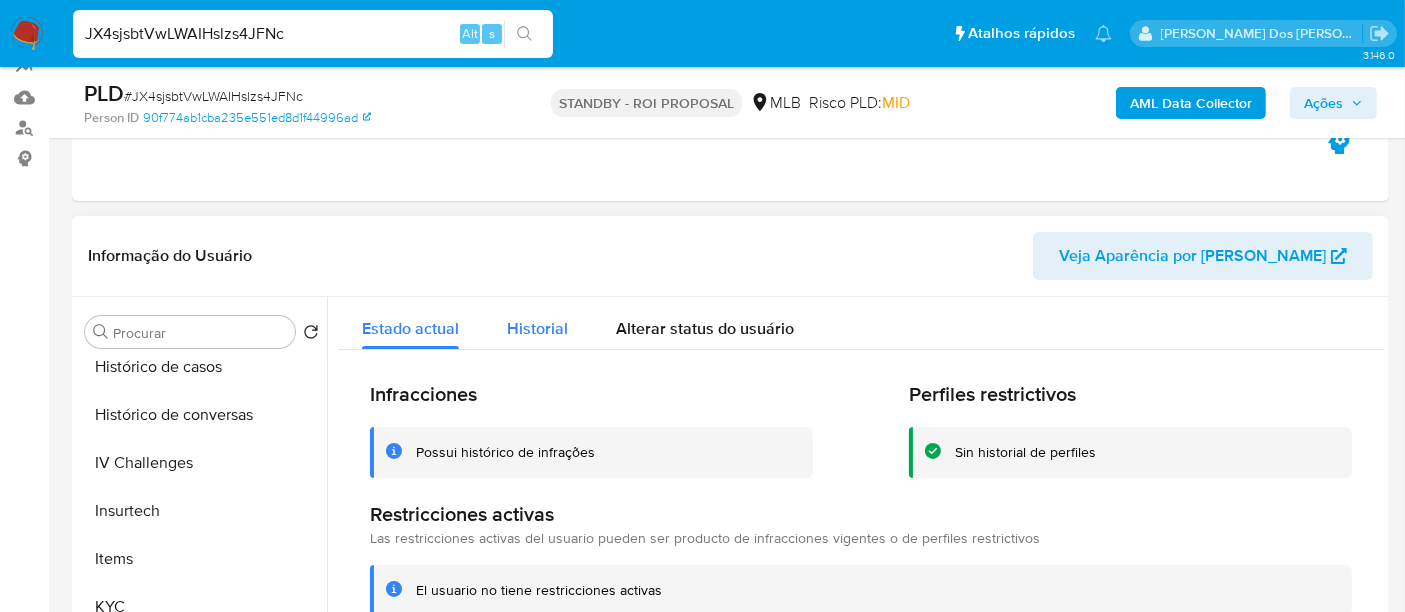 click on "Historial" at bounding box center [537, 328] 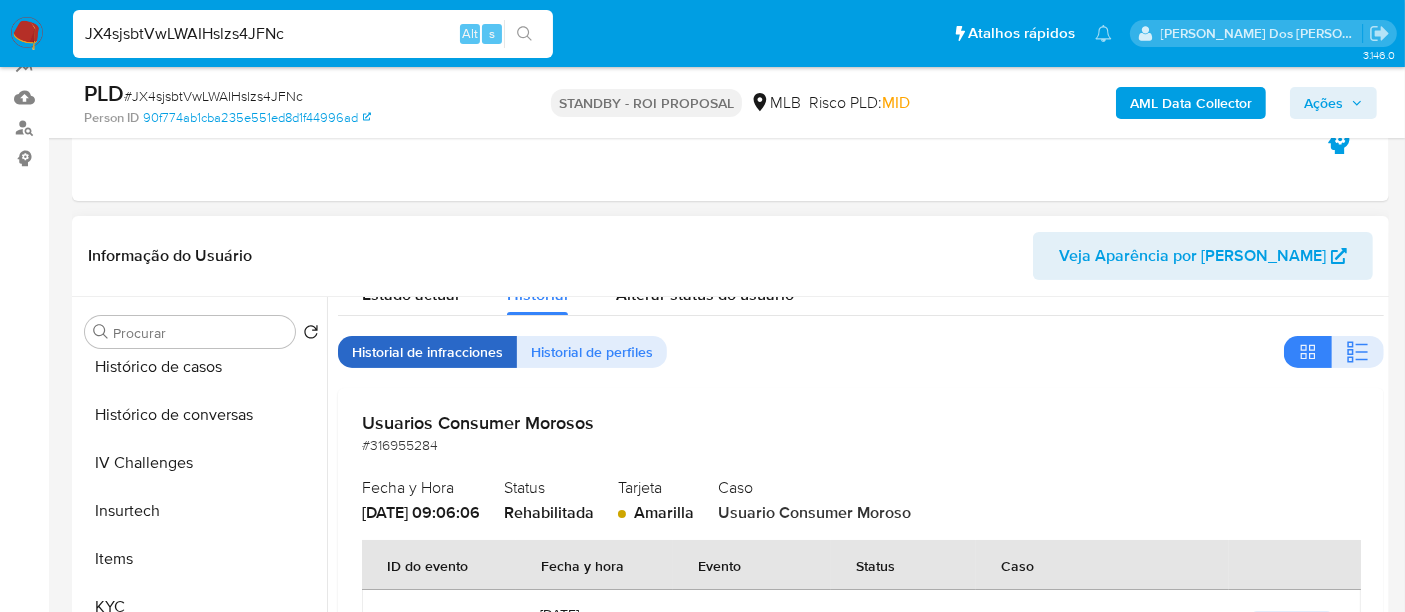 scroll, scrollTop: 0, scrollLeft: 0, axis: both 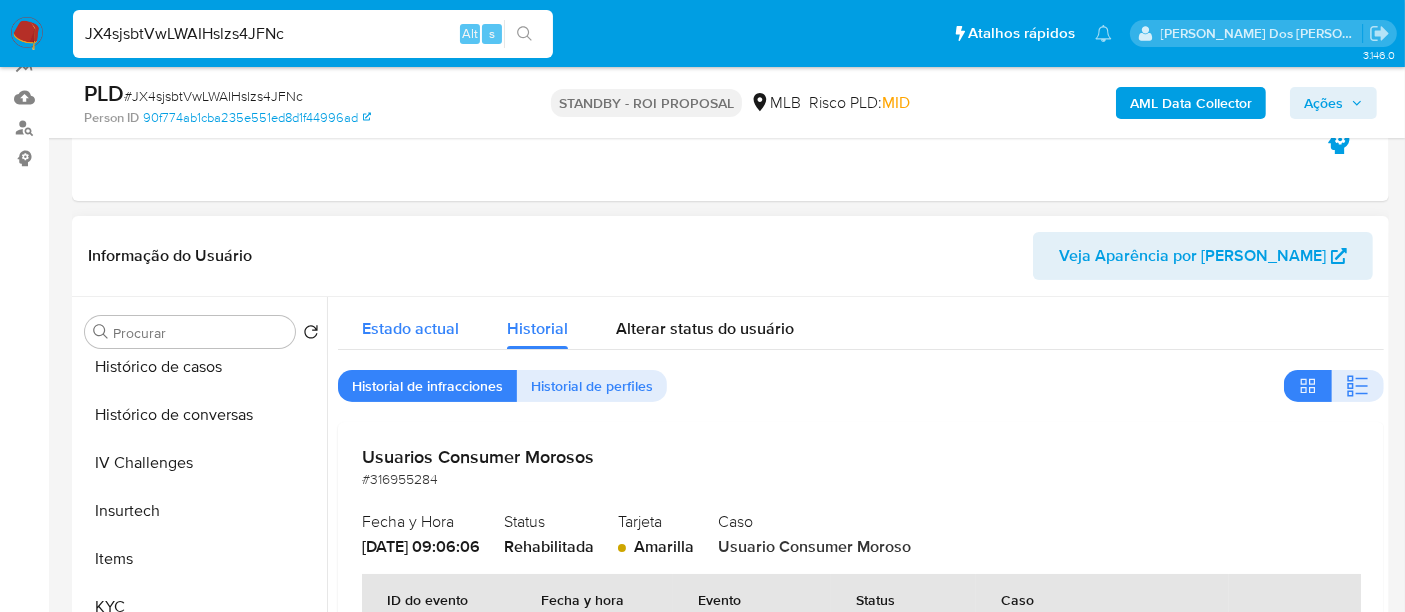 click on "Estado actual" at bounding box center (410, 328) 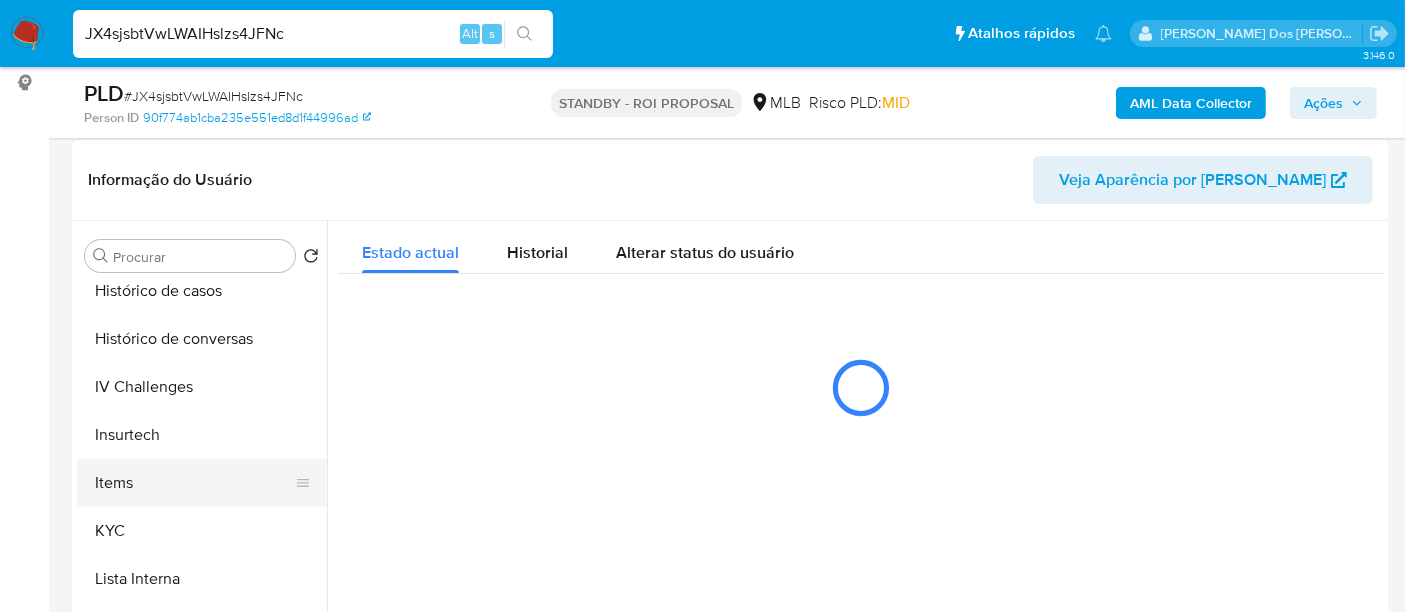 scroll, scrollTop: 333, scrollLeft: 0, axis: vertical 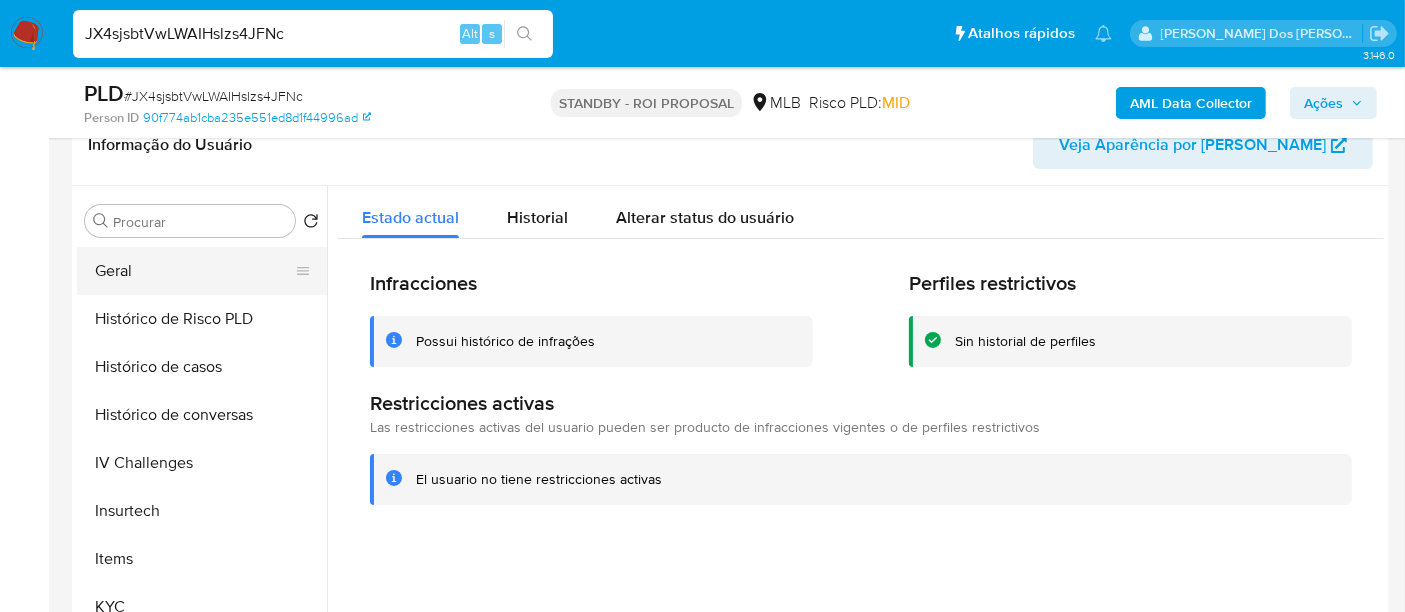 click on "Geral" at bounding box center (194, 271) 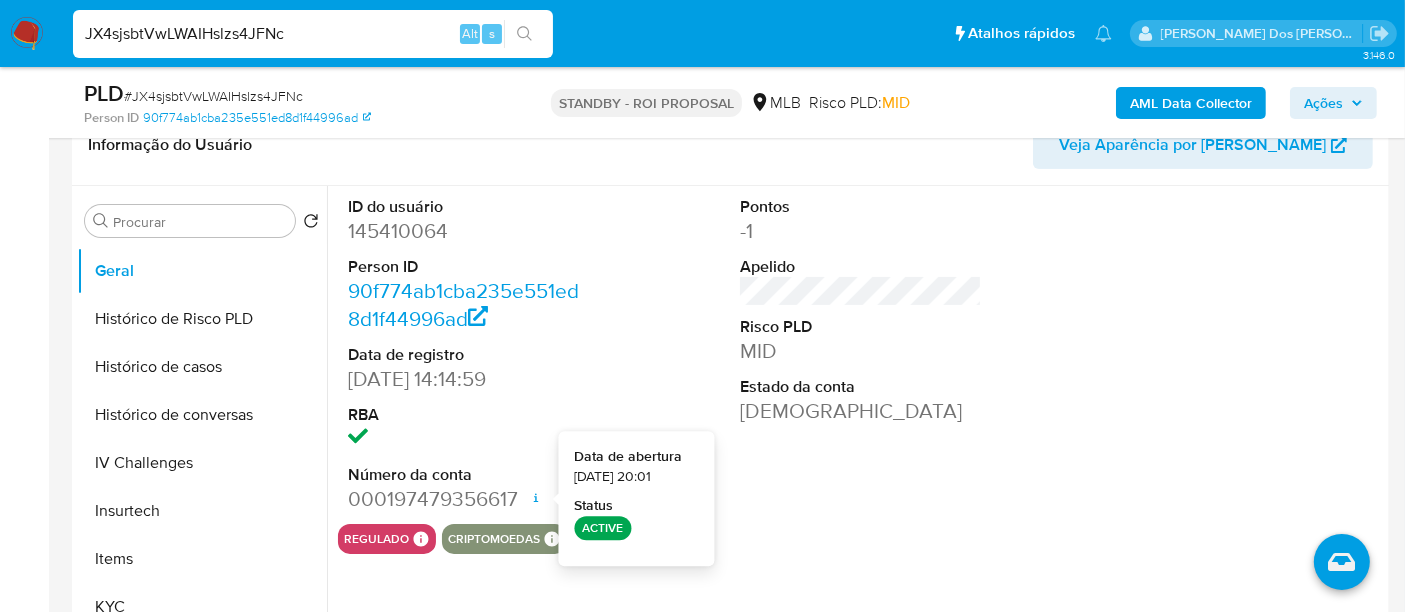 type 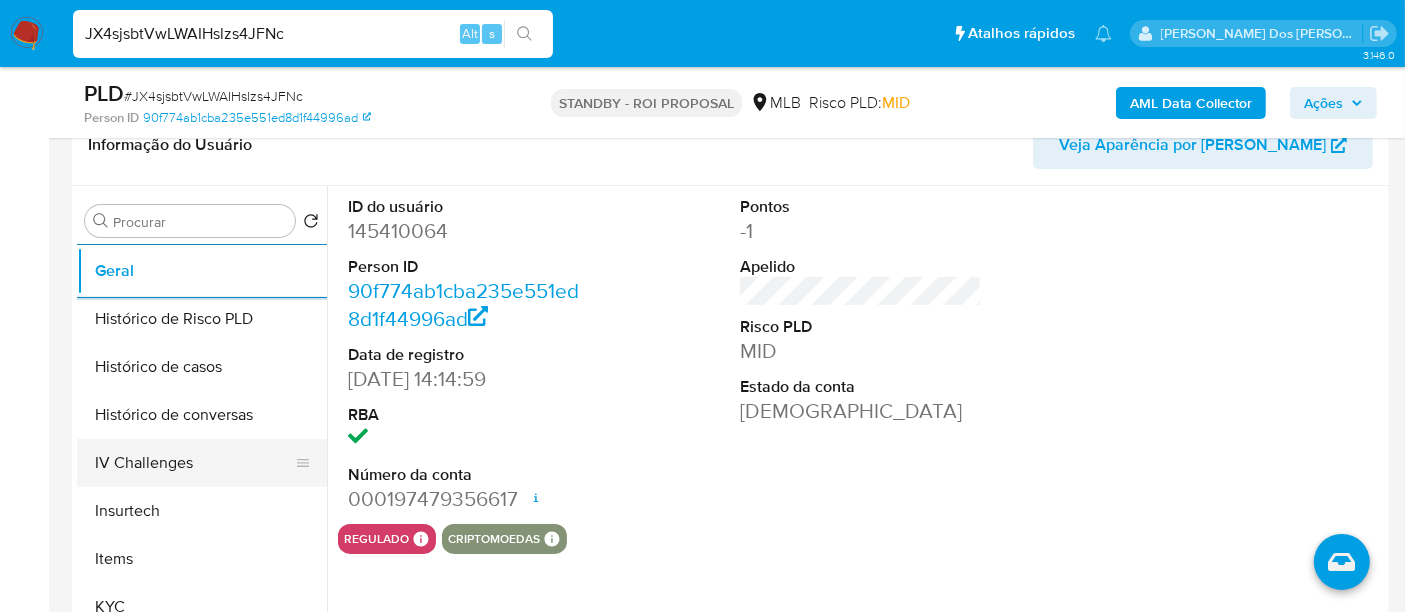 scroll, scrollTop: 844, scrollLeft: 0, axis: vertical 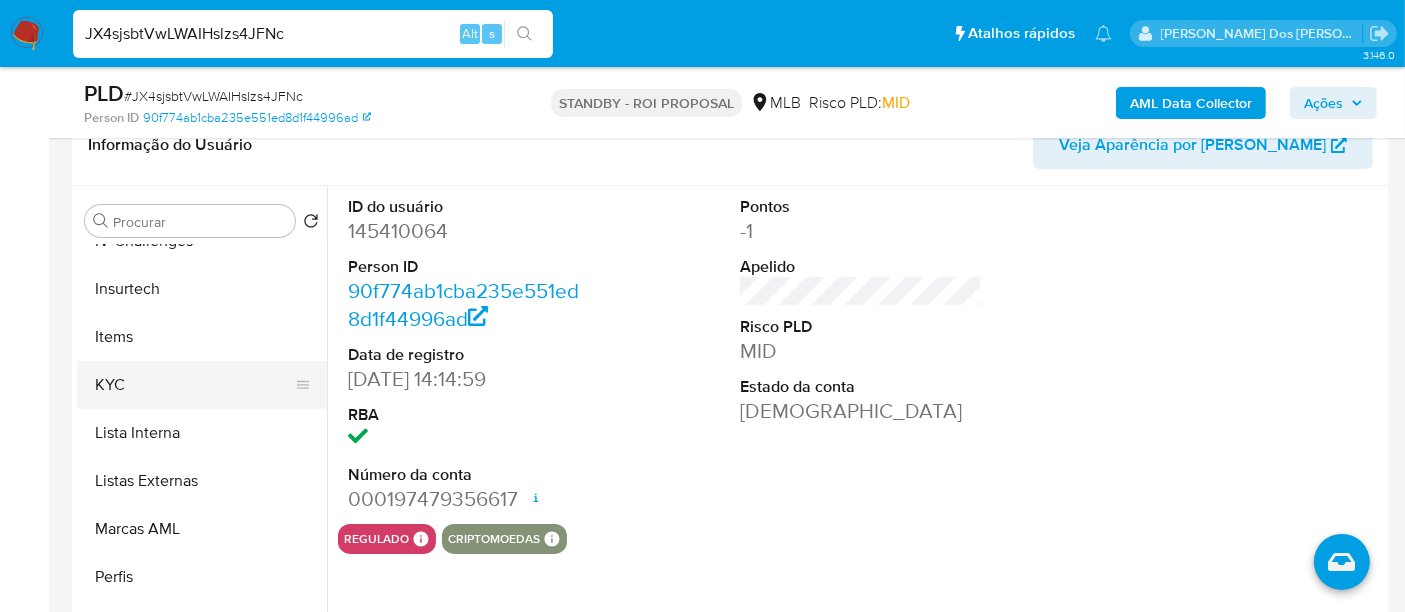 click on "KYC" at bounding box center [194, 385] 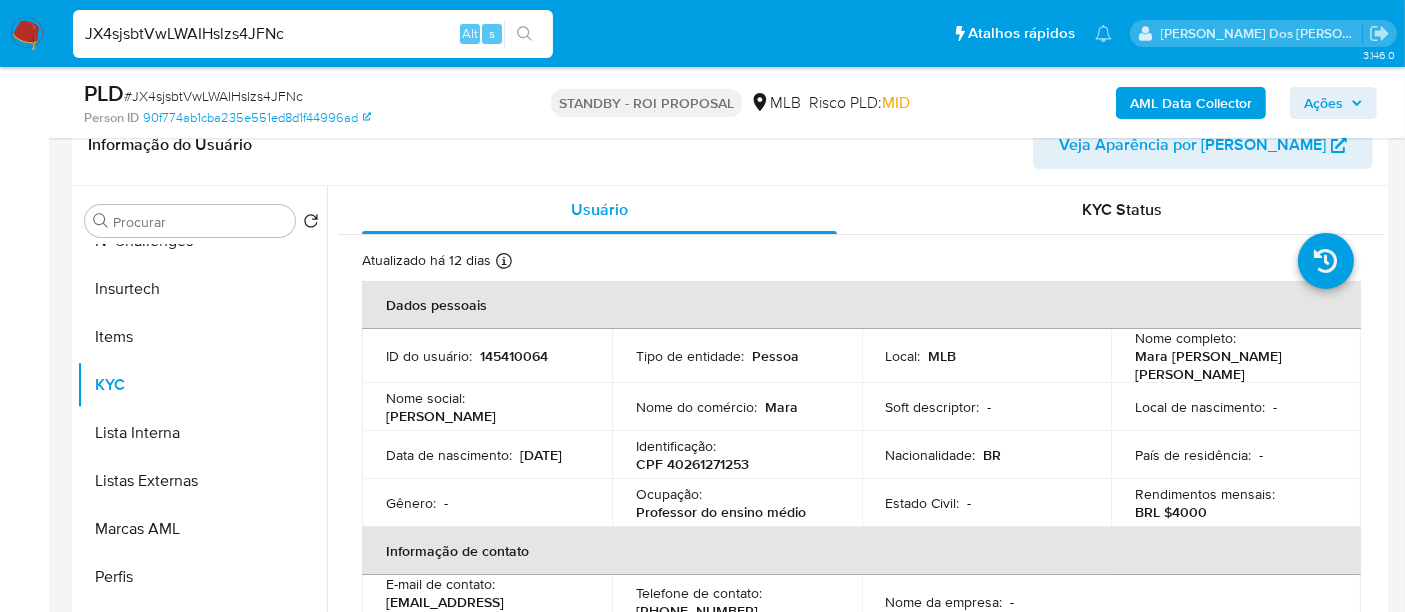 click on "JX4sjsbtVwLWAIHslzs4JFNc" at bounding box center [313, 34] 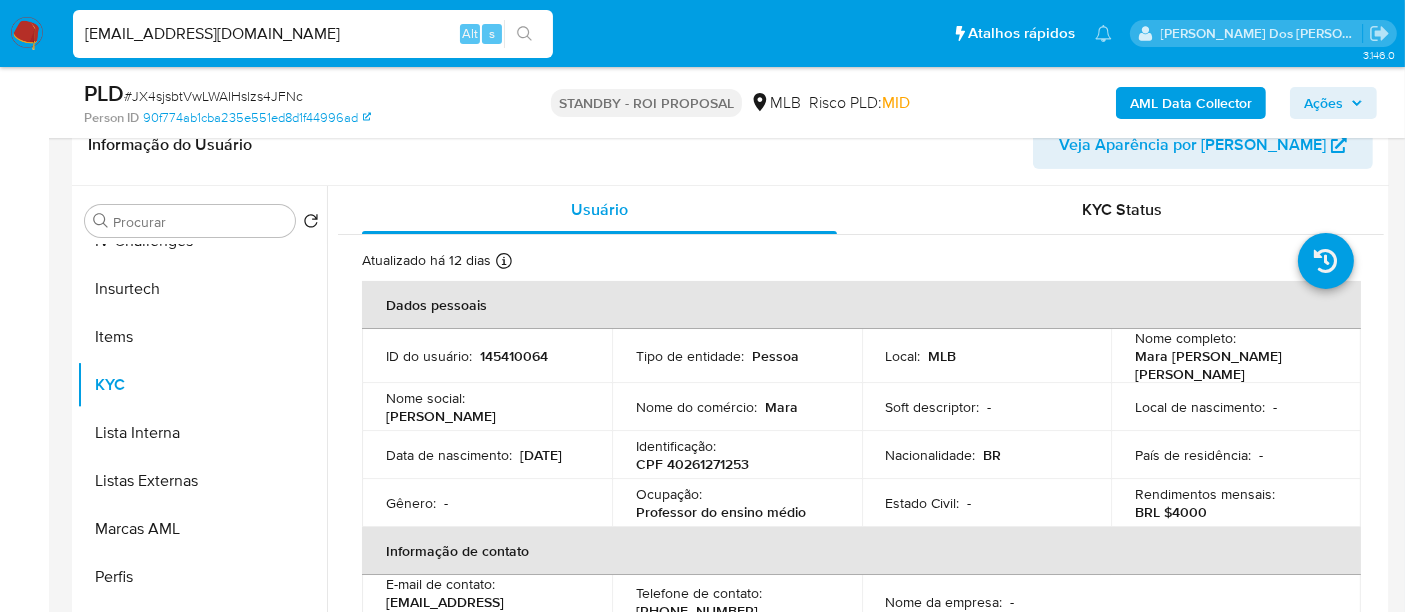 type on "simonelopes0610@gmail.com" 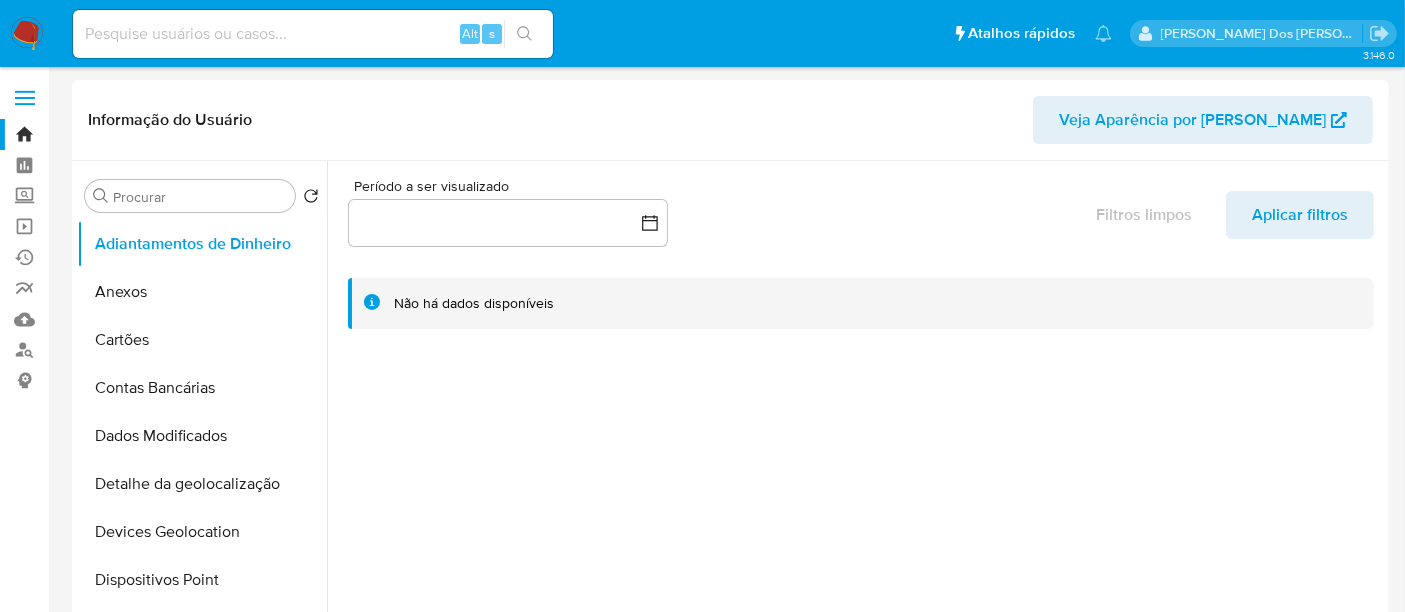 select on "10" 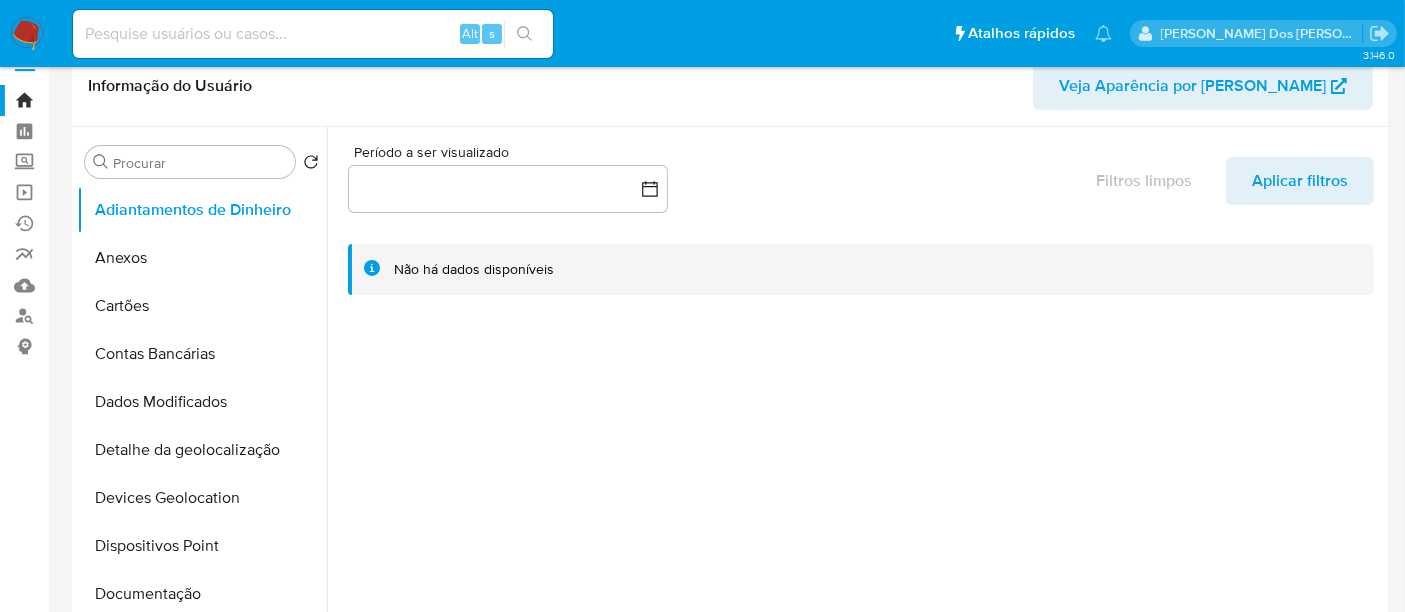 scroll, scrollTop: 0, scrollLeft: 0, axis: both 